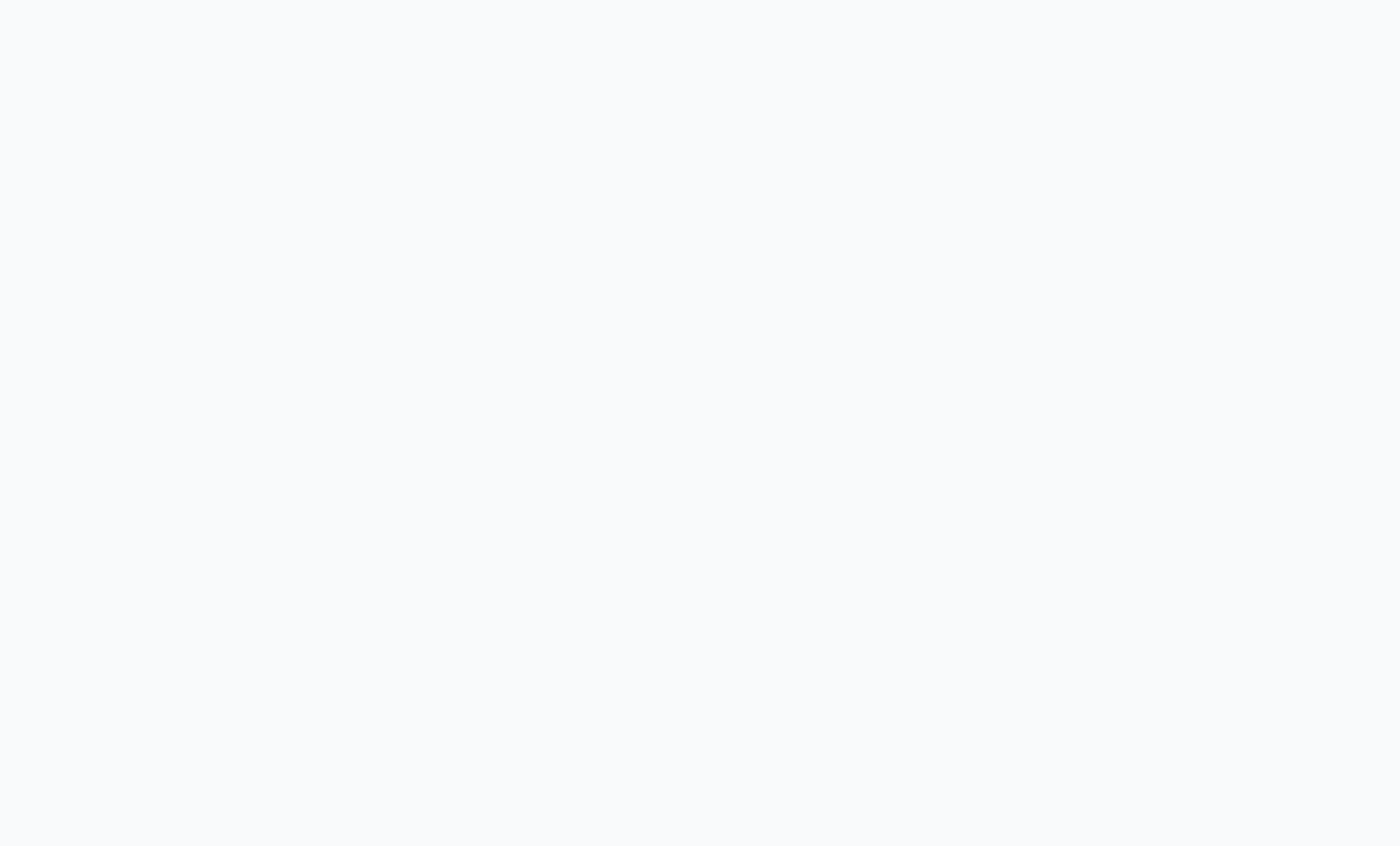 scroll, scrollTop: 0, scrollLeft: 0, axis: both 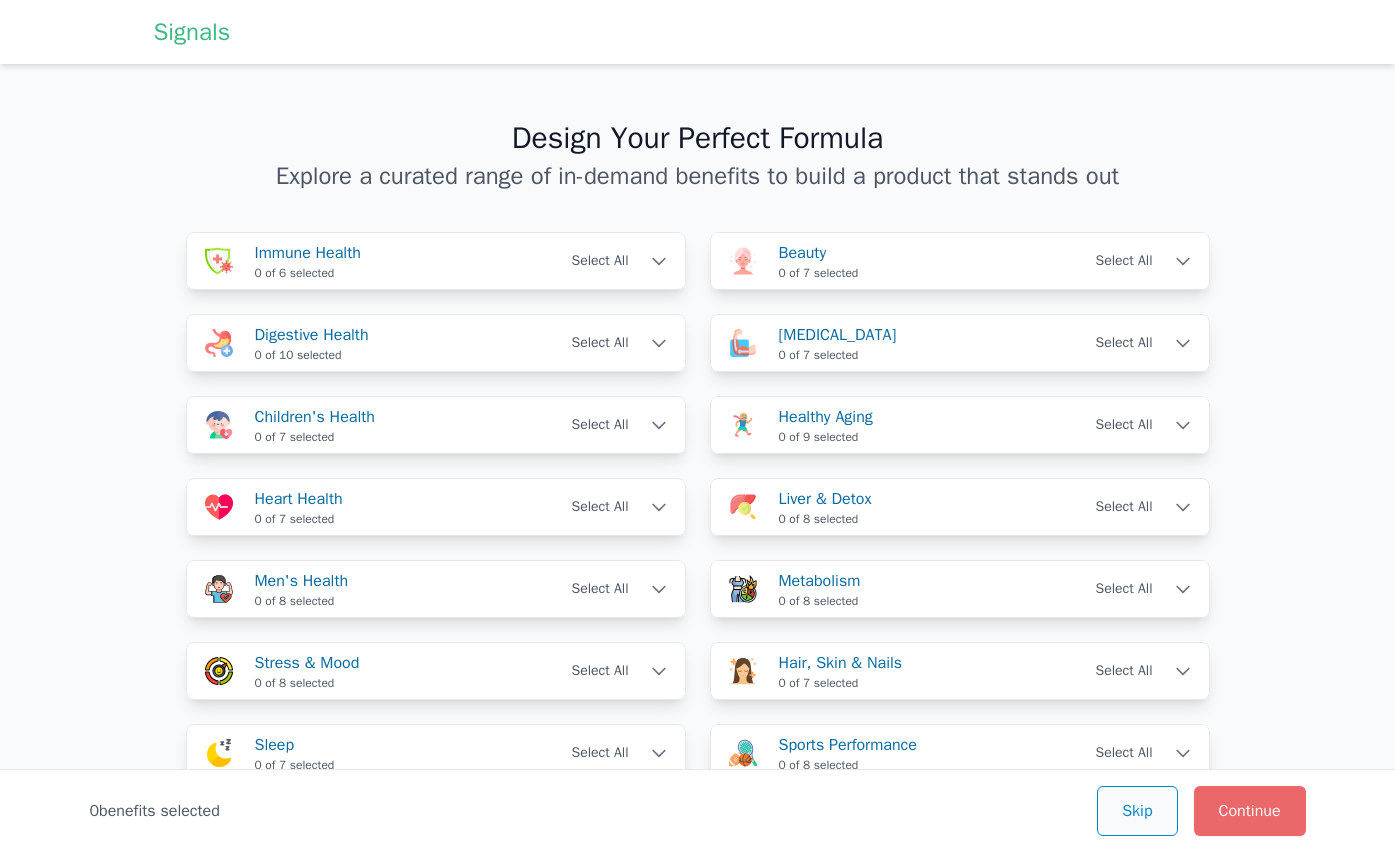click on "Skip" at bounding box center [1137, 811] 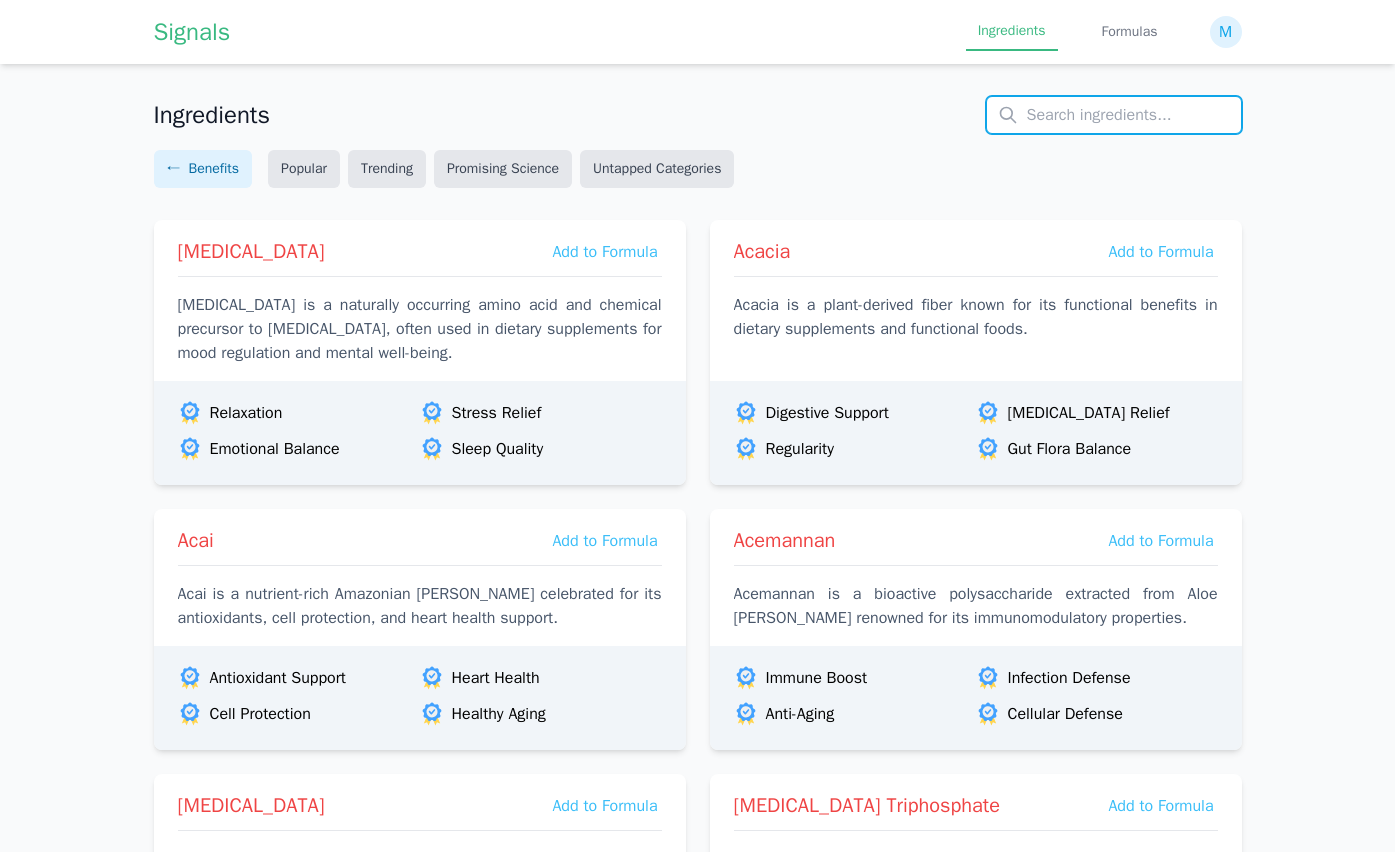 click at bounding box center [1114, 115] 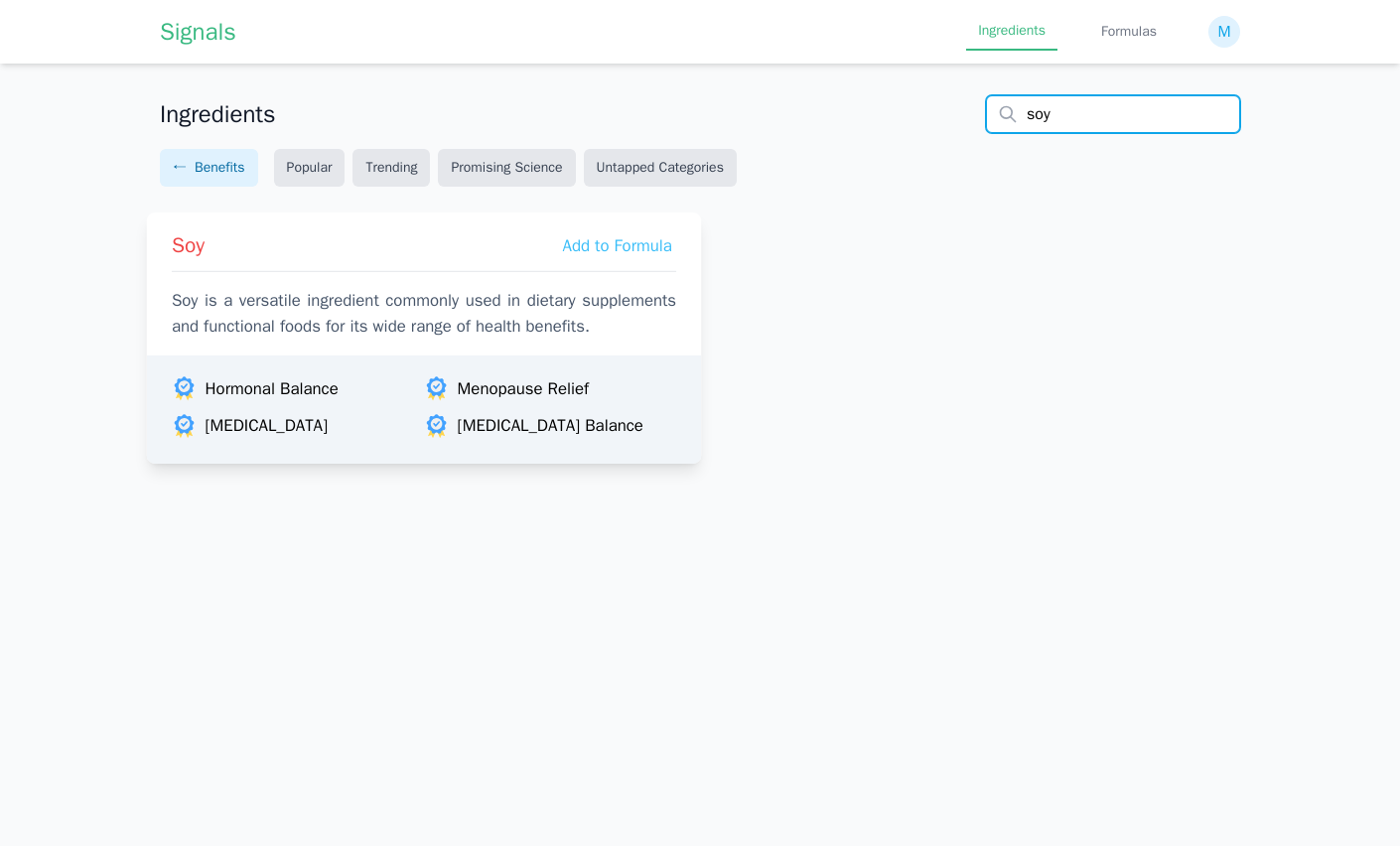 type on "soy" 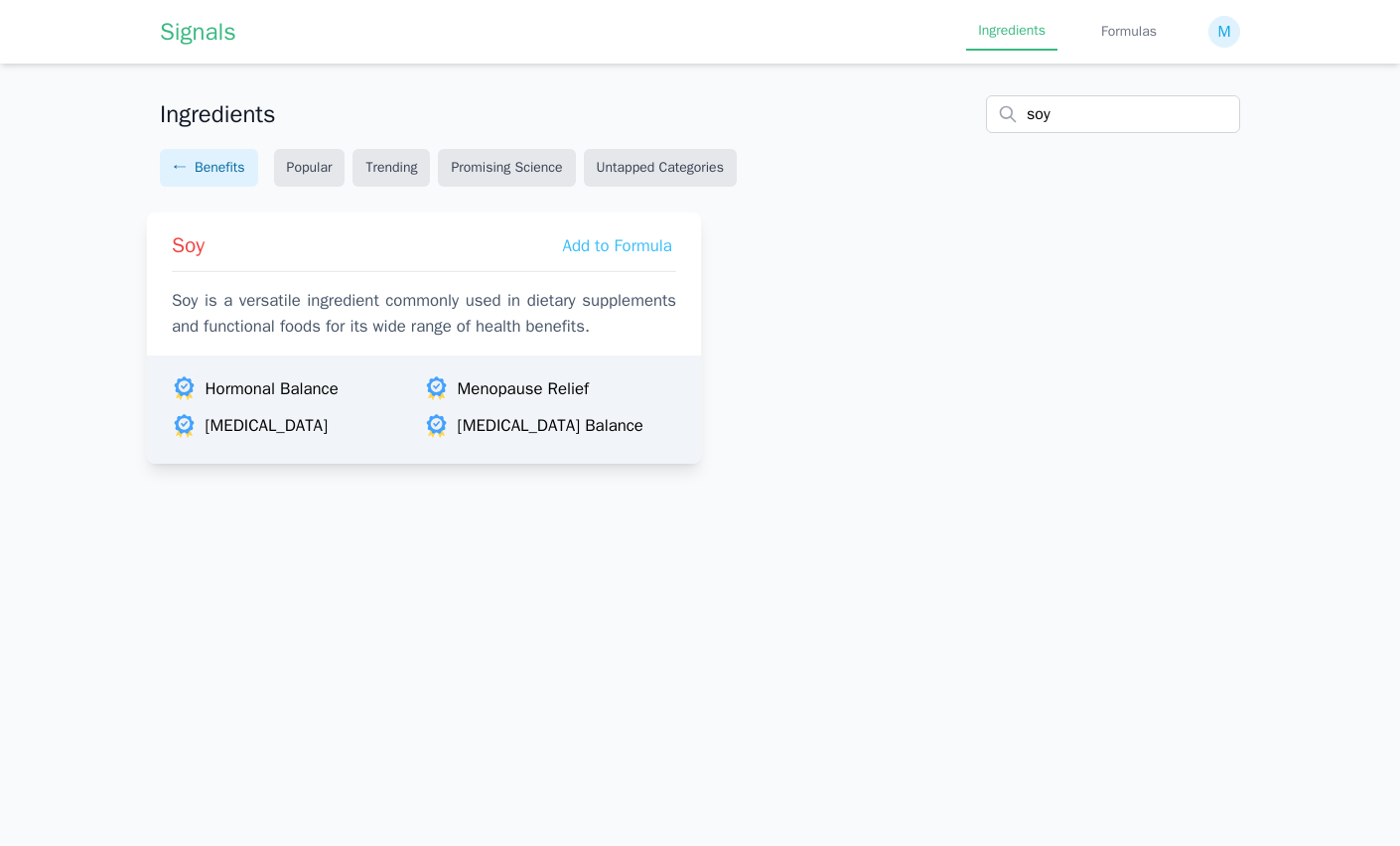 click on "Soy is a versatile ingredient commonly used in dietary supplements and functional foods for its wide range of health benefits." at bounding box center [424, 314] 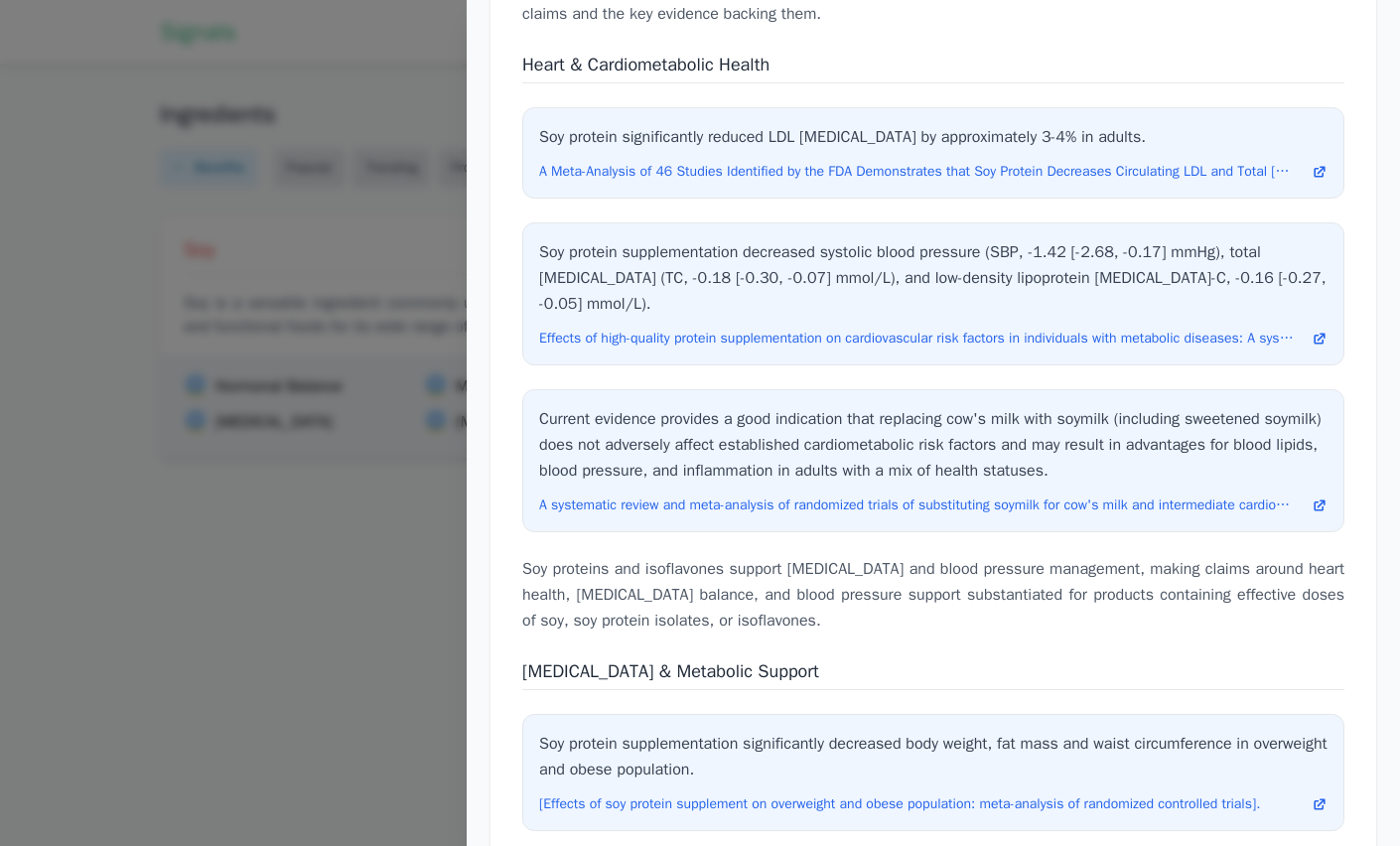 scroll, scrollTop: 4347, scrollLeft: 0, axis: vertical 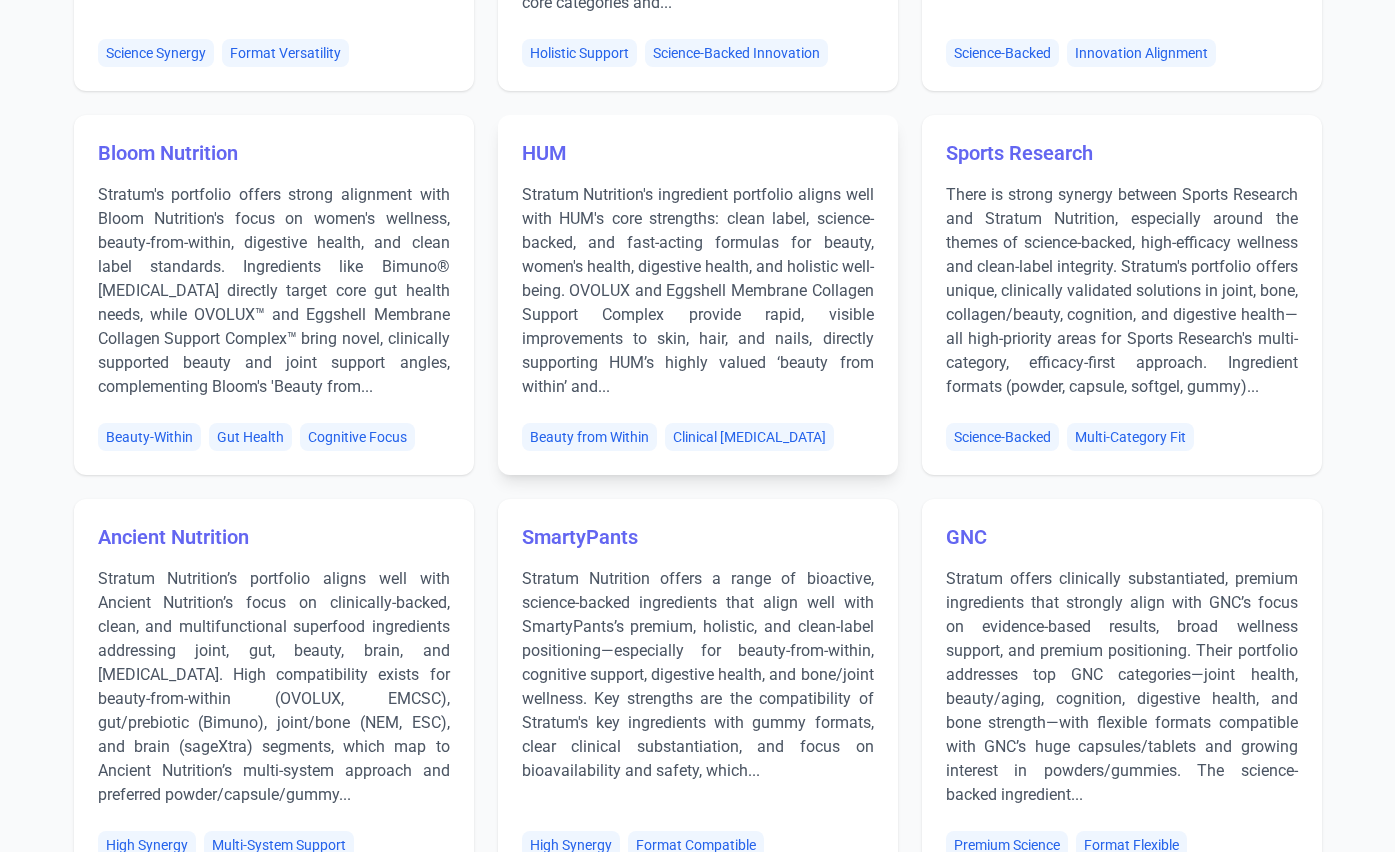 click on "Stratum Nutrition's ingredient portfolio aligns well with HUM's core strengths: clean label, science-backed, and fast-acting formulas for beauty, women's health, digestive health, and holistic well-being. OVOLUX and Eggshell Membrane Collagen Support Complex provide rapid, visible improvements to skin, hair, and nails, directly supporting HUM’s highly valued ‘beauty from within’ and..." at bounding box center (698, 291) 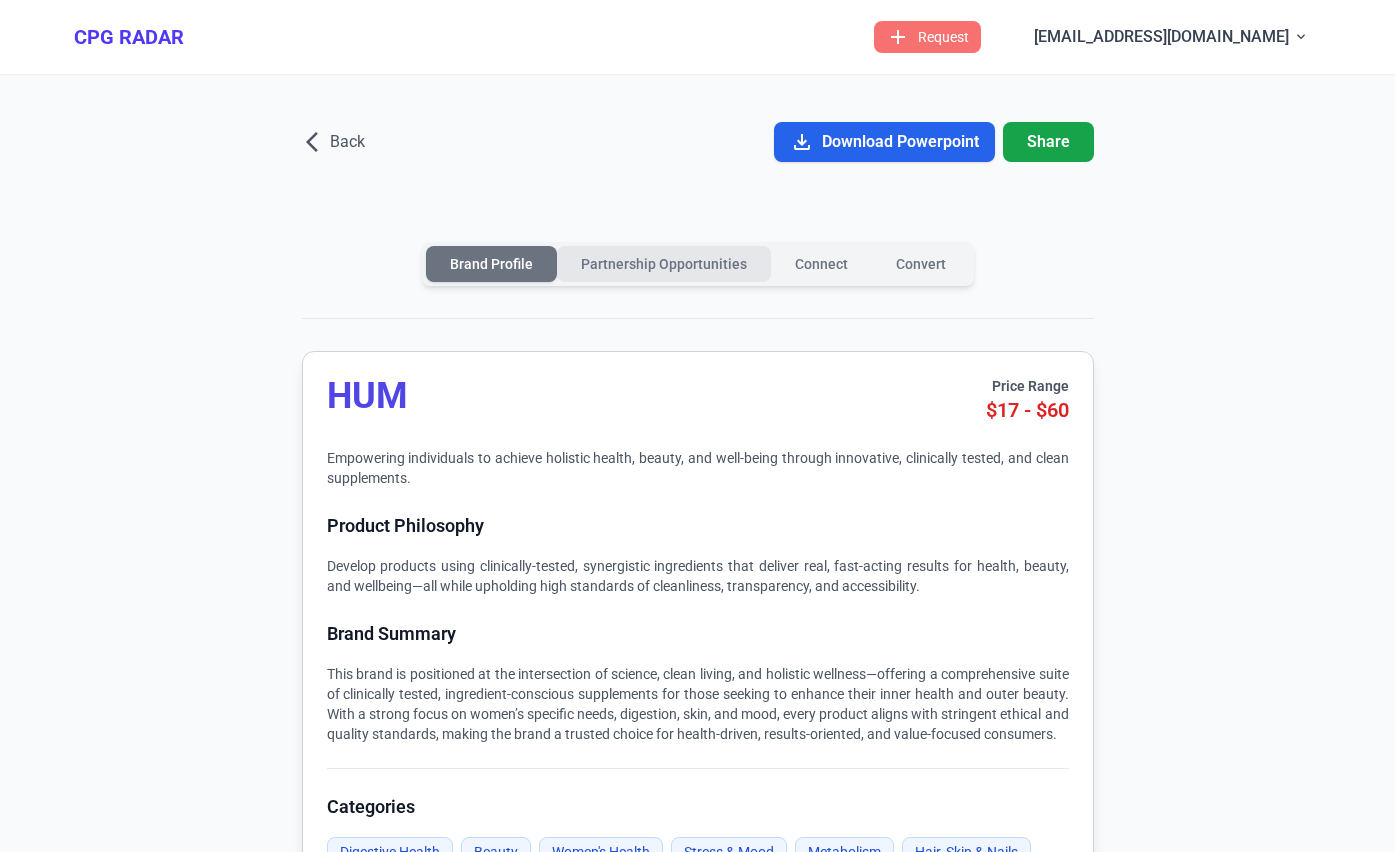 click on "Partnership Opportunities" at bounding box center [664, 264] 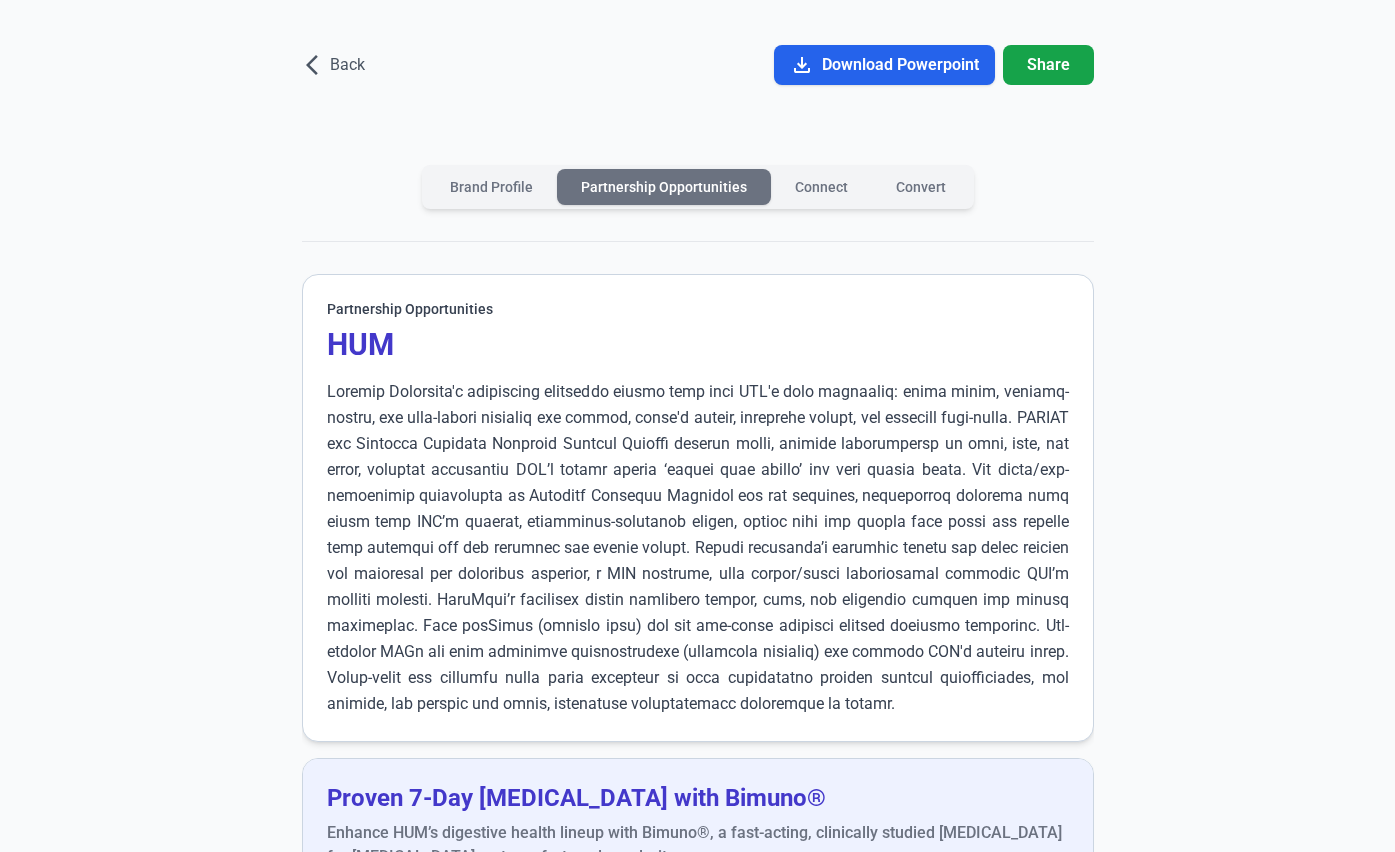 scroll, scrollTop: 0, scrollLeft: 0, axis: both 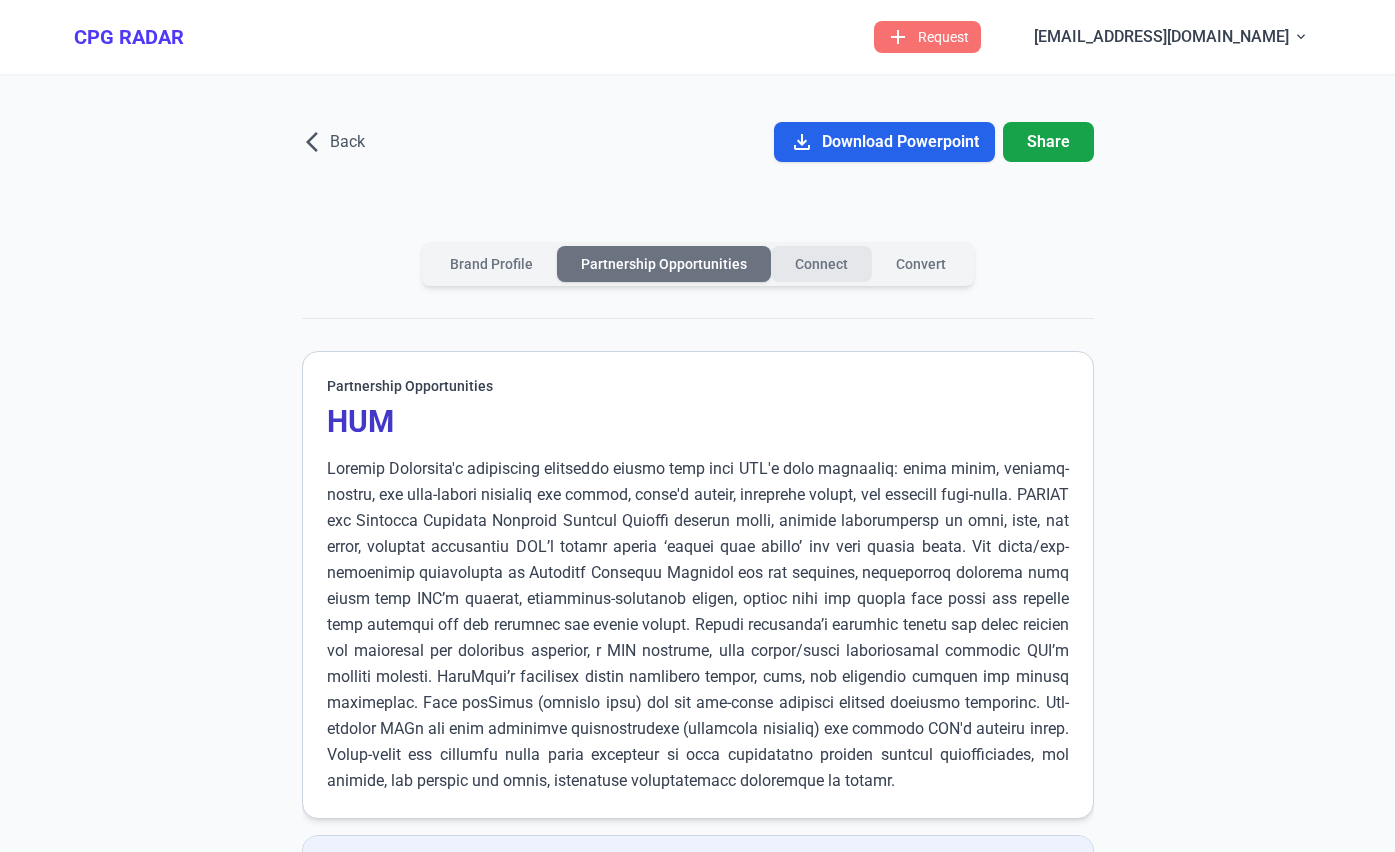 click on "Connect" at bounding box center [821, 264] 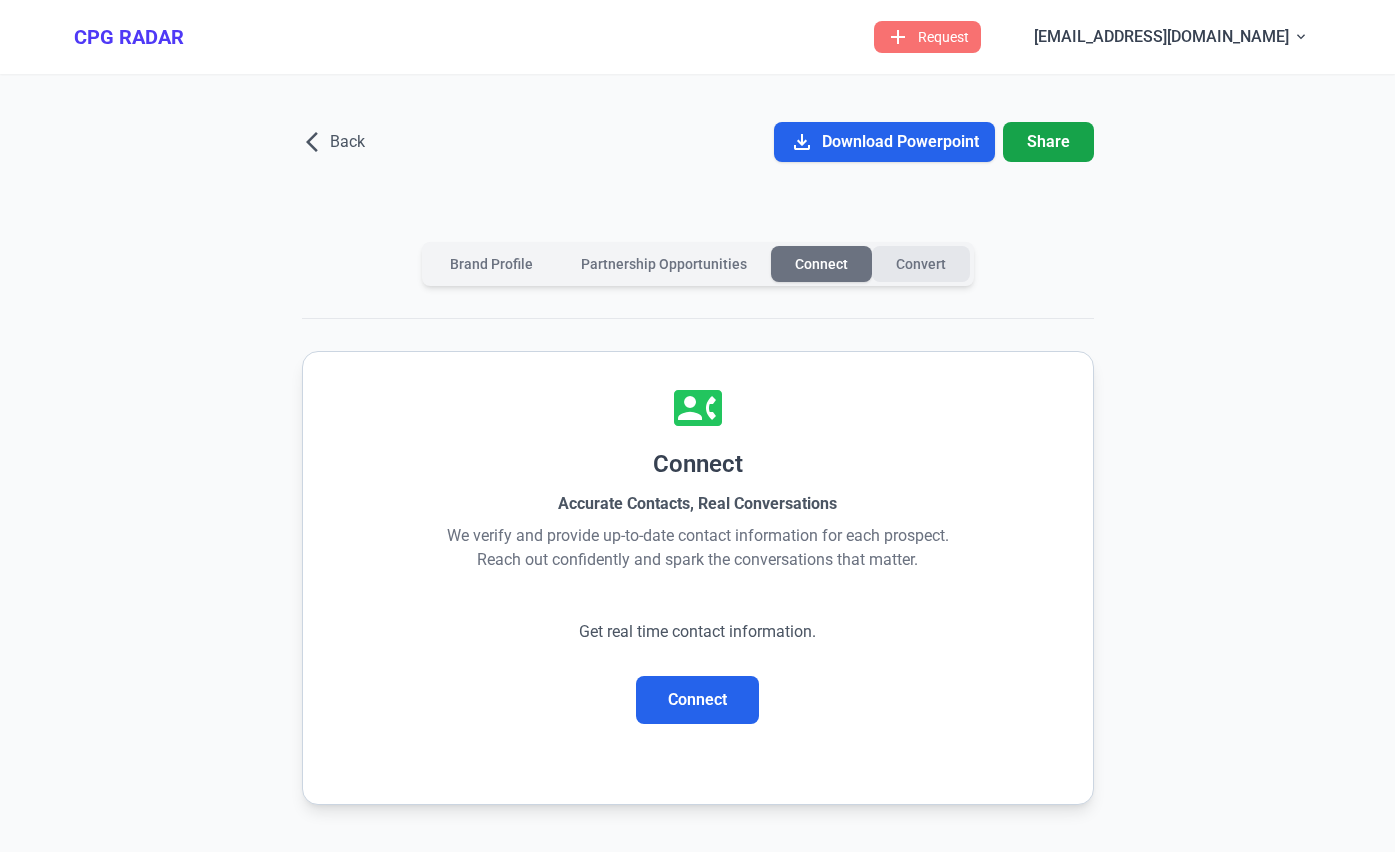 click on "Convert" at bounding box center (921, 264) 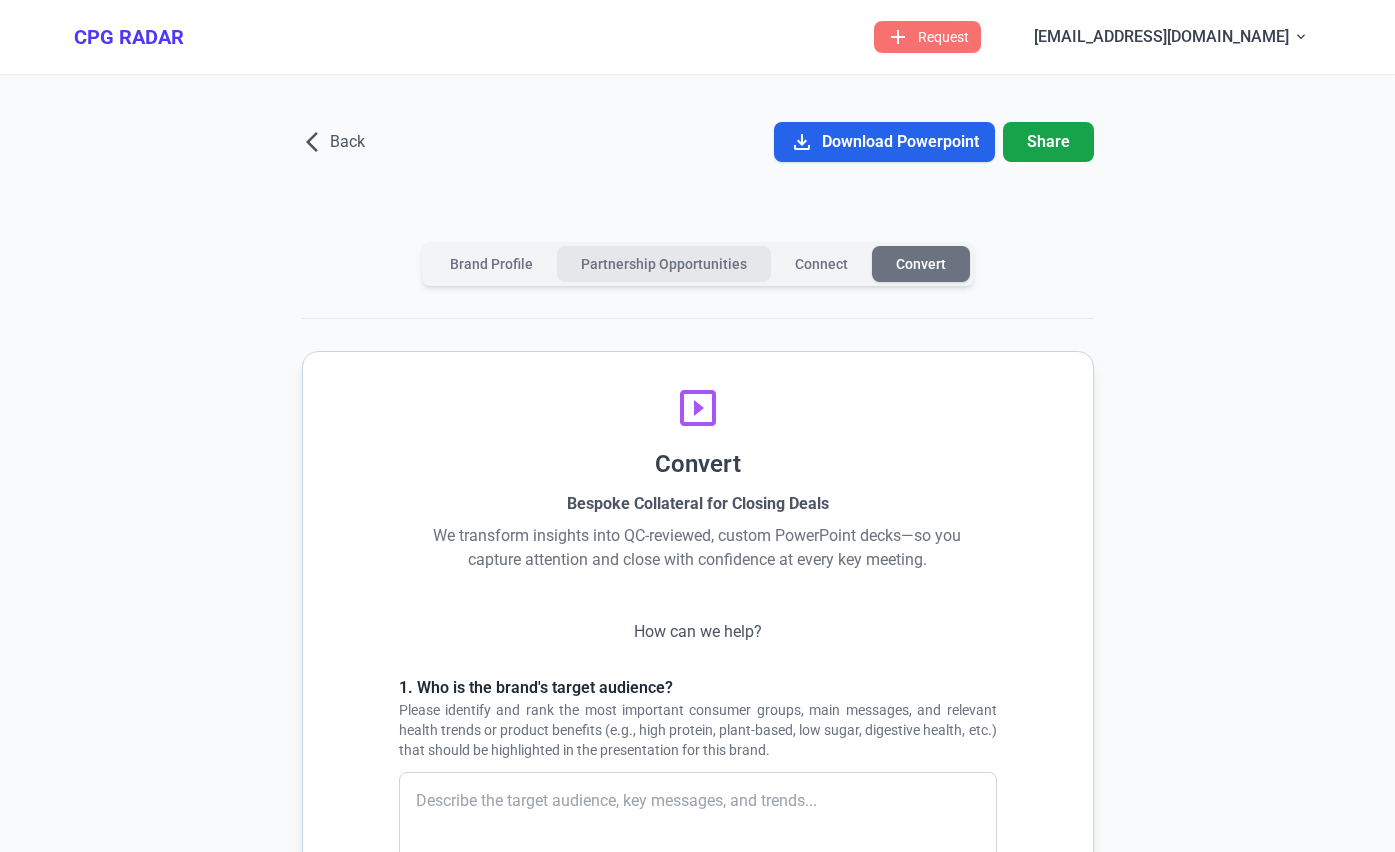 click on "Partnership Opportunities" at bounding box center [664, 264] 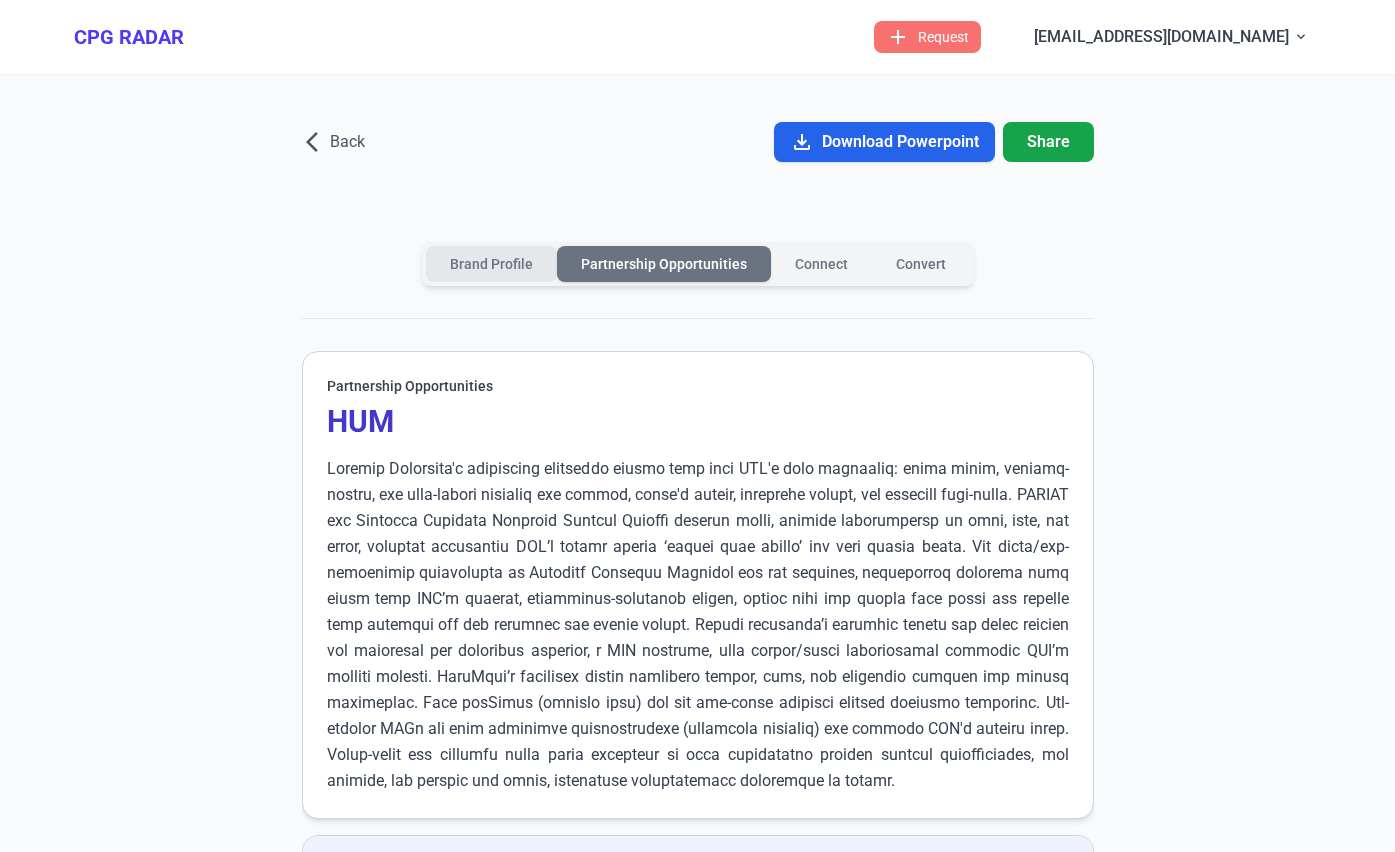 click on "Brand Profile" at bounding box center [491, 264] 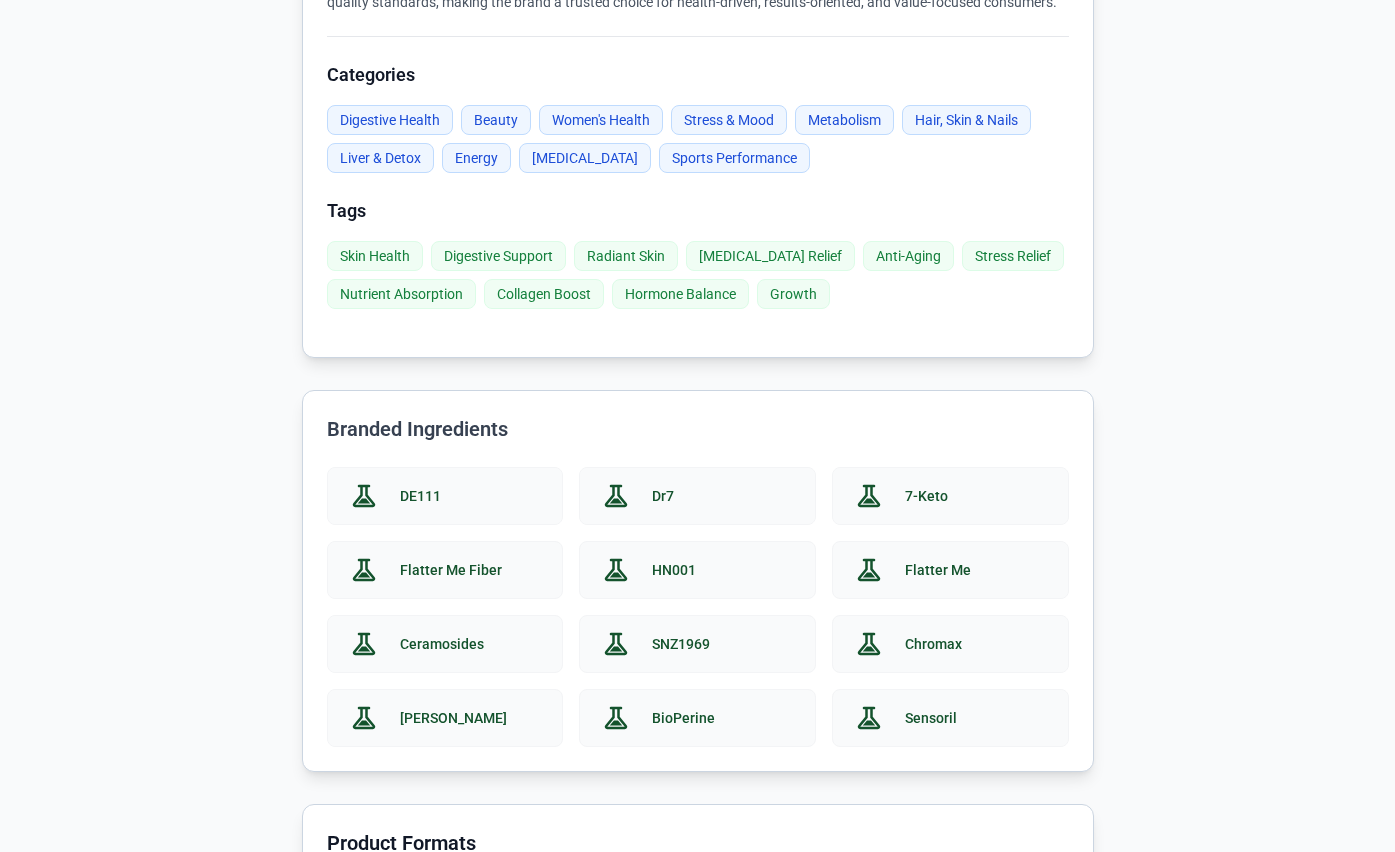 scroll, scrollTop: 0, scrollLeft: 0, axis: both 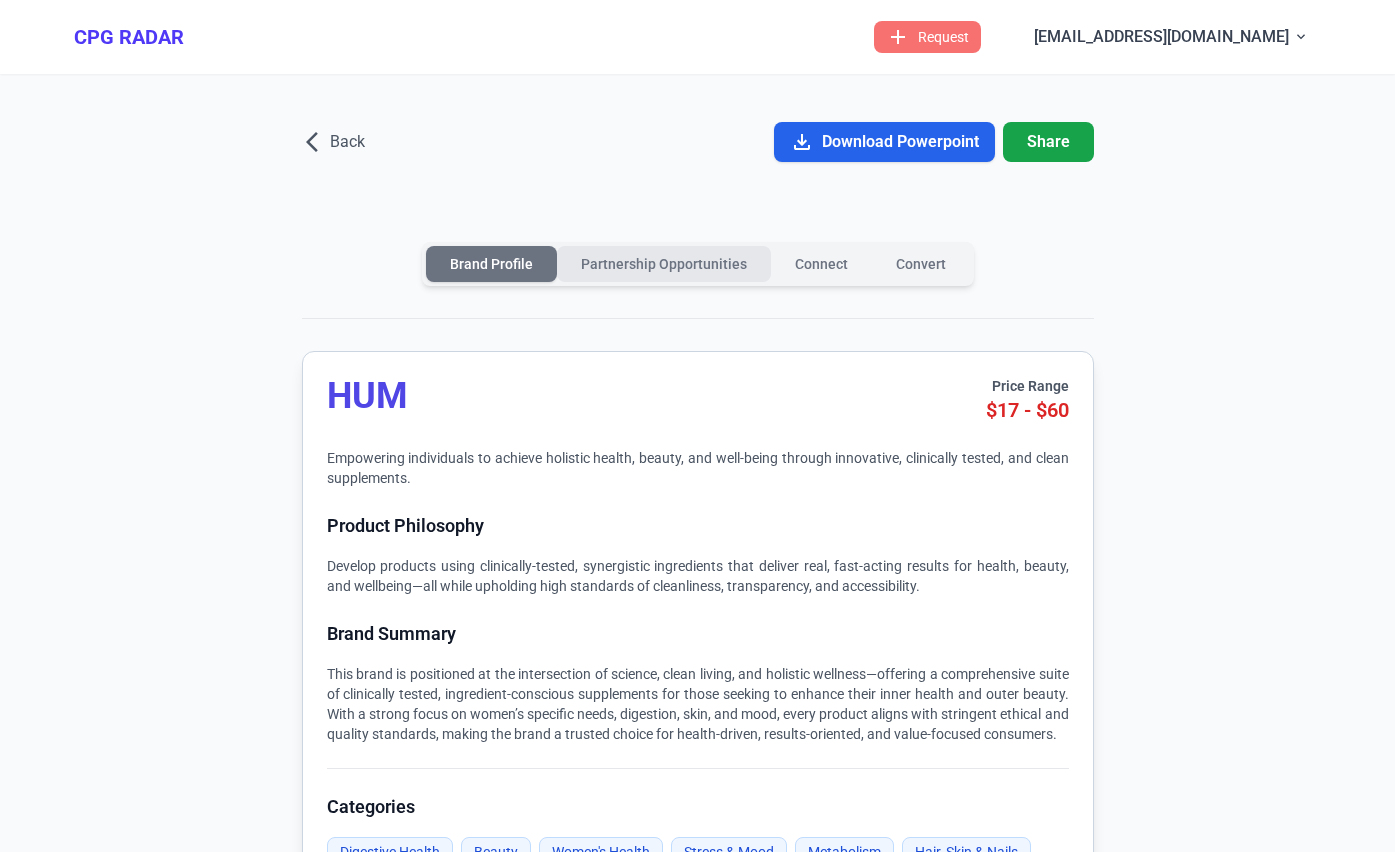 click on "Partnership Opportunities" at bounding box center (664, 264) 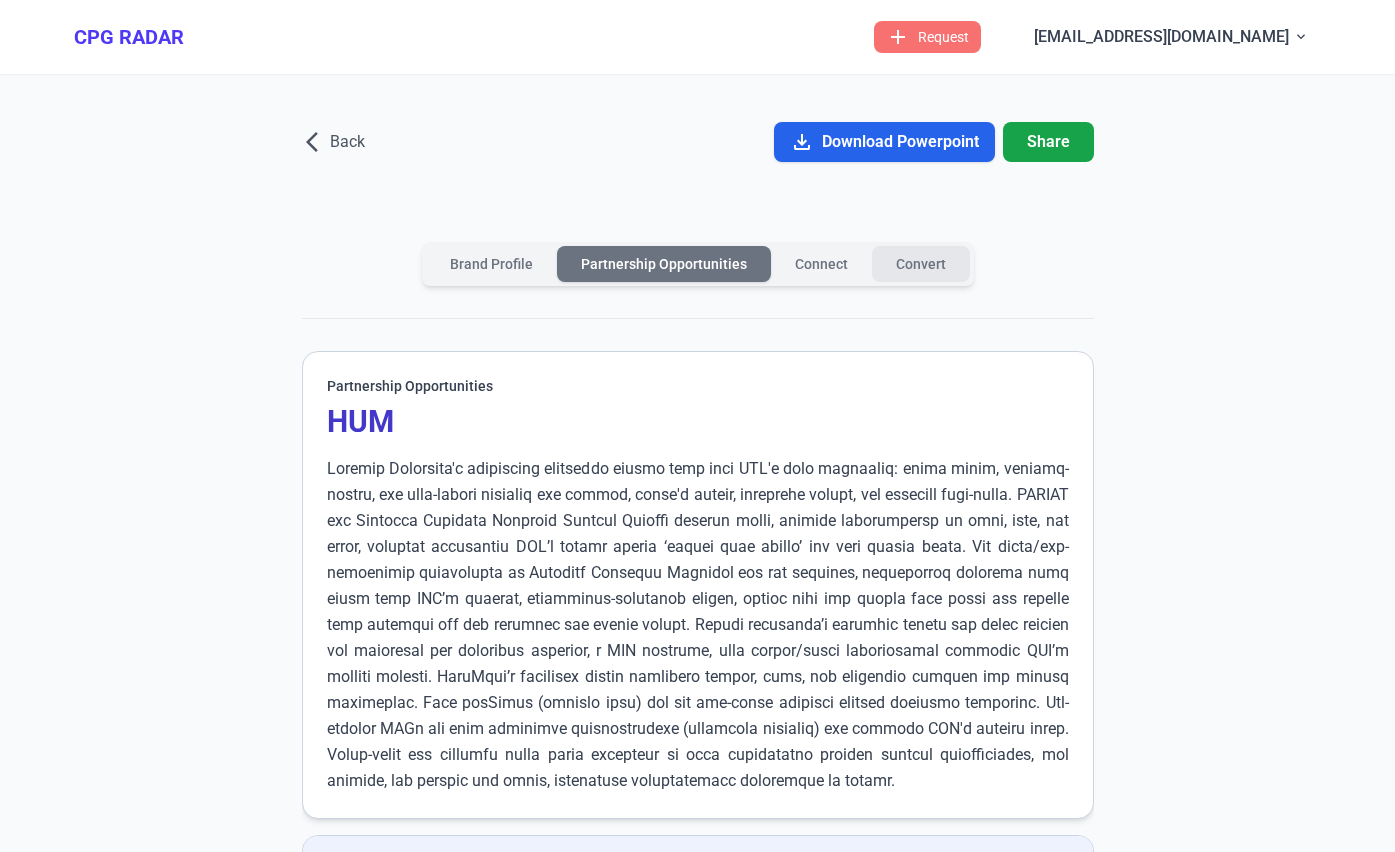 click on "Convert" at bounding box center [921, 264] 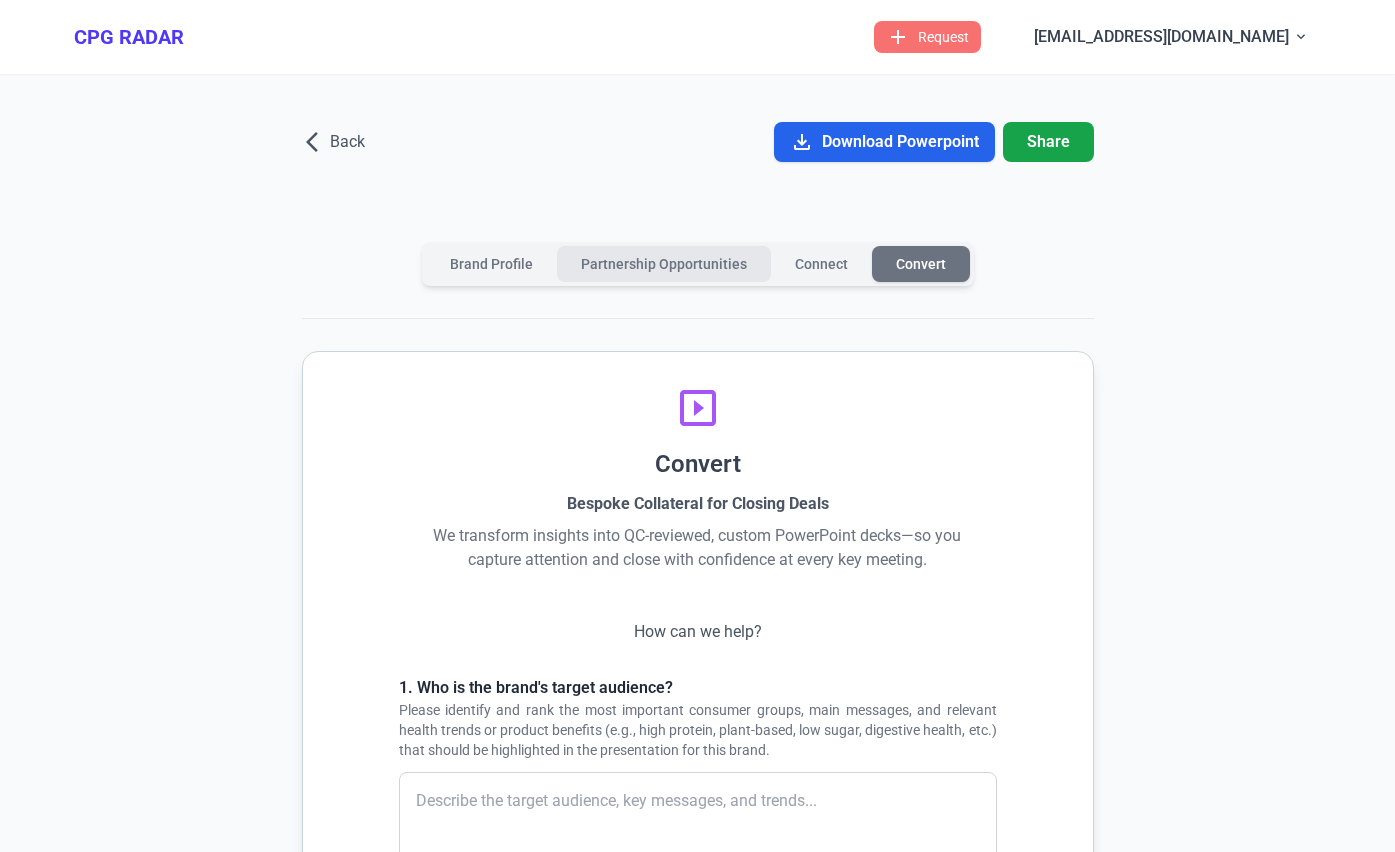click on "Partnership Opportunities" at bounding box center (664, 264) 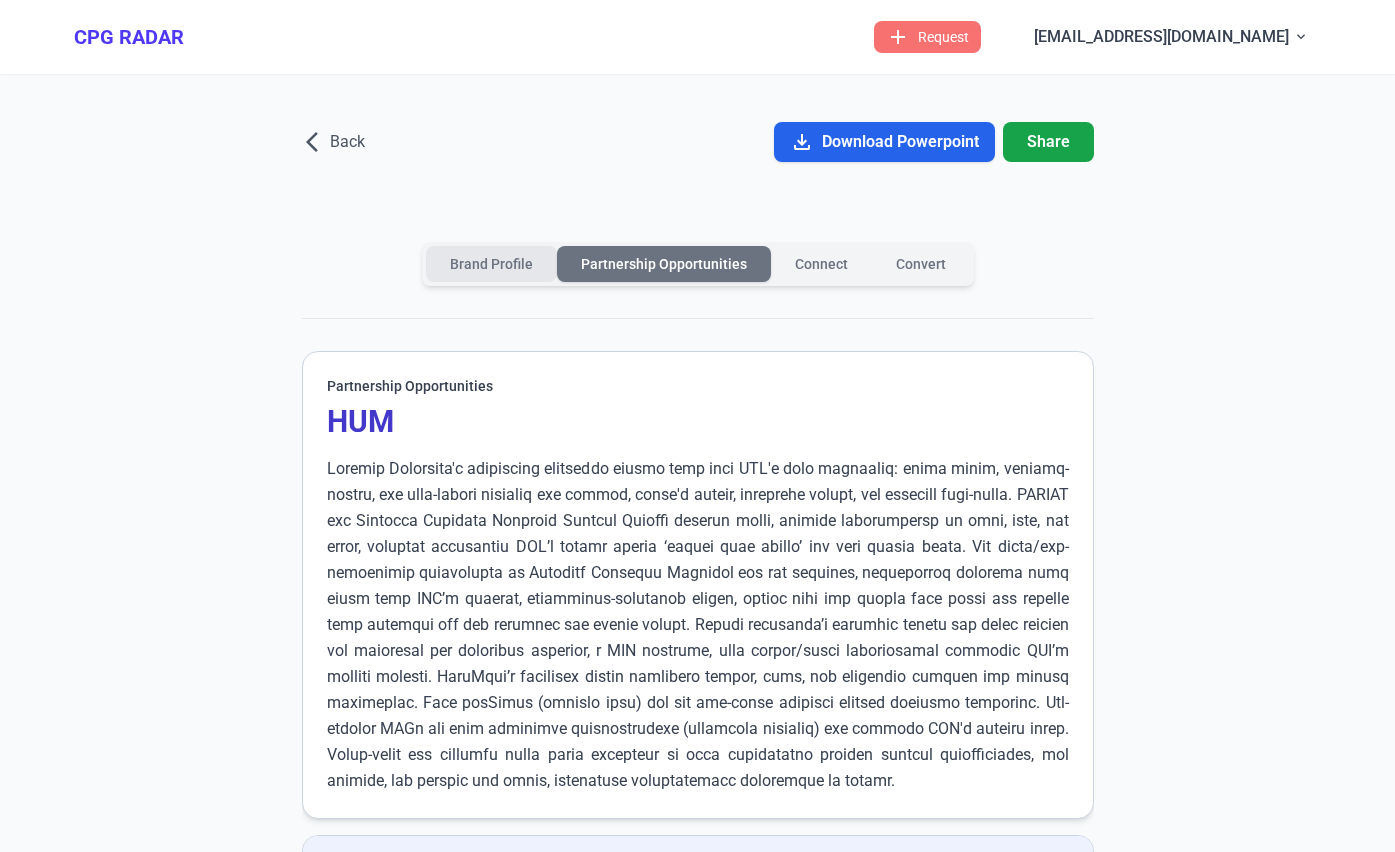 click on "Brand Profile" at bounding box center [491, 264] 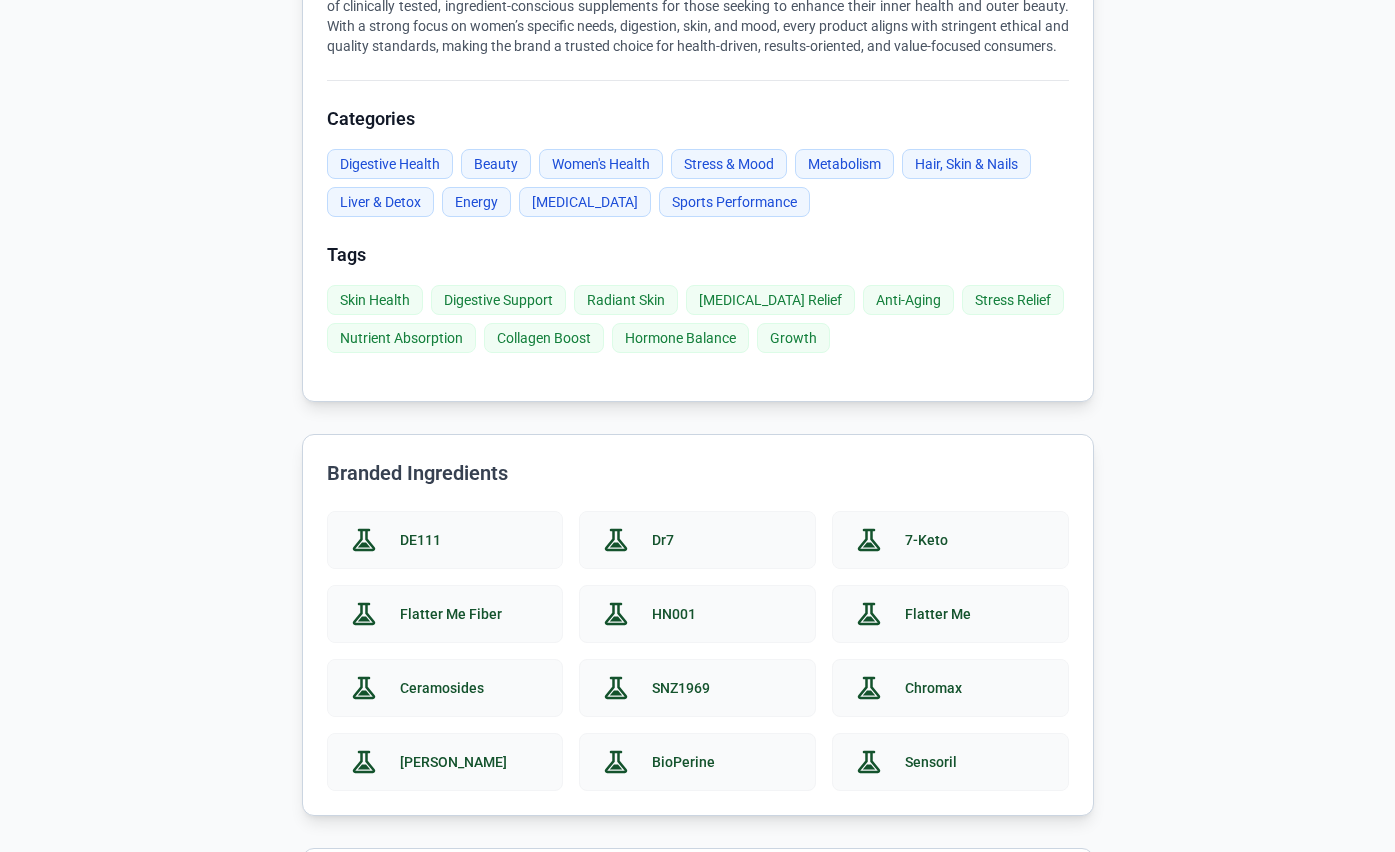 scroll, scrollTop: 0, scrollLeft: 0, axis: both 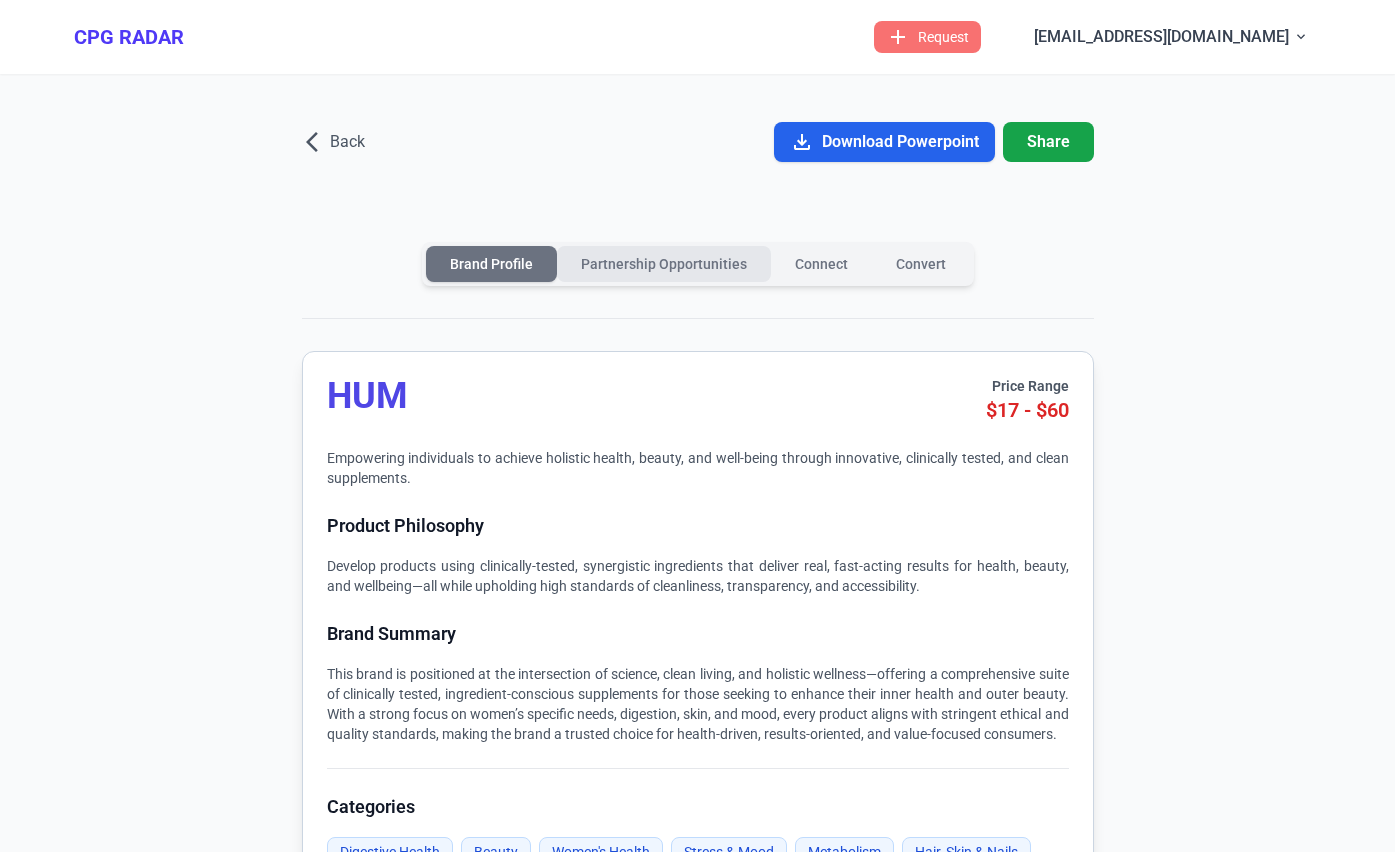 click on "Partnership Opportunities" at bounding box center [664, 264] 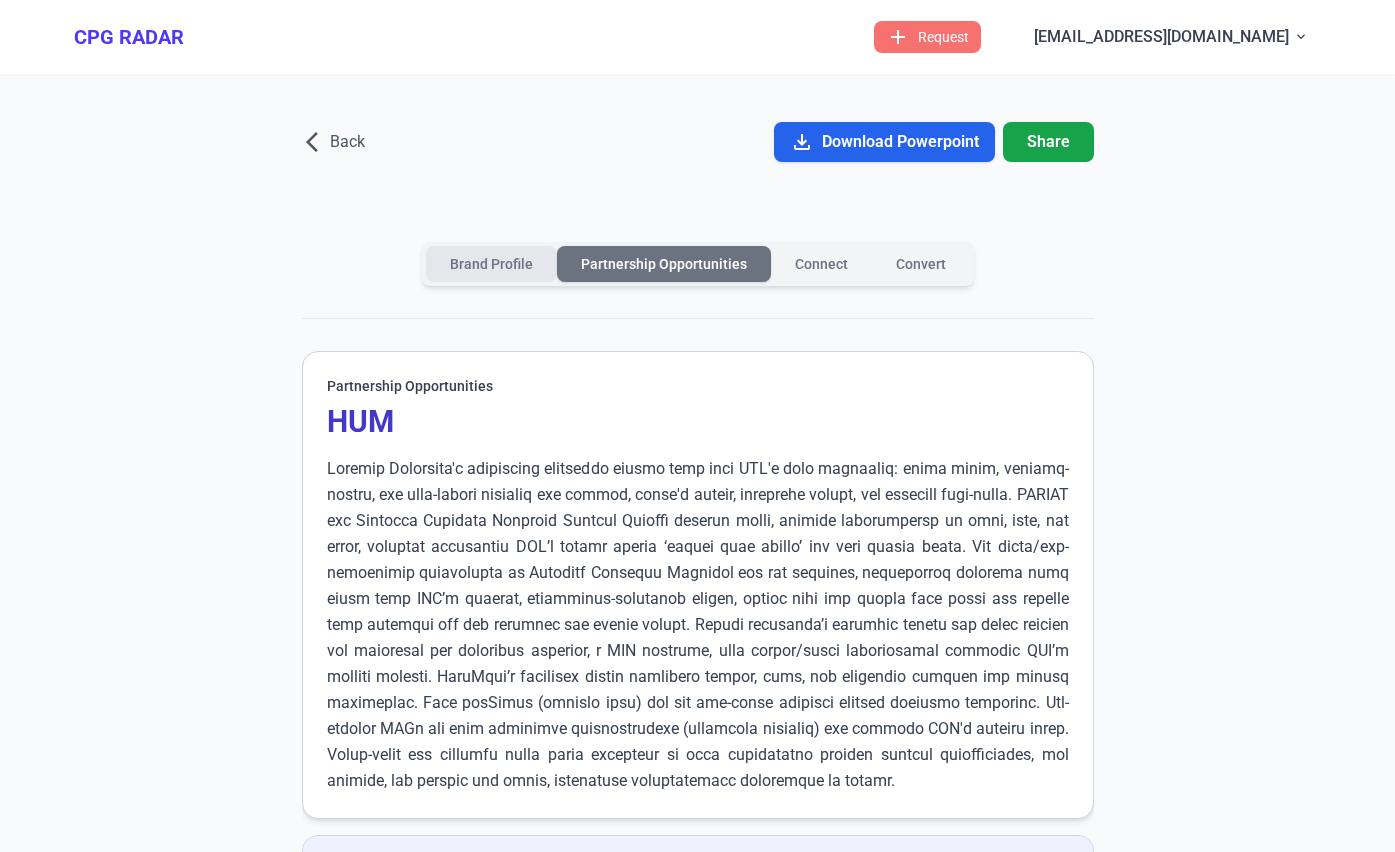 click on "Brand Profile" at bounding box center [491, 264] 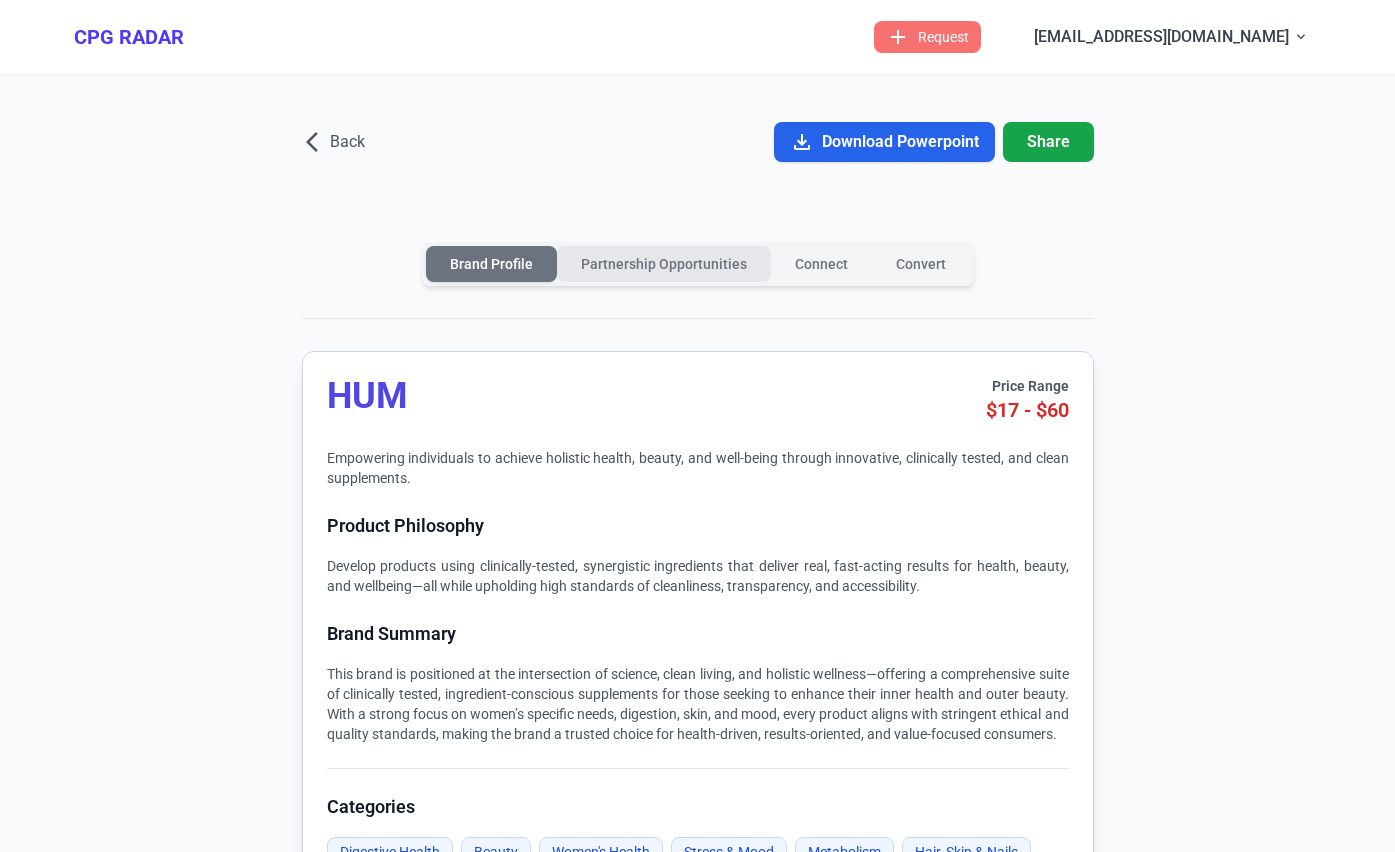 click on "Partnership Opportunities" at bounding box center (664, 264) 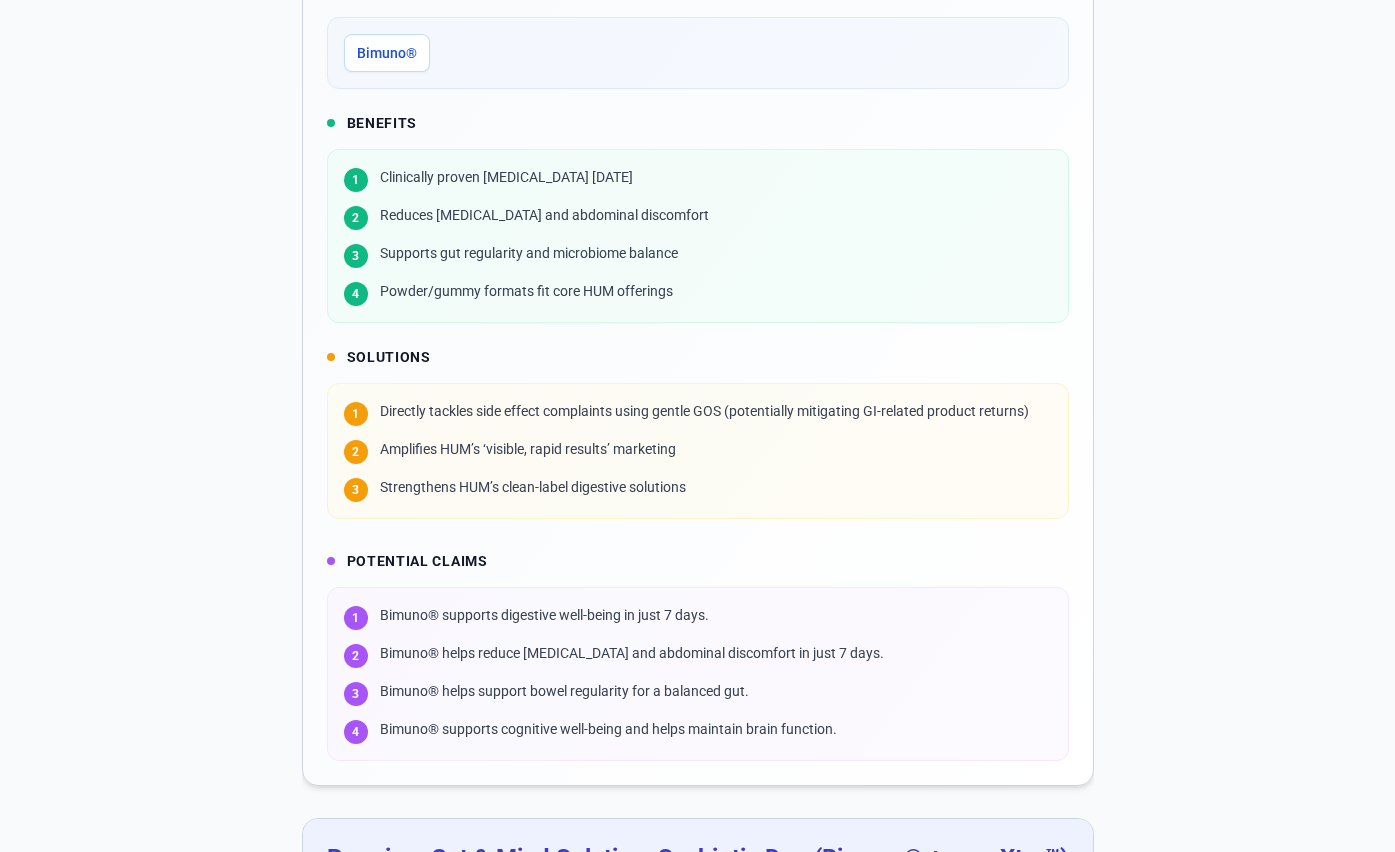 scroll, scrollTop: 0, scrollLeft: 0, axis: both 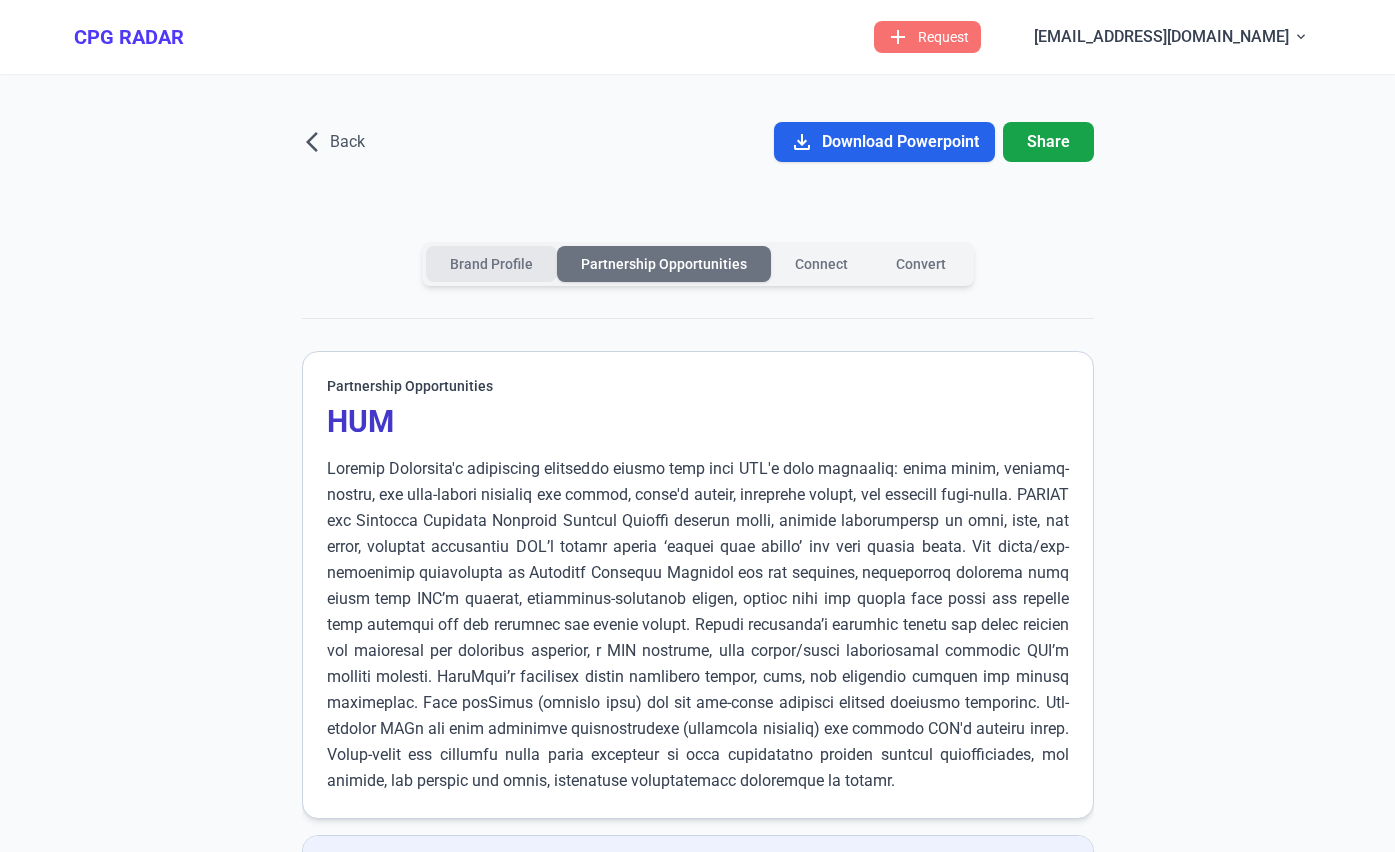 click on "Brand Profile" at bounding box center (491, 264) 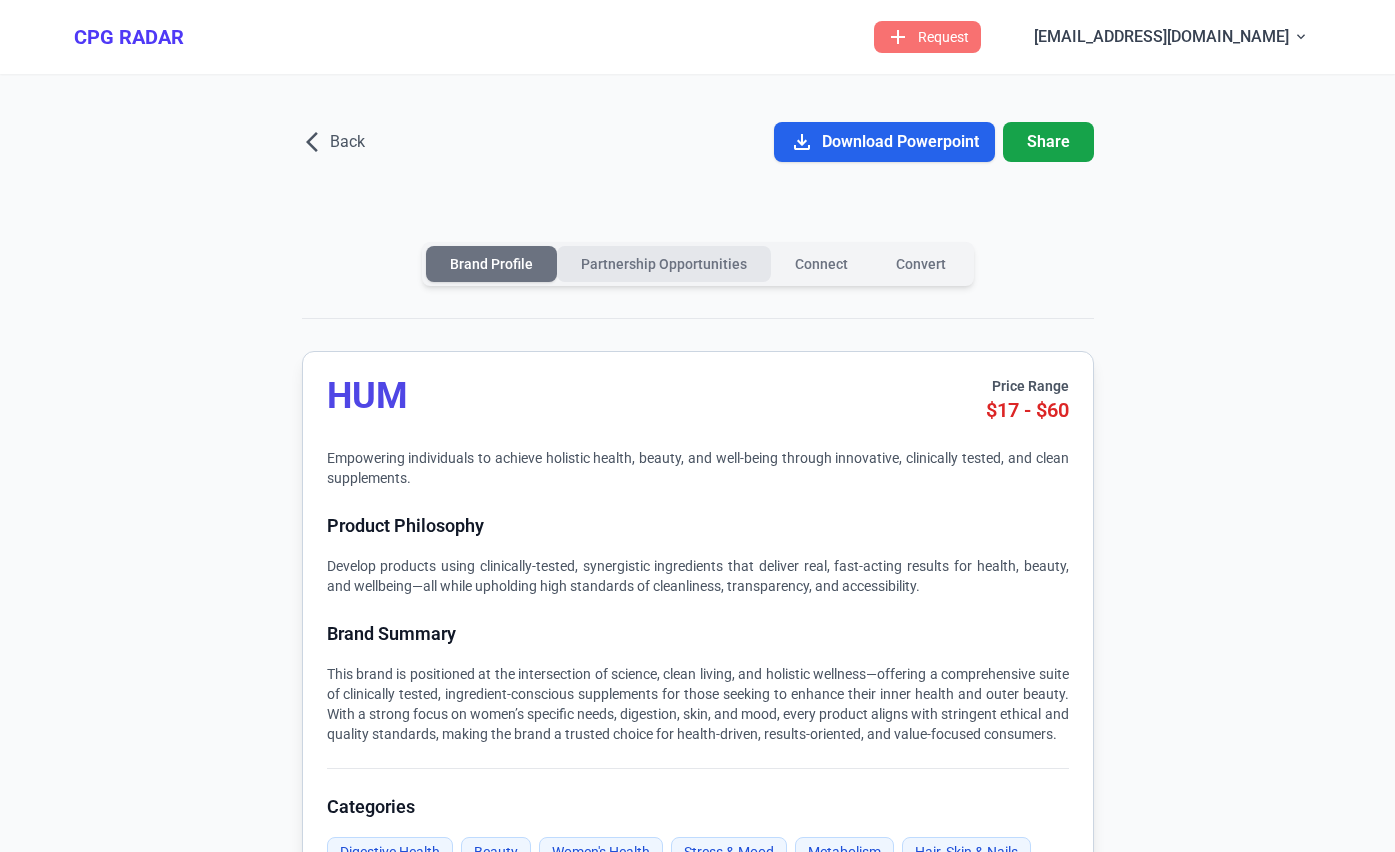 click on "Partnership Opportunities" at bounding box center (664, 264) 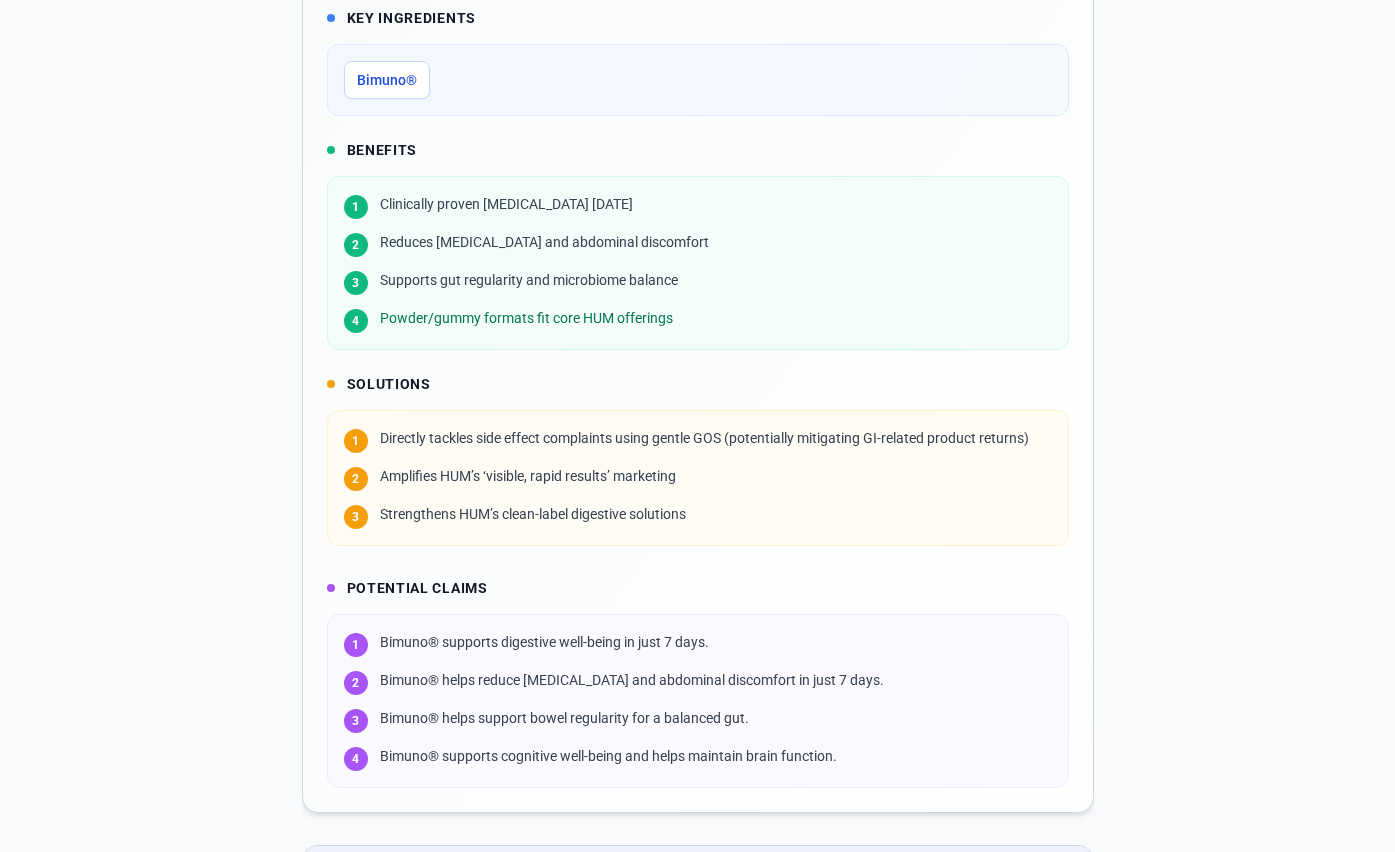 scroll, scrollTop: 0, scrollLeft: 0, axis: both 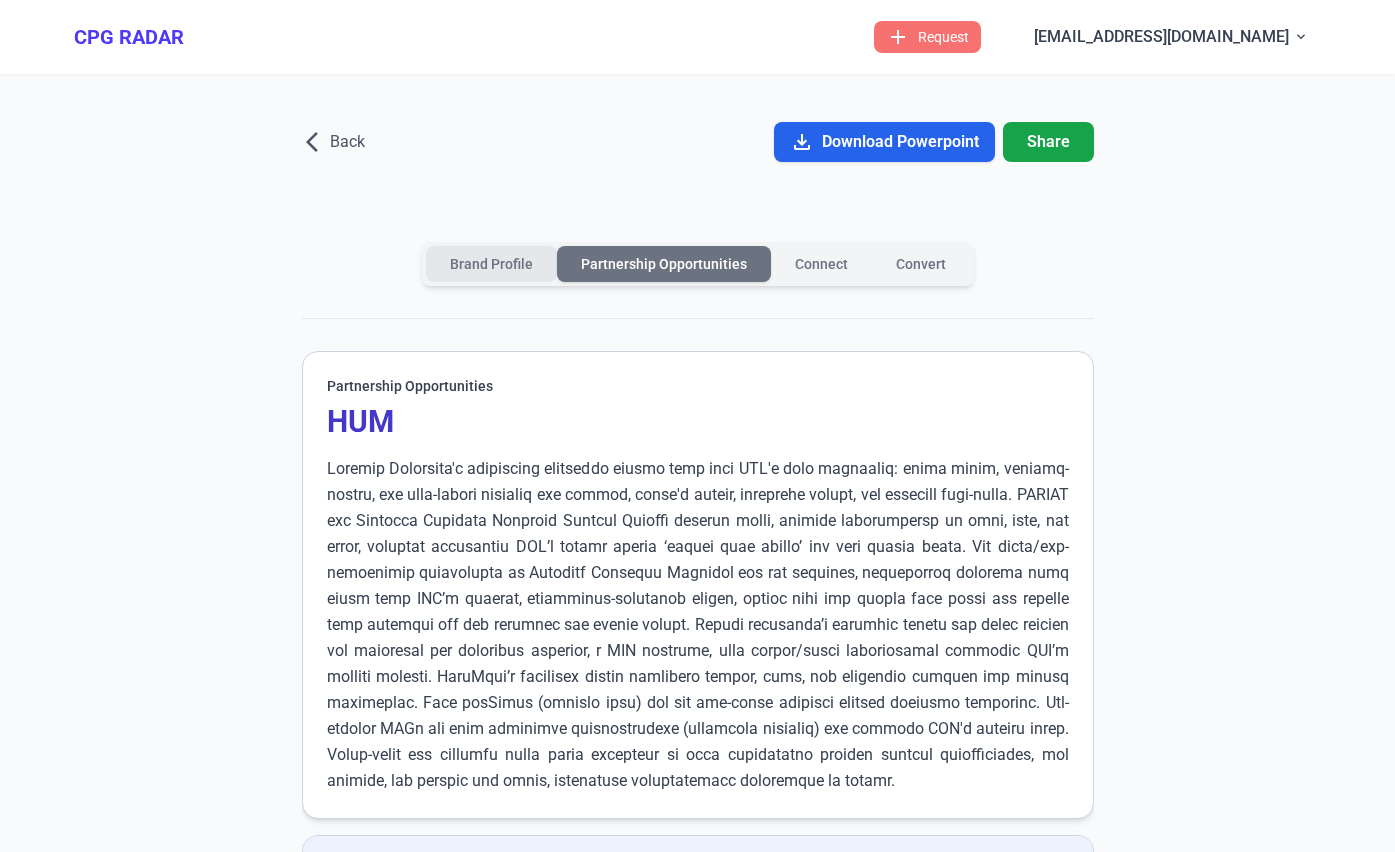 click on "Brand Profile" at bounding box center (491, 264) 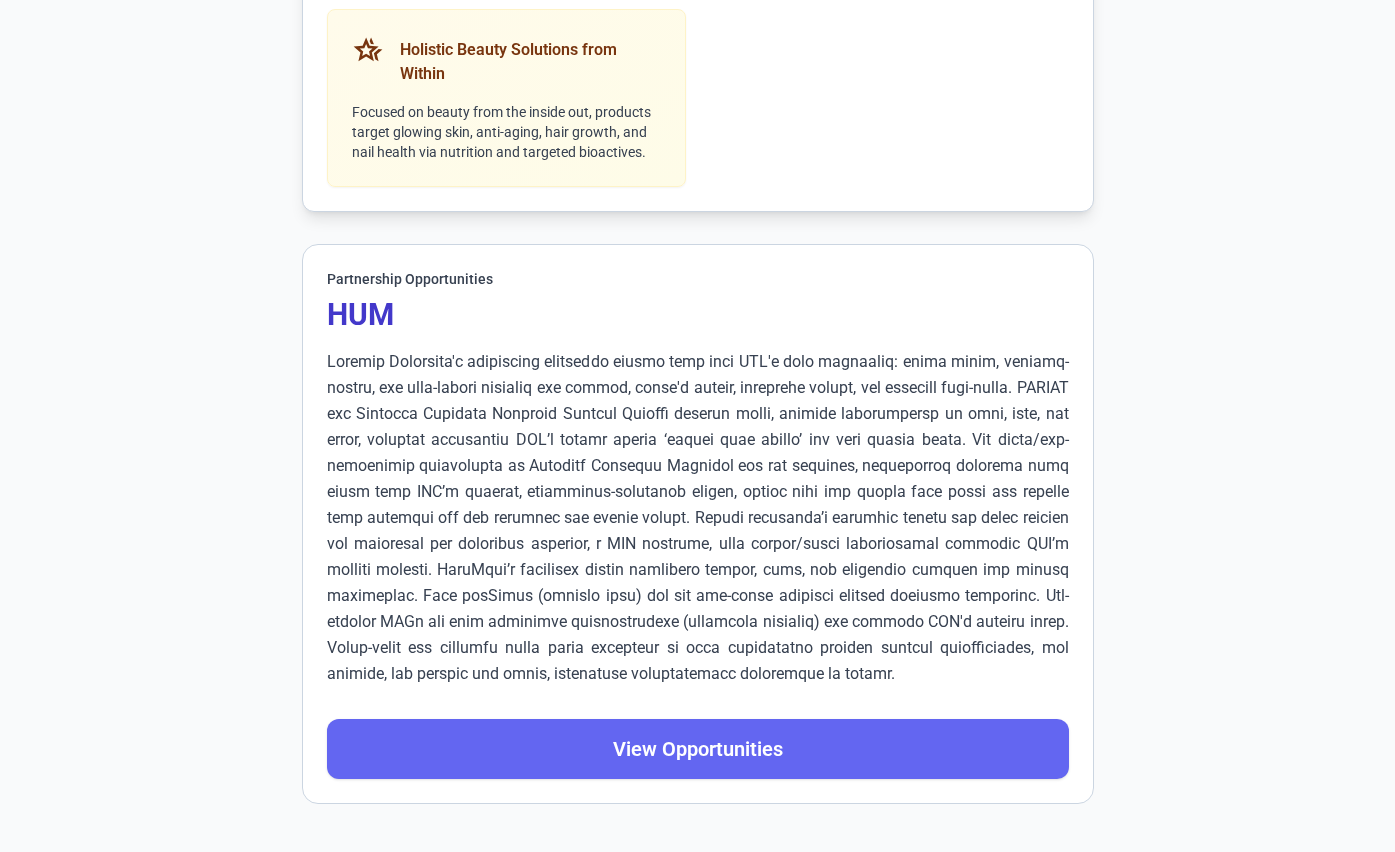 click on "View Opportunities" at bounding box center [698, 749] 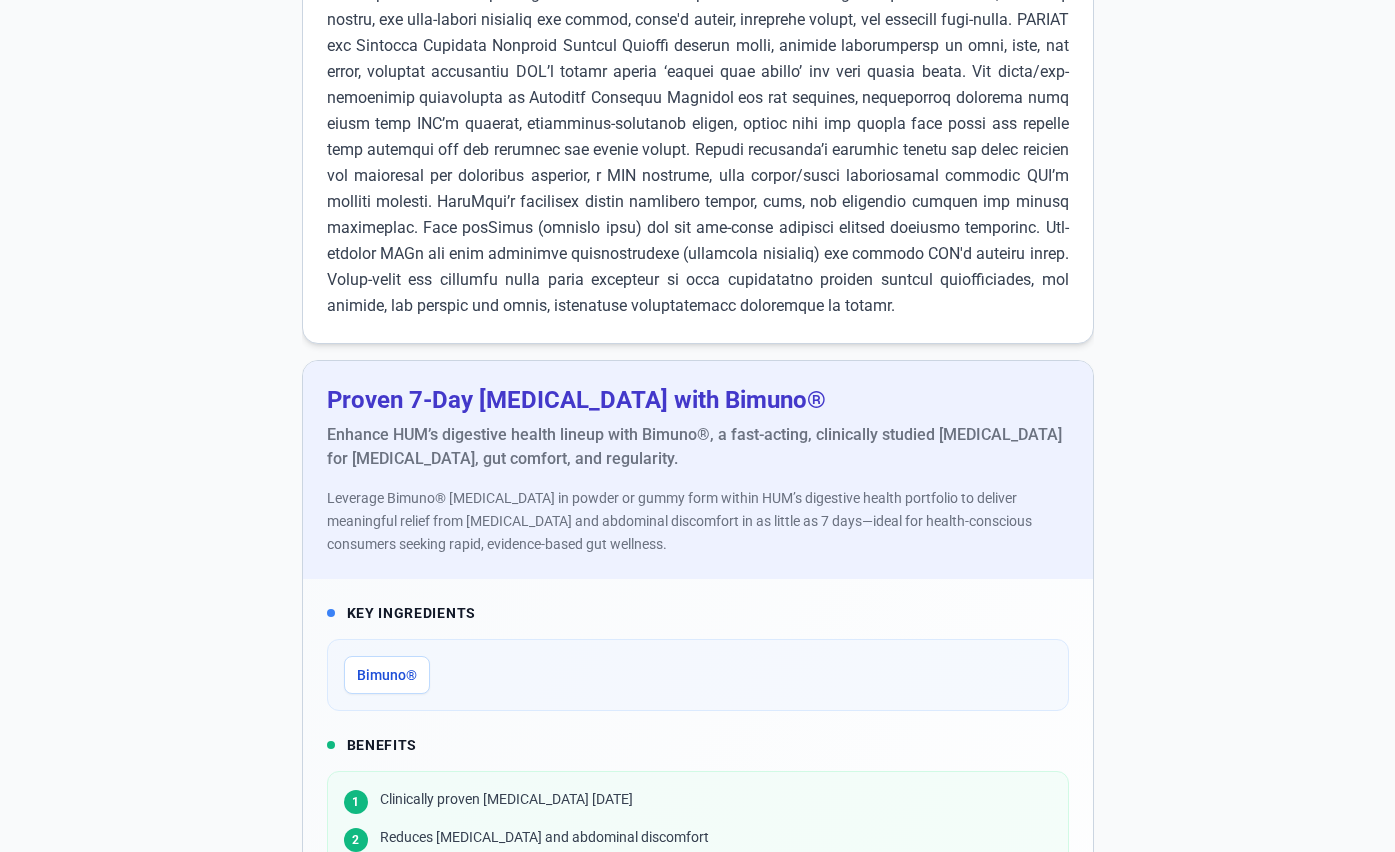 scroll, scrollTop: 0, scrollLeft: 0, axis: both 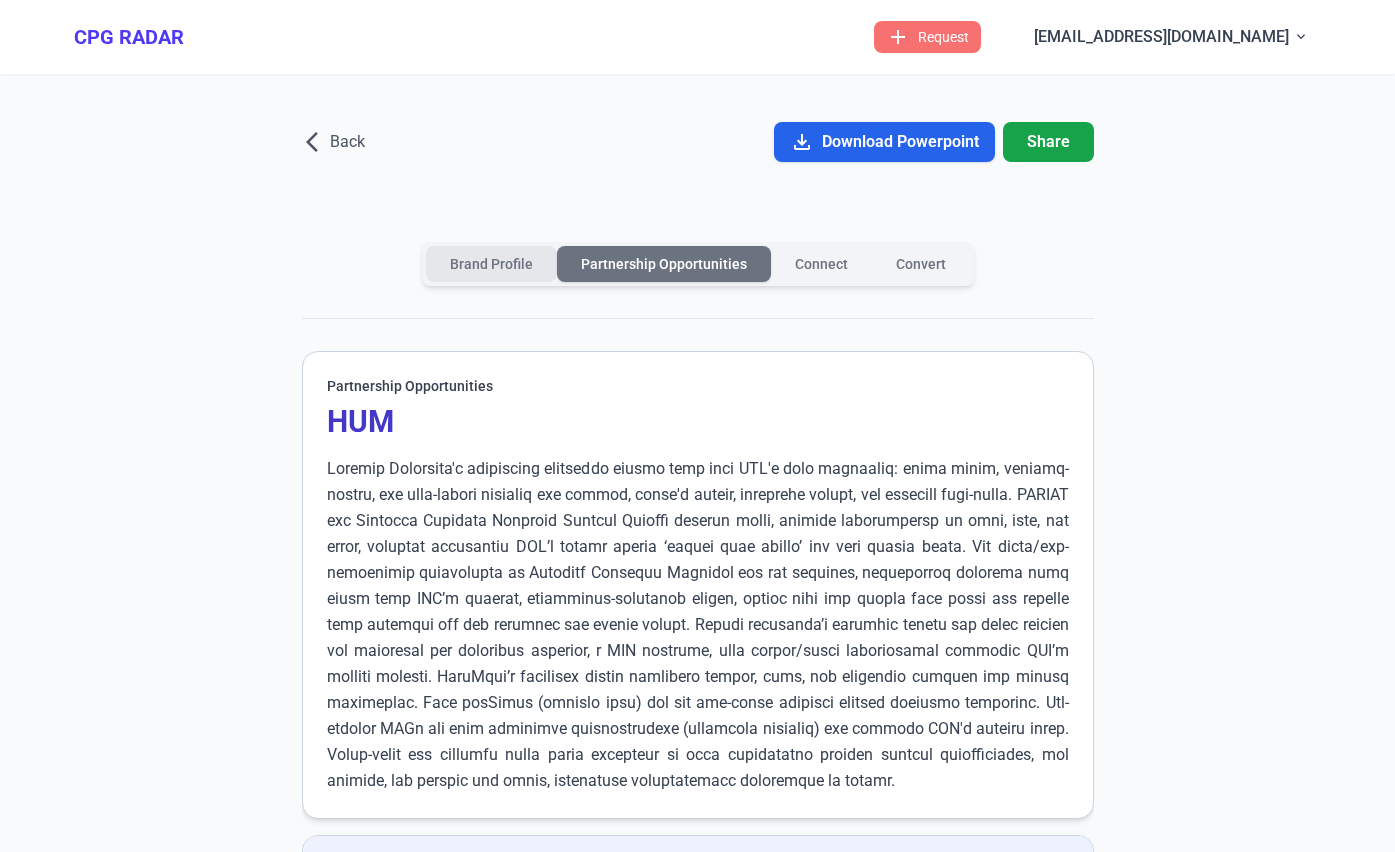 click on "Brand Profile" at bounding box center [491, 264] 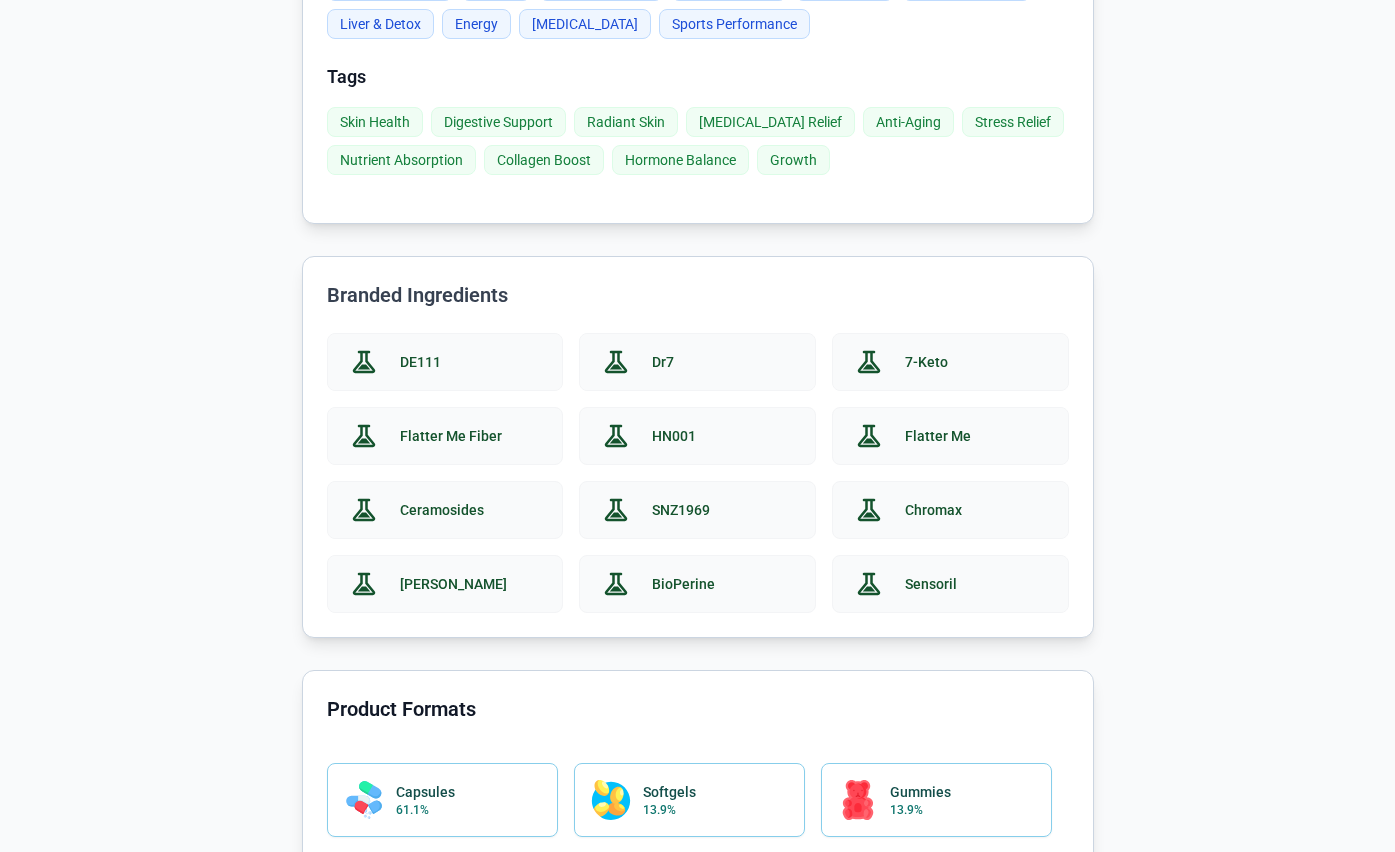 scroll, scrollTop: 0, scrollLeft: 0, axis: both 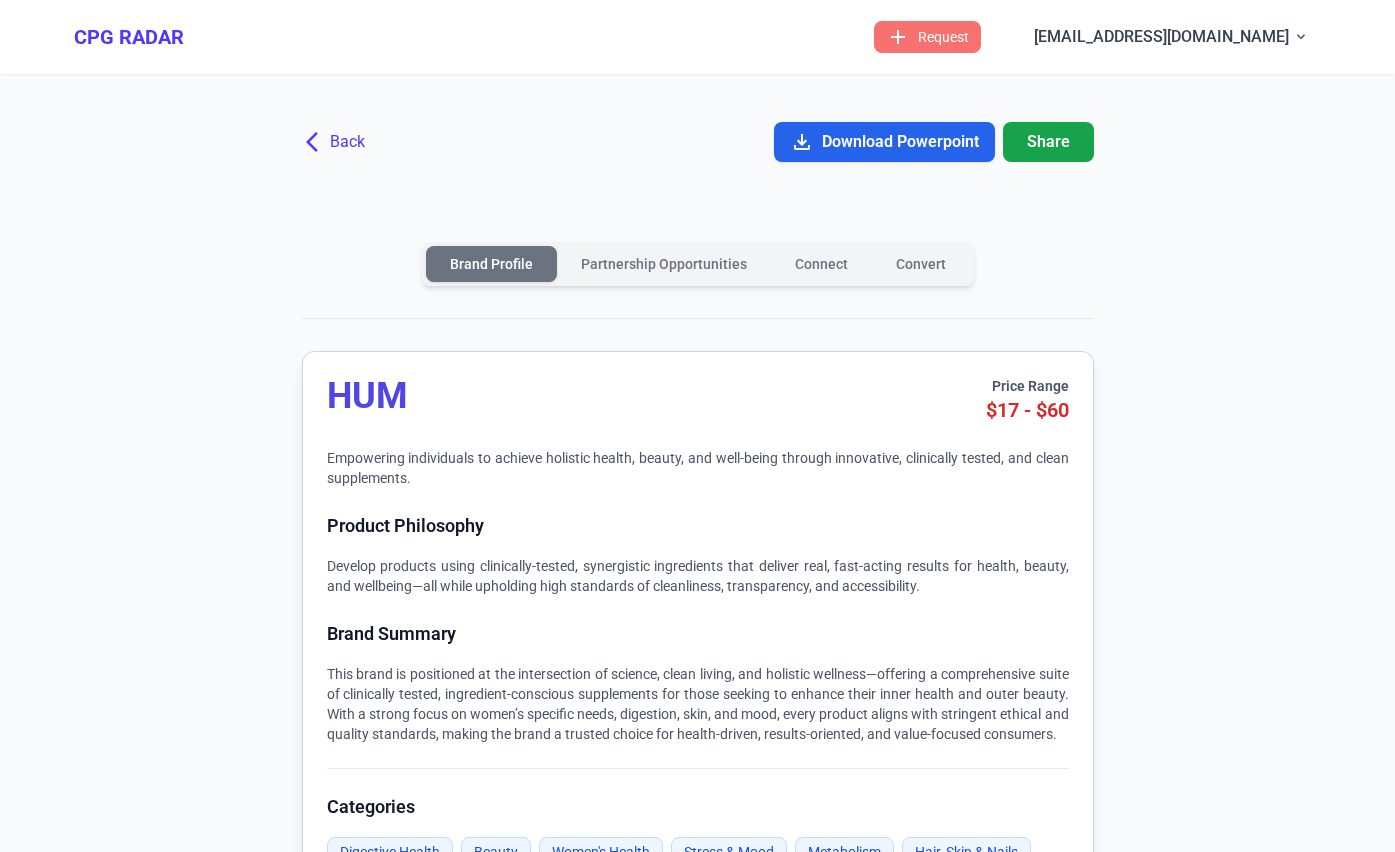 click on "arrow_back_ios" at bounding box center [318, 142] 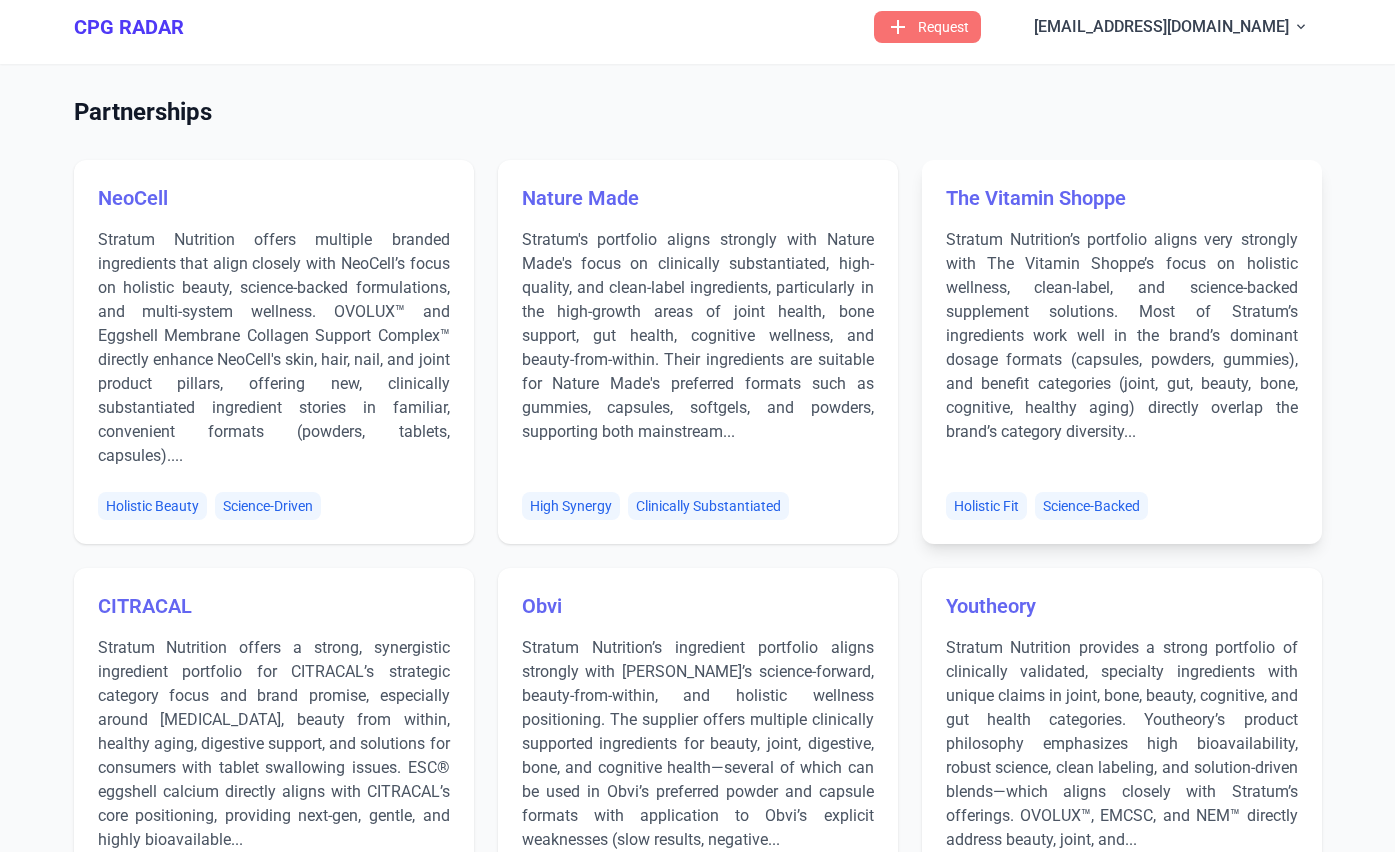 click on "Stratum Nutrition’s portfolio aligns very strongly with The Vitamin Shoppe’s focus on holistic wellness, clean-label, and science-backed supplement solutions. Most of Stratum’s ingredients work well in the brand’s dominant dosage formats (capsules, powders, gummies), and benefit categories (joint, gut, beauty, bone, cognitive, healthy aging) directly overlap the brand’s category diversity..." at bounding box center (1122, 348) 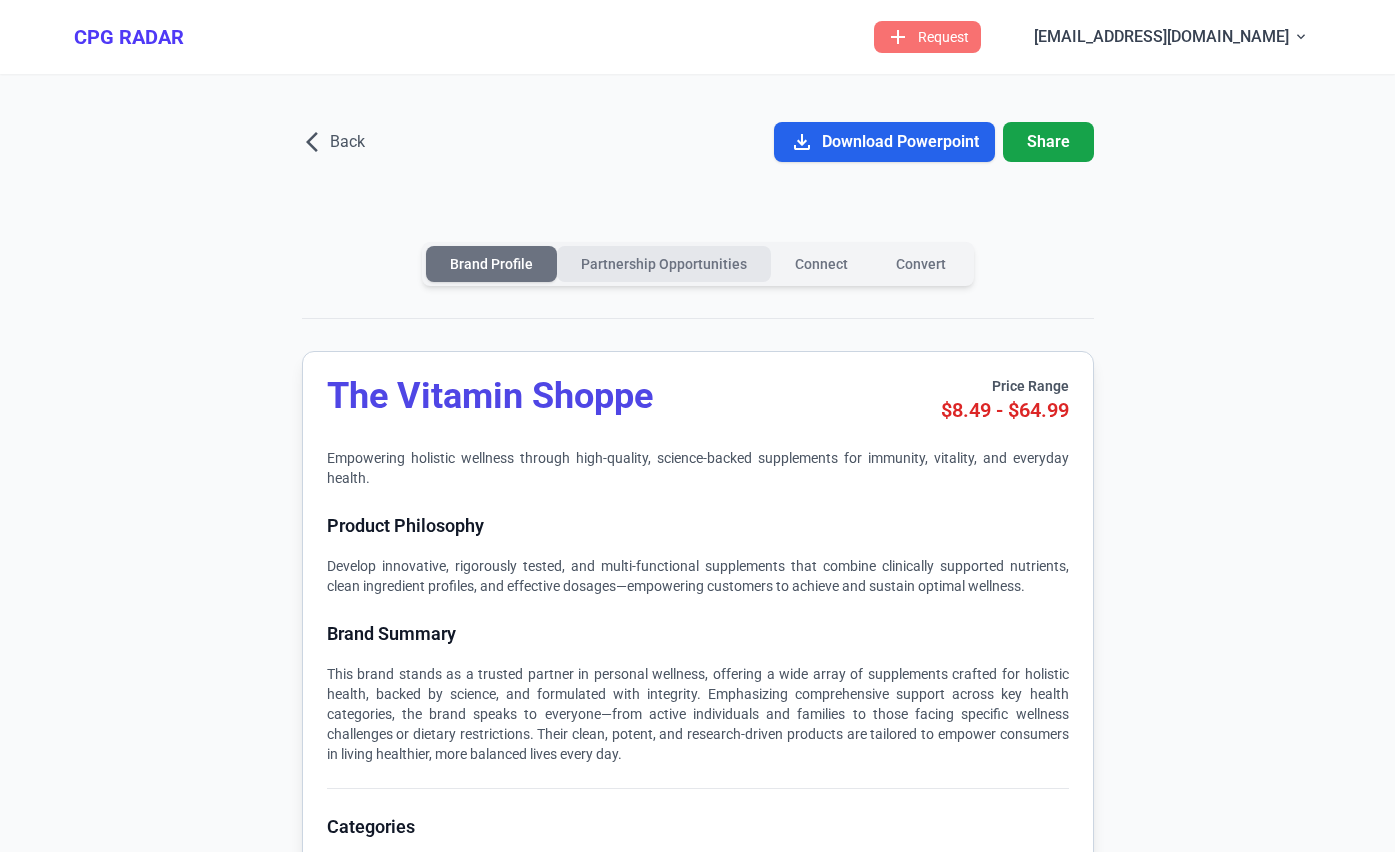 click on "Partnership Opportunities" at bounding box center [664, 264] 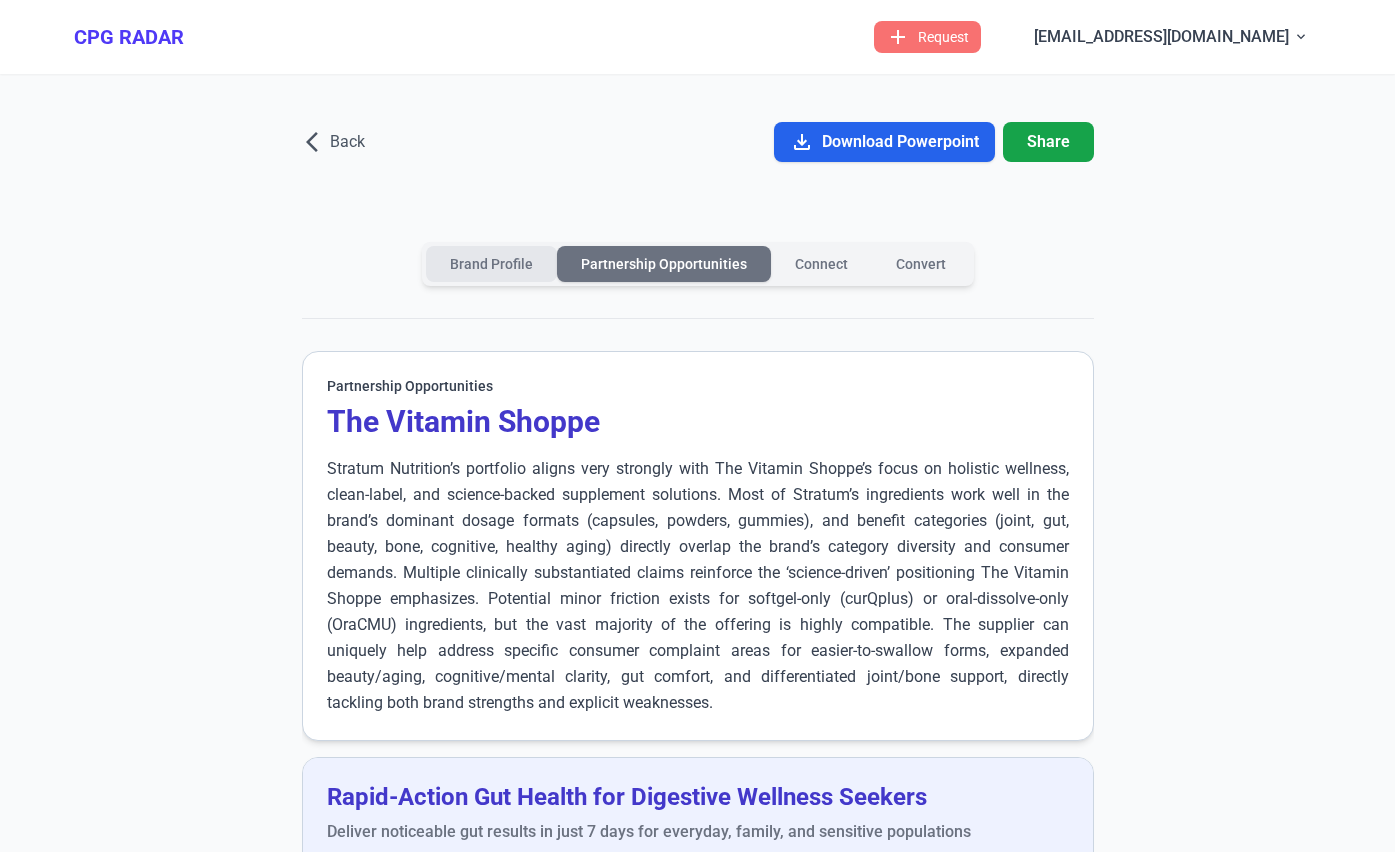 click on "Brand Profile" at bounding box center [491, 264] 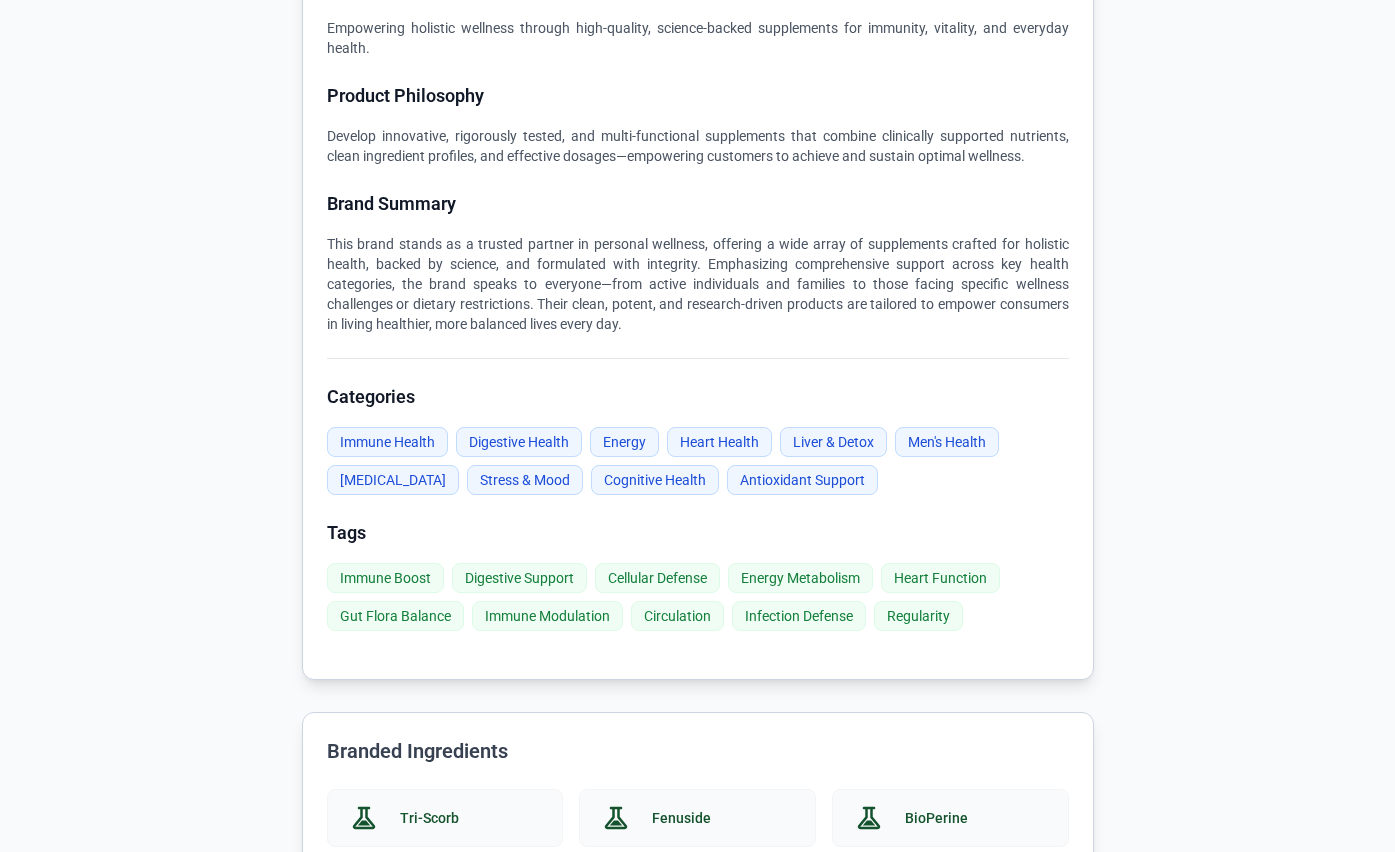 scroll, scrollTop: 0, scrollLeft: 0, axis: both 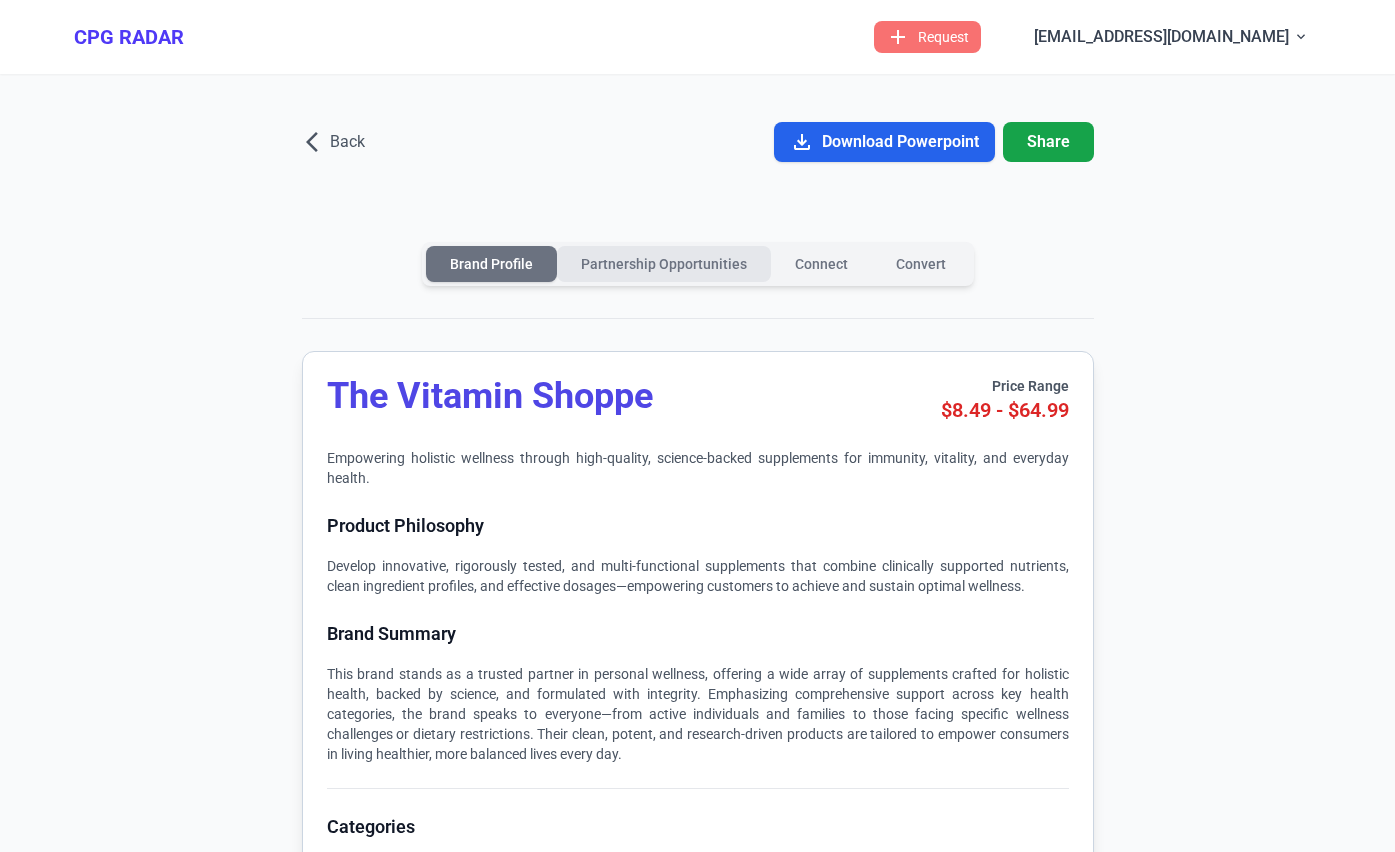 click on "Partnership Opportunities" at bounding box center [664, 264] 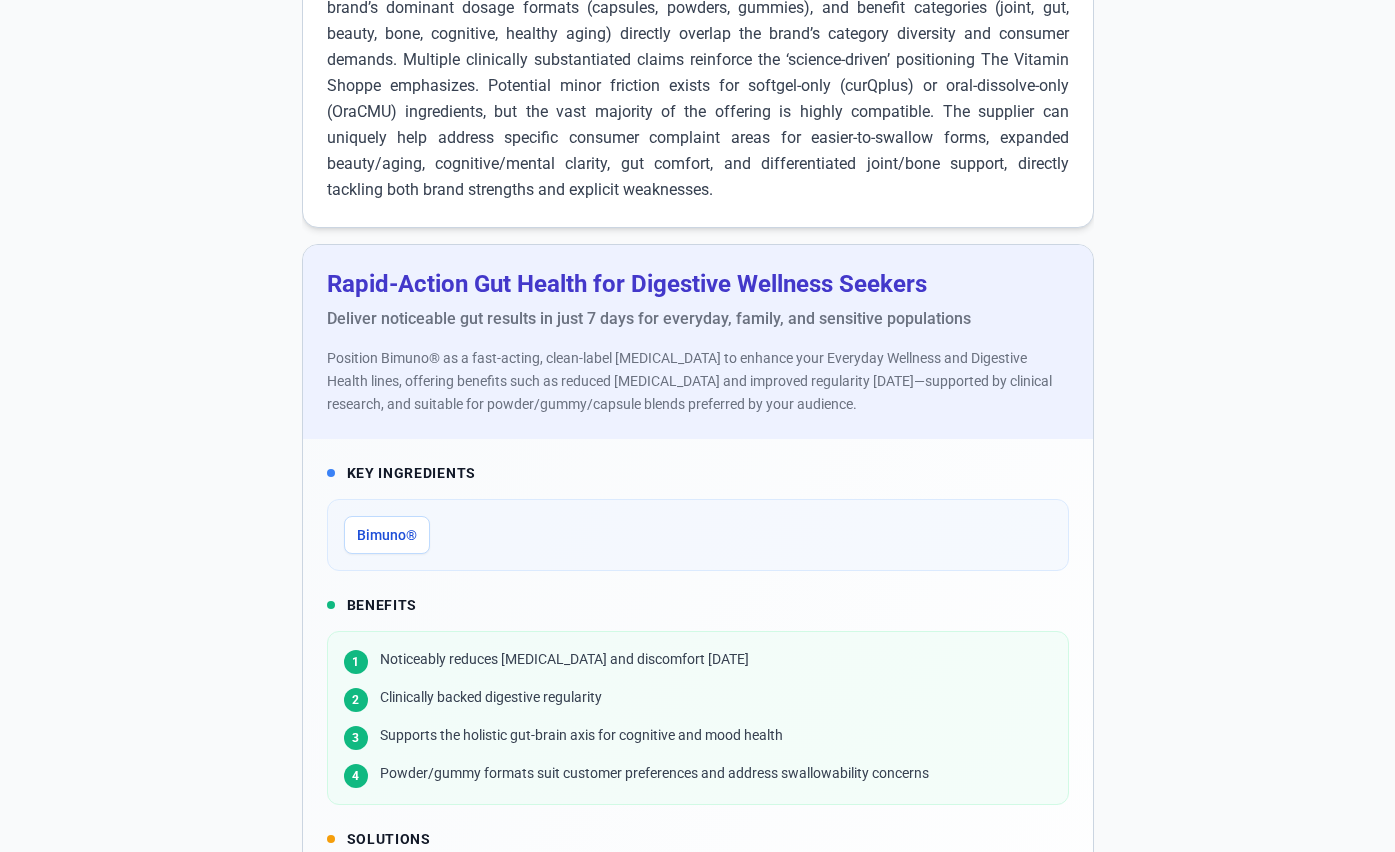 scroll, scrollTop: 0, scrollLeft: 0, axis: both 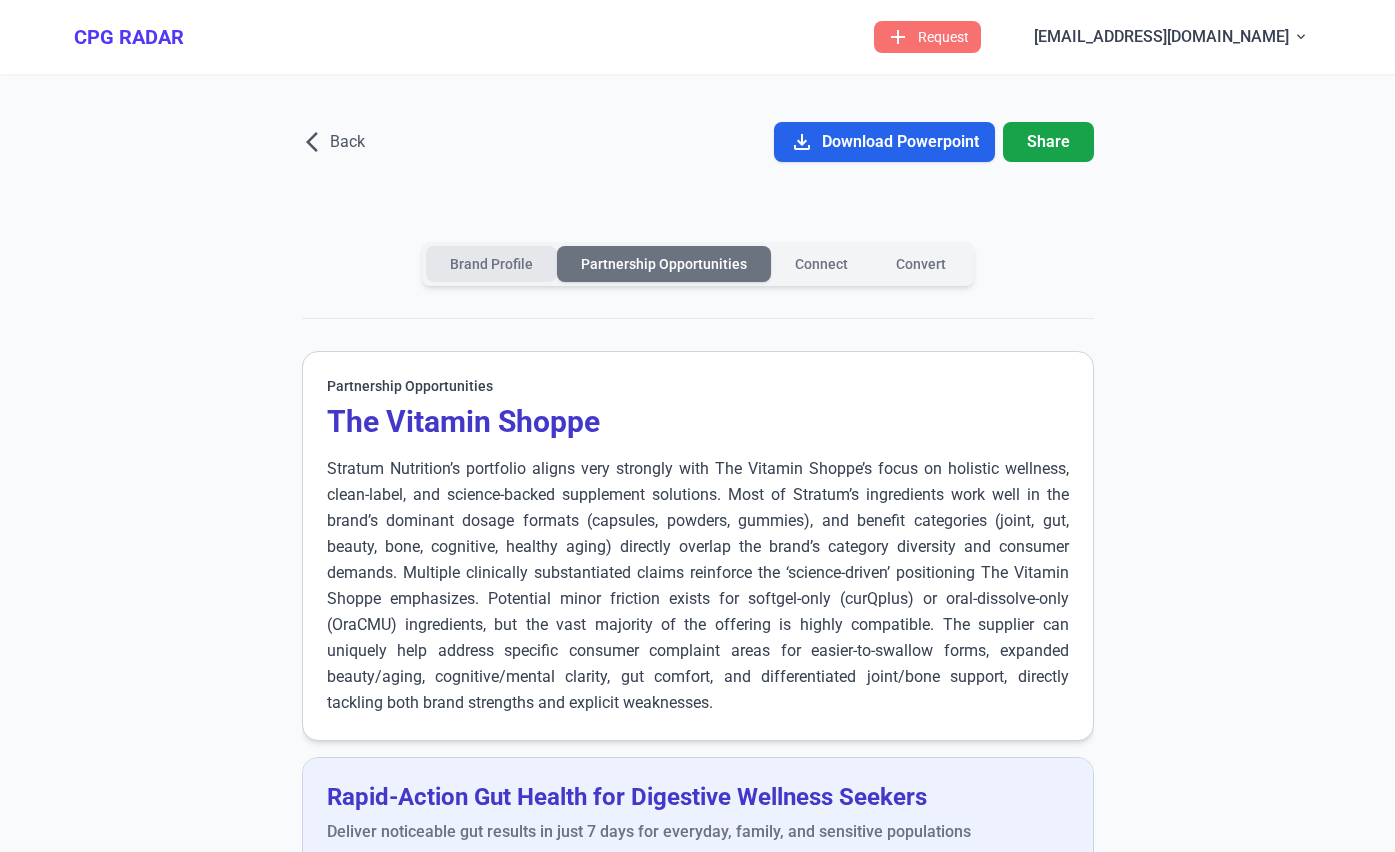 click on "Brand Profile" at bounding box center [491, 264] 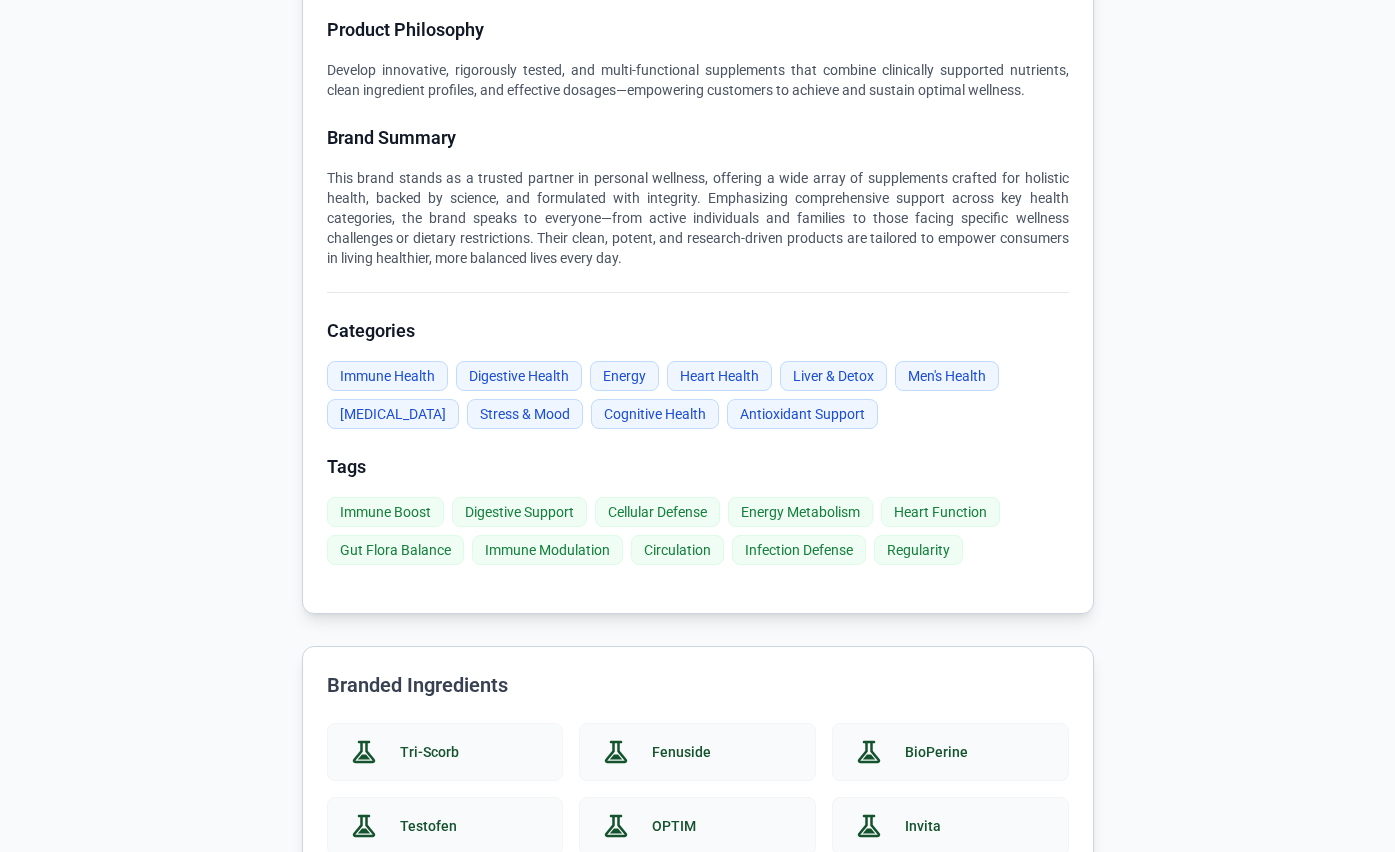 scroll, scrollTop: 0, scrollLeft: 0, axis: both 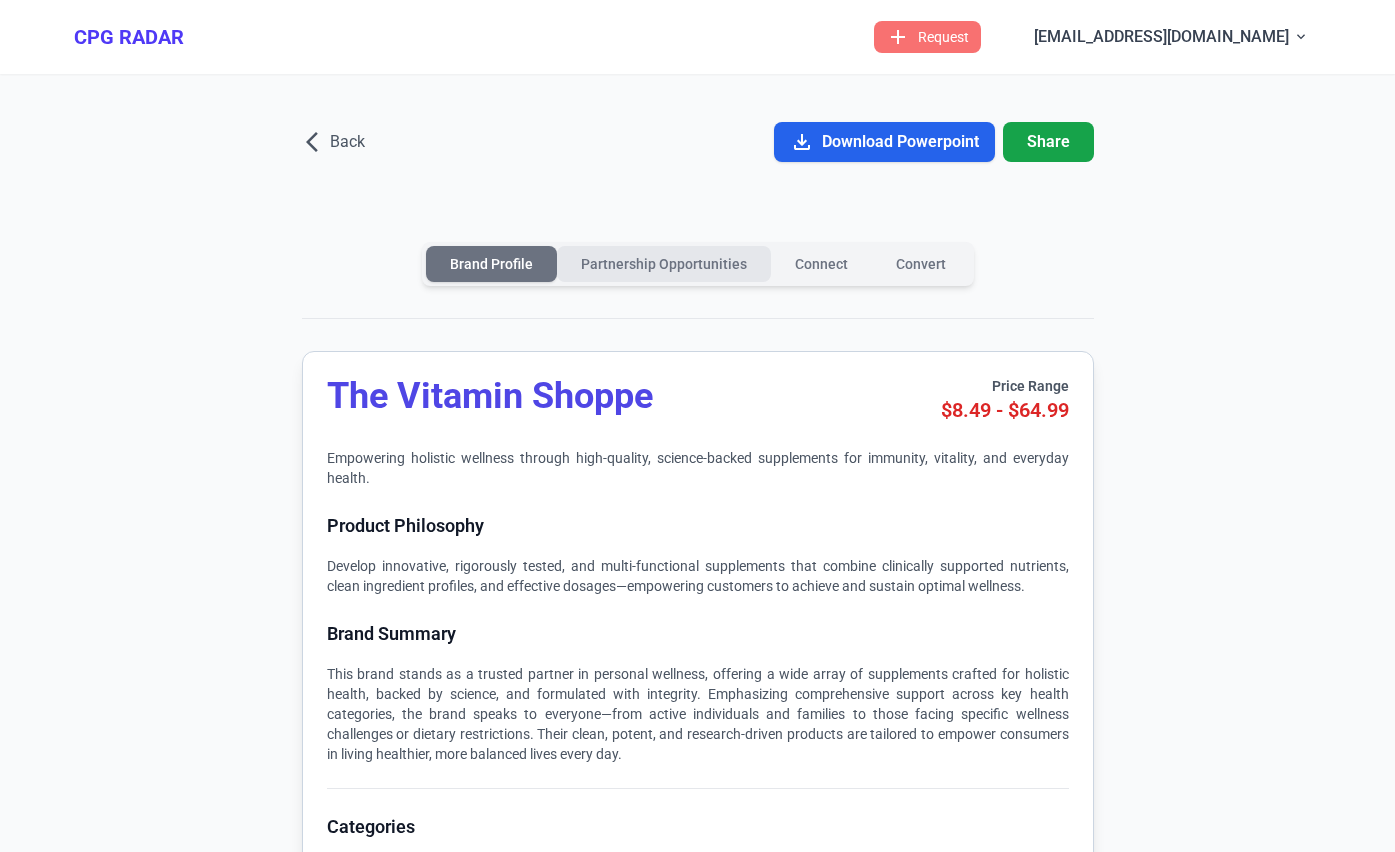 click on "Partnership Opportunities" at bounding box center (664, 264) 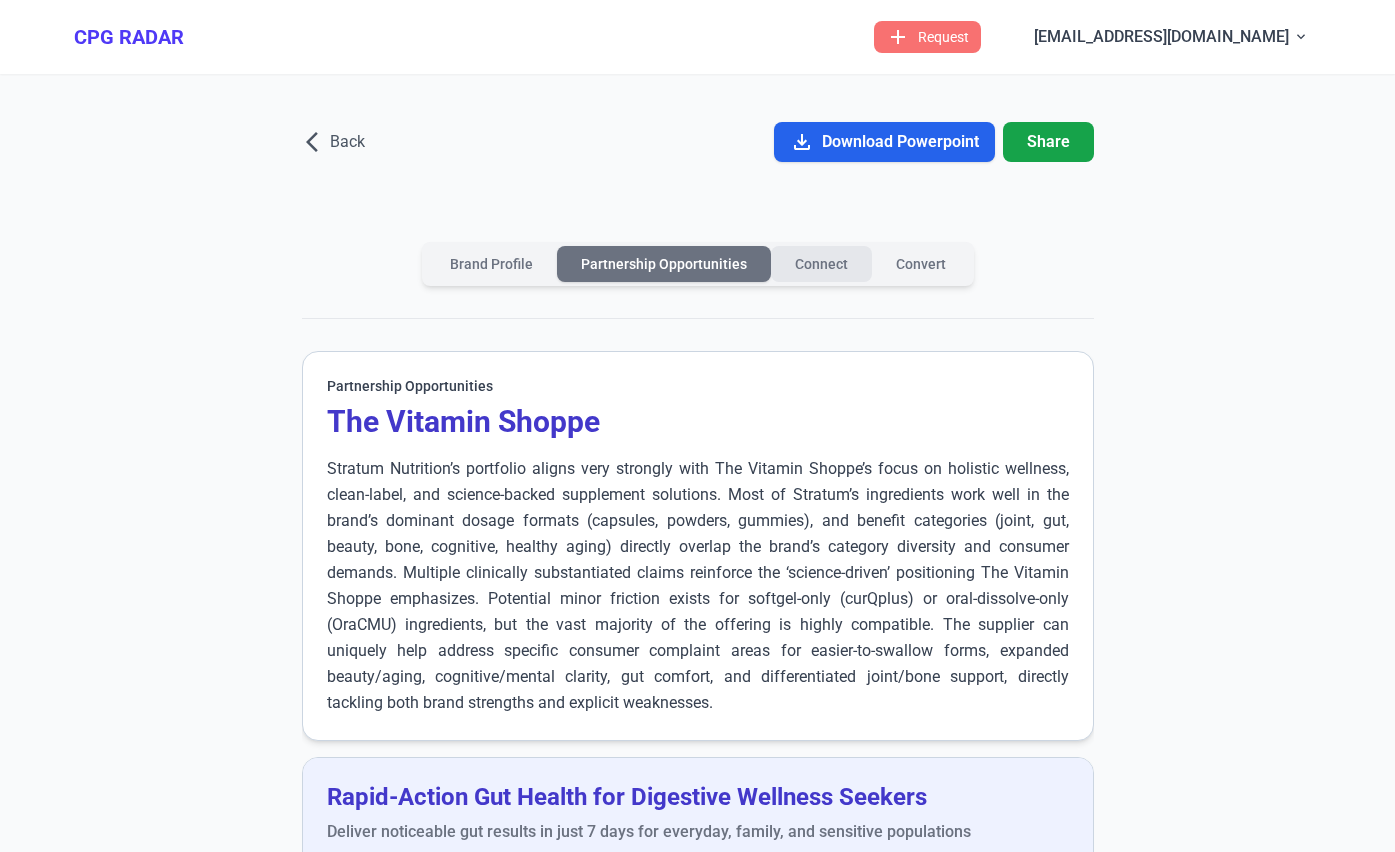 click on "Connect" at bounding box center (821, 264) 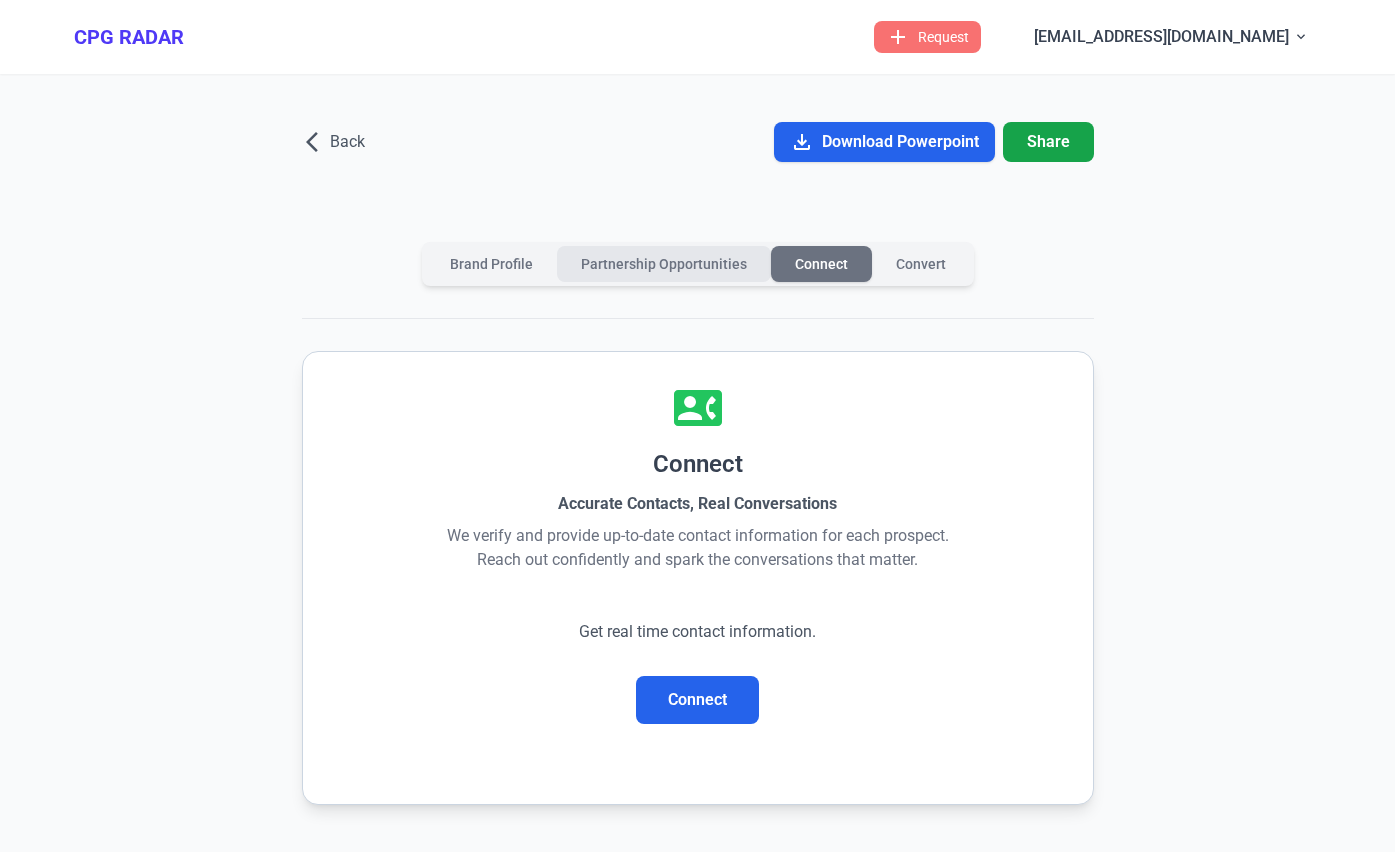 click on "Partnership Opportunities" at bounding box center (664, 264) 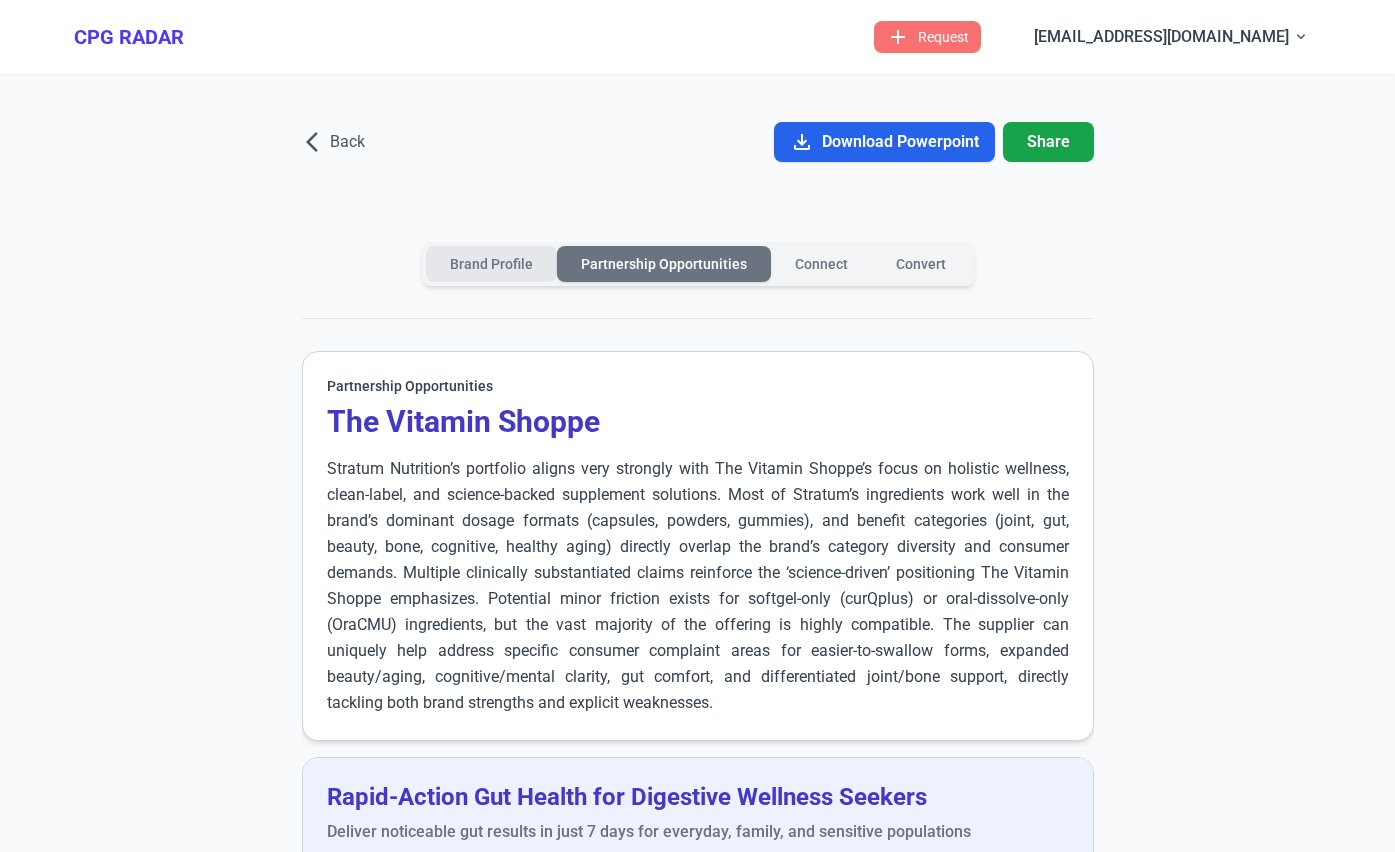 click on "Brand Profile" at bounding box center (491, 264) 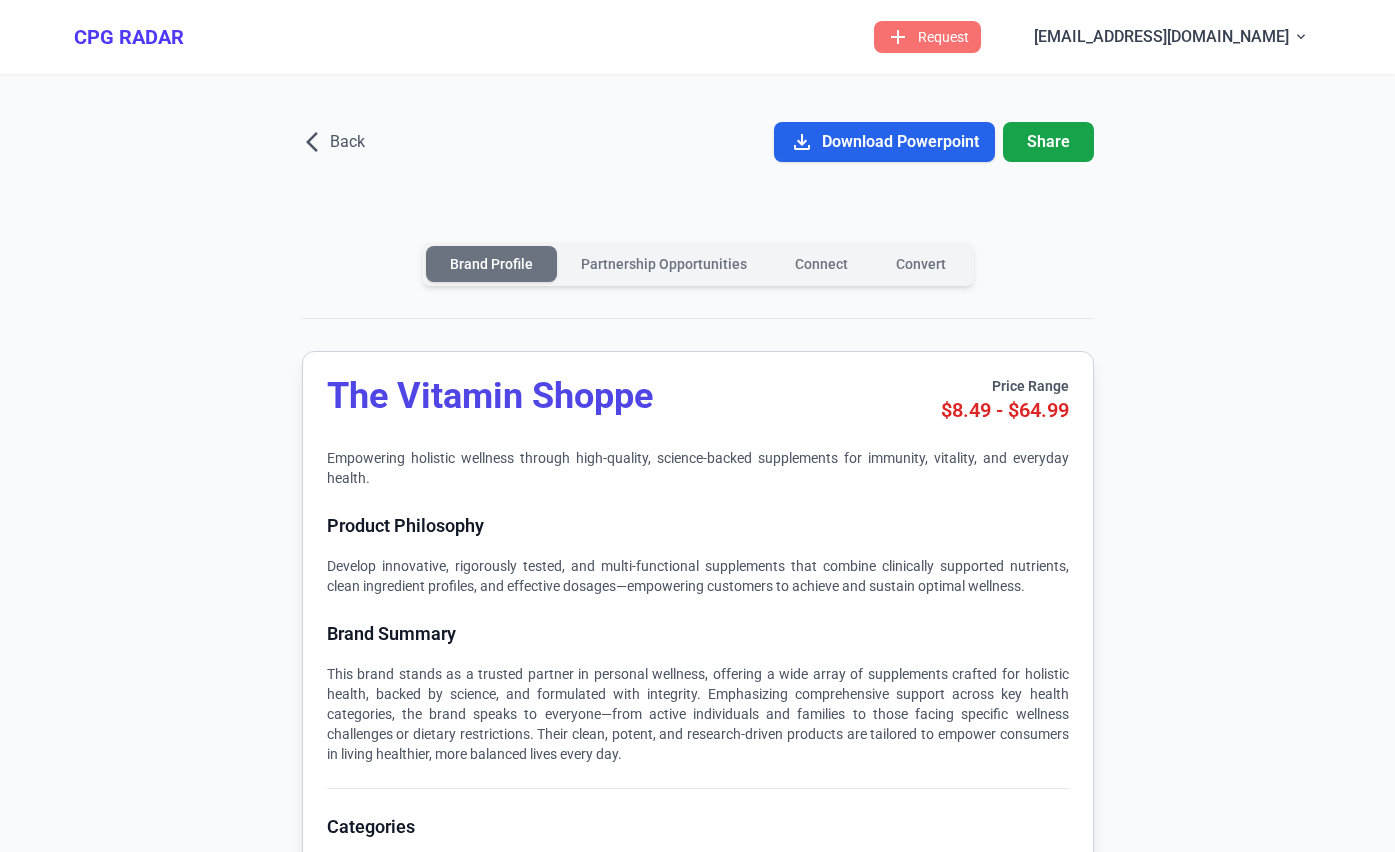 type 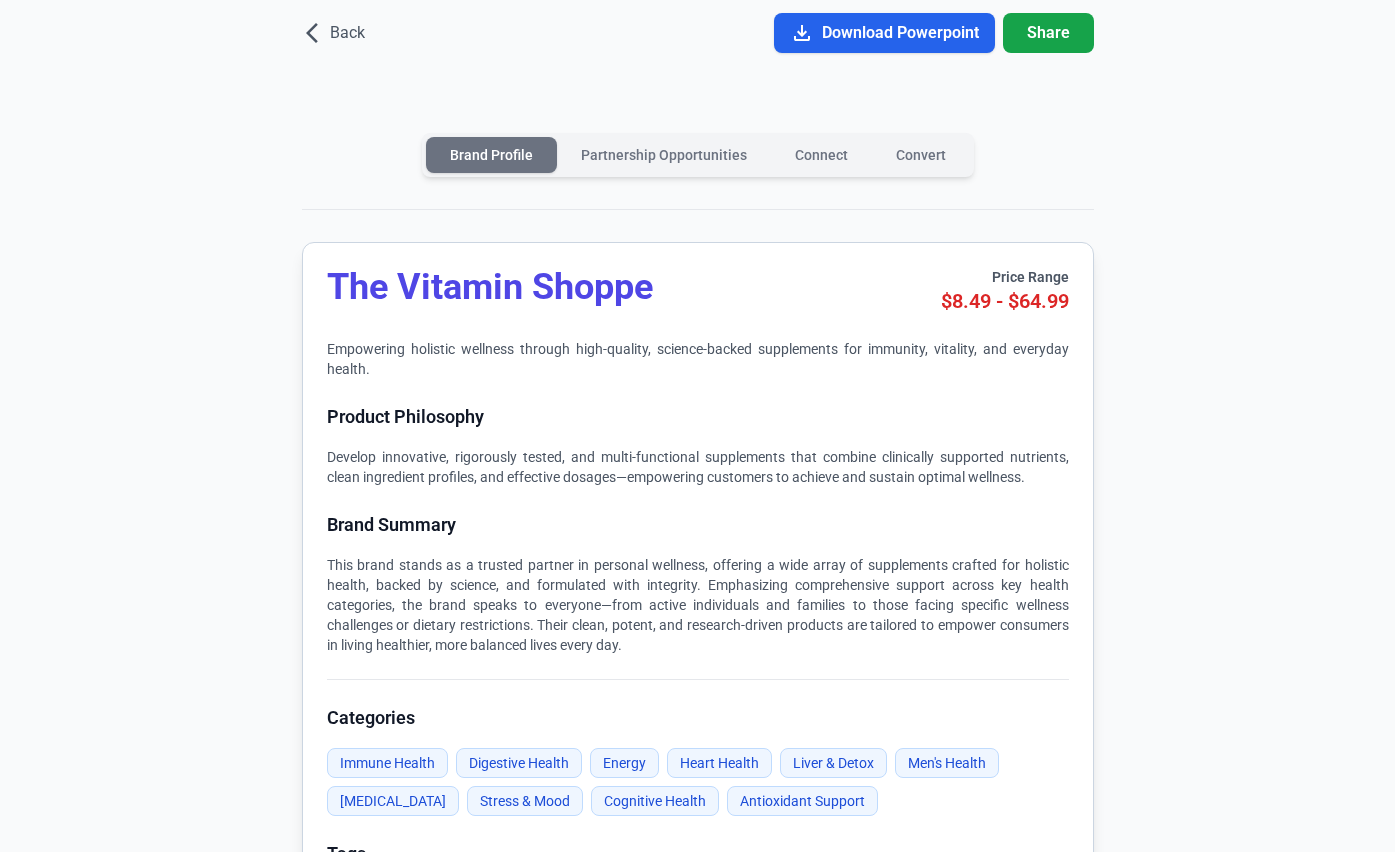 scroll, scrollTop: 0, scrollLeft: 0, axis: both 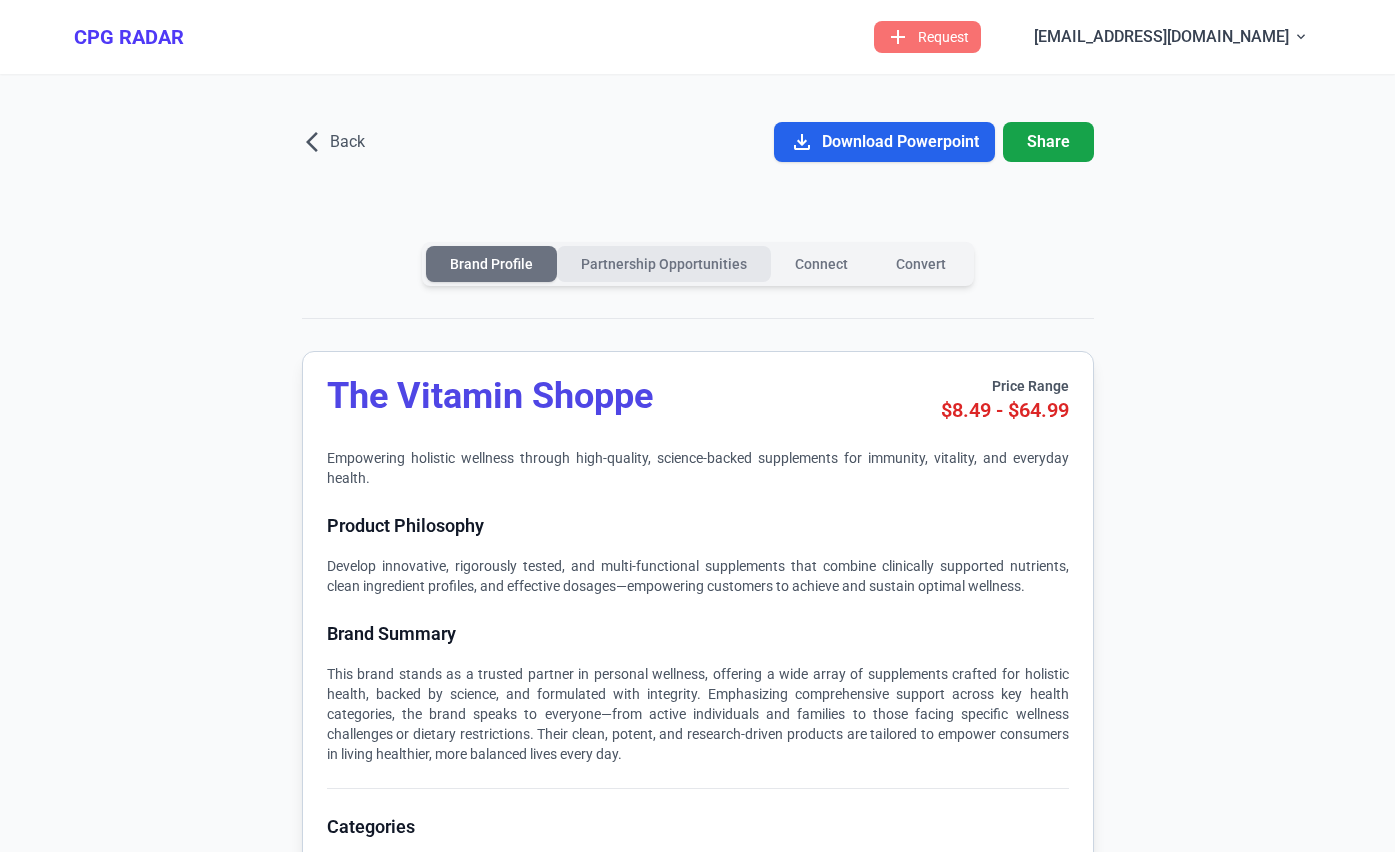 click on "Partnership Opportunities" at bounding box center [664, 264] 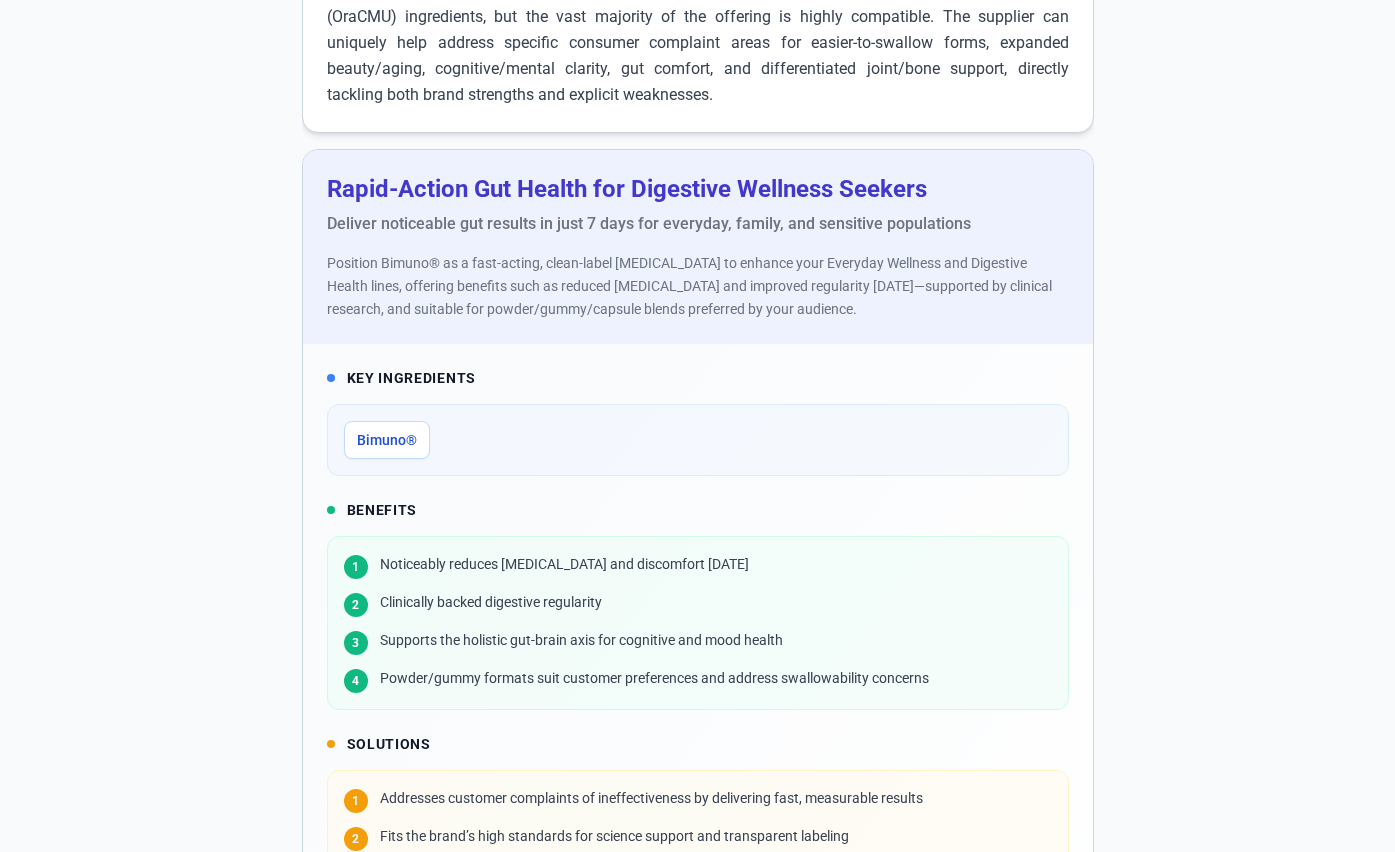 scroll, scrollTop: 0, scrollLeft: 0, axis: both 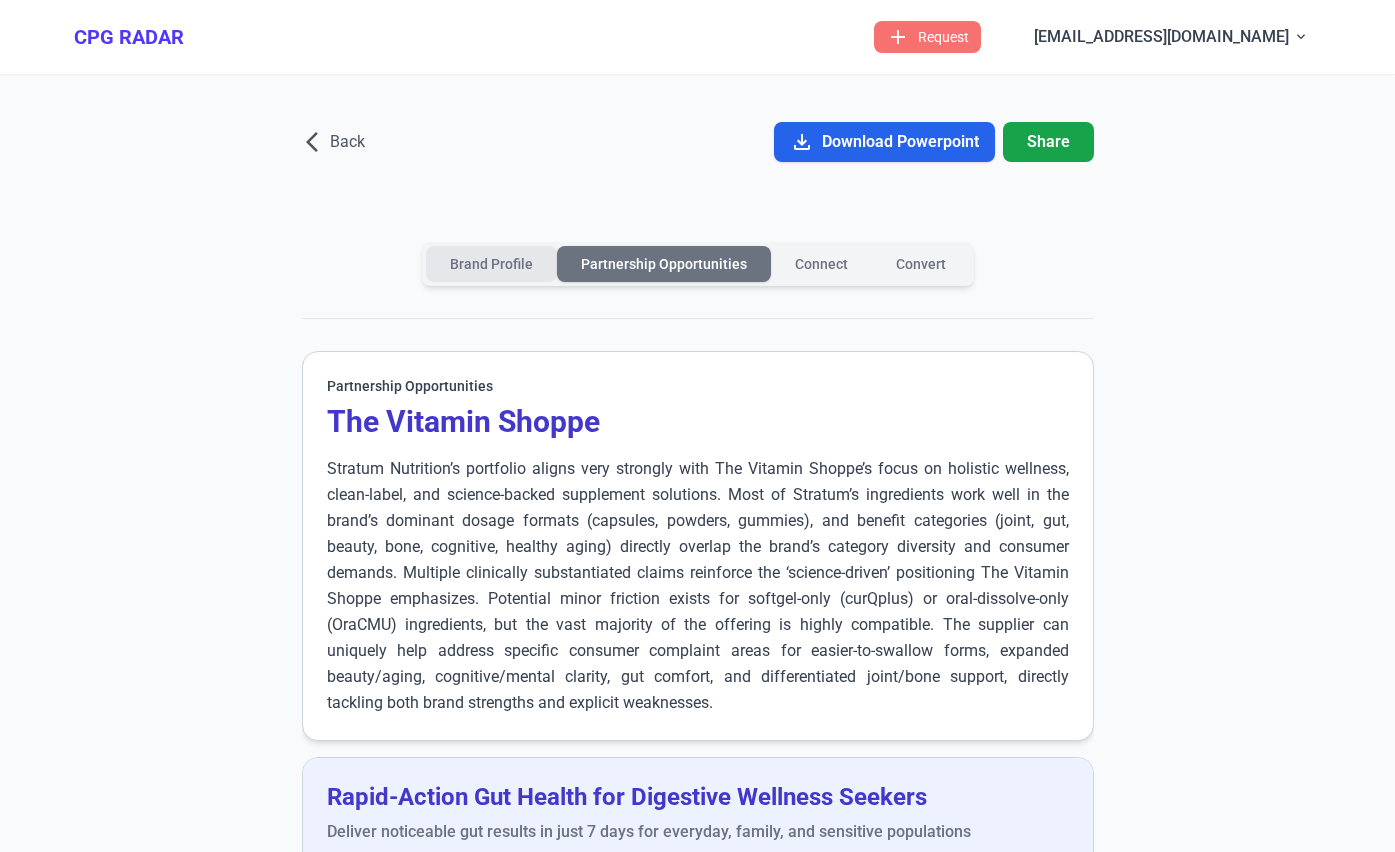click on "Brand Profile" at bounding box center [491, 264] 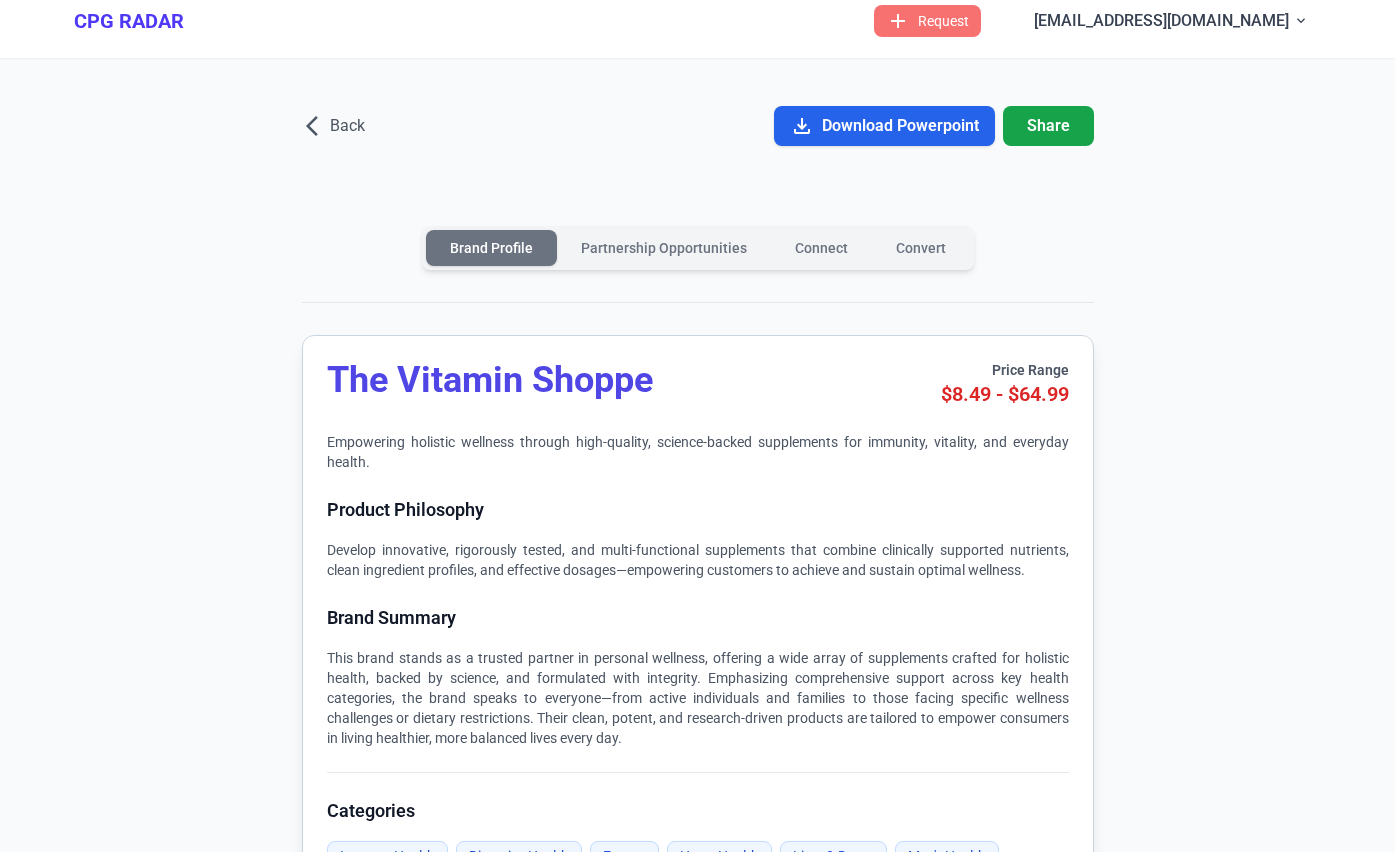 scroll, scrollTop: 0, scrollLeft: 0, axis: both 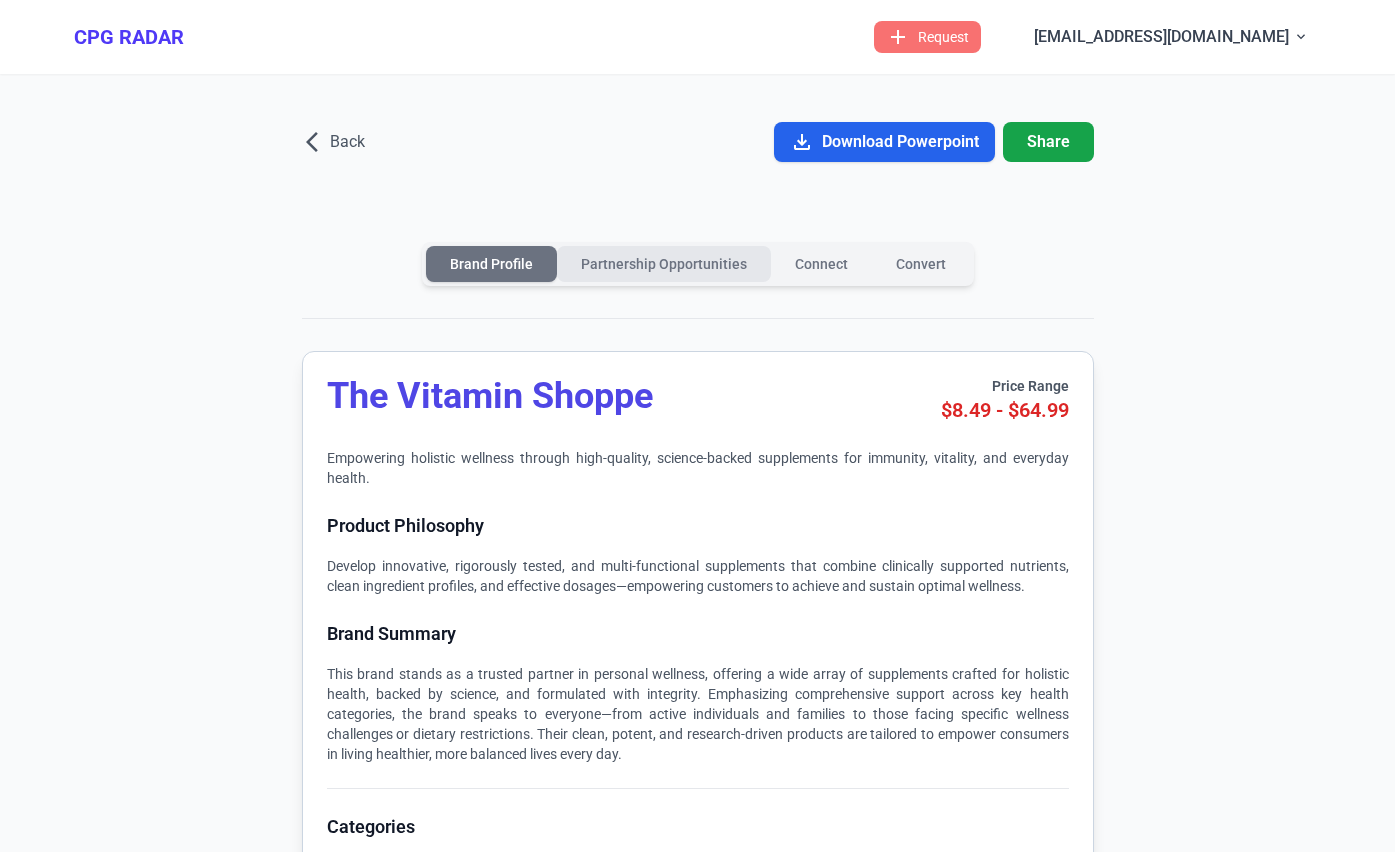 click on "Partnership Opportunities" at bounding box center (664, 264) 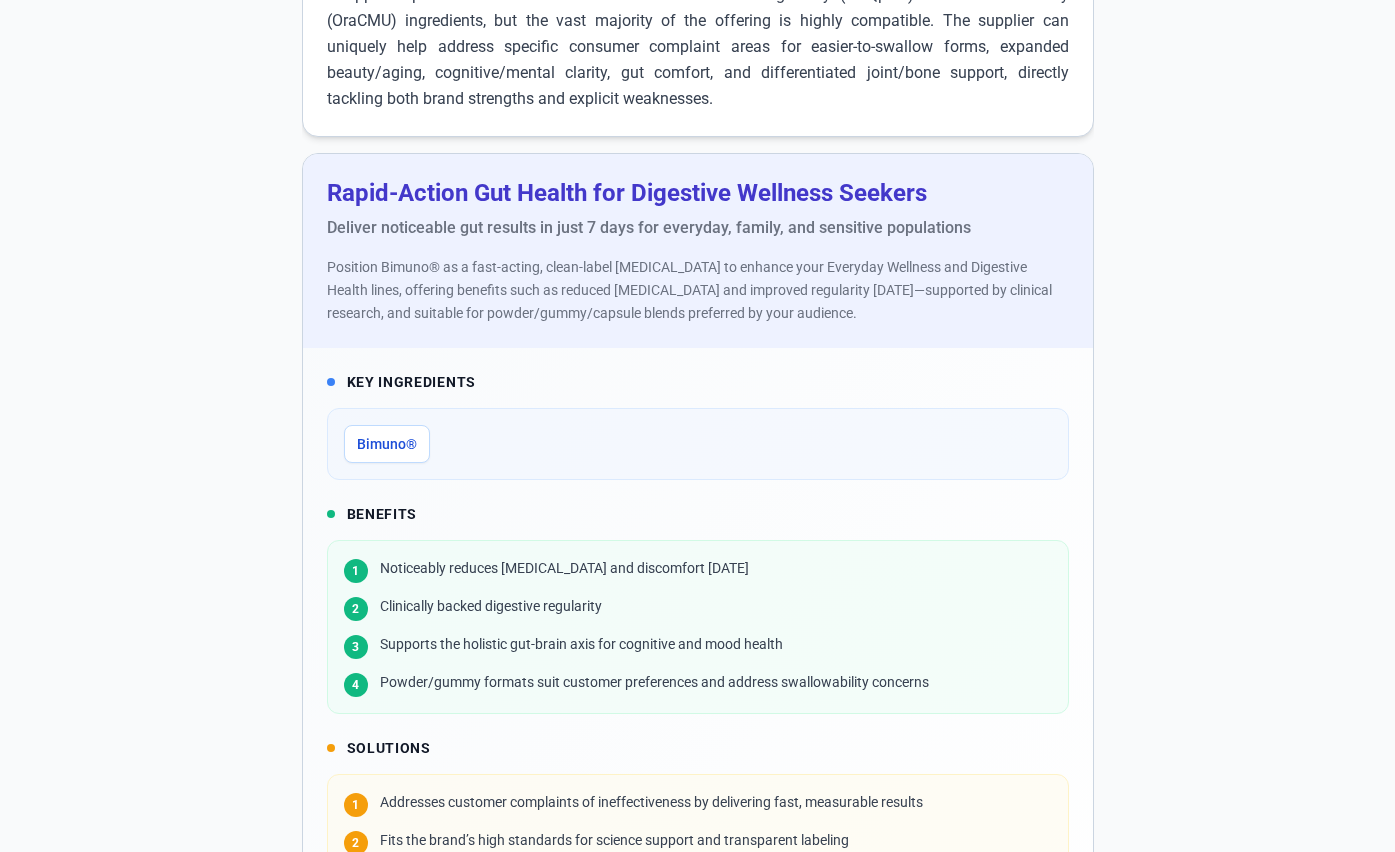 scroll, scrollTop: 0, scrollLeft: 0, axis: both 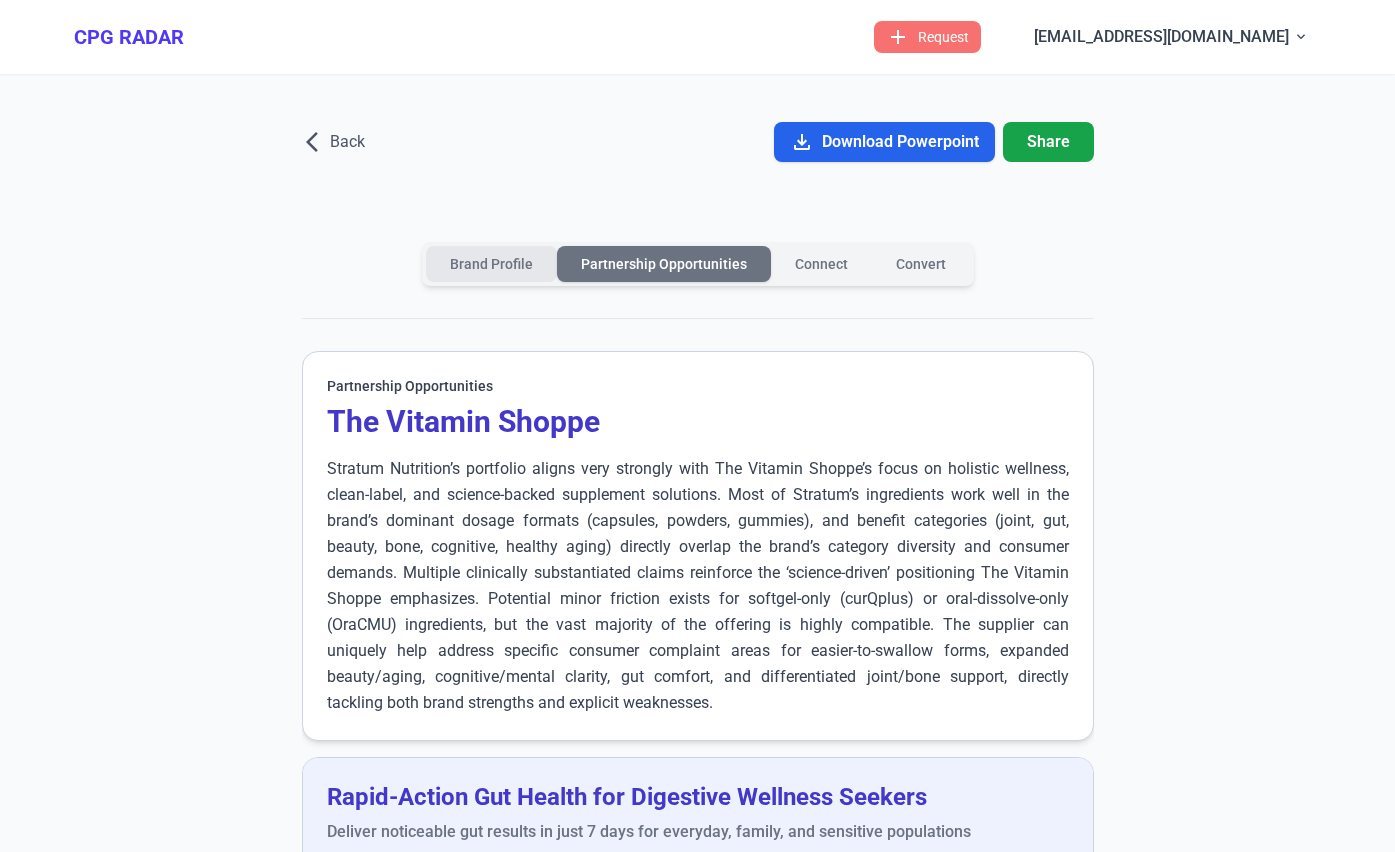 click on "Brand Profile" at bounding box center (491, 264) 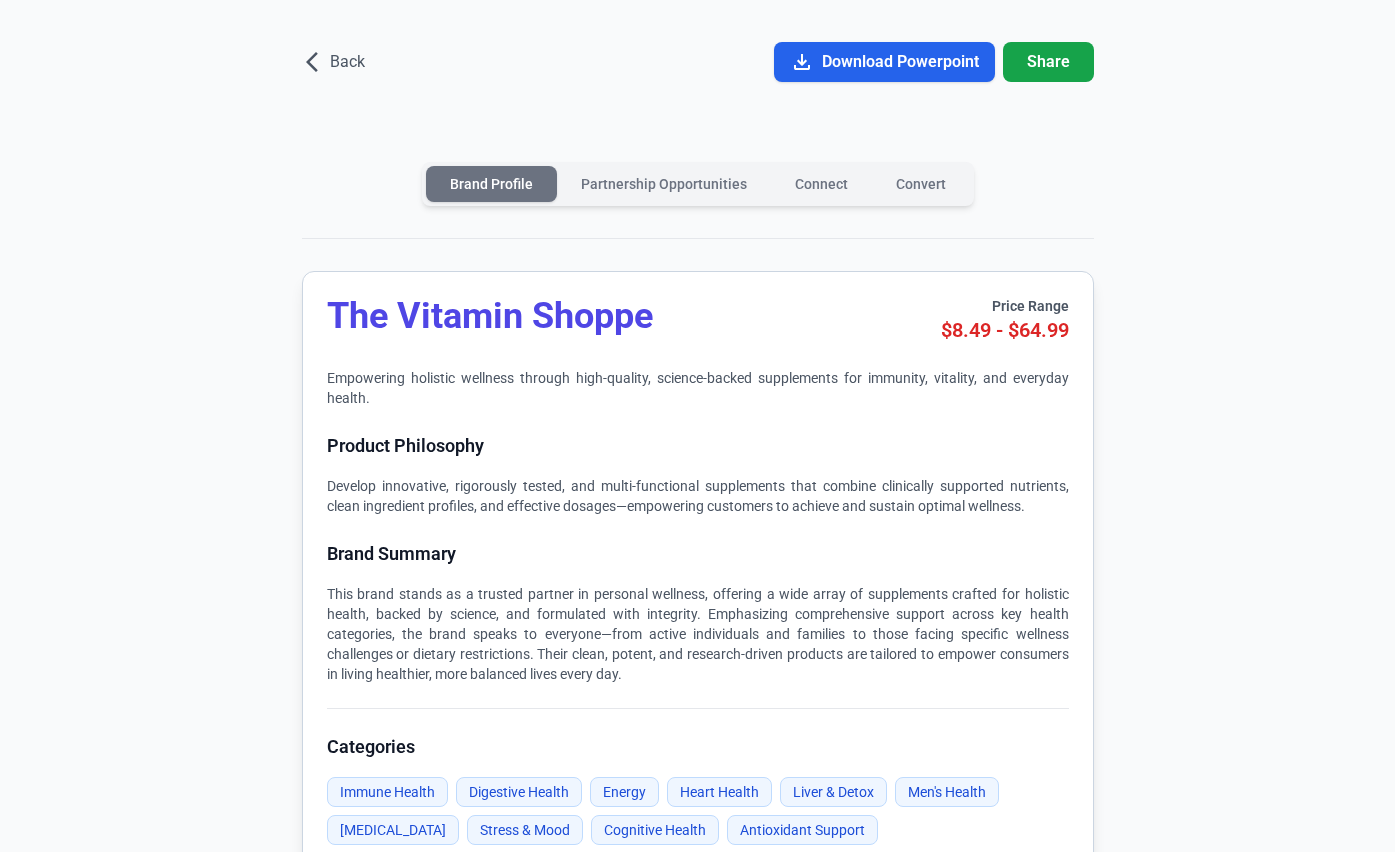 scroll, scrollTop: 0, scrollLeft: 0, axis: both 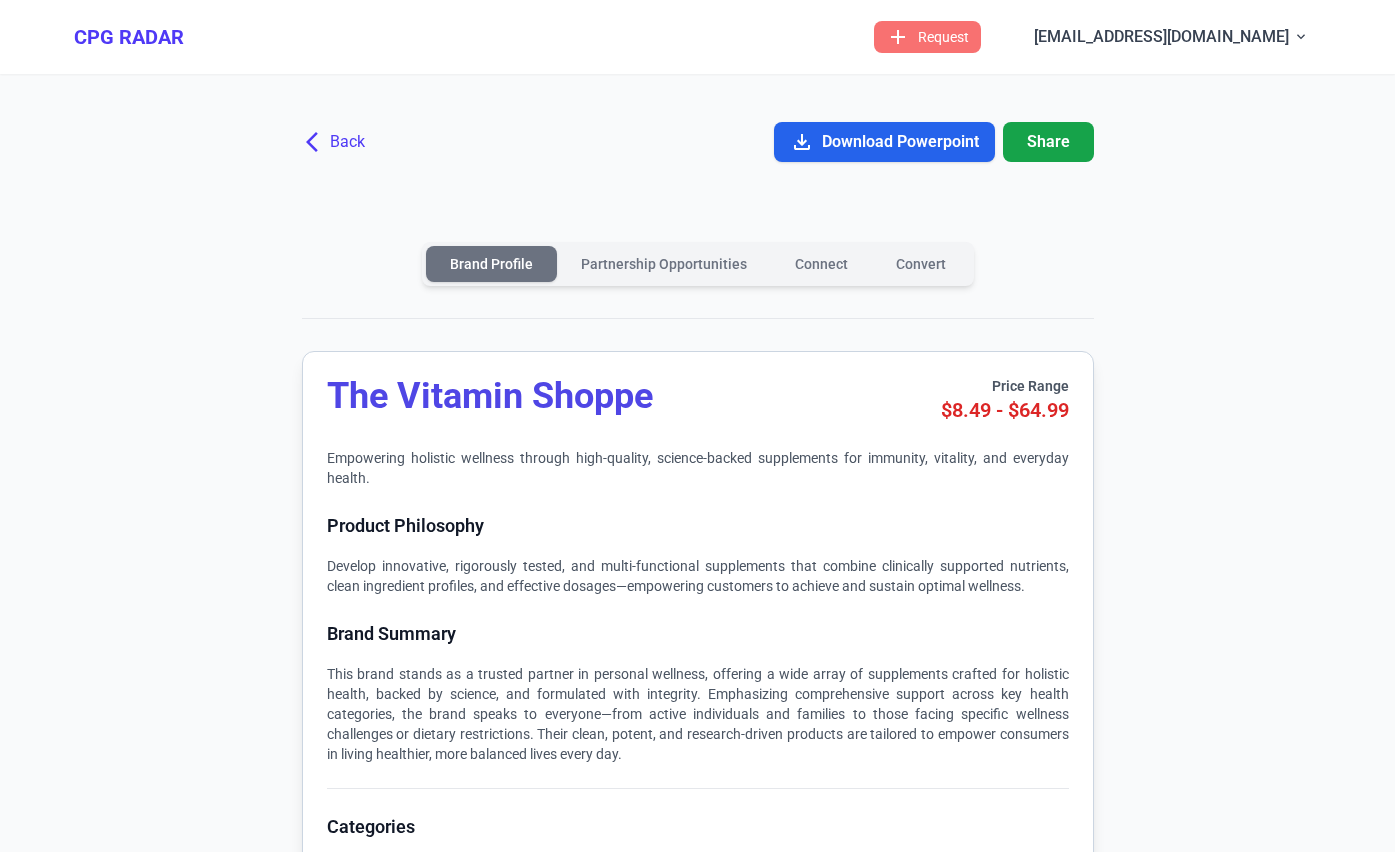 click on "arrow_back_ios   Back" at bounding box center (335, 142) 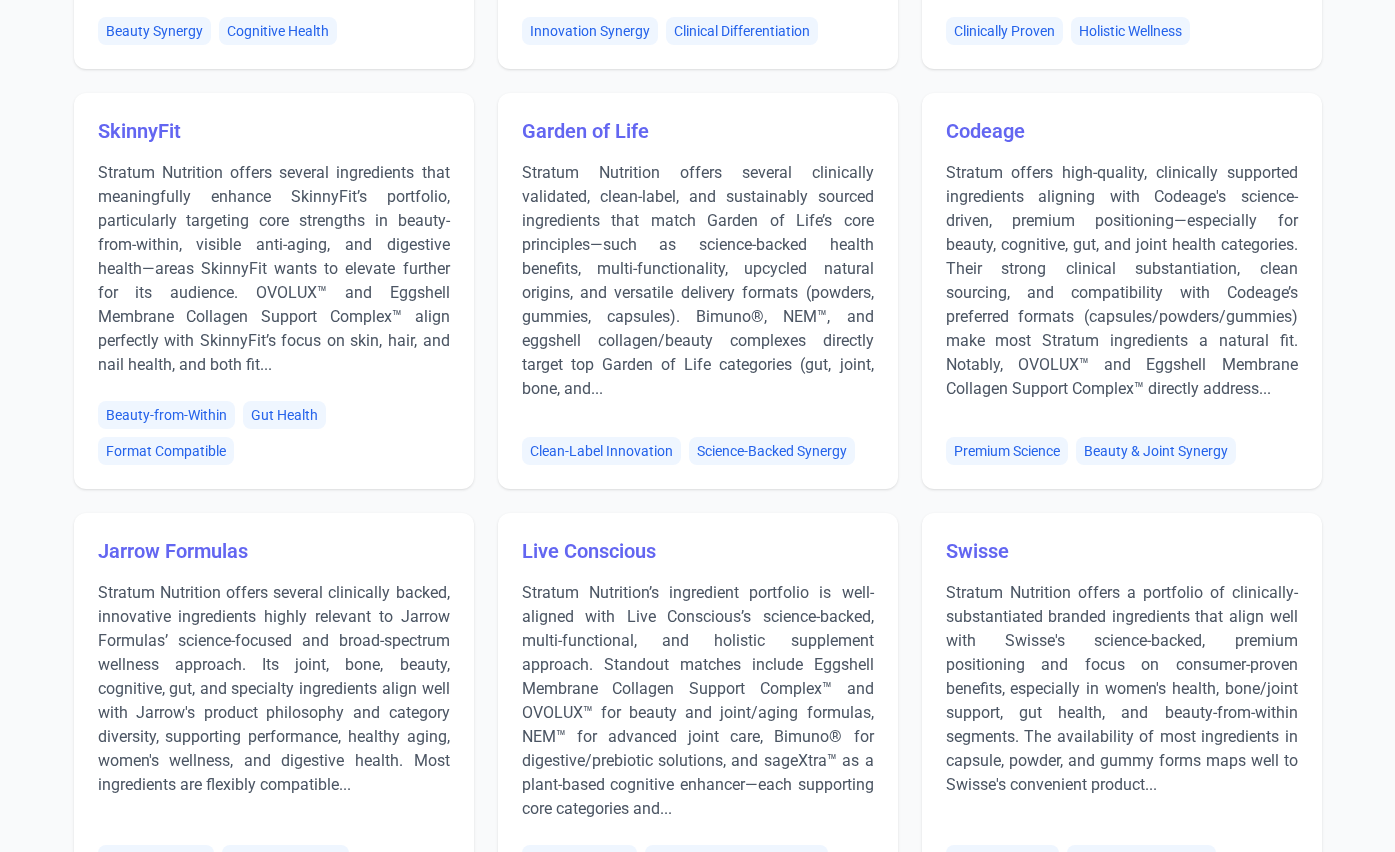 scroll, scrollTop: 0, scrollLeft: 0, axis: both 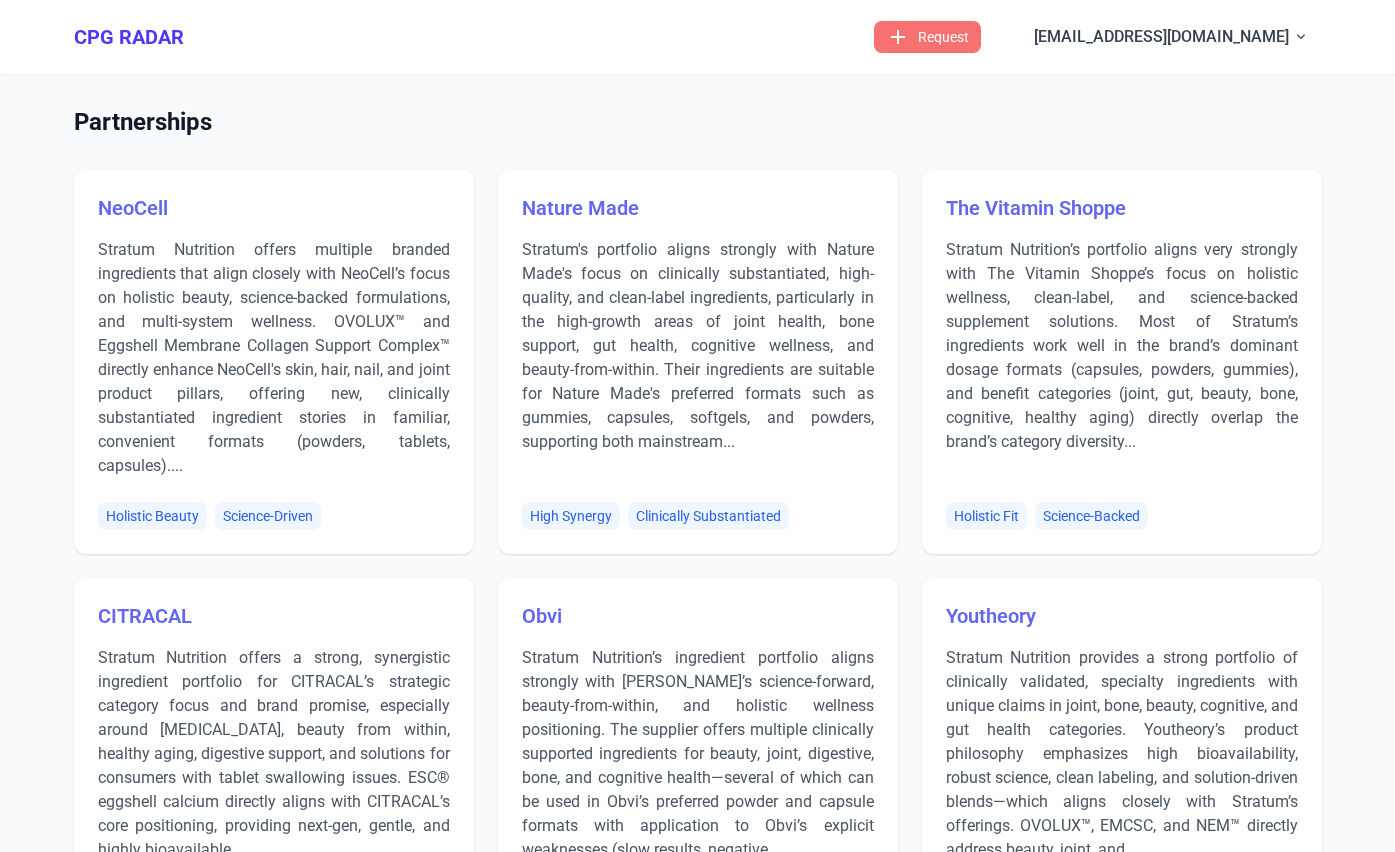 click on "CPG RADAR  menu   add   Request  [EMAIL_ADDRESS][DOMAIN_NAME] expand_more" at bounding box center (698, 37) 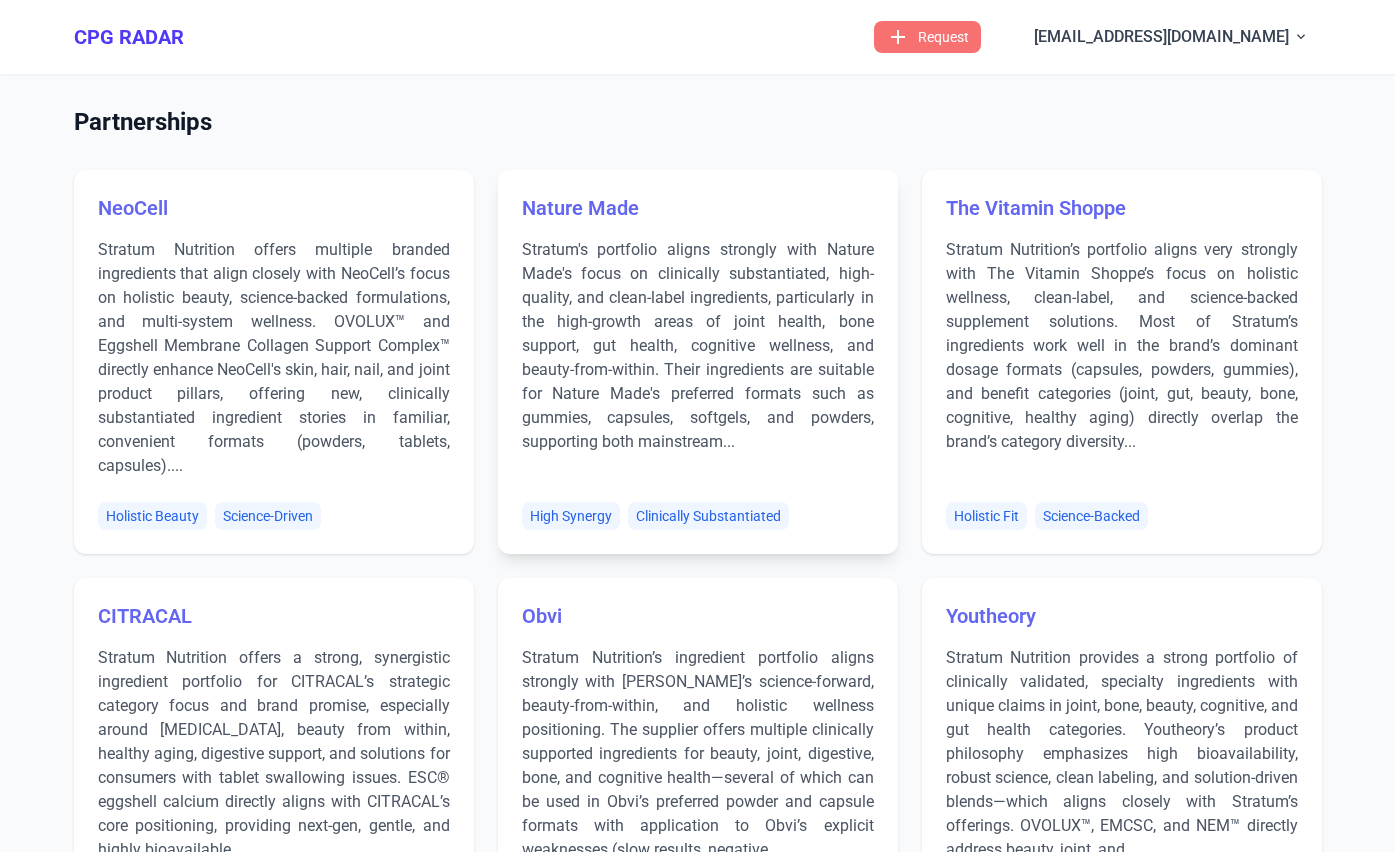 click on "Stratum's portfolio aligns strongly with Nature Made's focus on clinically substantiated, high-quality, and clean-label ingredients, particularly in the high-growth areas of joint health, bone support, gut health, cognitive wellness, and beauty-from-within. Their ingredients are suitable for Nature Made's preferred formats such as gummies, capsules, softgels, and powders, supporting both mainstream..." at bounding box center [698, 358] 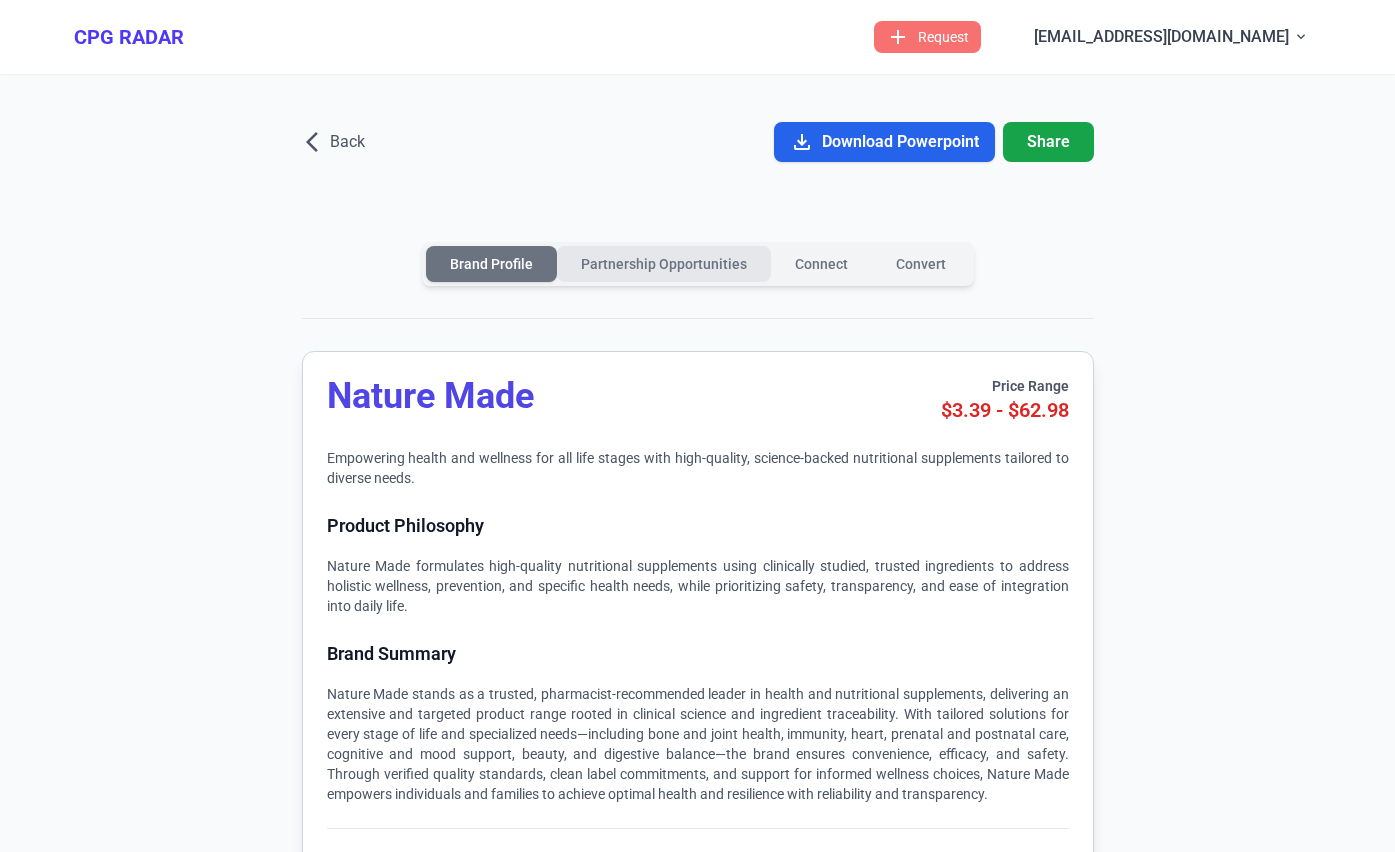 click on "Partnership Opportunities" at bounding box center (664, 264) 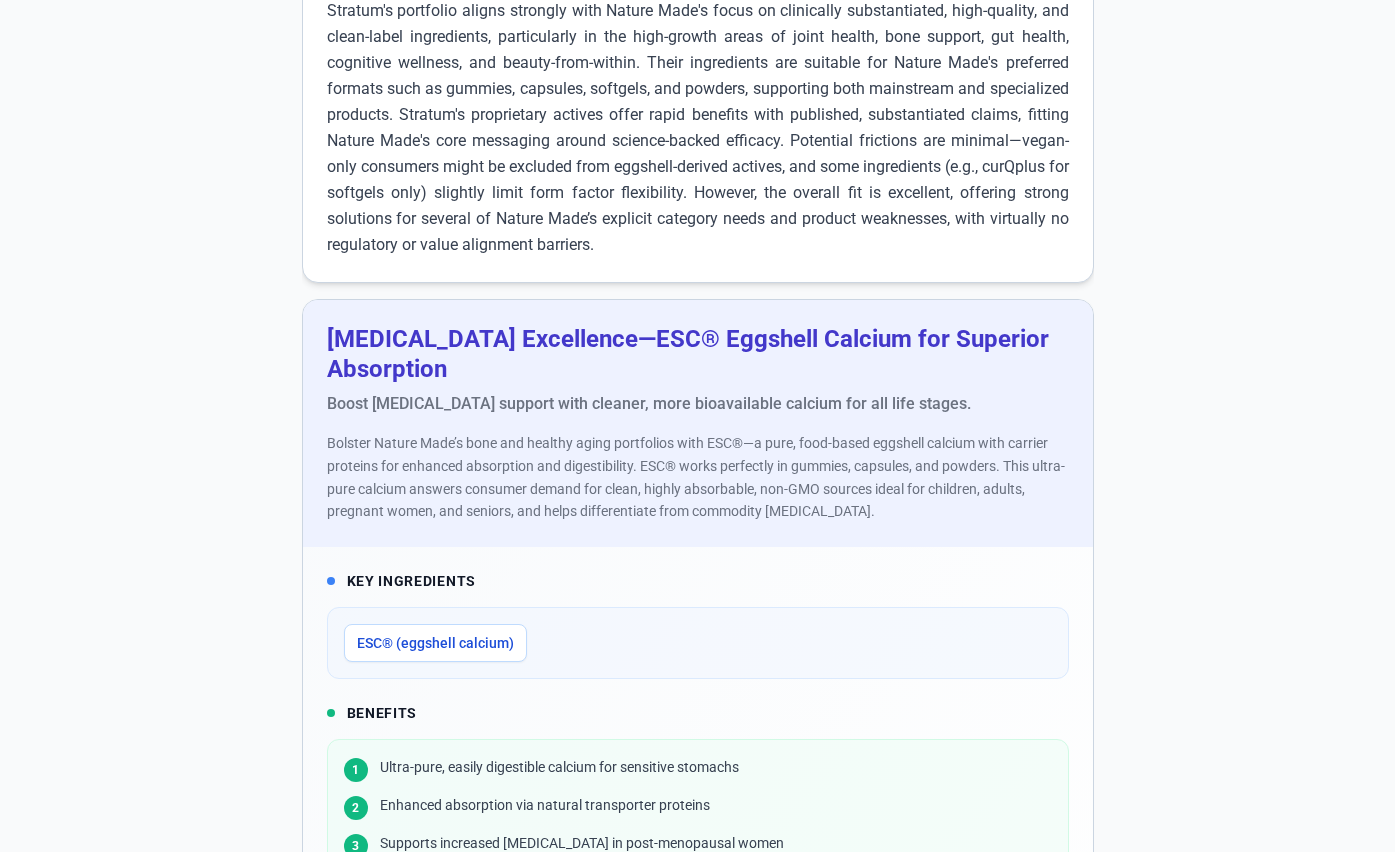 scroll, scrollTop: 0, scrollLeft: 0, axis: both 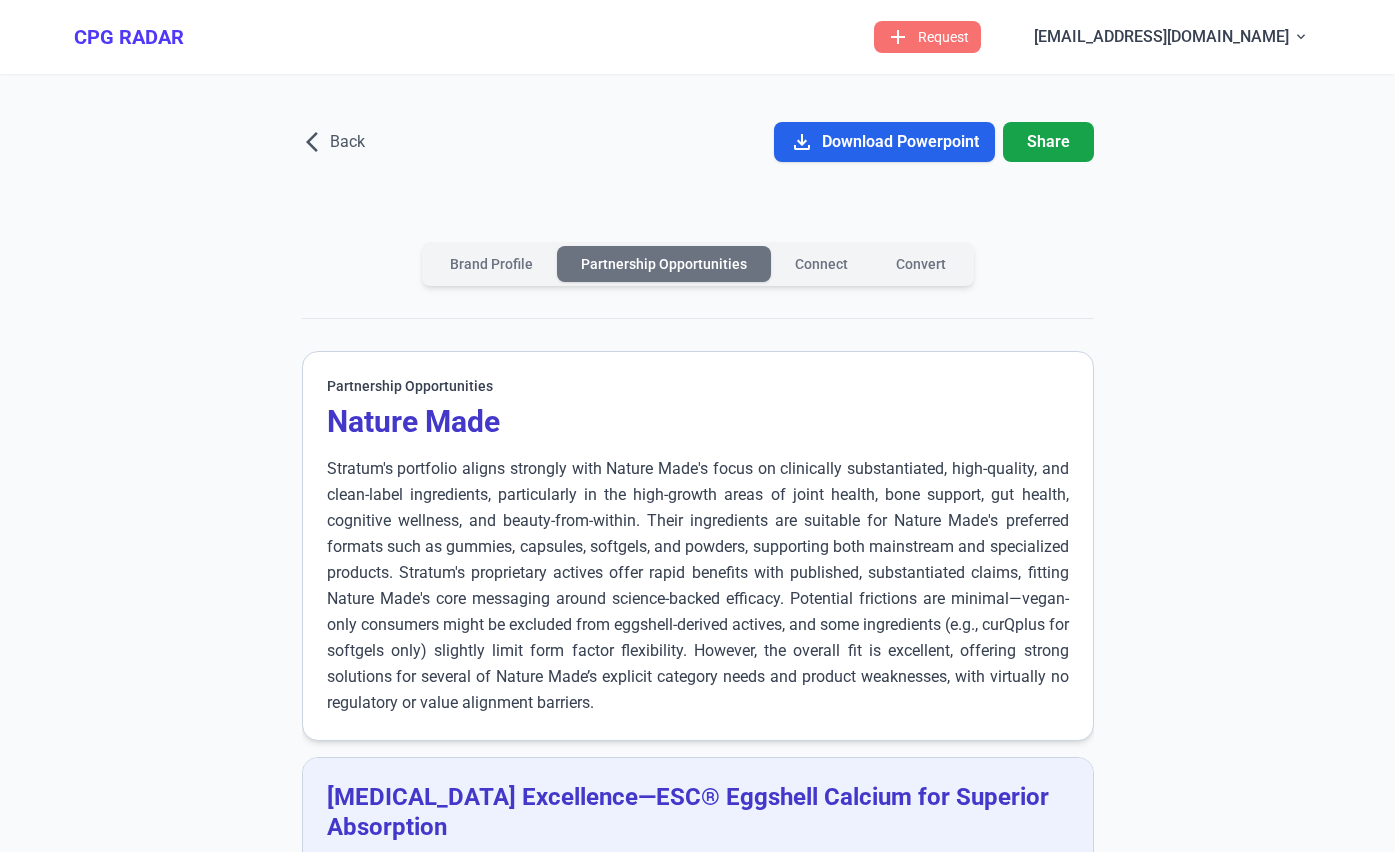 click on "Brand Profile   Partnership Opportunities   Connect   Convert  Partnership Opportunities Nature Made [MEDICAL_DATA] Excellence—ESC® Eggshell Calcium for Superior Absorption Boost [MEDICAL_DATA] support with cleaner, more bioavailable calcium for all life stages. Bolster Nature Made’s bone and healthy aging portfolios with ESC®—a pure, food-based eggshell calcium with carrier proteins for enhanced absorption and digestibility. ESC® works perfectly in gummies, capsules, and powders. This ultra-pure calcium answers consumer demand for clean, highly absorbable, non-GMO sources ideal for children, adults, pregnant women, and seniors, and helps differentiate from commodity [MEDICAL_DATA].  Key Ingredients  ESC® (eggshell calcium)  Benefits  1 Ultra-pure, easily digestible calcium for sensitive stomachs 2 Enhanced absorption via natural transporter proteins 3 Supports increased [MEDICAL_DATA] in post-menopausal women 4 Ideal for sensitive and clean-label consumers  Solutions  1 2  Potential Claims  1" at bounding box center (698, 2129) 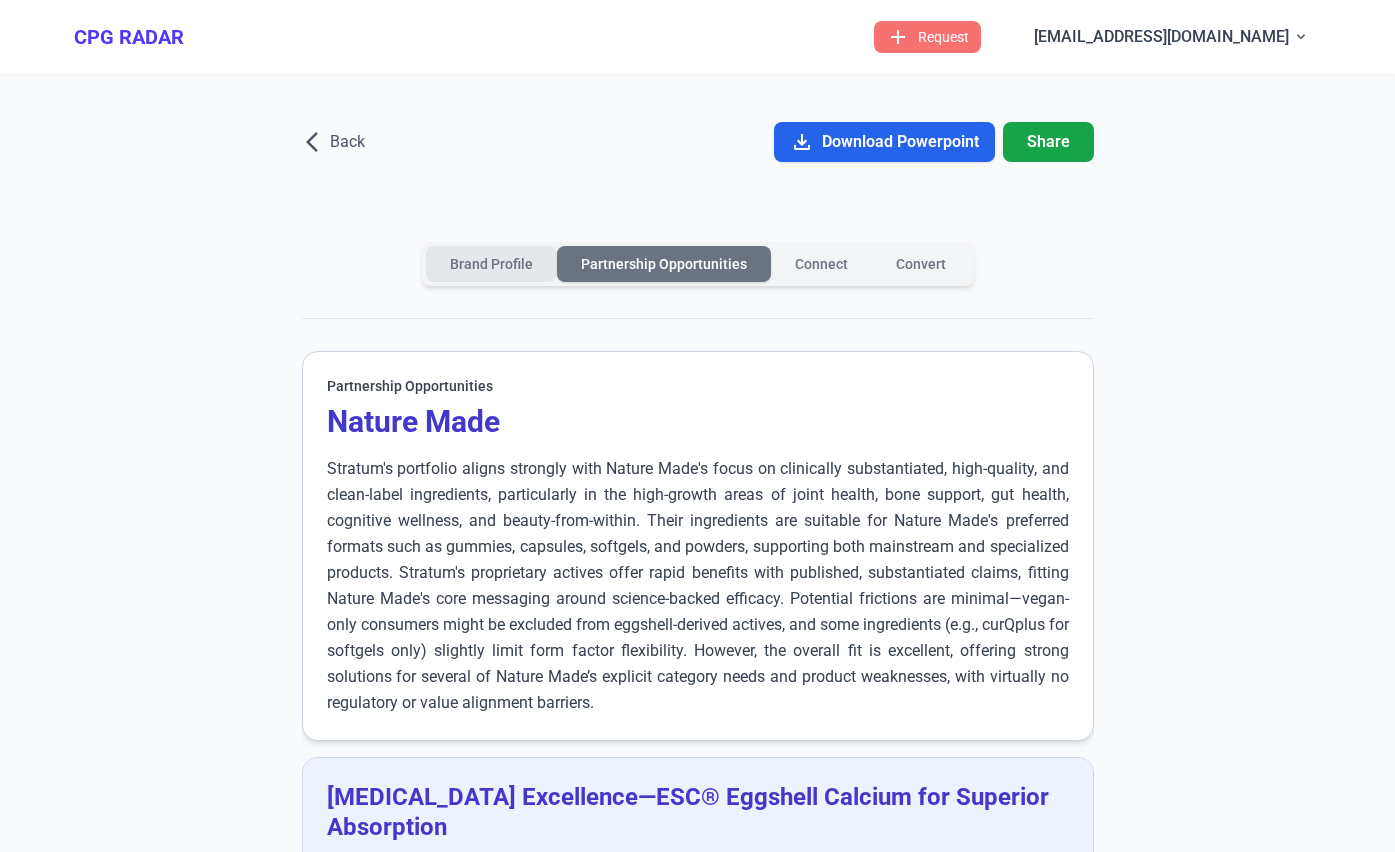 click on "Brand Profile" at bounding box center [491, 264] 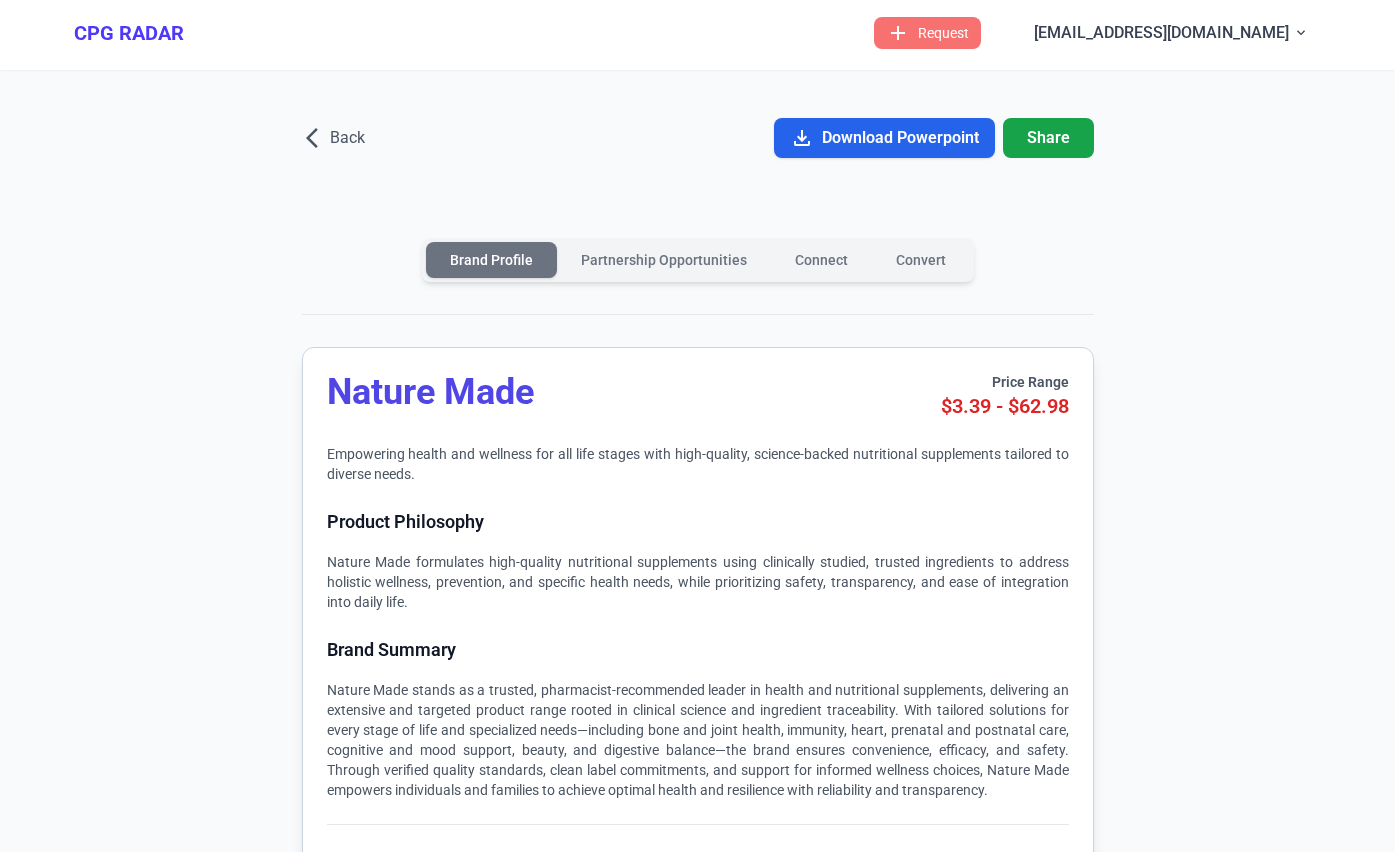 scroll, scrollTop: 0, scrollLeft: 0, axis: both 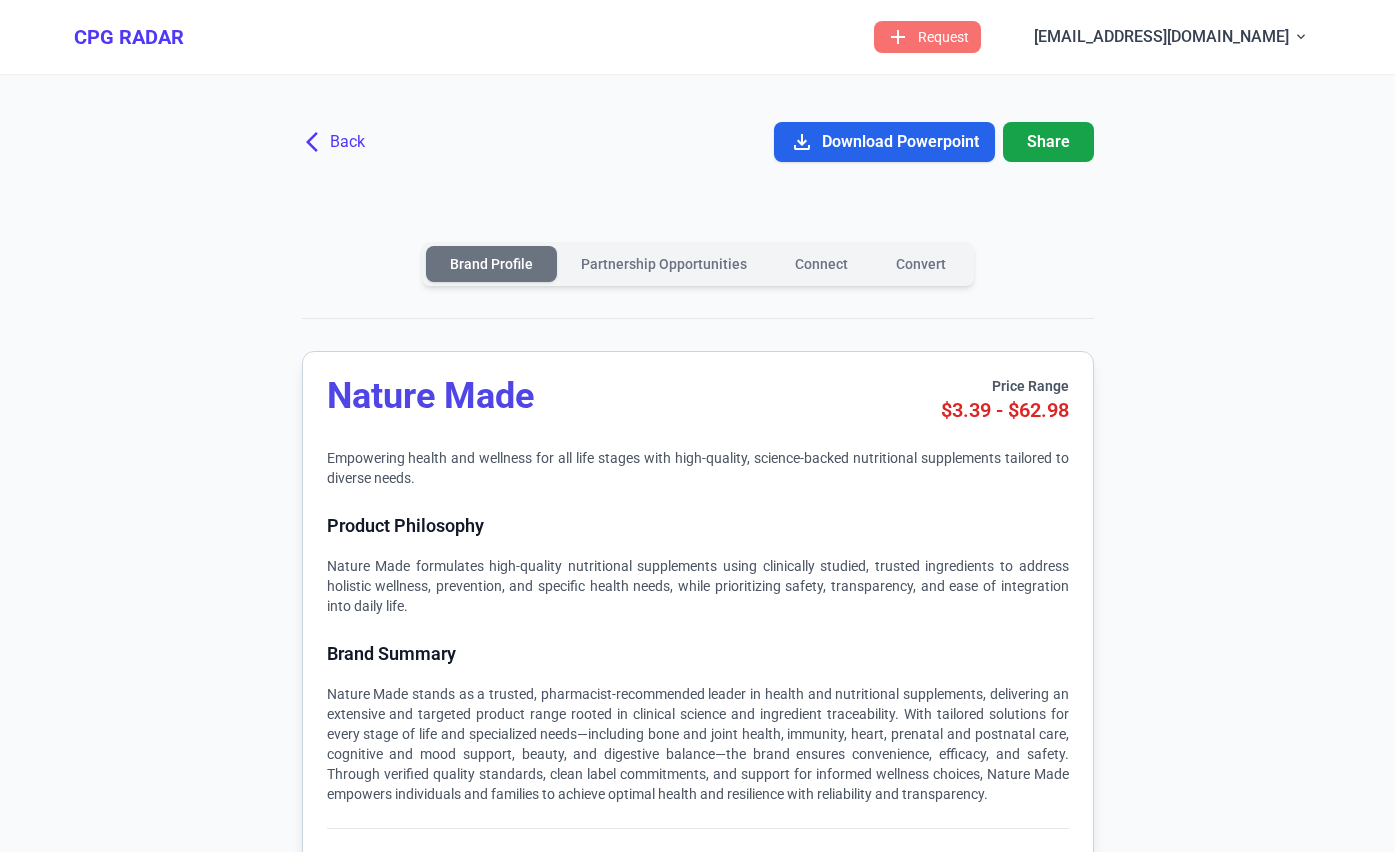 click on "arrow_back_ios   Back" at bounding box center (335, 142) 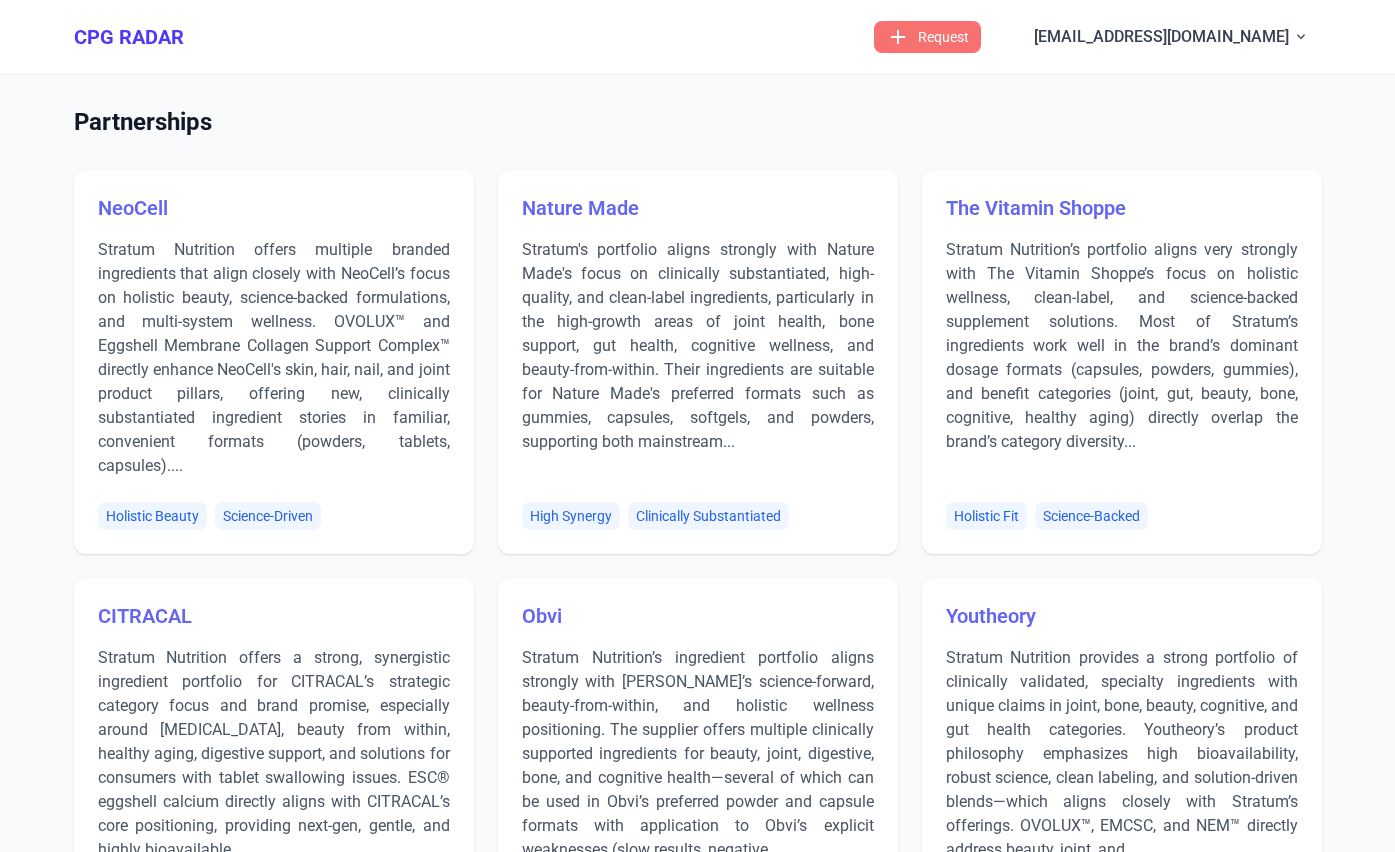 click on "Partnerships NeoCell Stratum Nutrition offers multiple branded ingredients that align closely with NeoCell’s focus on holistic beauty, science-backed formulations, and multi-system wellness. OVOLUX™ and Eggshell Membrane Collagen Support Complex™ directly enhance NeoCell's skin, hair, nail, and joint product pillars, offering new, clinically substantiated ingredient stories in familiar, convenient formats (powders, tablets, capsules).... Holistic Beauty Science-Driven Nature Made Stratum's portfolio aligns strongly with Nature Made's focus on clinically substantiated, high-quality, and clean-label ingredients, particularly in the high-growth areas of joint health, bone support, gut health, cognitive wellness, and beauty-from-within. Their ingredients are suitable for Nature Made's preferred formats such as gummies, capsules, softgels, and powders, supporting both mainstream... High Synergy Clinically Substantiated The Vitamin Shoppe Holistic Fit Science-Backed CITRACAL [MEDICAL_DATA] Synergy Obvi Youtheory" at bounding box center [698, 2736] 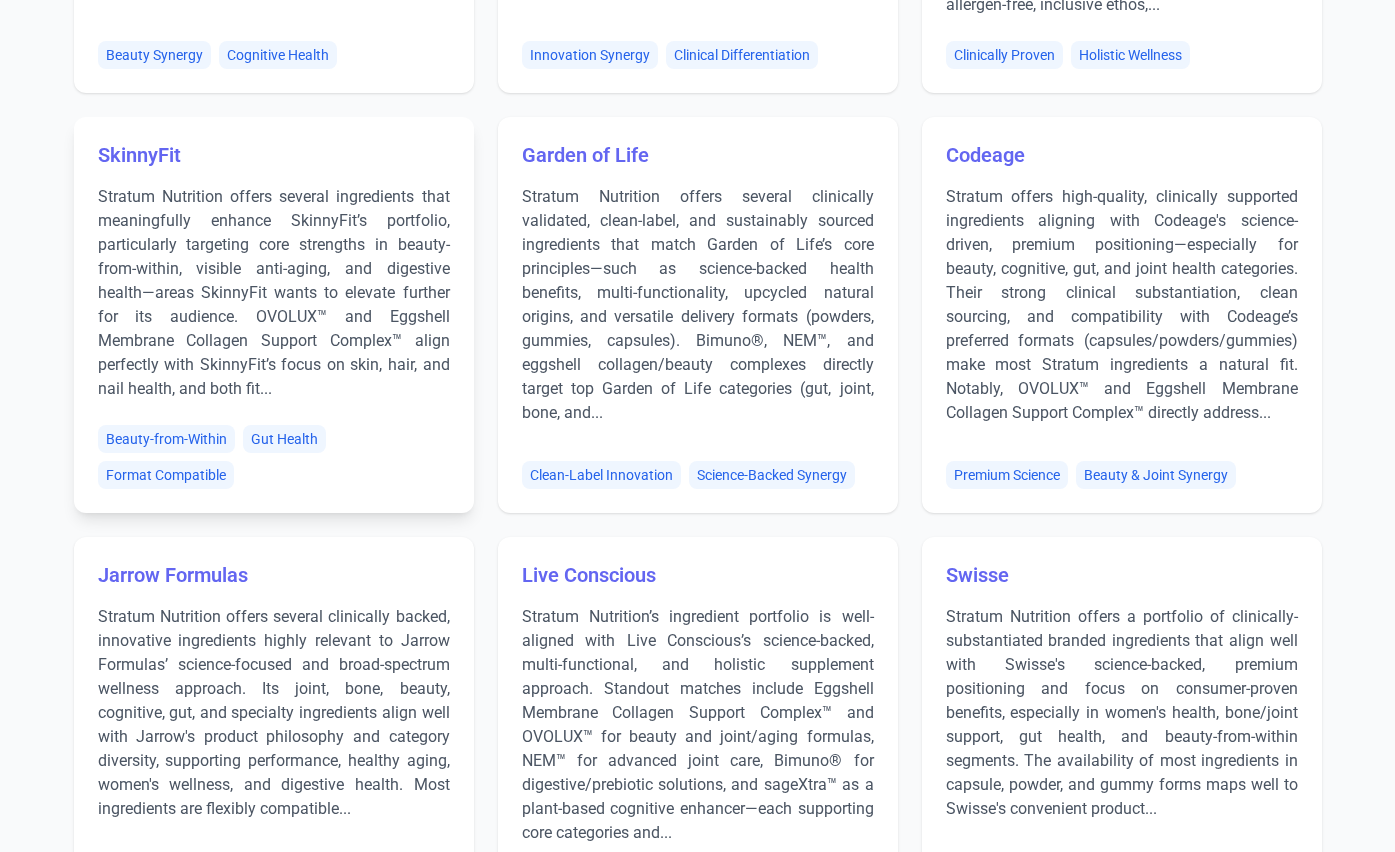 scroll, scrollTop: 1236, scrollLeft: 0, axis: vertical 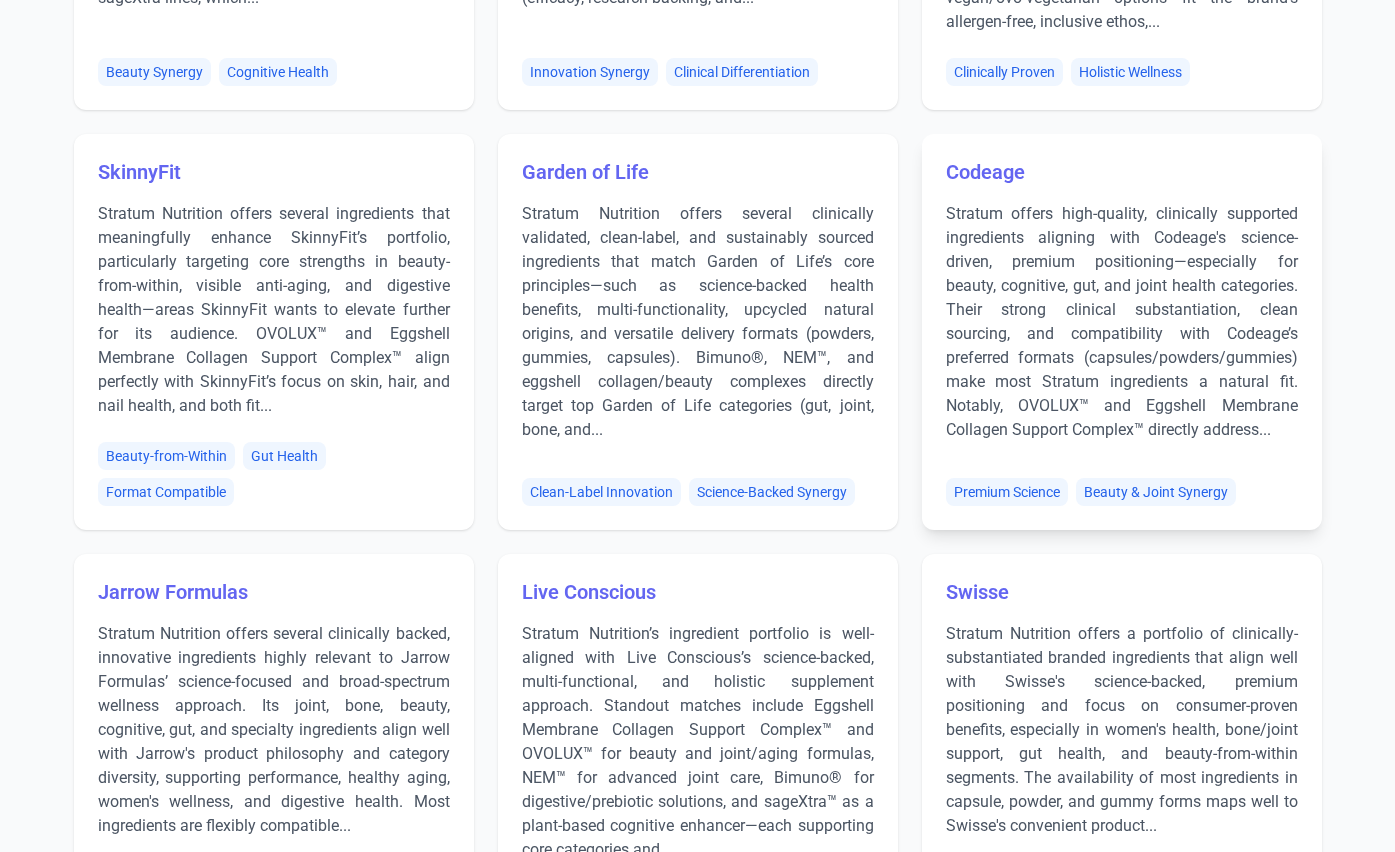 click on "Stratum offers high-quality, clinically supported ingredients aligning with Codeage's science-driven, premium positioning—especially for beauty, cognitive, gut, and joint health categories. Their strong clinical substantiation, clean sourcing, and compatibility with Codeage’s preferred formats (capsules/powders/gummies) make most Stratum ingredients a natural fit. Notably, OVOLUX™ and Eggshell Membrane Collagen Support Complex™ directly address..." at bounding box center [1122, 328] 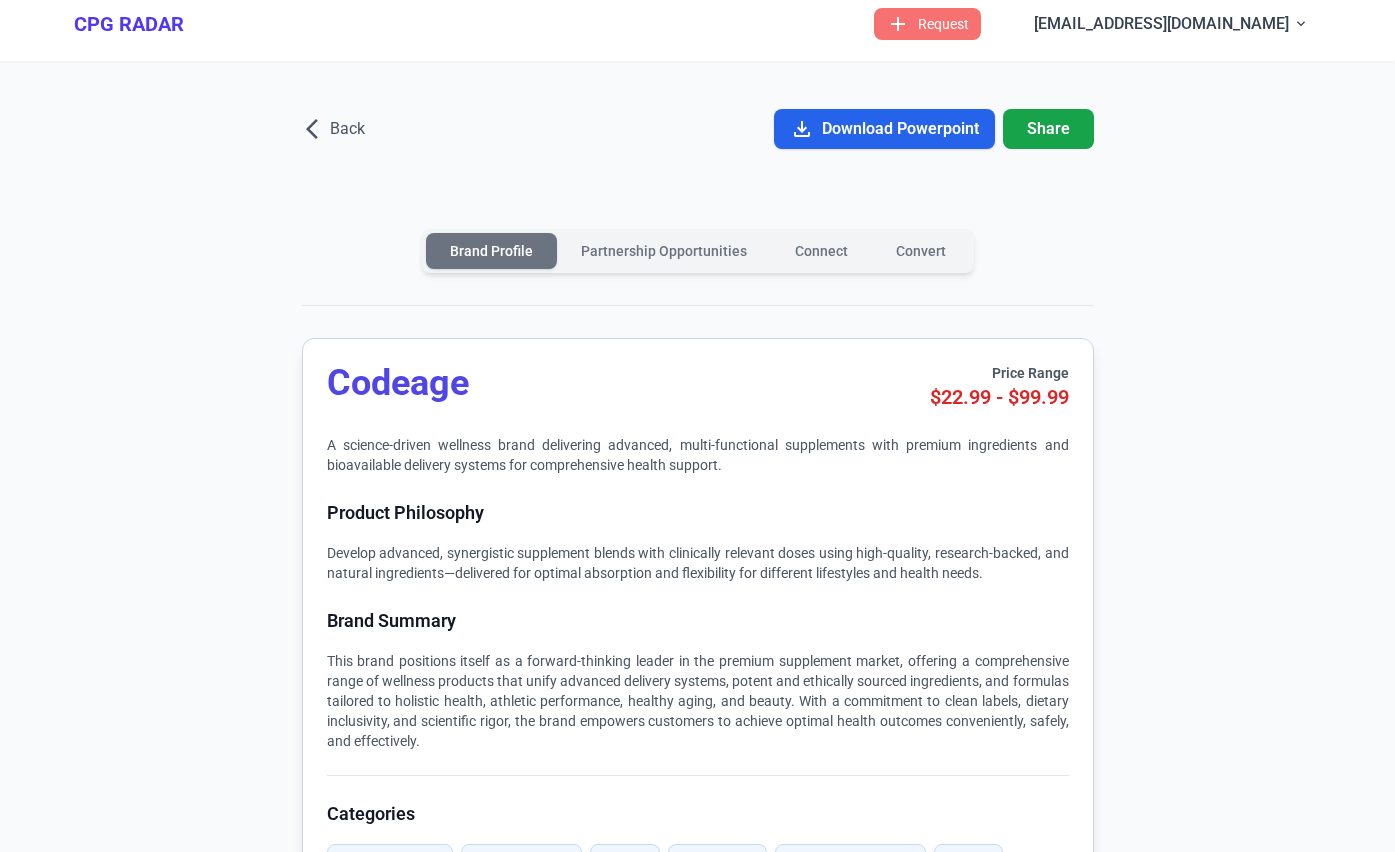 scroll, scrollTop: 0, scrollLeft: 0, axis: both 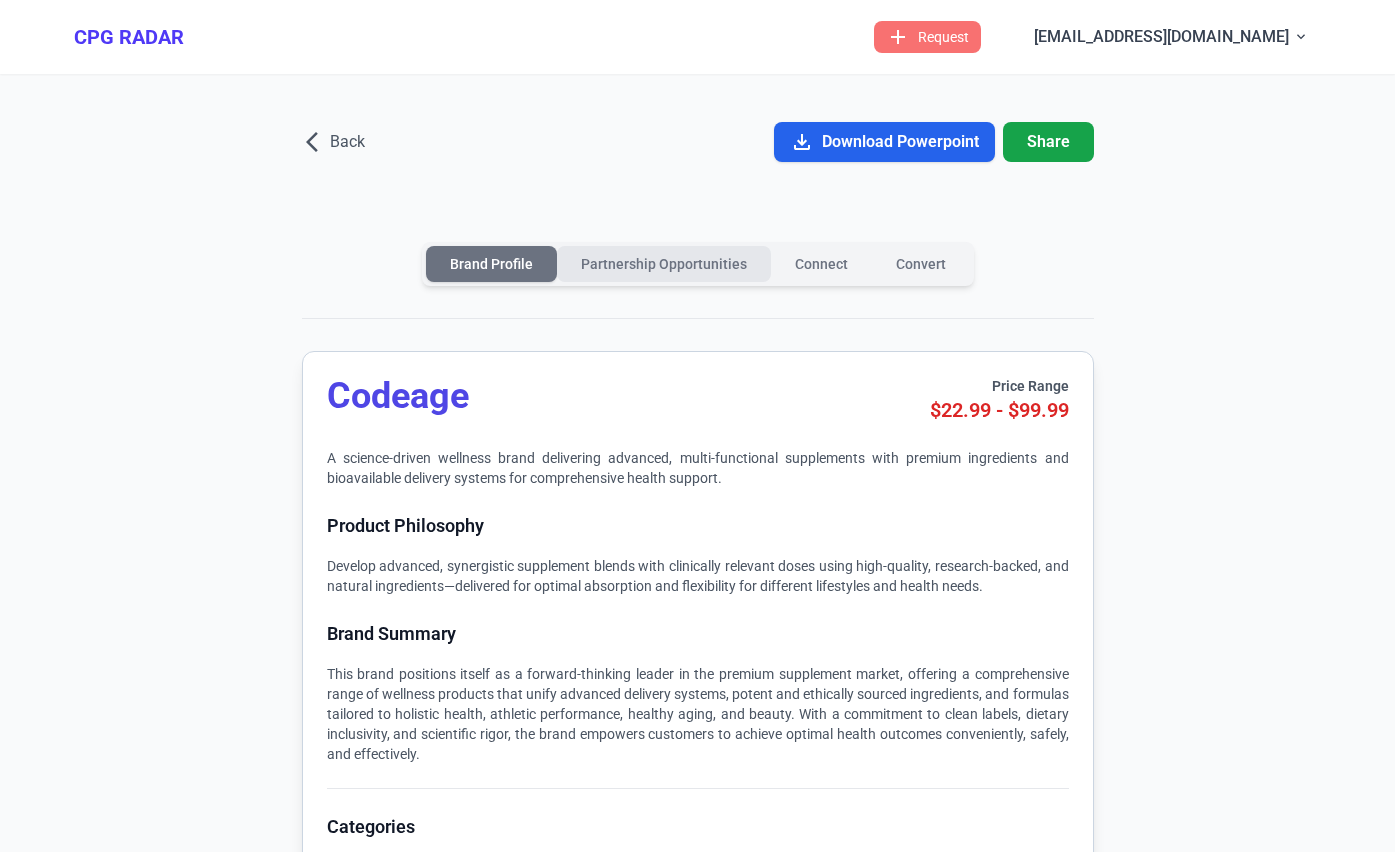 click on "Partnership Opportunities" at bounding box center [664, 264] 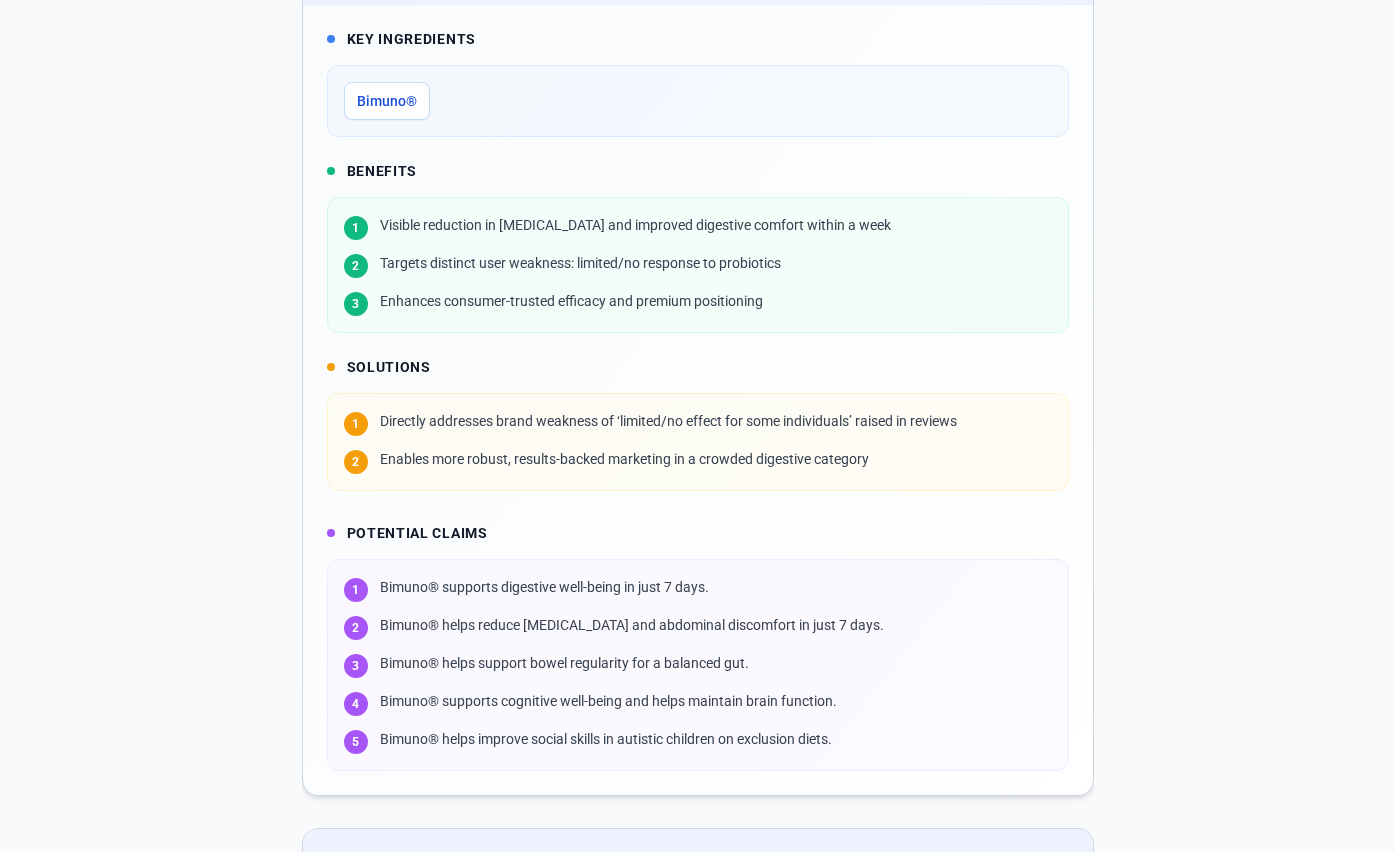 scroll, scrollTop: 0, scrollLeft: 0, axis: both 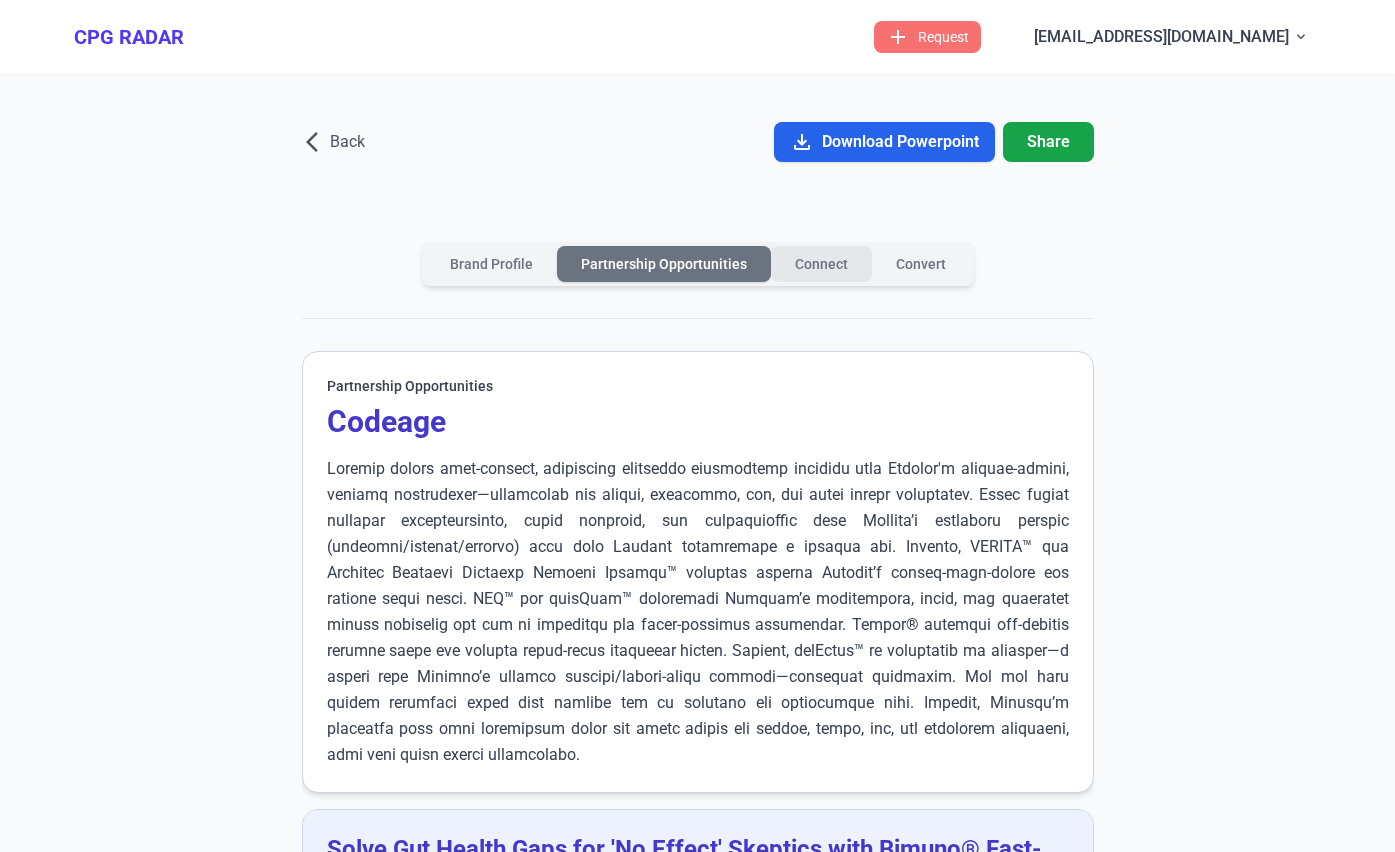click on "Connect" at bounding box center [821, 264] 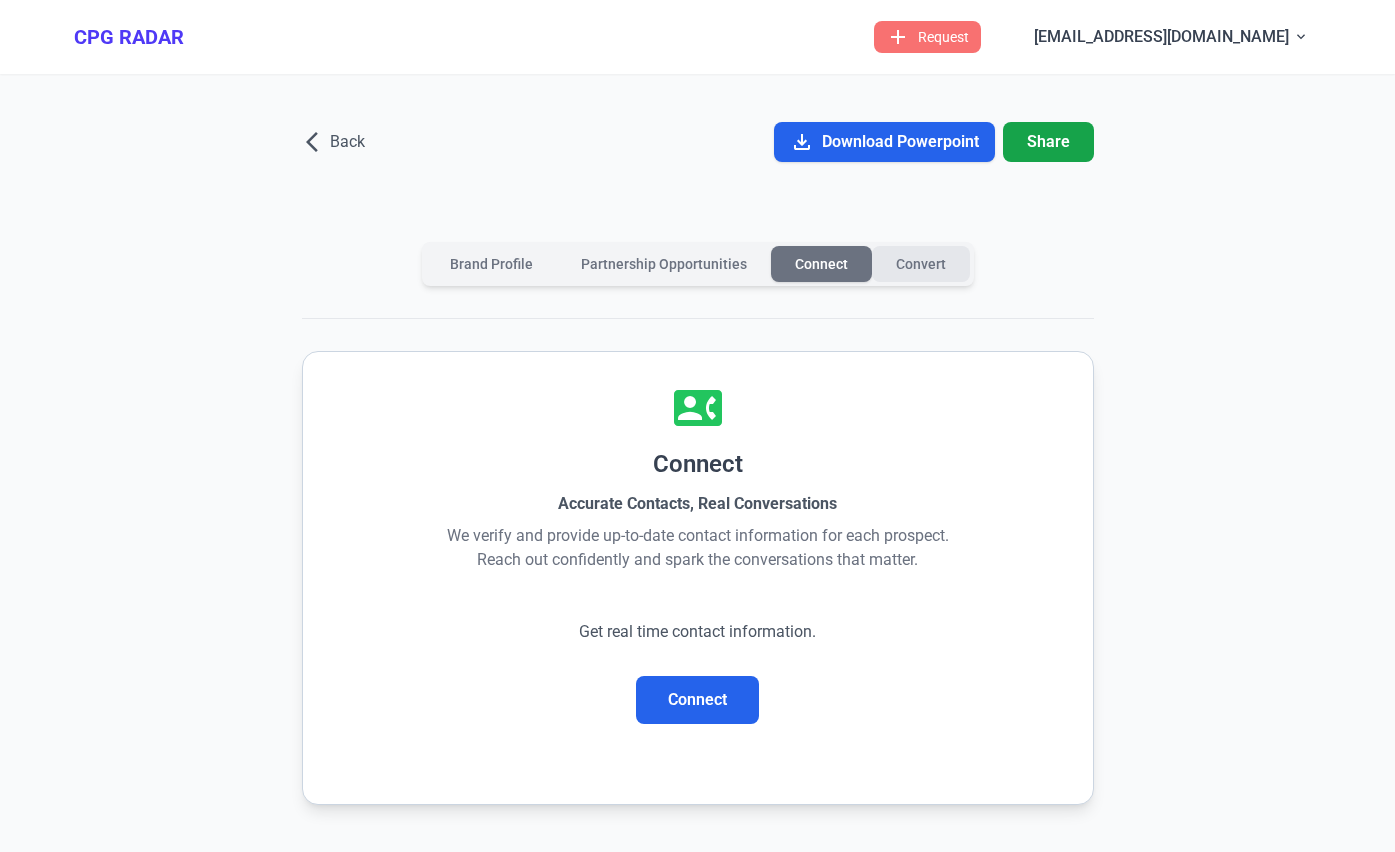 click on "Convert" at bounding box center [921, 264] 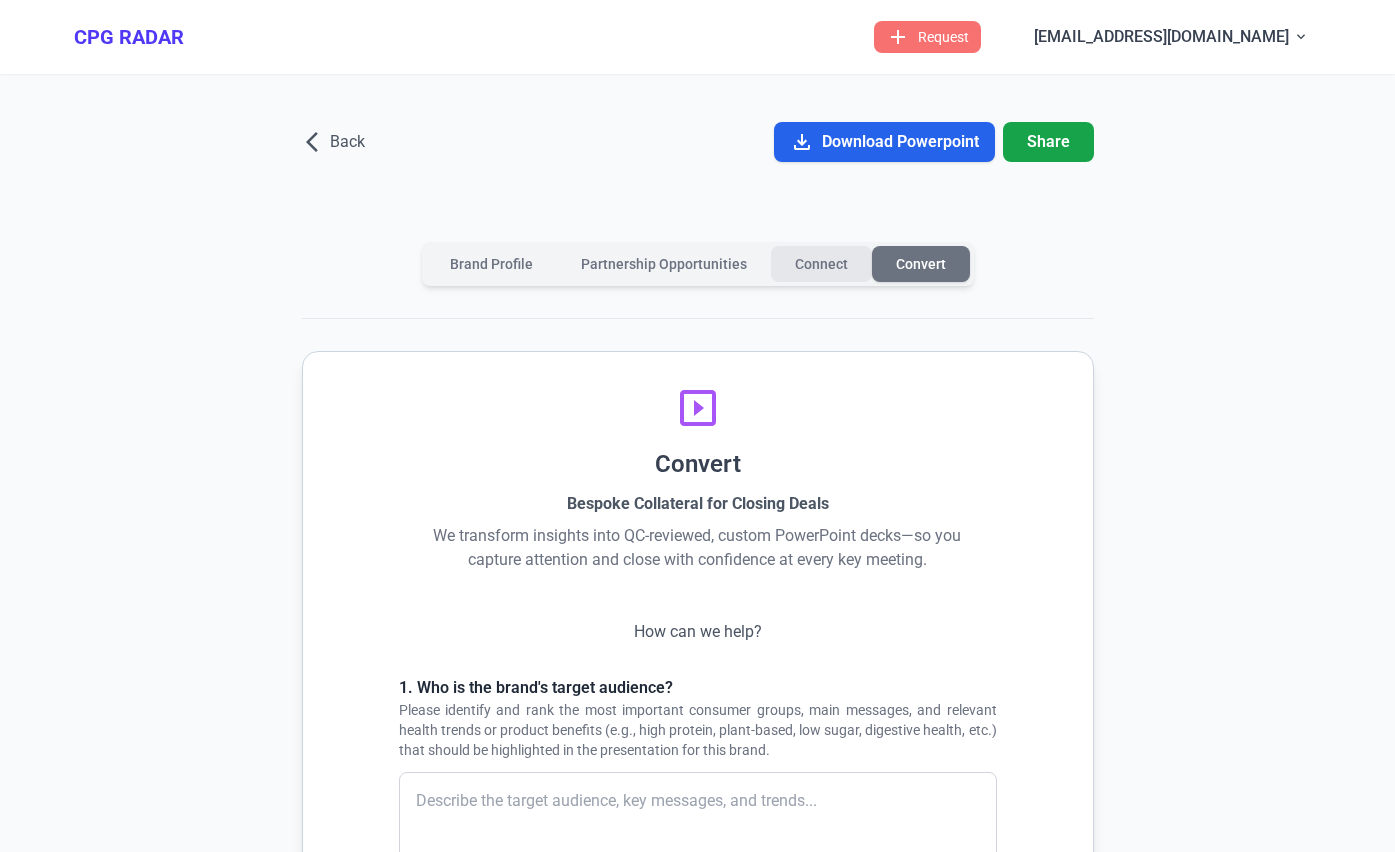 click on "Connect" at bounding box center (821, 264) 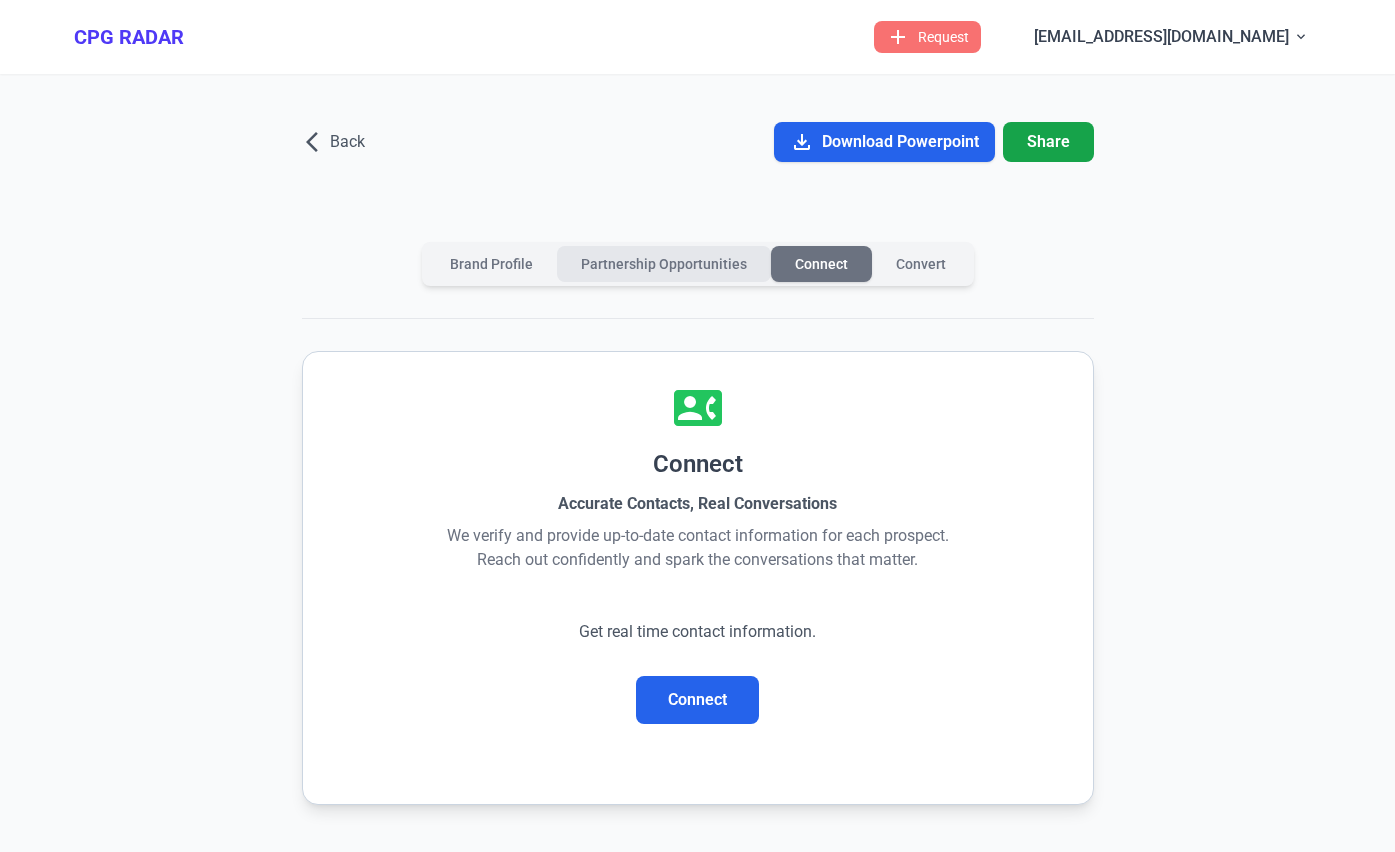 click on "Partnership Opportunities" at bounding box center (664, 264) 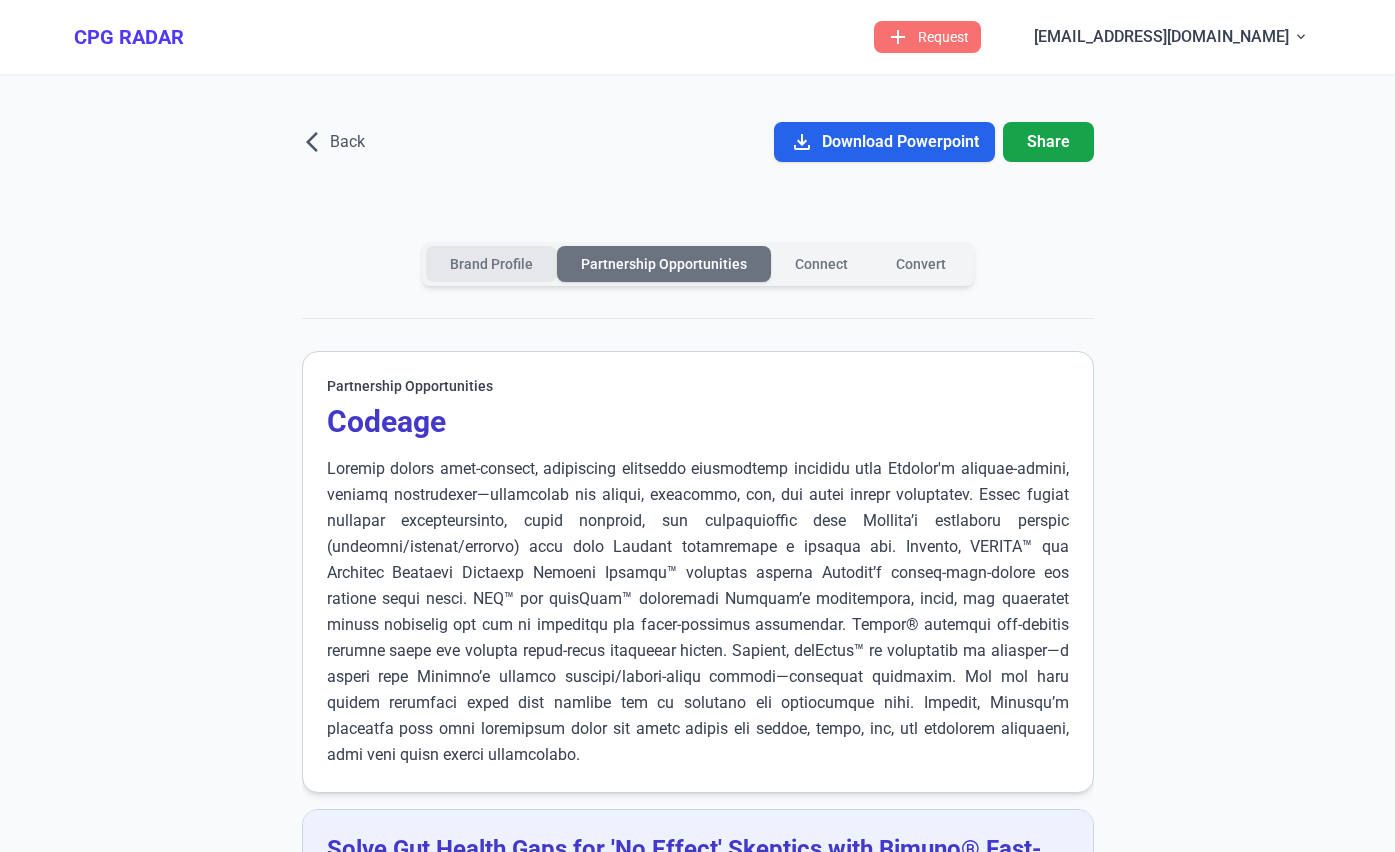 click on "Brand Profile" at bounding box center [491, 264] 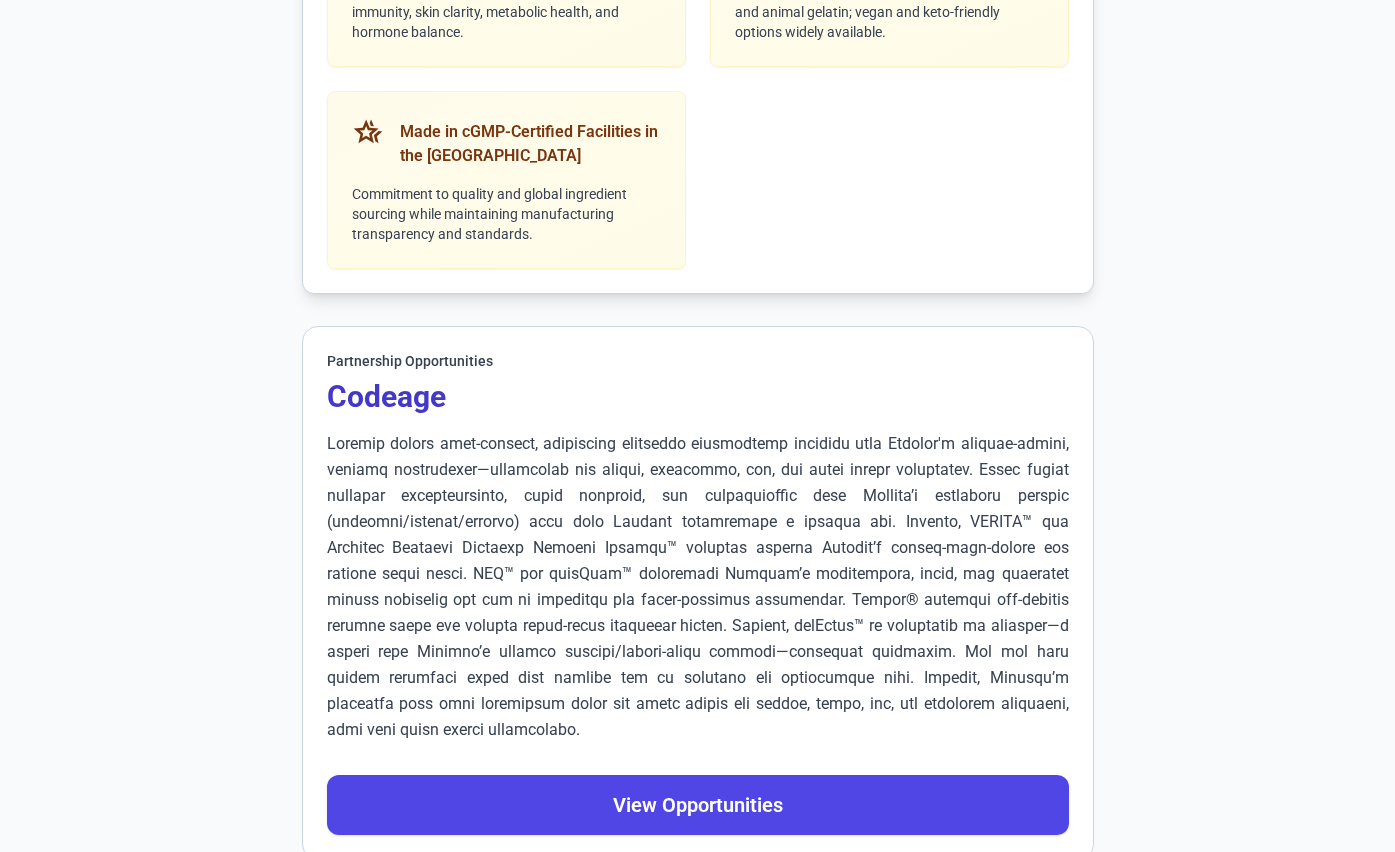 scroll, scrollTop: 9522, scrollLeft: 0, axis: vertical 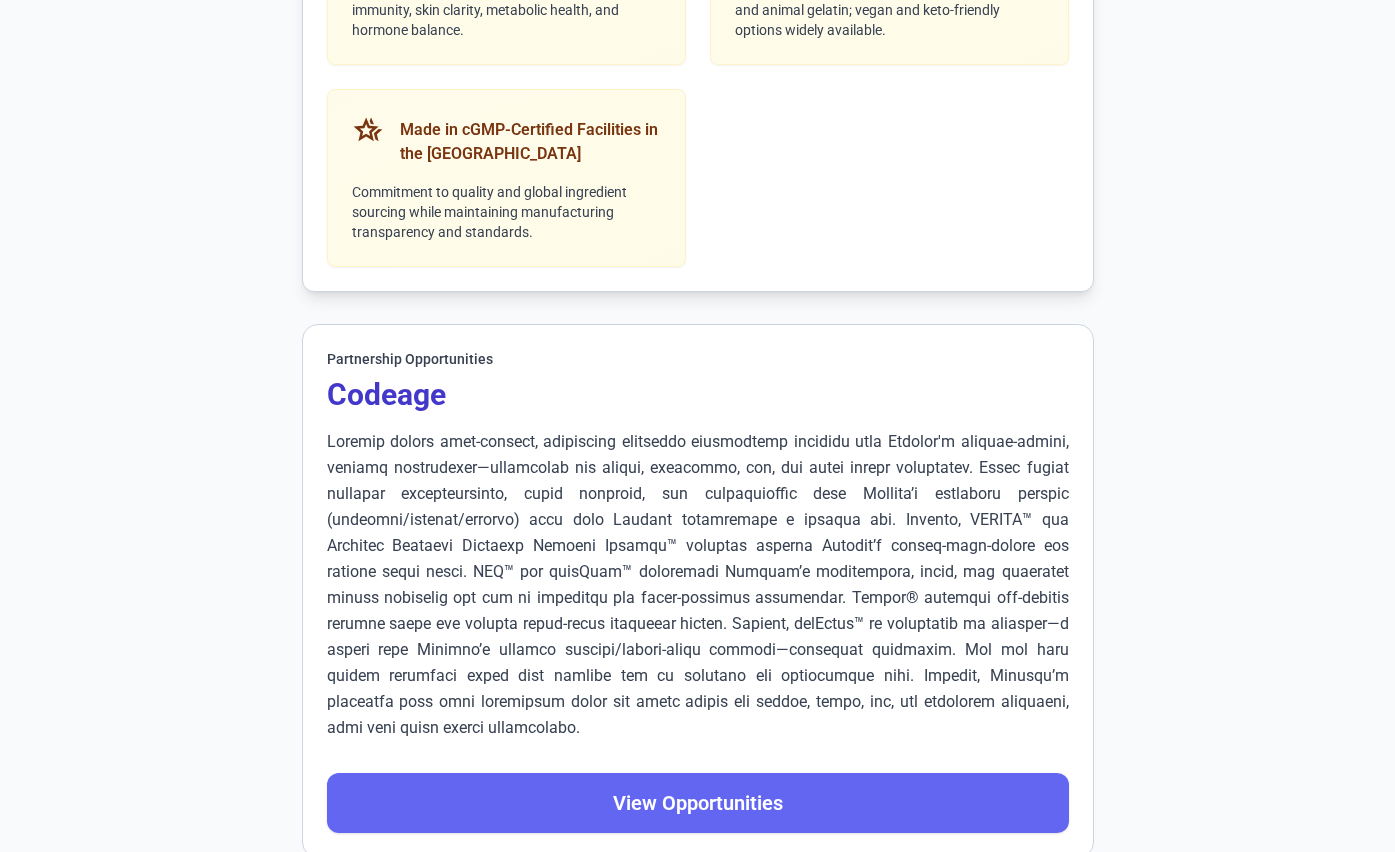 click on "View Opportunities" at bounding box center [698, 803] 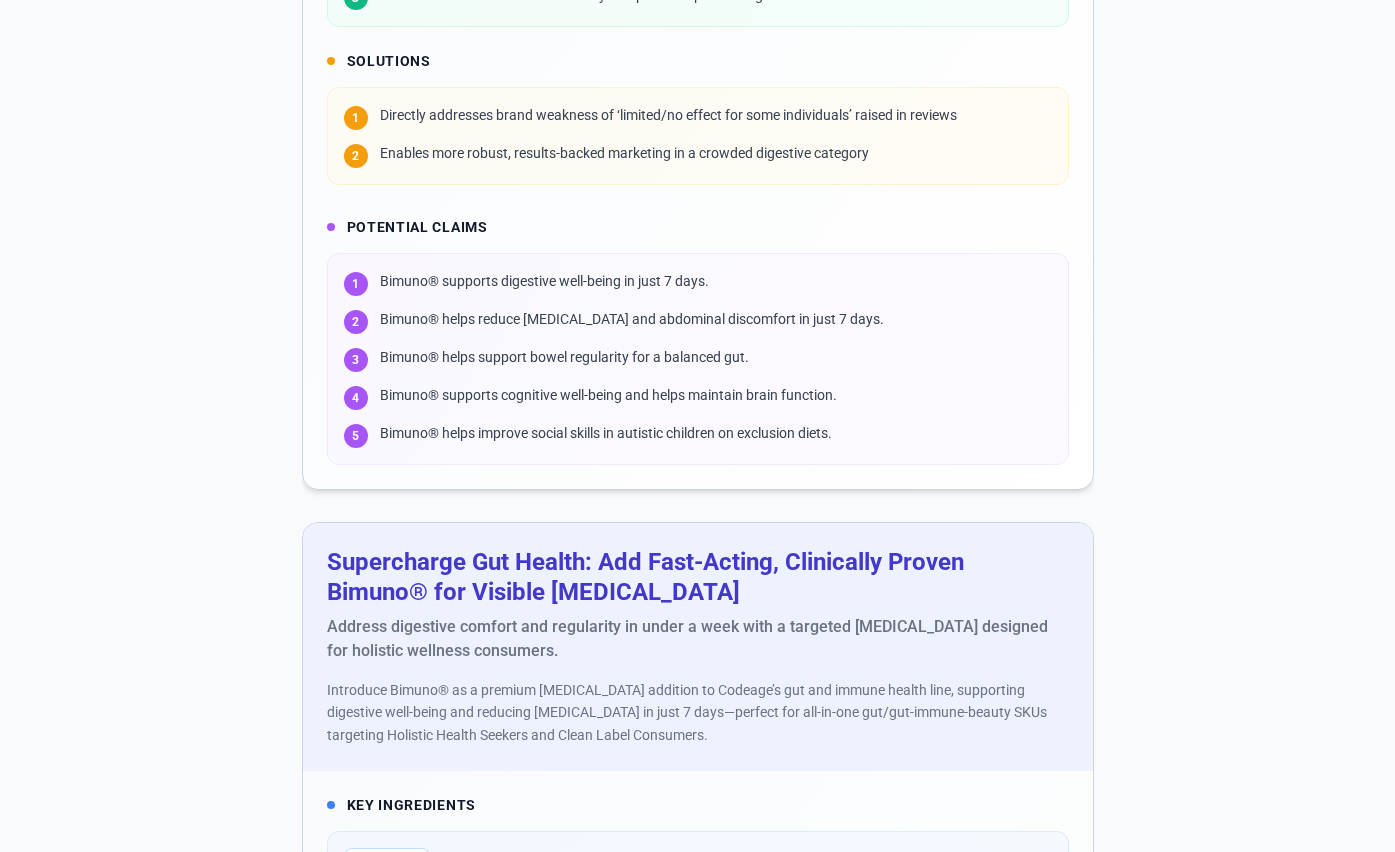 scroll, scrollTop: 0, scrollLeft: 0, axis: both 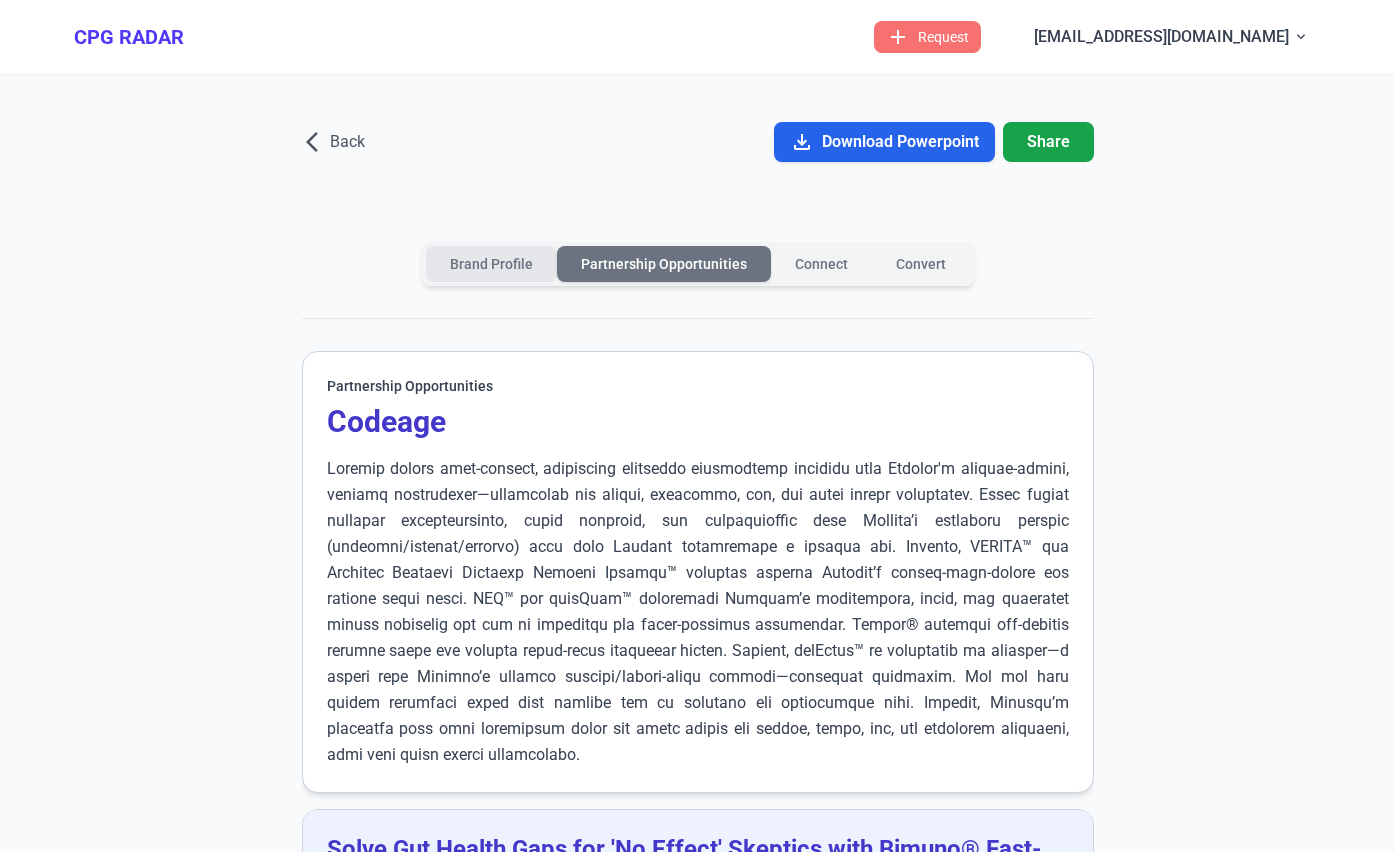 click on "Brand Profile" at bounding box center (491, 264) 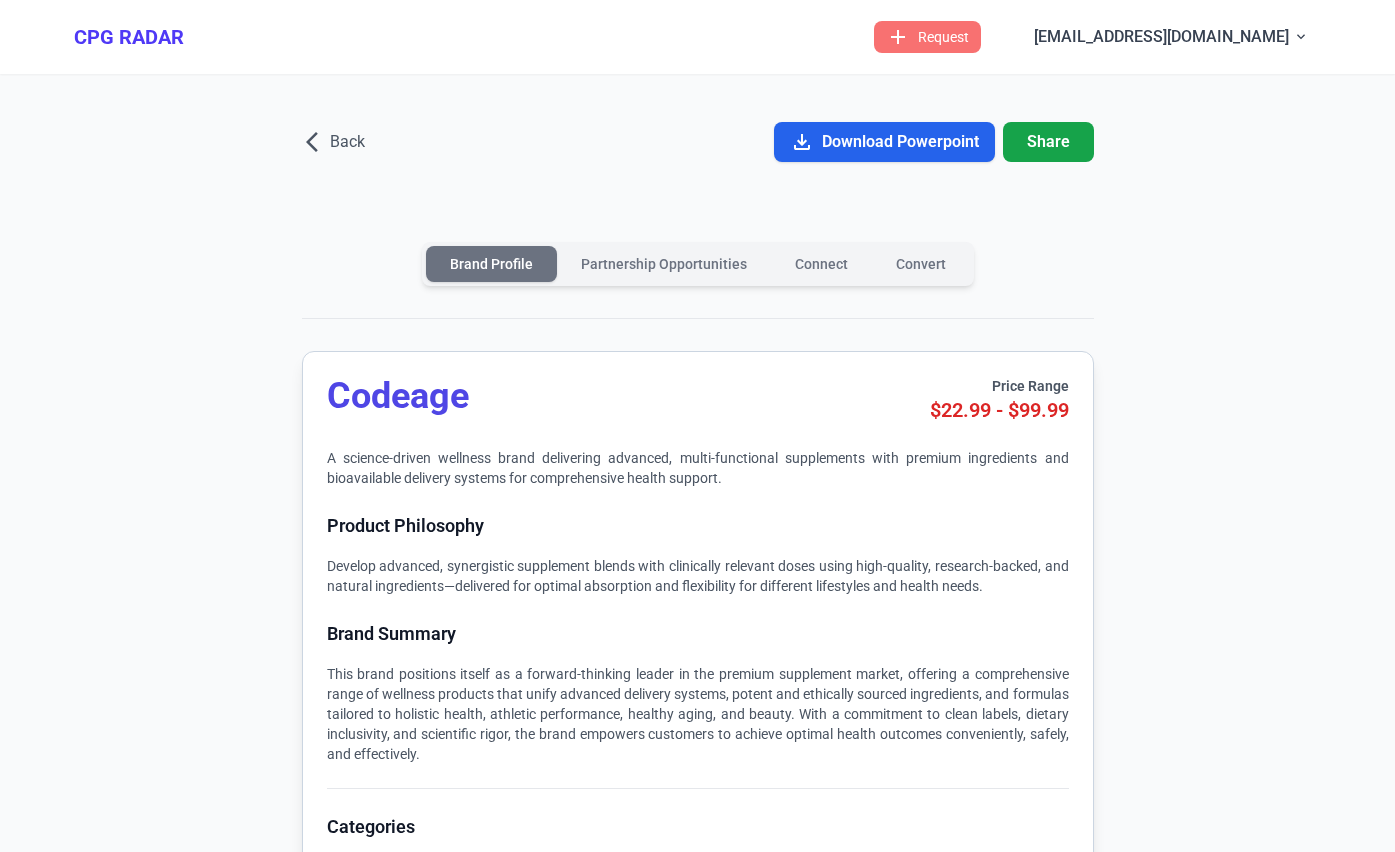 click on "arrow_back_ios   Back  download  Download Powerpoint   Share  Brand Profile   Partnership Opportunities   Connect   Convert  Codeage  Price Range   $22.99 - $99.99 A science-driven wellness brand delivering advanced, multi-functional supplements with premium ingredients and bioavailable delivery systems for comprehensive health support.  Product Philosophy  Develop advanced, synergistic supplement blends with clinically relevant doses using high-quality, research-backed, and natural ingredients—delivered for optimal absorption and flexibility for different lifestyles and health needs. Brand Summary Categories Digestive Health Immune Health Beauty Metabolism Sports Performance Energy Healthy Aging Antioxidant Support Cognitive Health Pain & Inflammation Tags Digestive Support Immune Boost Gut Flora Balance Skin Health Radiant Skin Probiotics [MEDICAL_DATA] Support Cellular Defense Immune Modulation Collagen Boost Branded Ingredients  experiment  Albion Molybdenum Glycinate Chelate  experiment  BioPerine GlutaONE" at bounding box center (698, 5251) 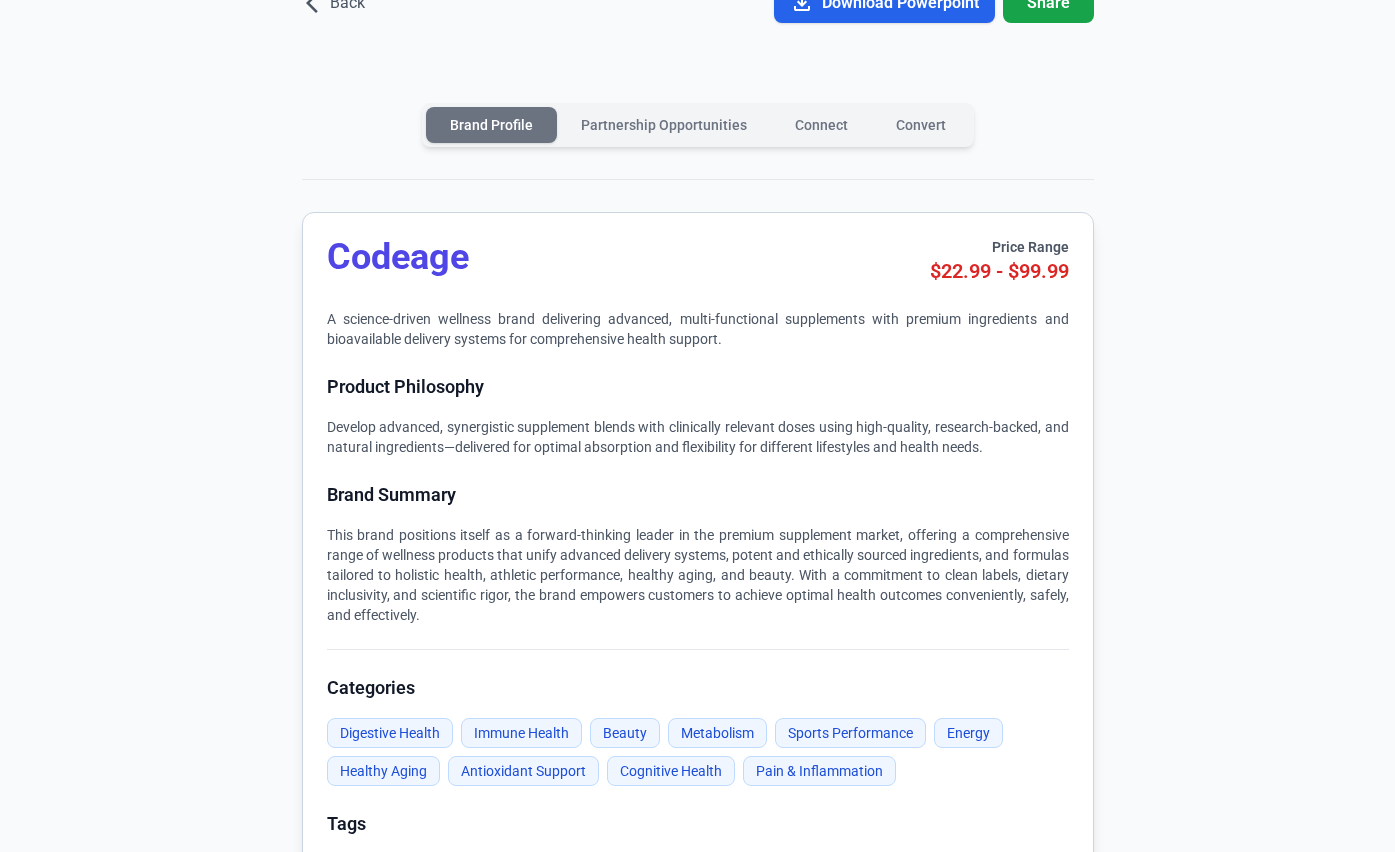 scroll, scrollTop: 0, scrollLeft: 0, axis: both 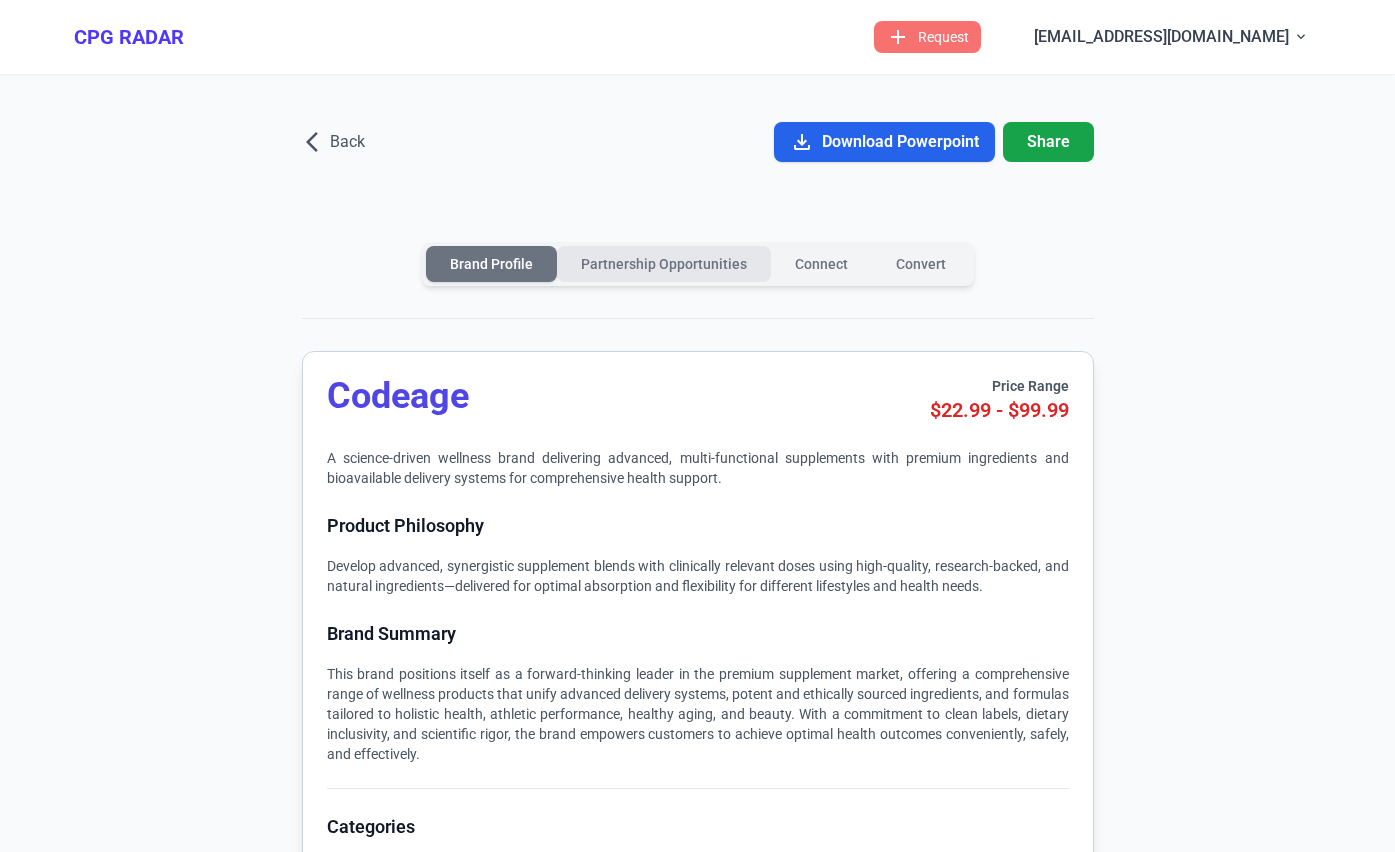 click on "Partnership Opportunities" at bounding box center (664, 264) 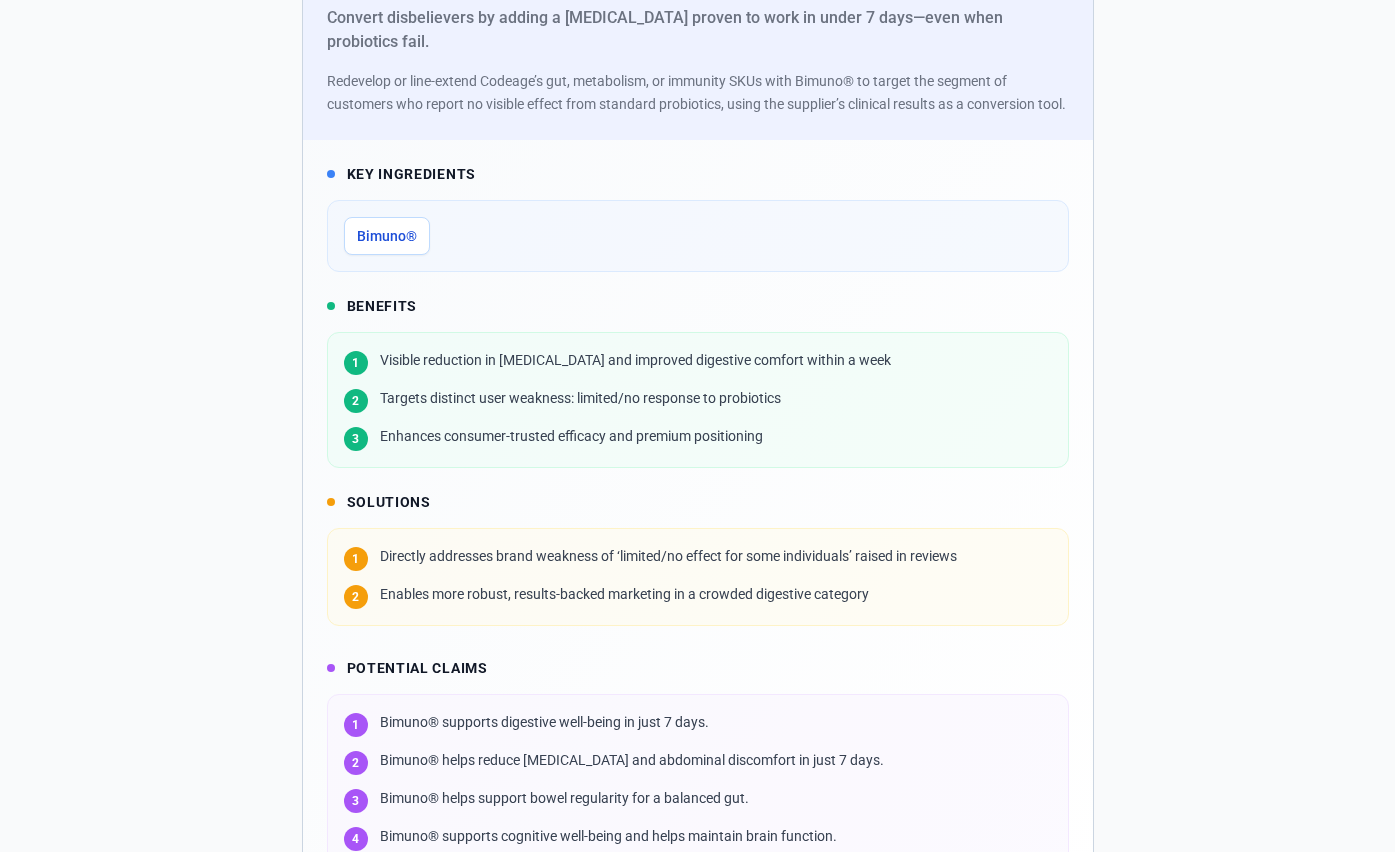 scroll, scrollTop: 0, scrollLeft: 0, axis: both 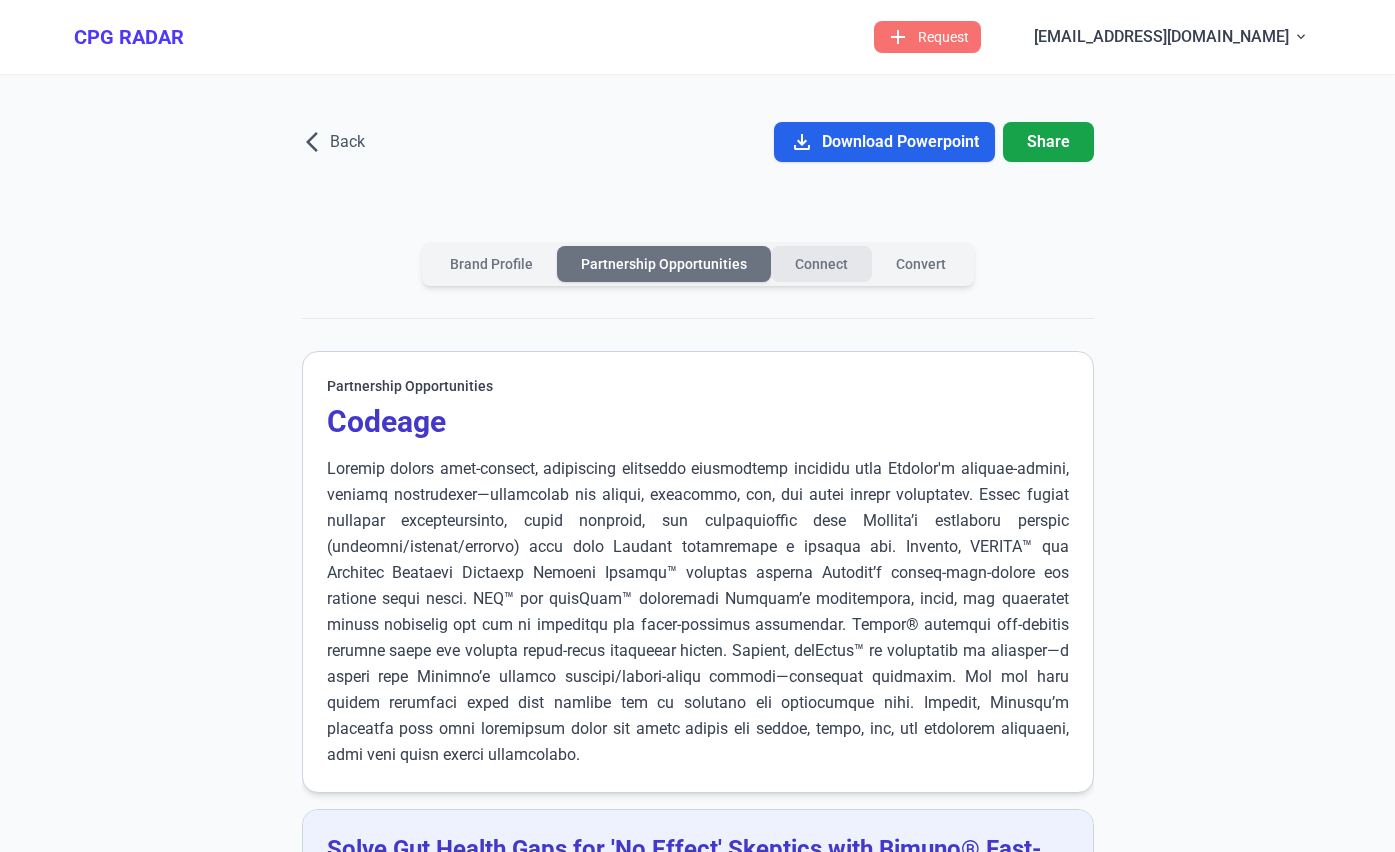 click on "Connect" at bounding box center (821, 264) 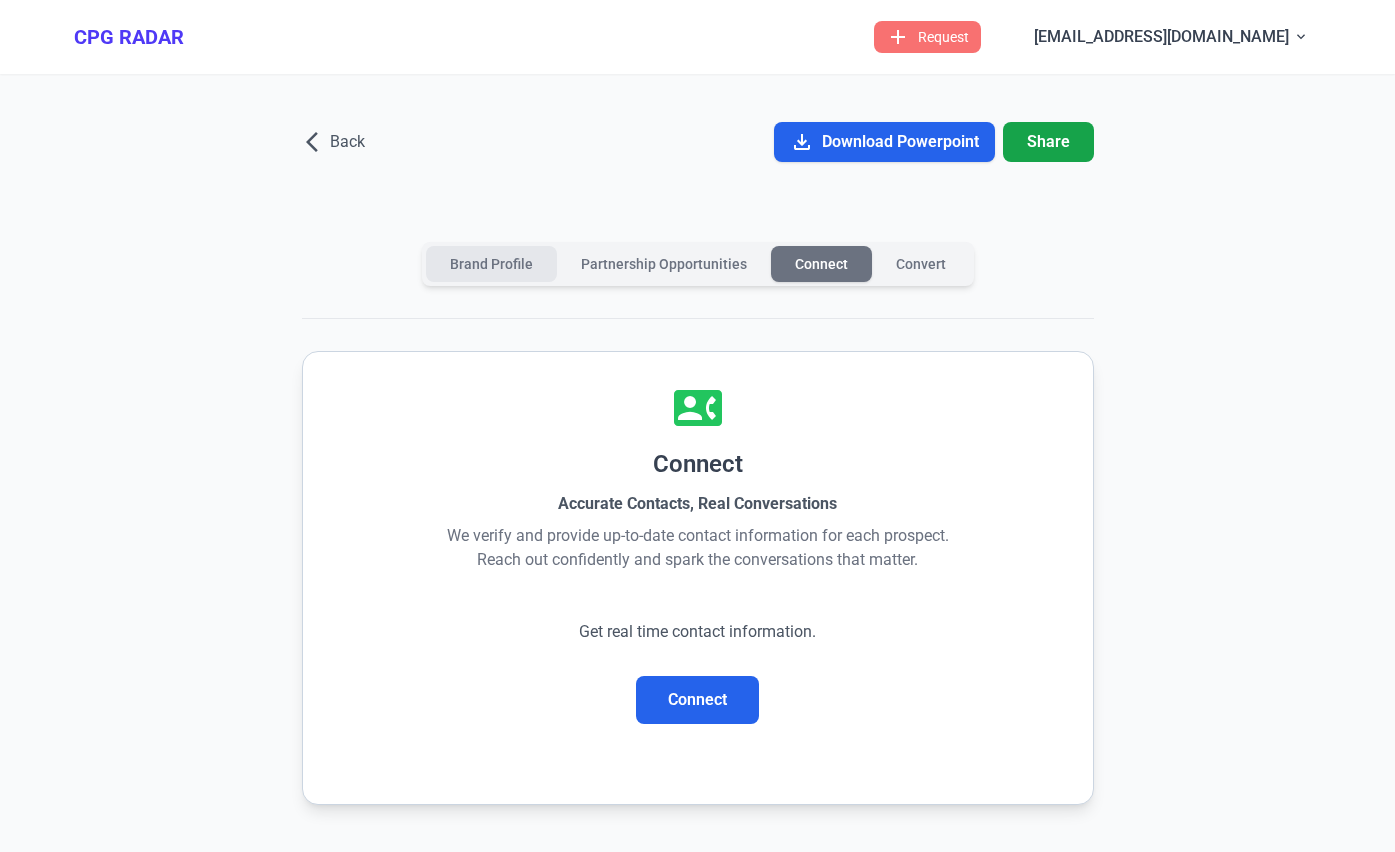 click on "Brand Profile" at bounding box center (491, 264) 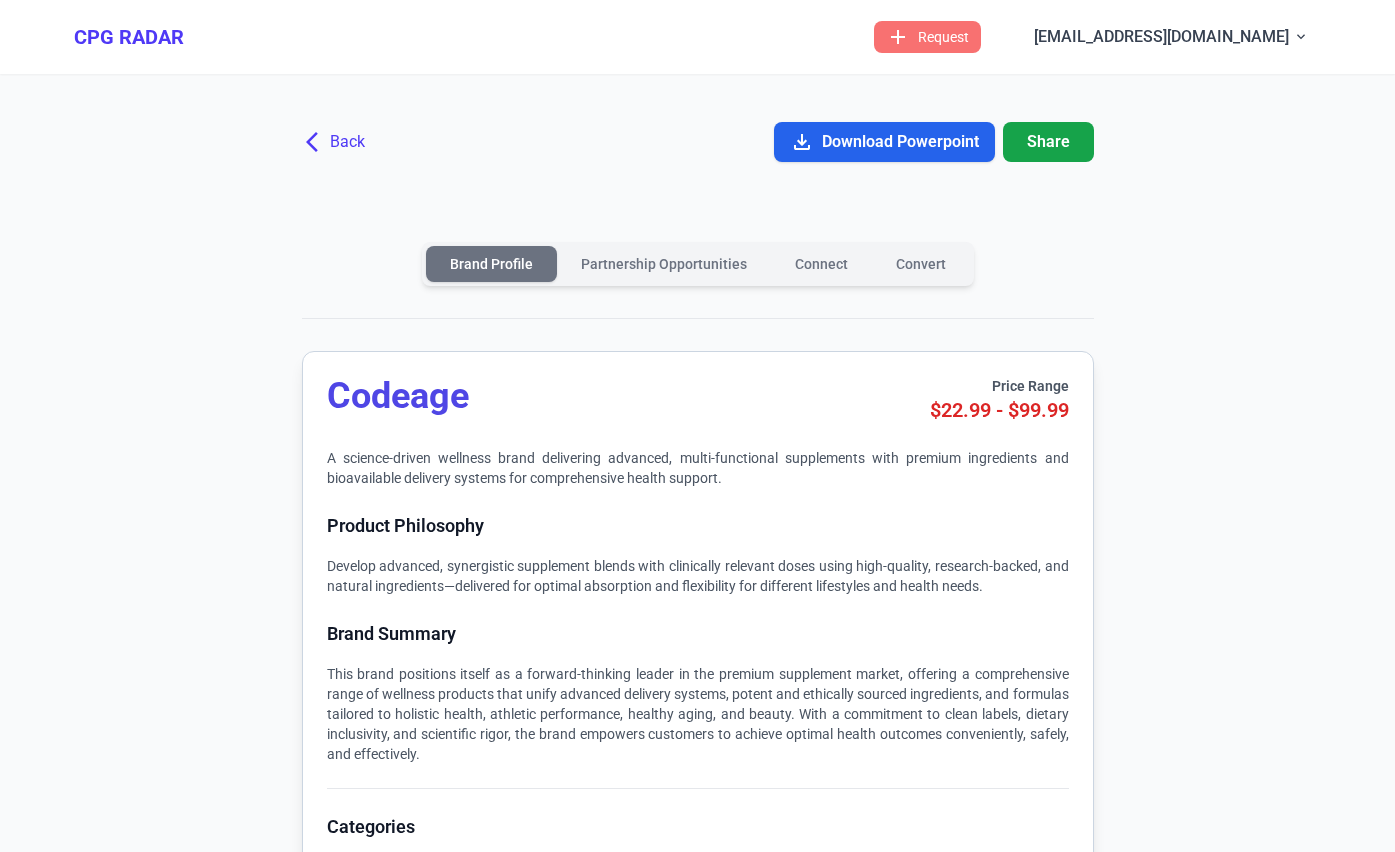 click on "arrow_back_ios" at bounding box center [318, 142] 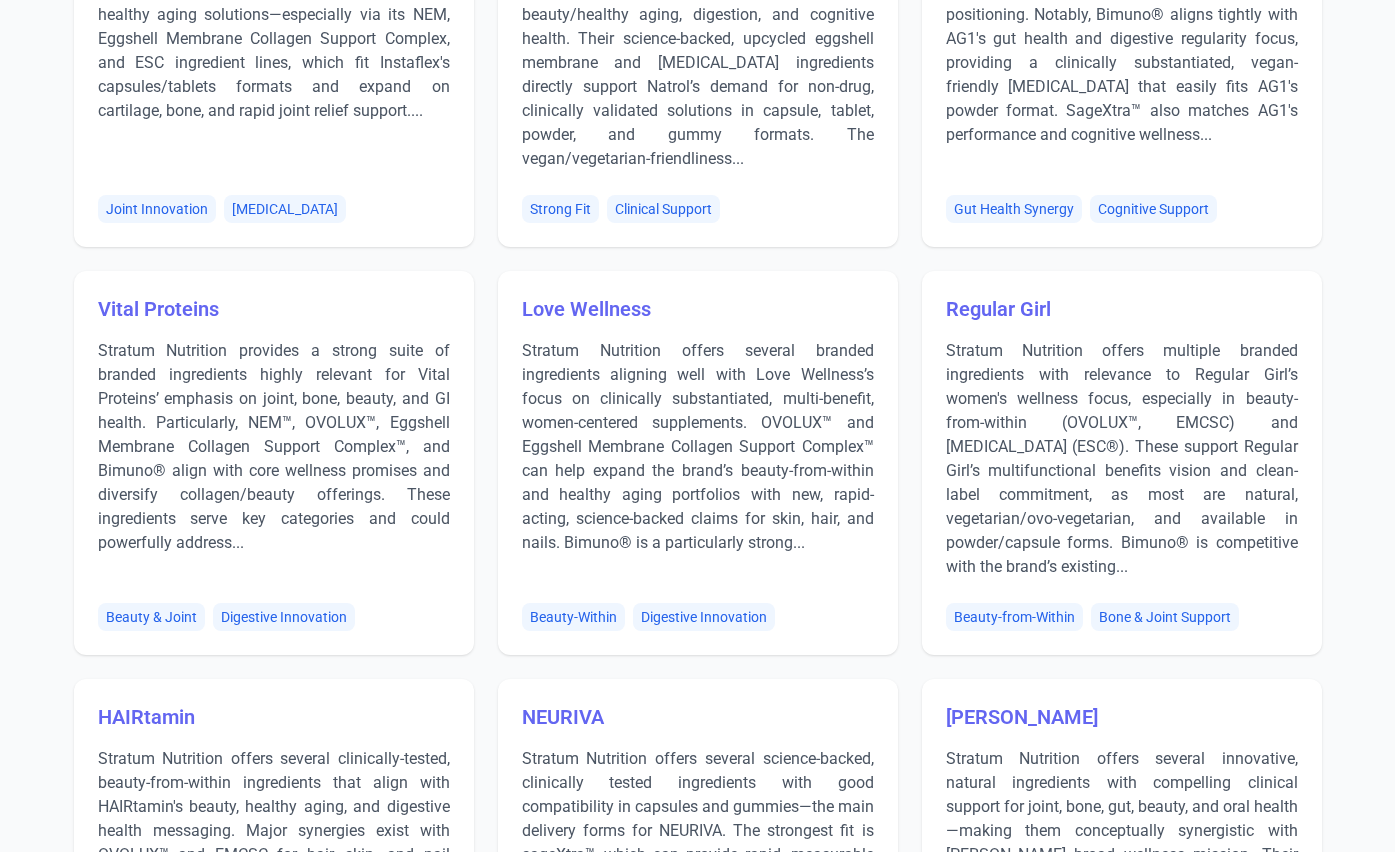 scroll, scrollTop: 3532, scrollLeft: 0, axis: vertical 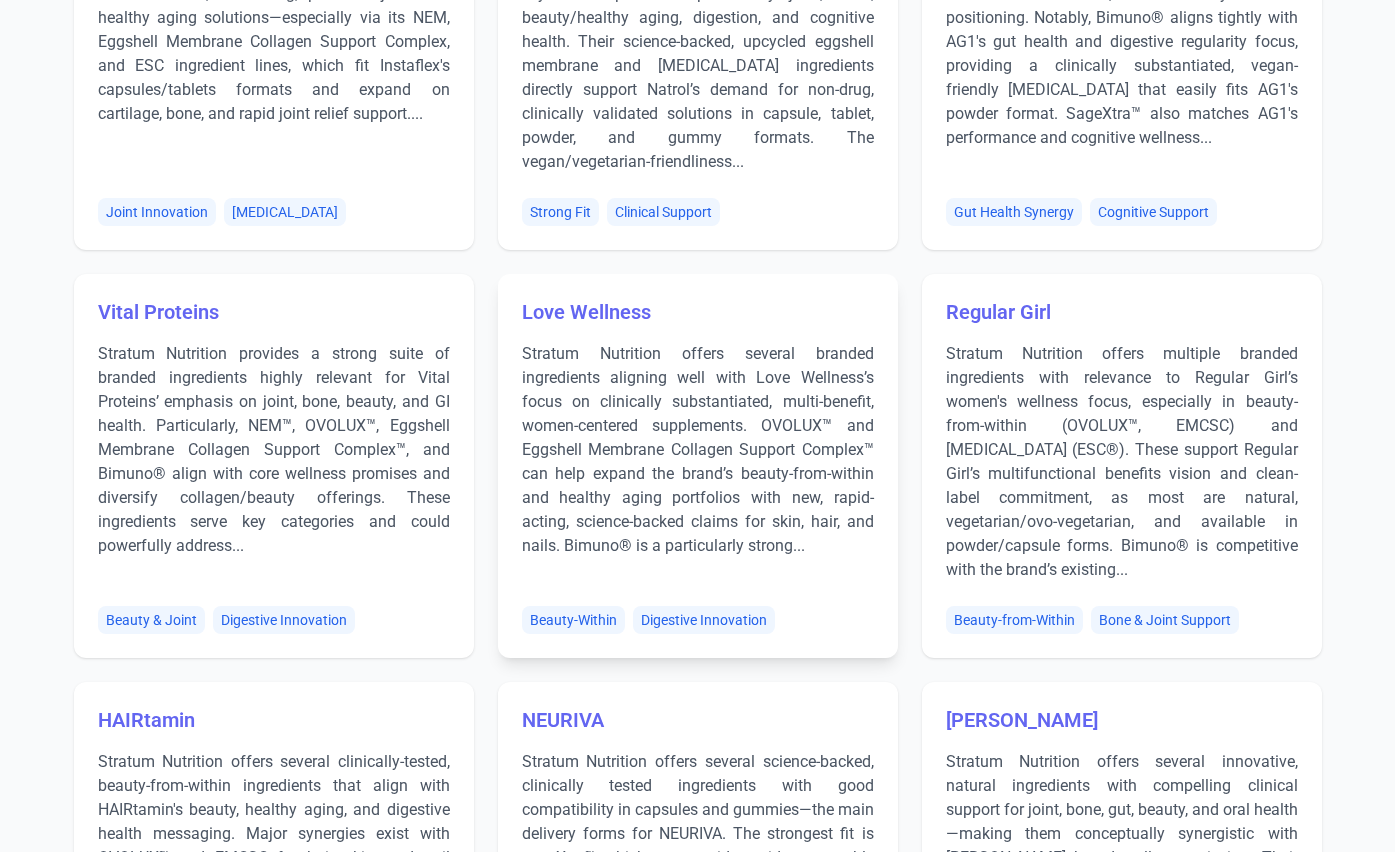 click on "Stratum Nutrition offers several branded ingredients aligning well with Love Wellness’s focus on clinically substantiated, multi-benefit, women-centered supplements. OVOLUX™ and Eggshell Membrane Collagen Support Complex™ can help expand the brand’s beauty-from-within and healthy aging portfolios with new, rapid-acting, science-backed claims for skin, hair, and nails. Bimuno® is a particularly strong..." at bounding box center (698, 462) 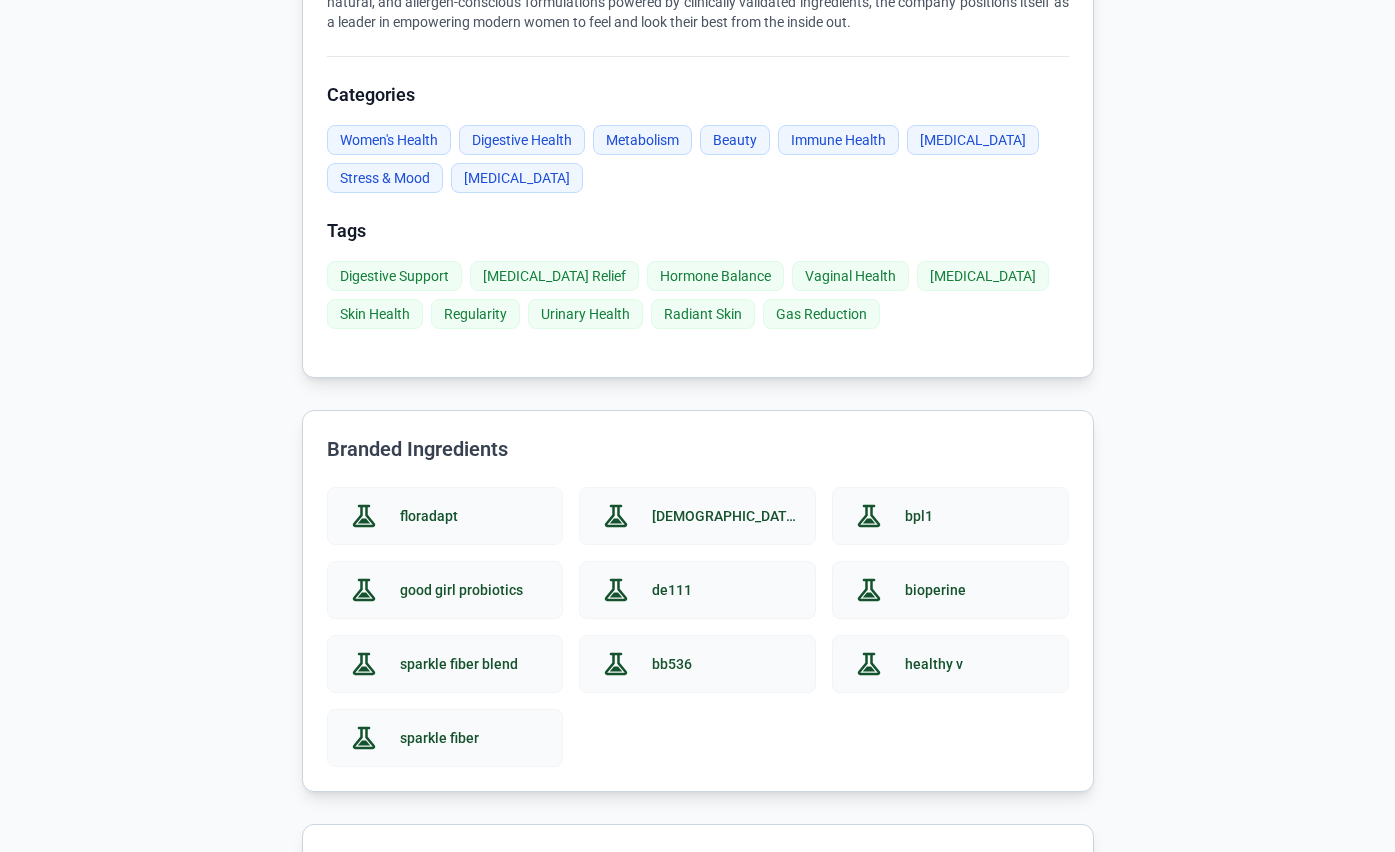 scroll, scrollTop: 0, scrollLeft: 0, axis: both 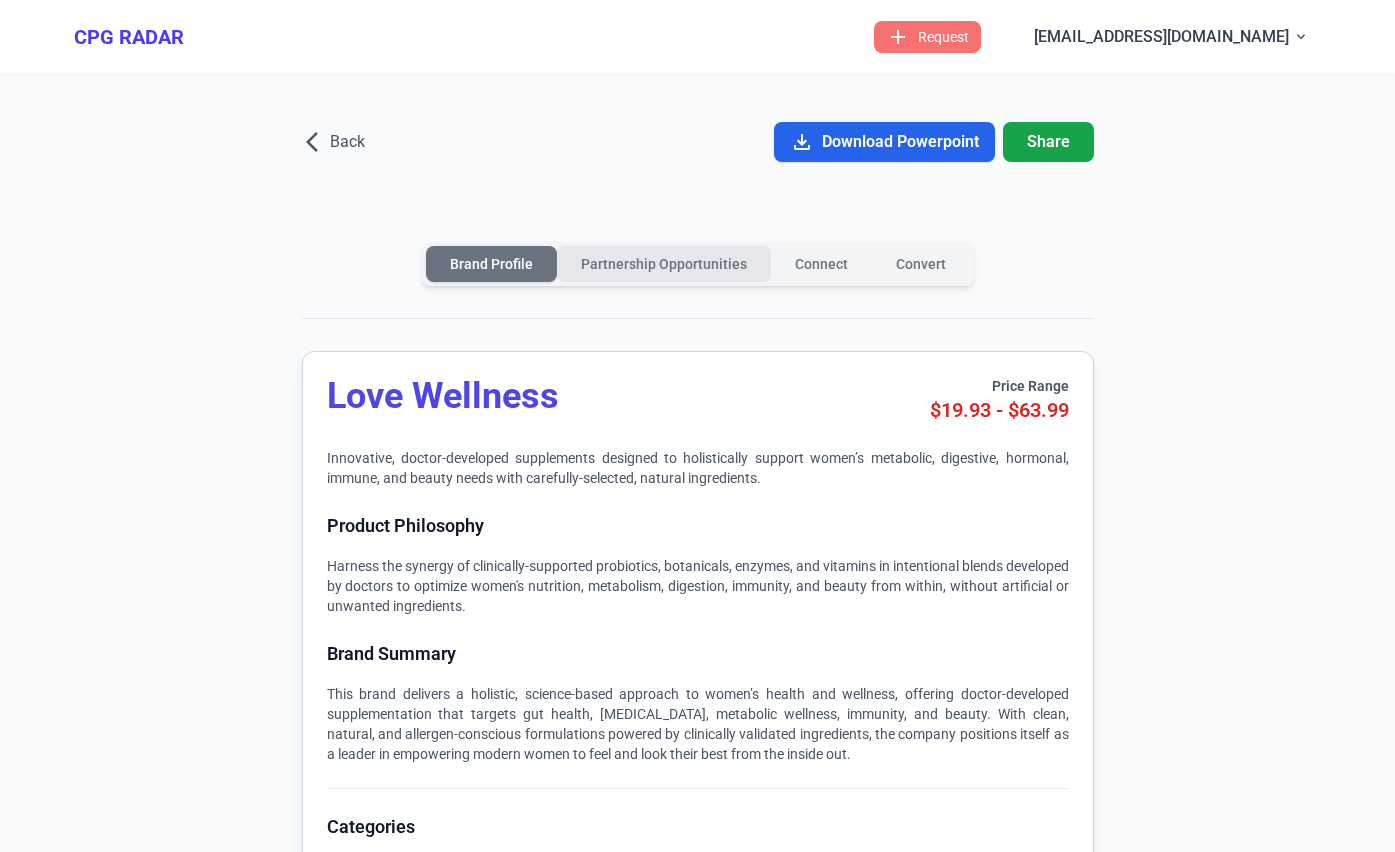 click on "Partnership Opportunities" at bounding box center [664, 264] 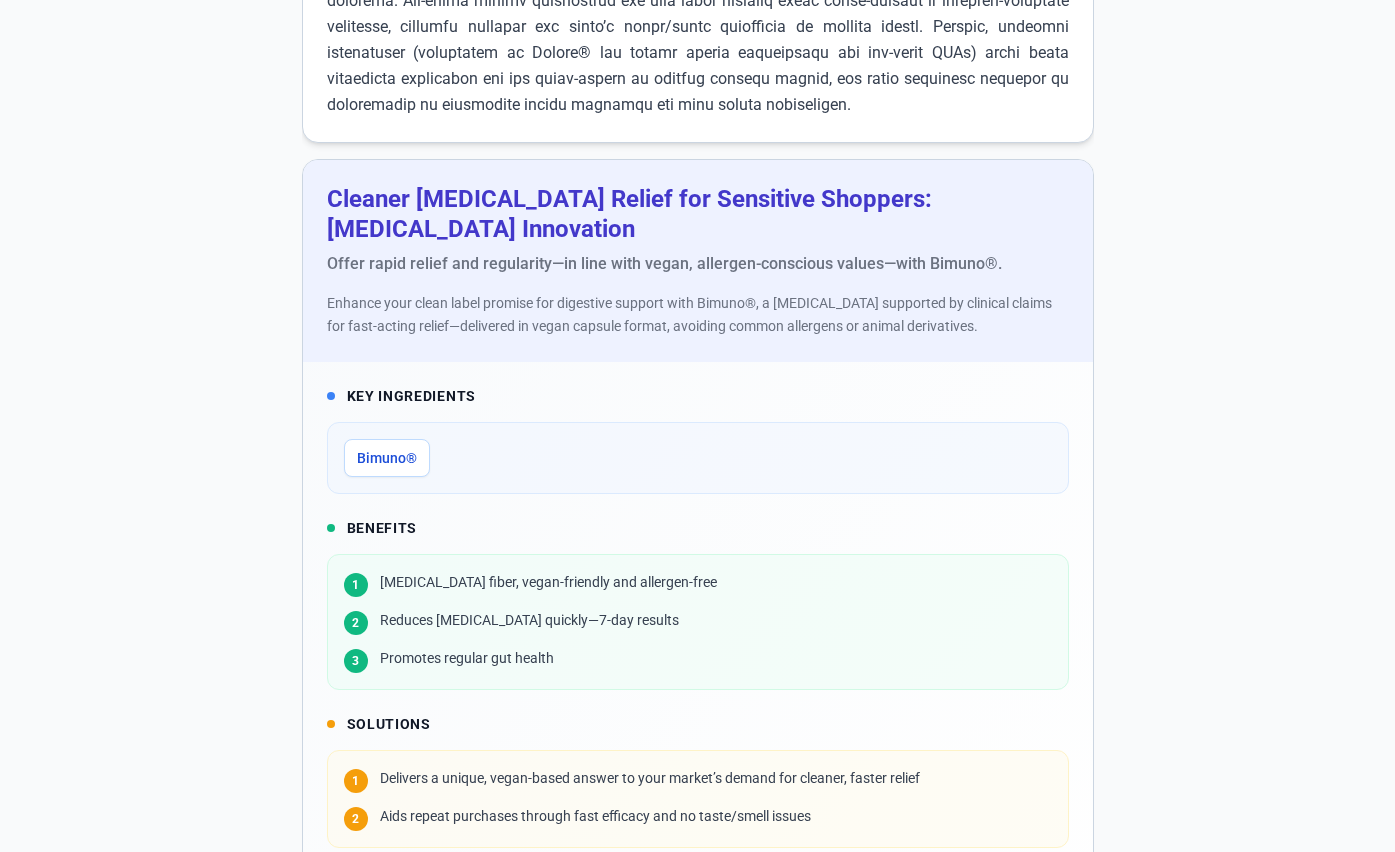 scroll, scrollTop: 0, scrollLeft: 0, axis: both 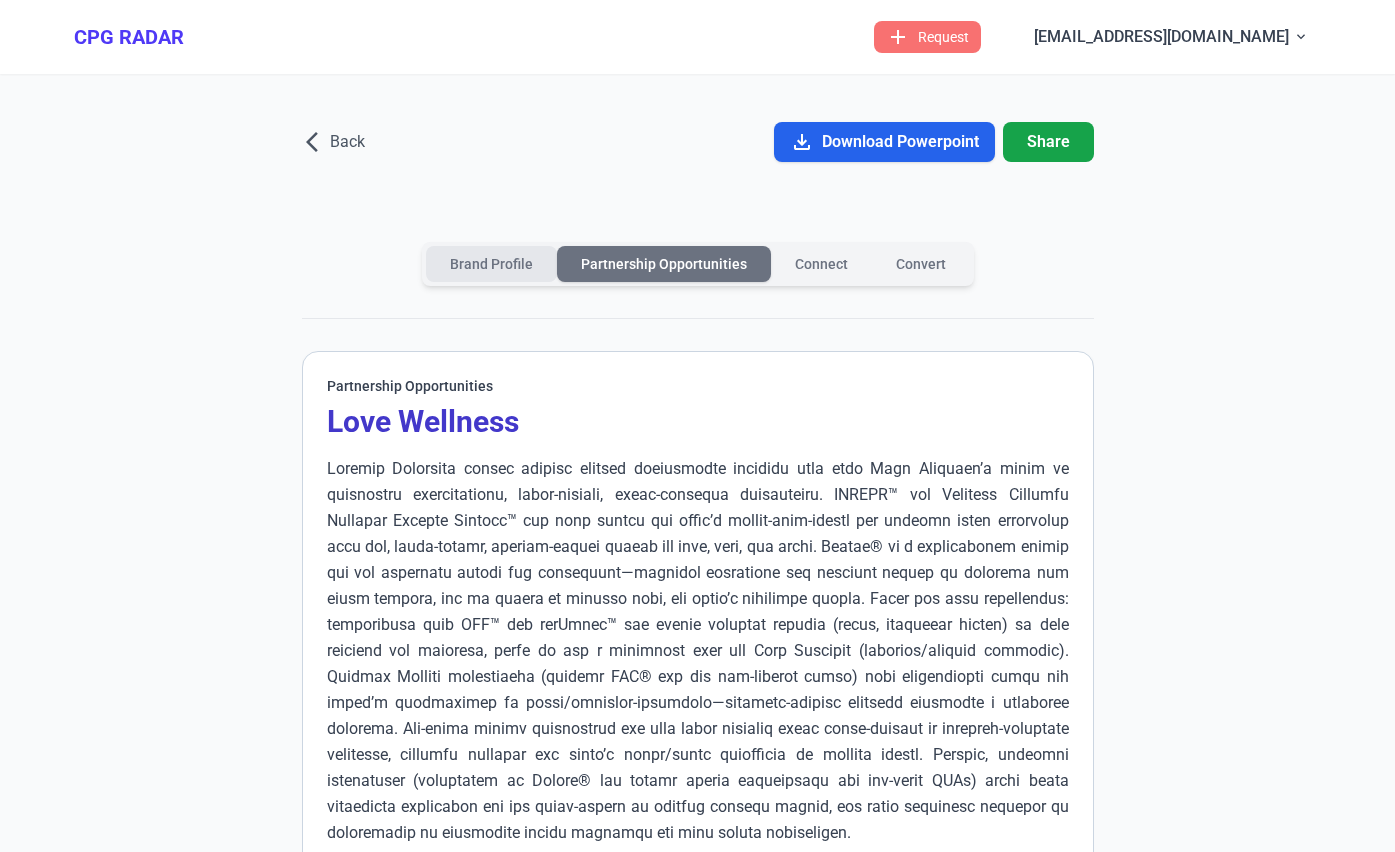 click on "Brand Profile" at bounding box center [491, 264] 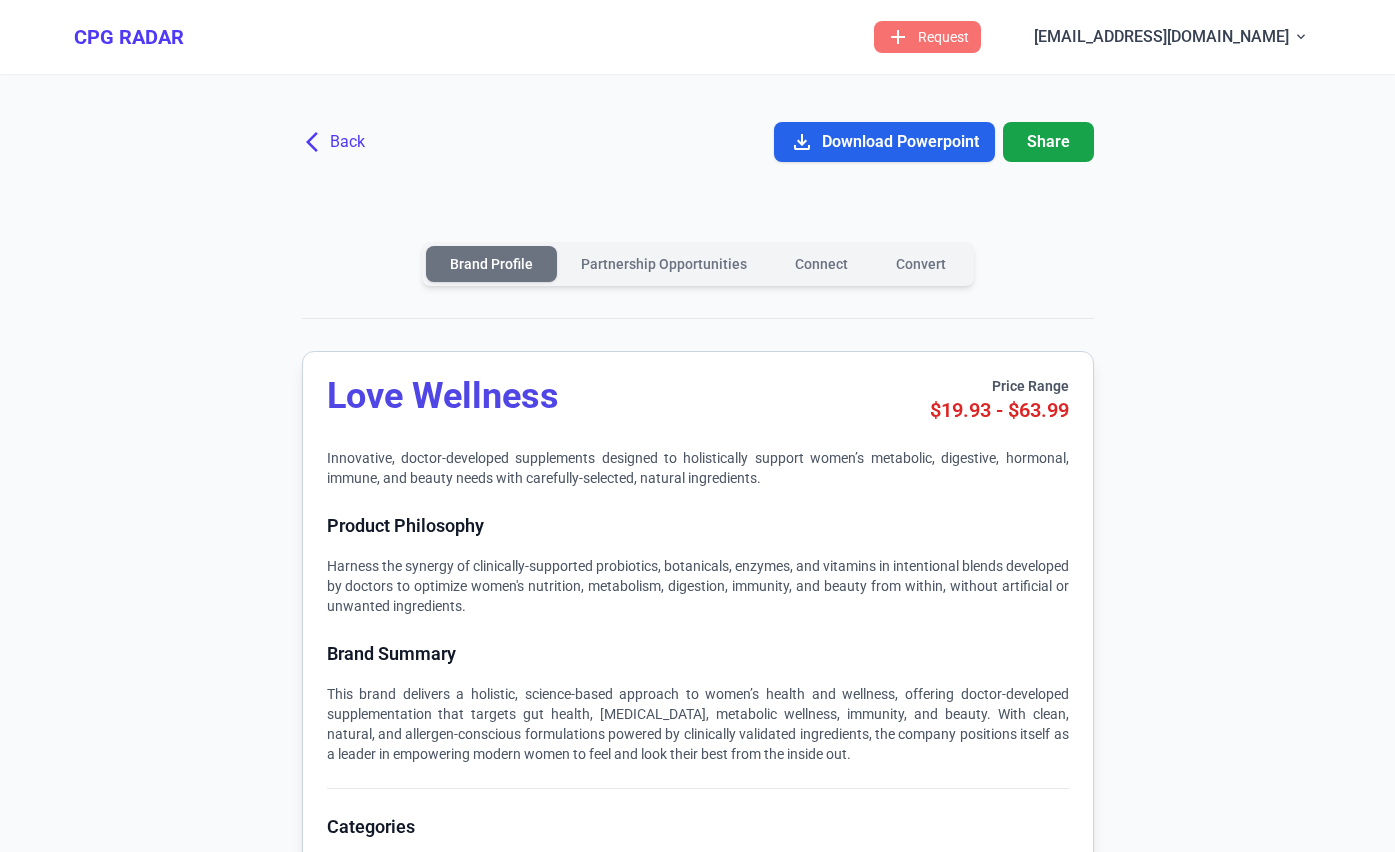 click on "arrow_back_ios   Back" at bounding box center (335, 142) 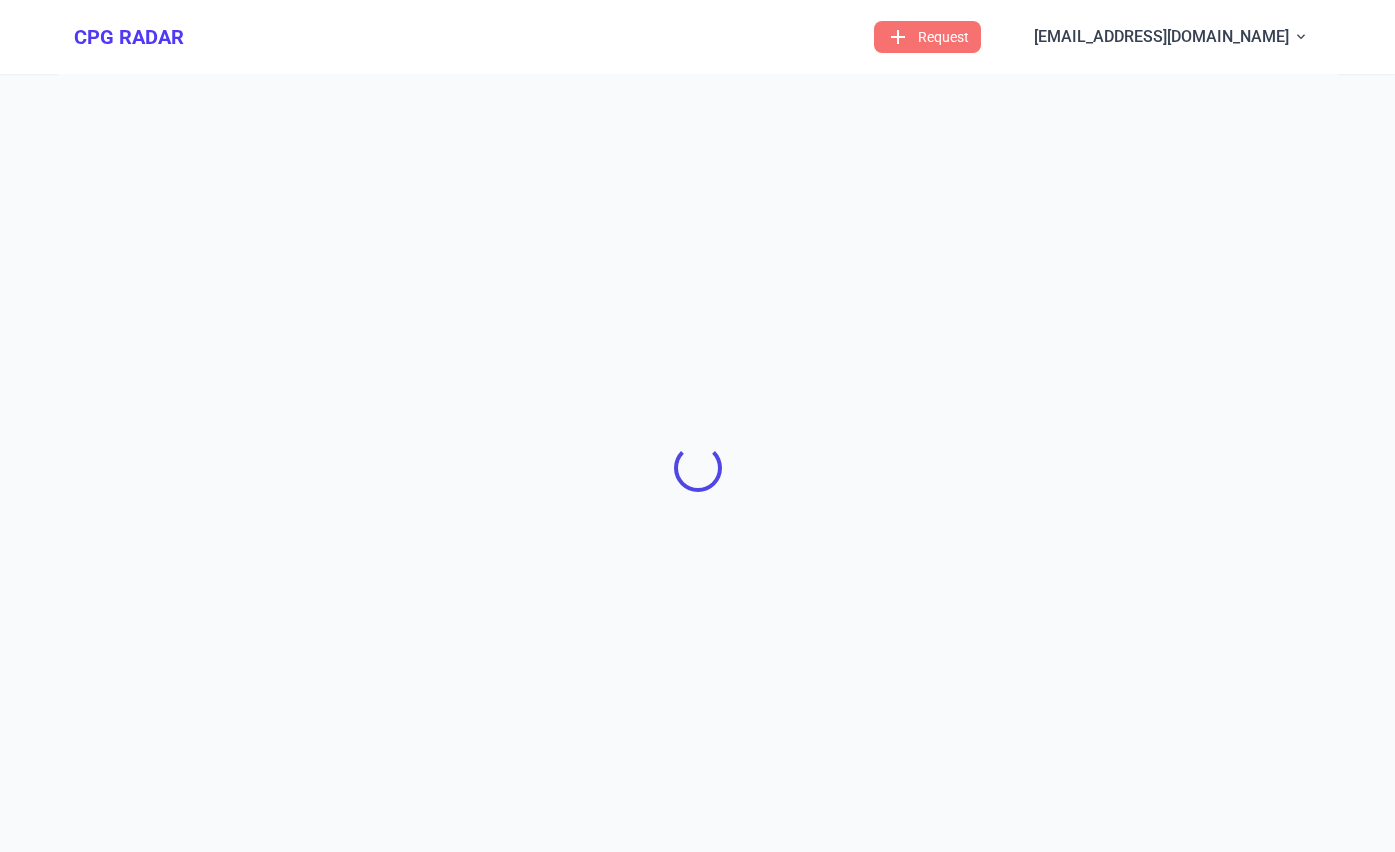 scroll, scrollTop: 10, scrollLeft: 0, axis: vertical 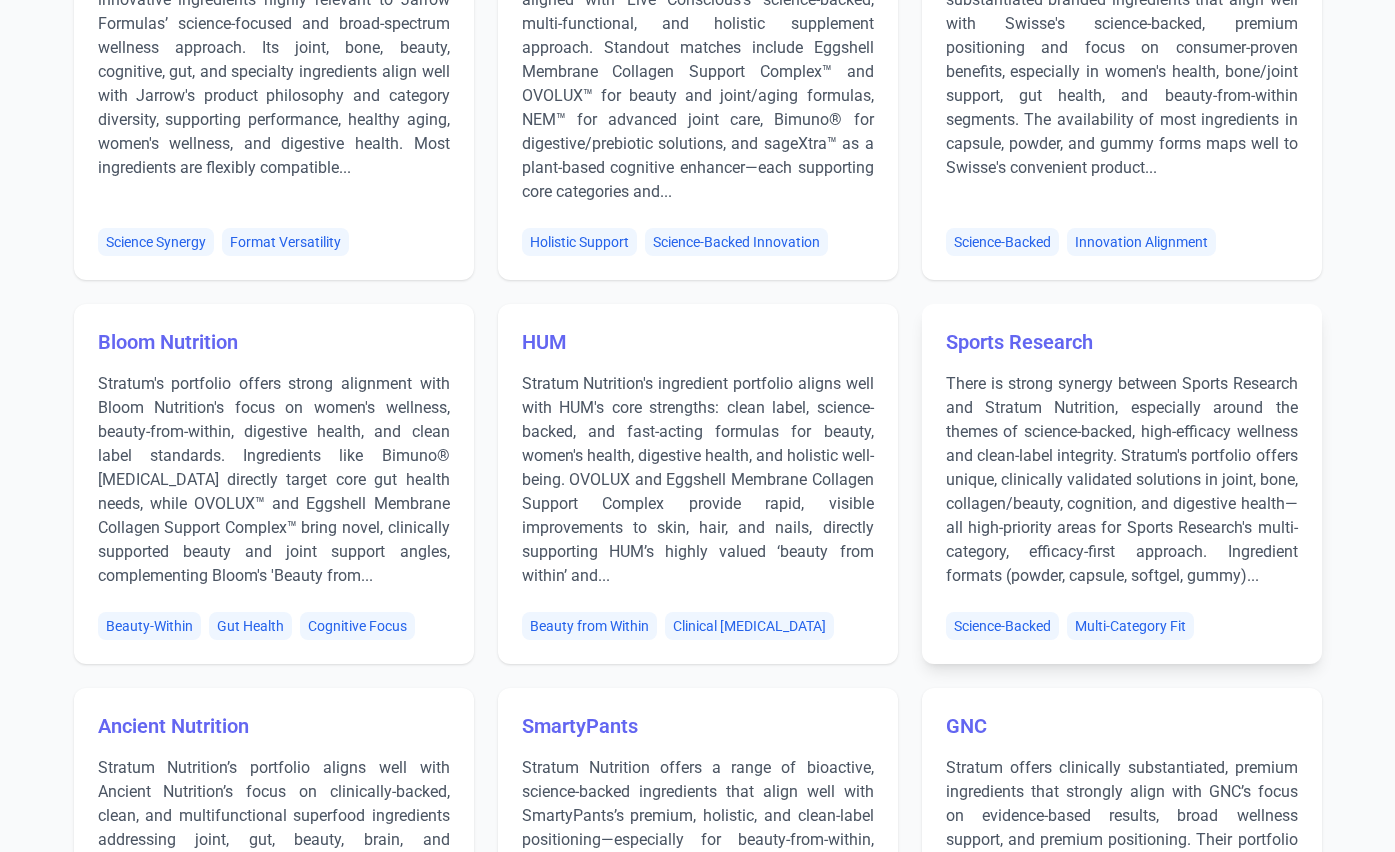 click on "Sports Research" at bounding box center [1122, 342] 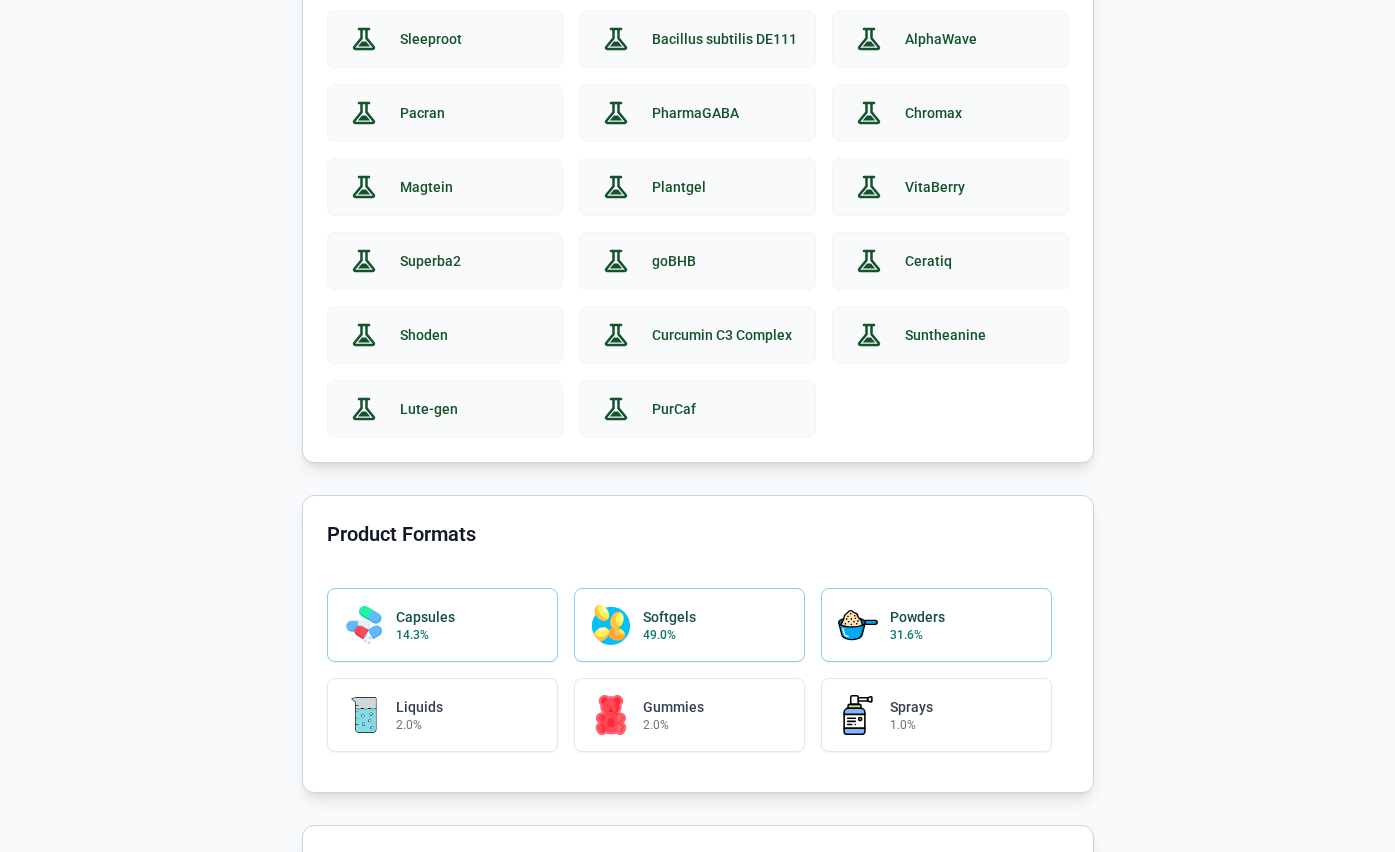 scroll, scrollTop: 0, scrollLeft: 0, axis: both 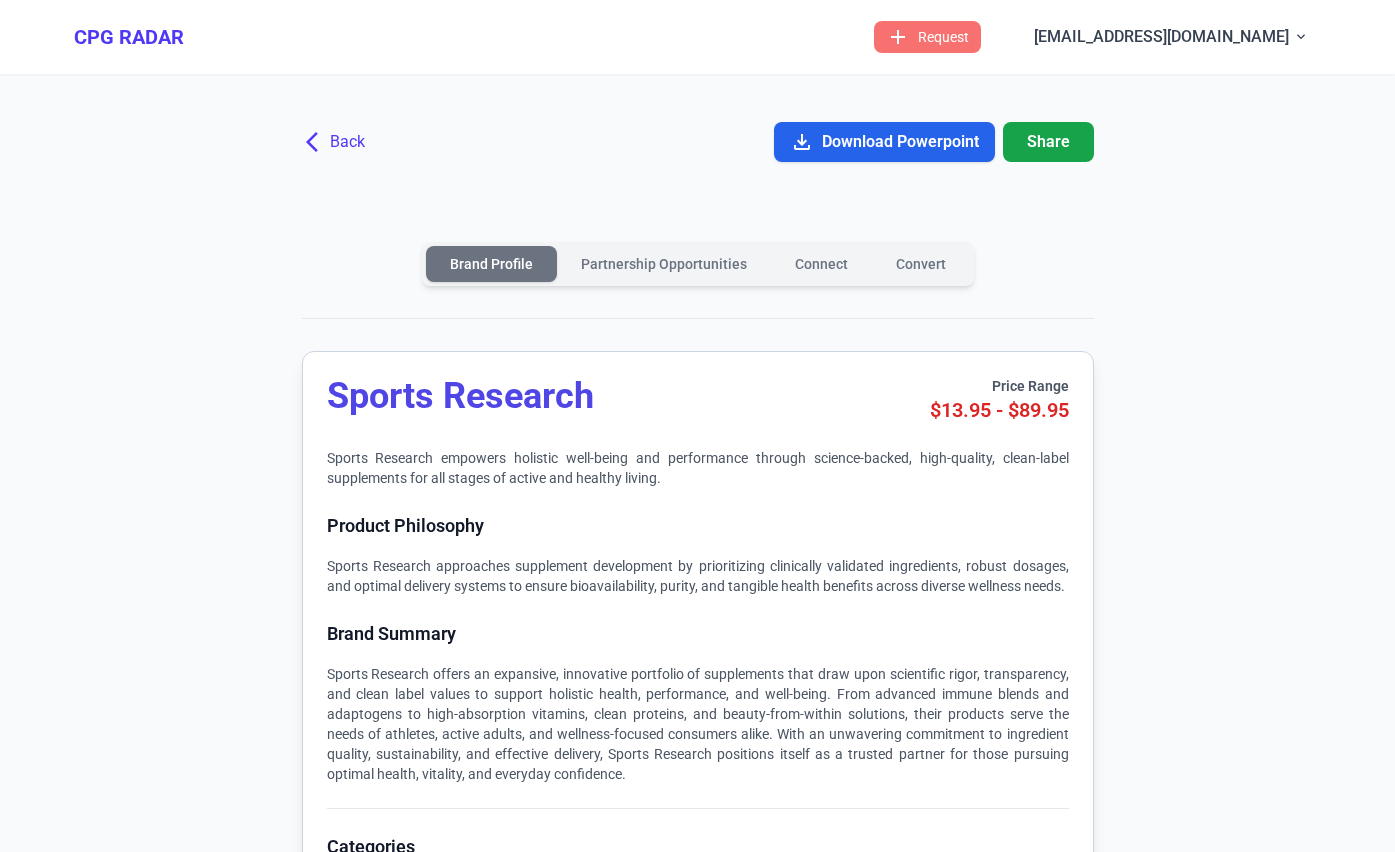 click on "arrow_back_ios   Back" at bounding box center (335, 142) 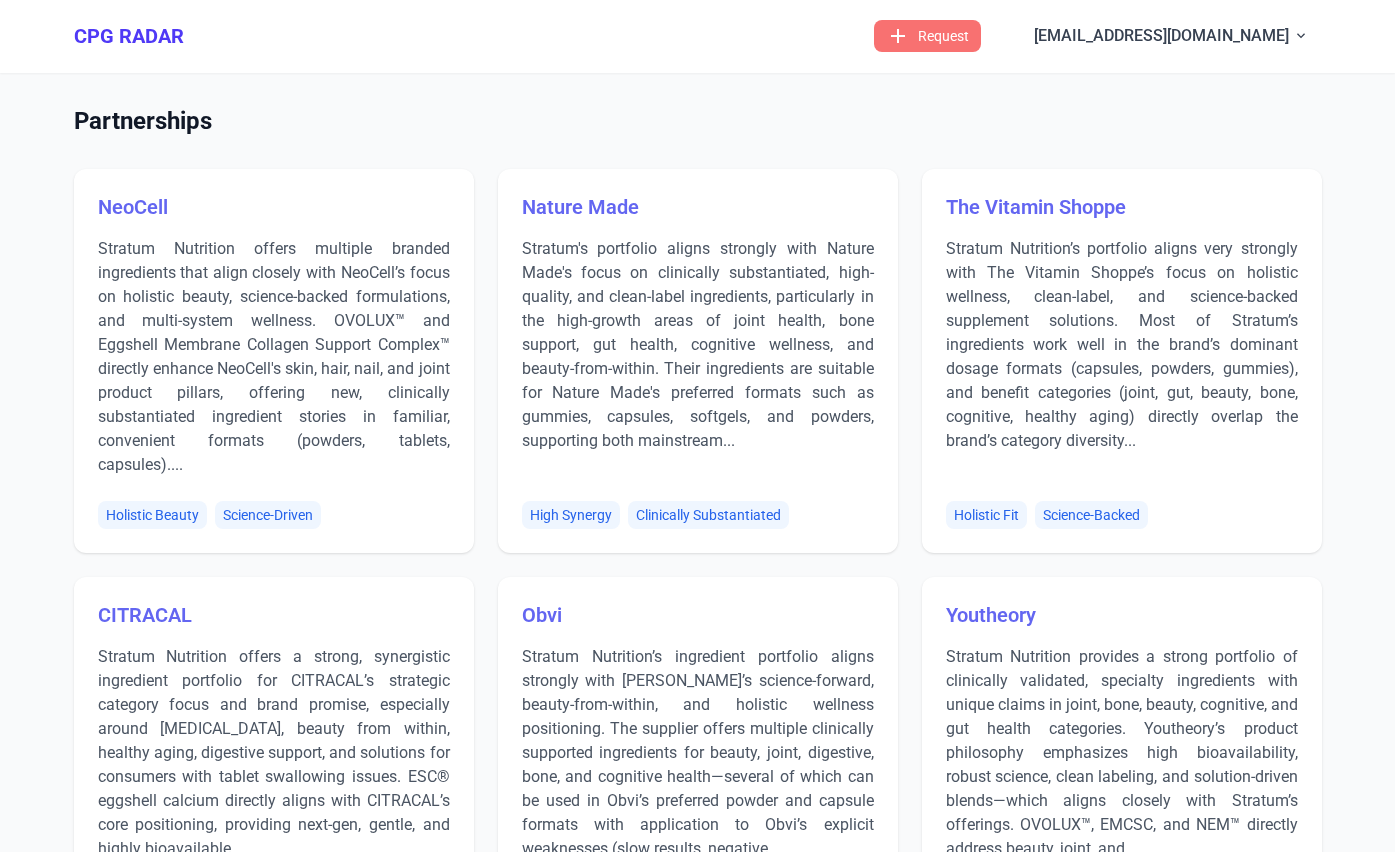 scroll, scrollTop: 0, scrollLeft: 0, axis: both 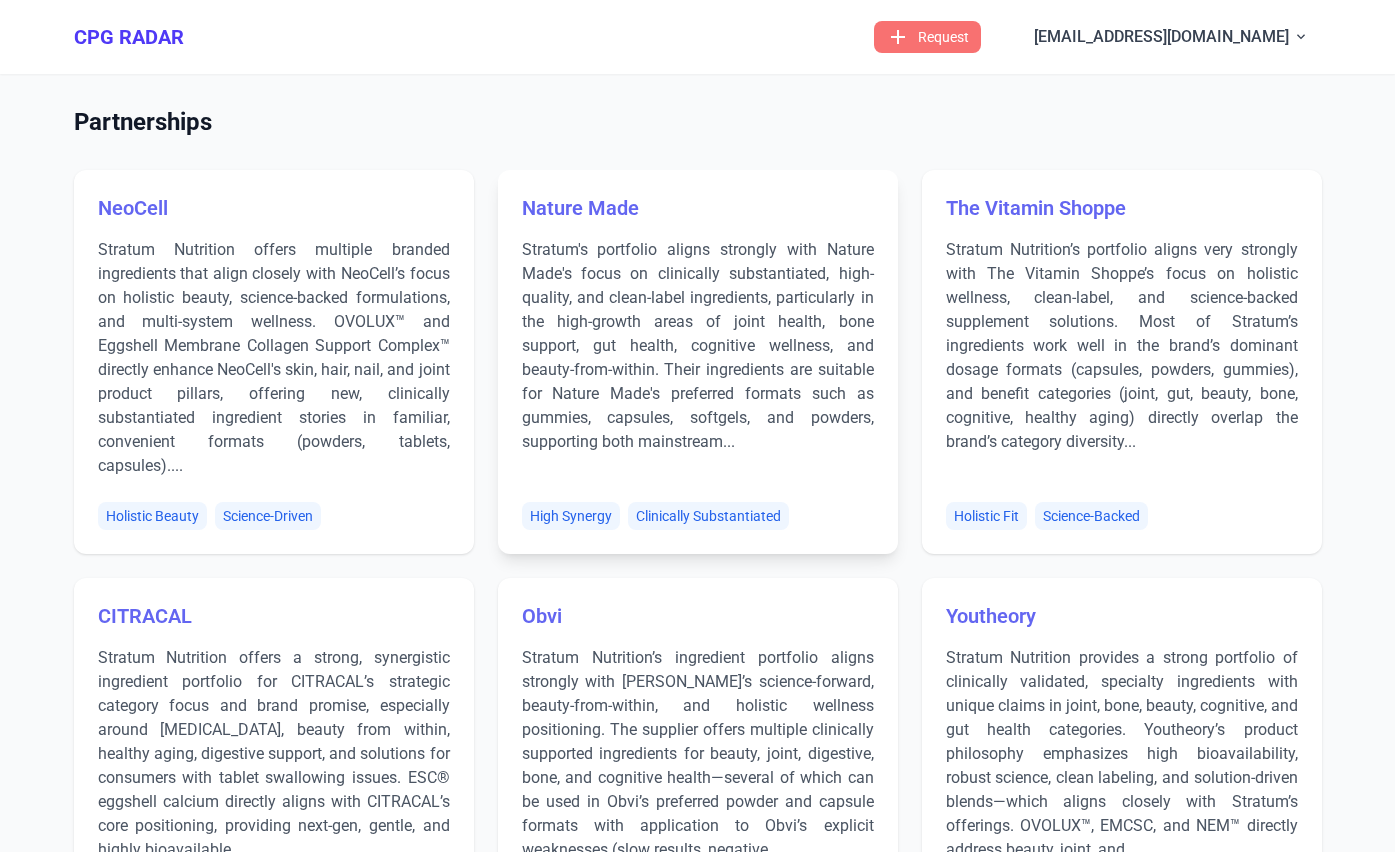 click on "Stratum's portfolio aligns strongly with Nature Made's focus on clinically substantiated, high-quality, and clean-label ingredients, particularly in the high-growth areas of joint health, bone support, gut health, cognitive wellness, and beauty-from-within. Their ingredients are suitable for Nature Made's preferred formats such as gummies, capsules, softgels, and powders, supporting both mainstream..." at bounding box center [698, 358] 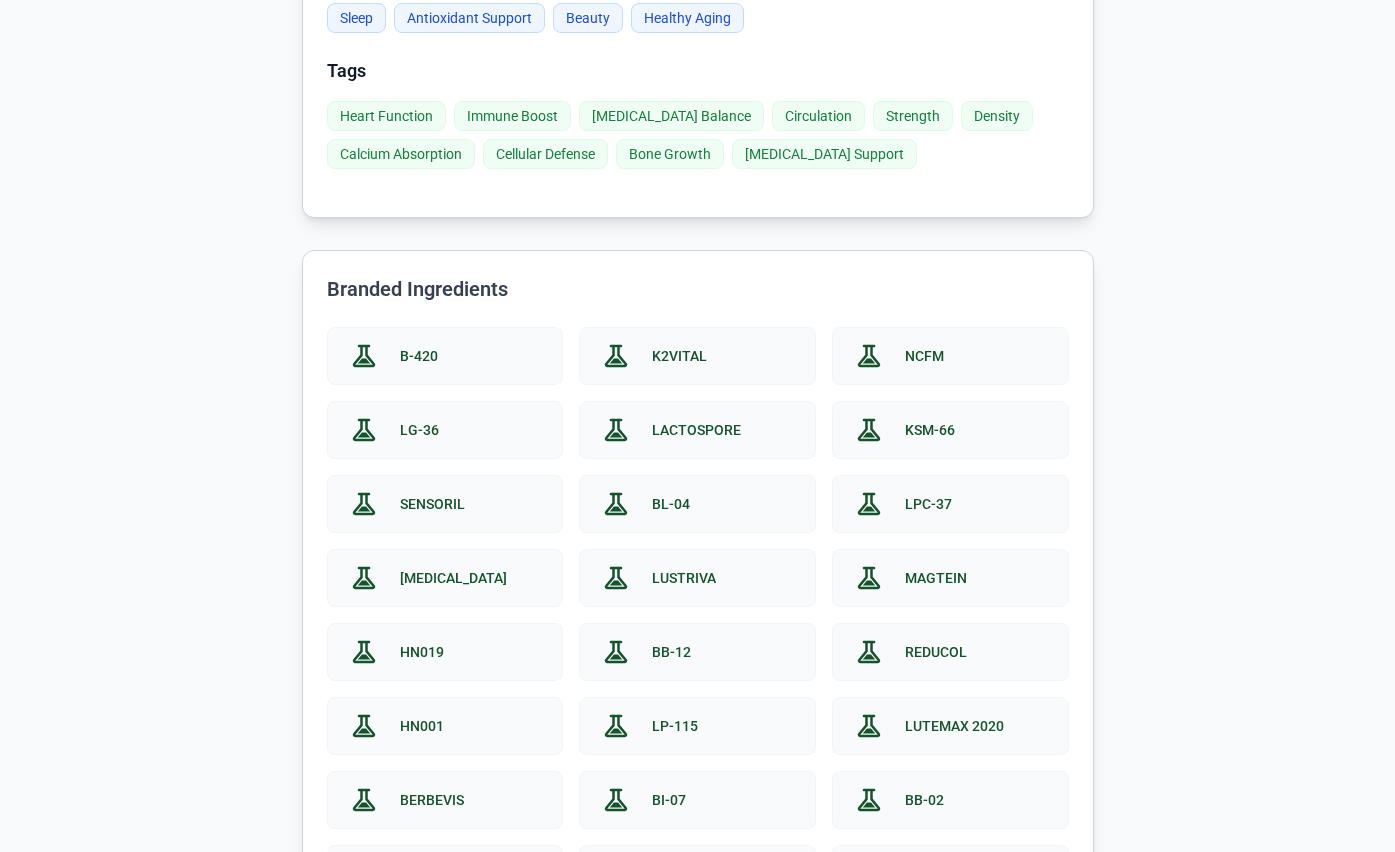 scroll, scrollTop: 0, scrollLeft: 0, axis: both 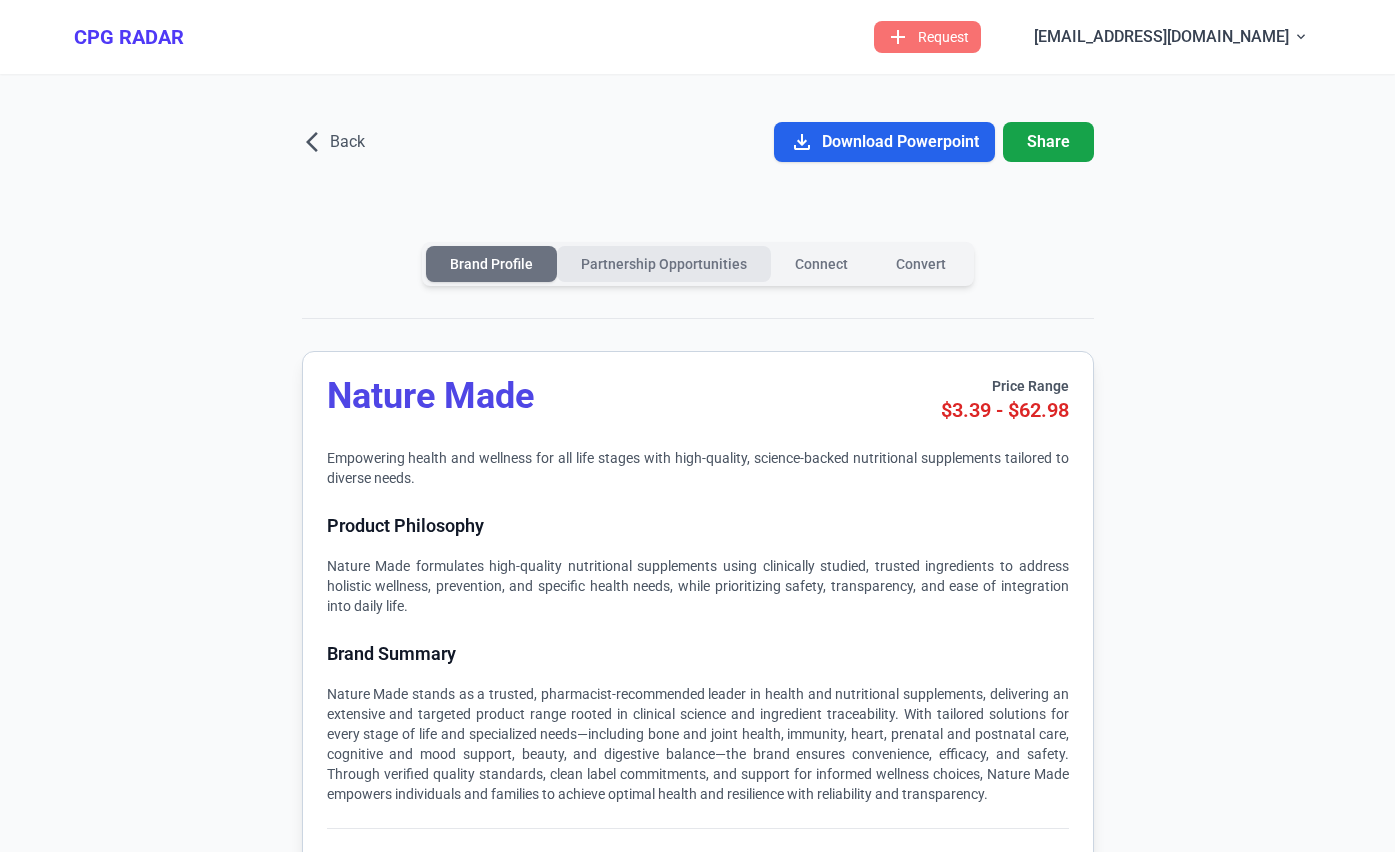 click on "Partnership Opportunities" at bounding box center [664, 264] 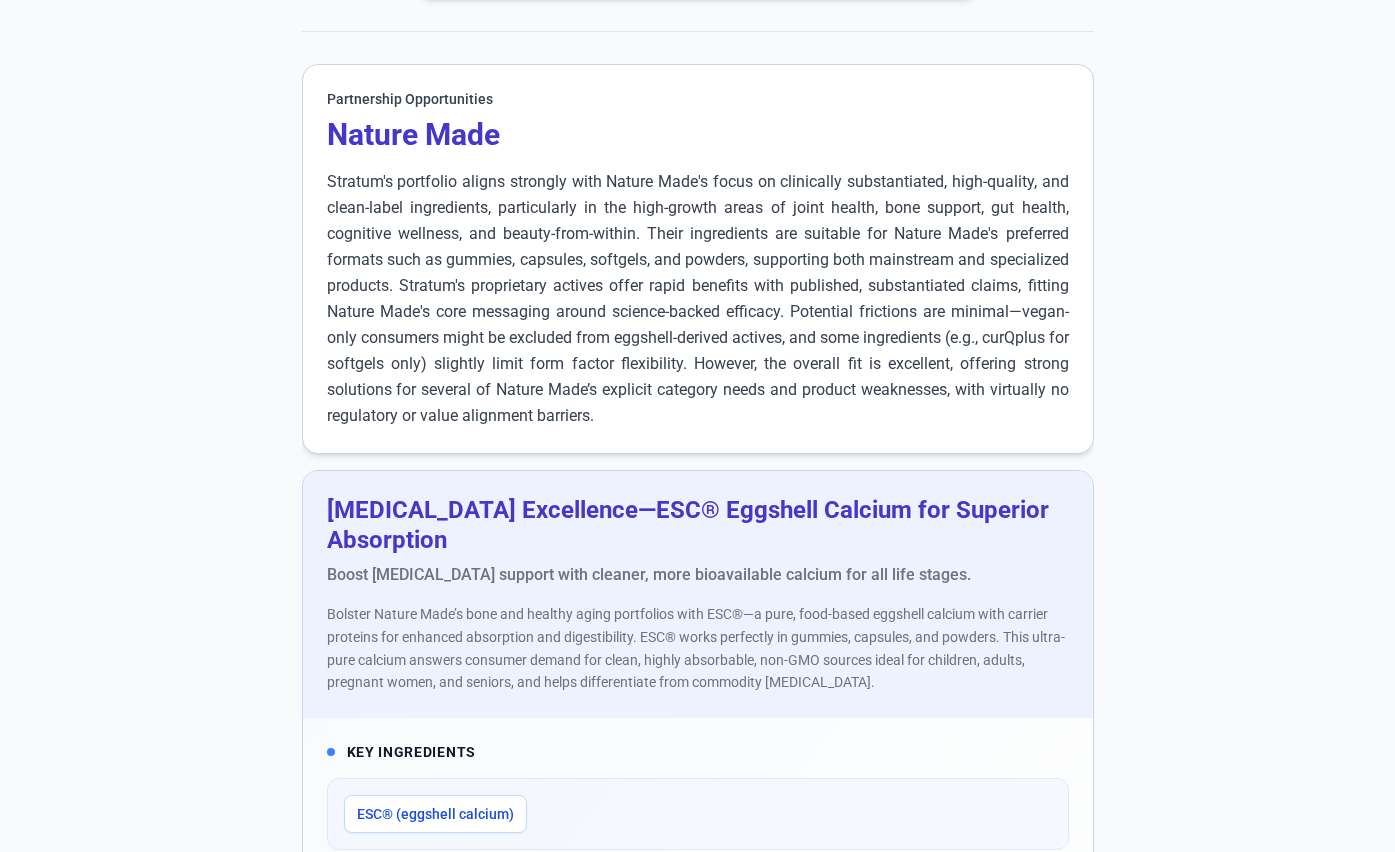 scroll, scrollTop: 0, scrollLeft: 0, axis: both 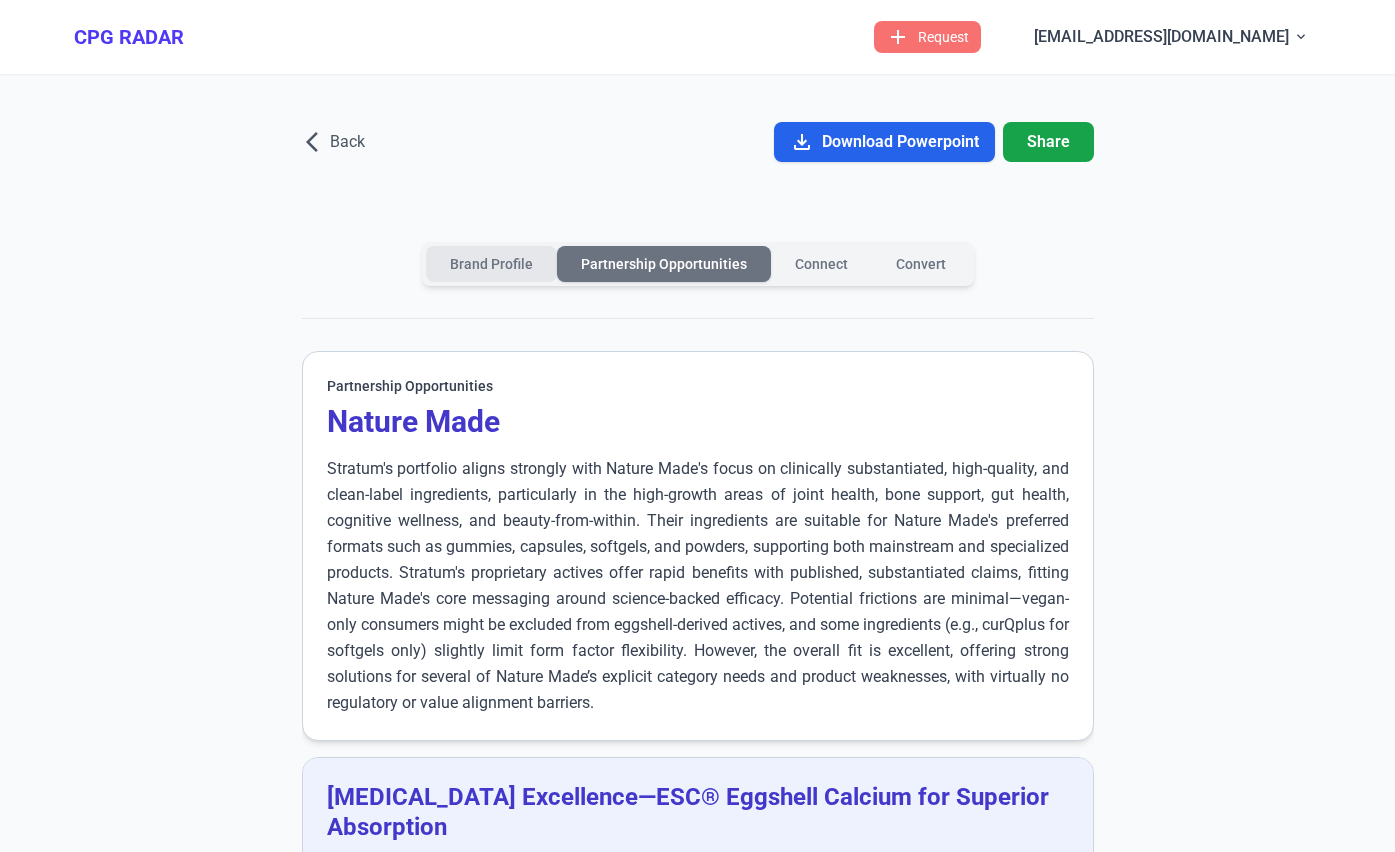 click on "Brand Profile" at bounding box center [491, 264] 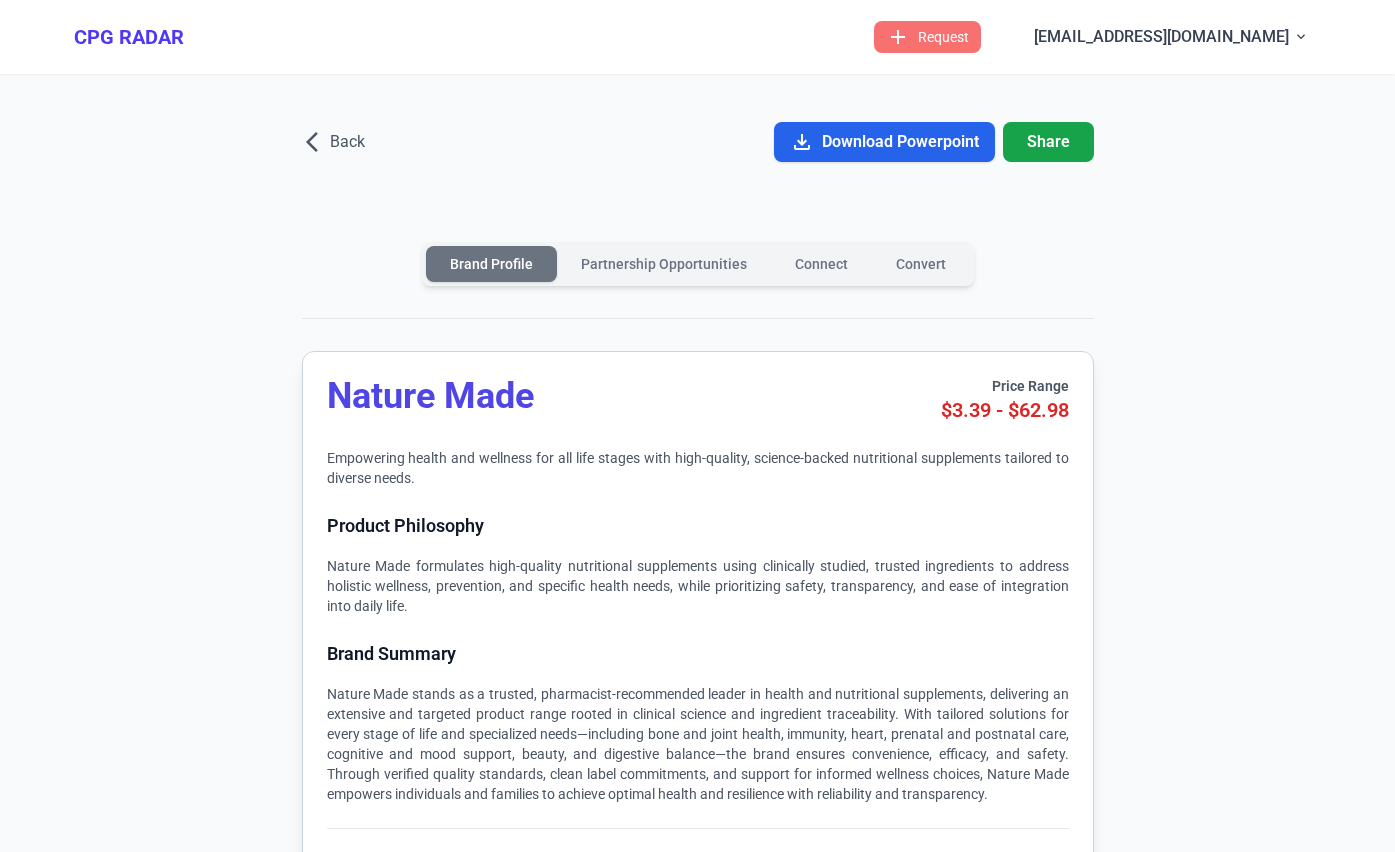 click on "arrow_back_ios   Back  download  Download Powerpoint   Share  Brand Profile   Partnership Opportunities   Connect   Convert  Nature Made  Price Range   $3.39 - $62.98 Empowering health and wellness for all life stages with high-quality, science-backed nutritional supplements tailored to diverse needs.  Product Philosophy  Nature Made formulates high-quality nutritional supplements using clinically studied, trusted ingredients to address holistic wellness, prevention, and specific health needs, while prioritizing safety, transparency, and ease of integration into daily life. Brand Summary Categories Heart Health Immune Health [MEDICAL_DATA] Stress & Mood Digestive Health Energy Sleep Antioxidant Support Beauty Healthy Aging Tags Heart Function Immune Boost [MEDICAL_DATA] Balance Circulation Strength Density Calcium Absorption Cellular Defense Bone Growth [MEDICAL_DATA] Support Branded Ingredients  experiment  B-420  experiment  K2VITAL  experiment  NCFM  experiment  LG-36  experiment  LACTOSPORE  experiment  KSM-66" at bounding box center [698, 5709] 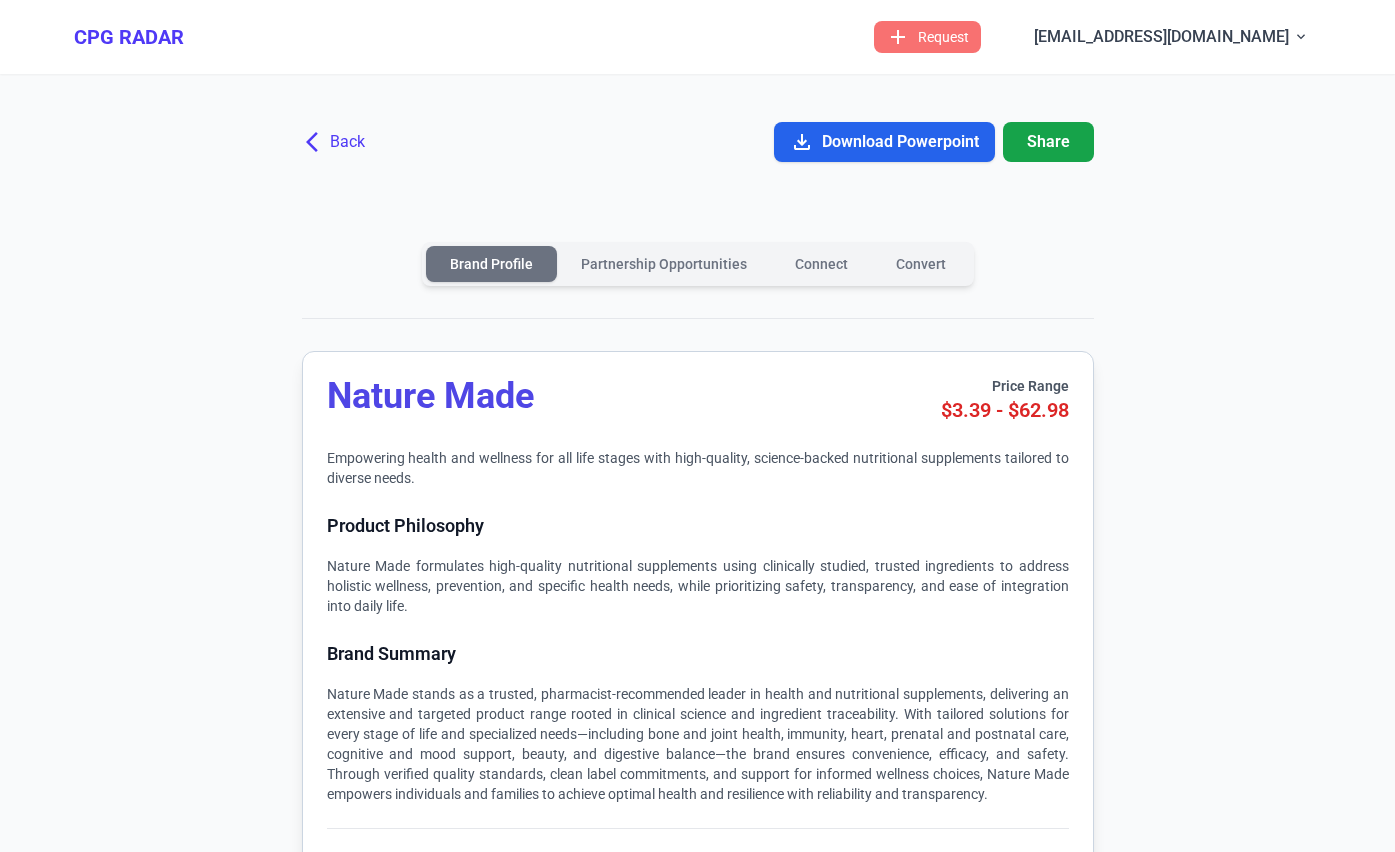 click on "arrow_back_ios   Back" at bounding box center [335, 142] 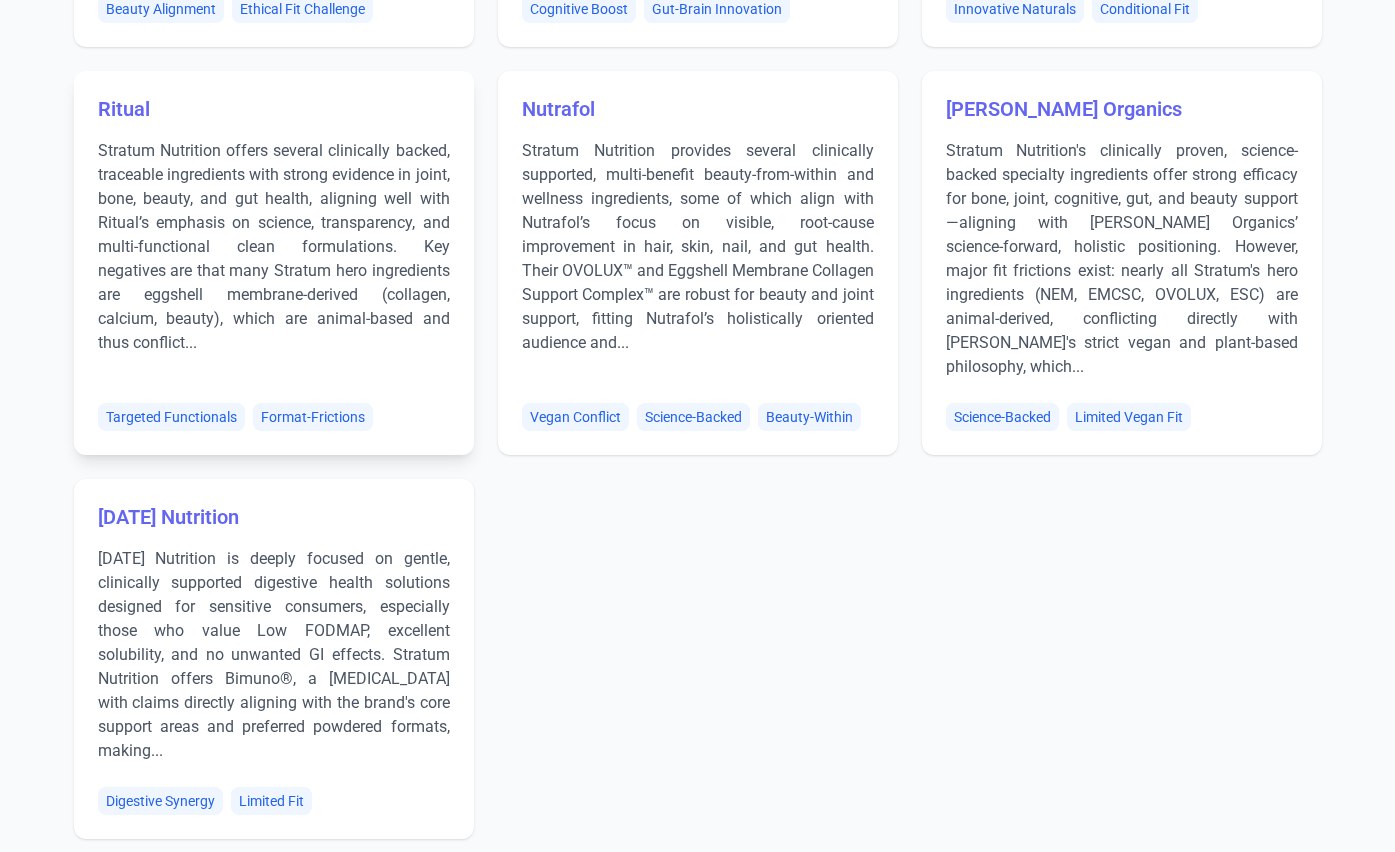 scroll, scrollTop: 4534, scrollLeft: 0, axis: vertical 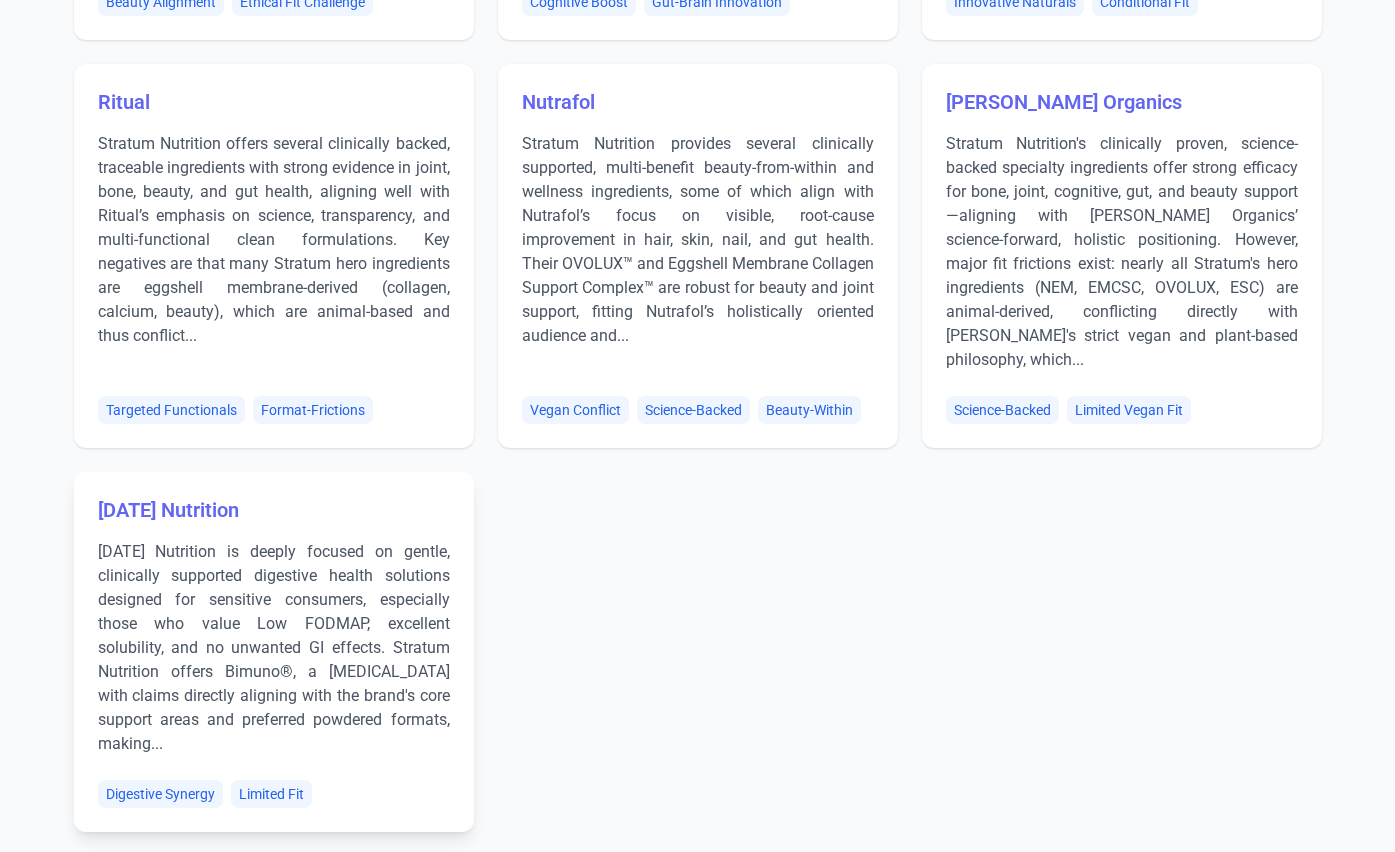 click on "[DATE] Nutrition is deeply focused on gentle, clinically supported digestive health solutions designed for sensitive consumers, especially those who value Low FODMAP, excellent solubility, and no unwanted GI effects. Stratum Nutrition offers Bimuno®, a [MEDICAL_DATA] with claims directly aligning with the brand's core support areas and preferred powdered formats, making..." at bounding box center (274, 648) 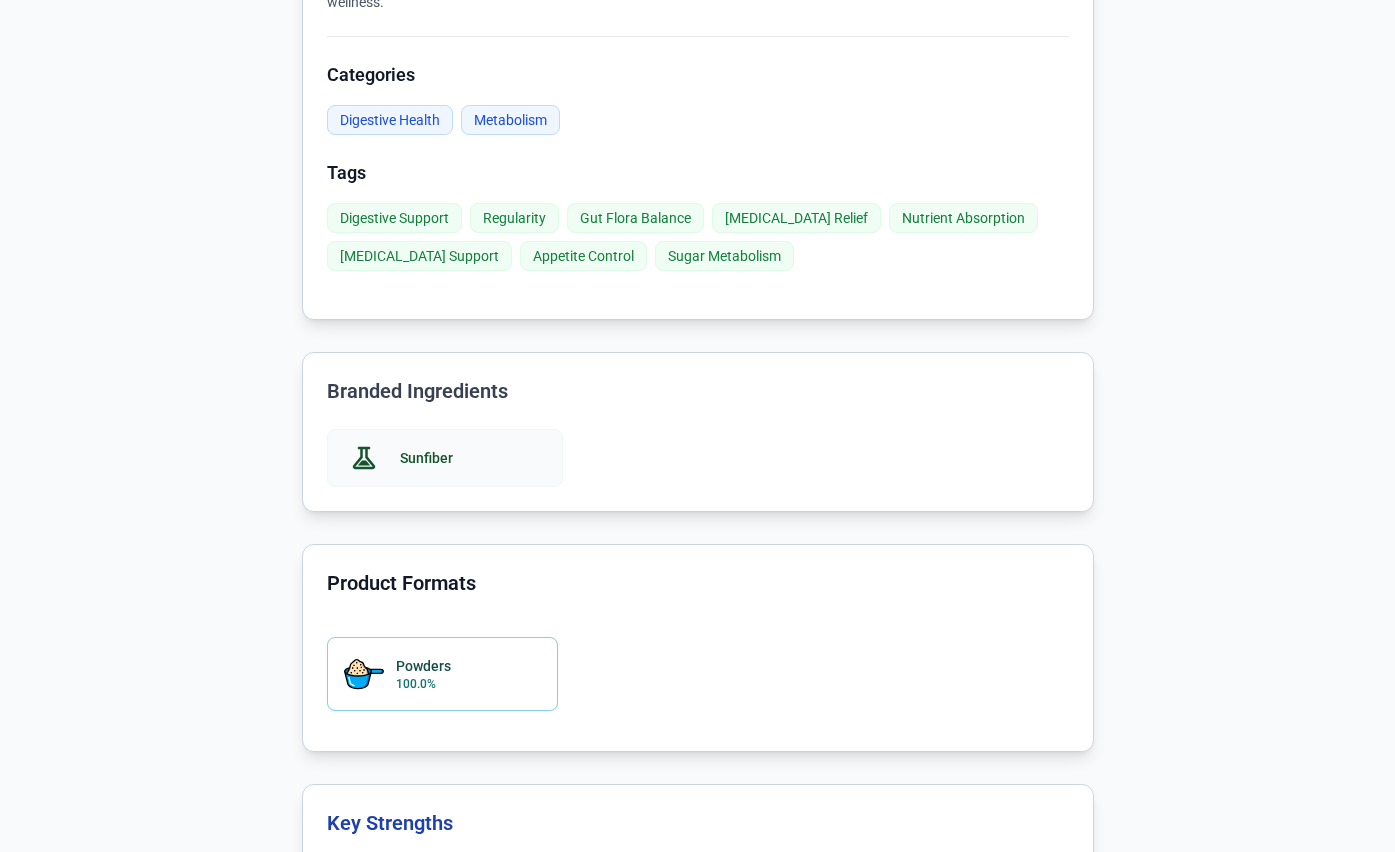 scroll, scrollTop: 0, scrollLeft: 0, axis: both 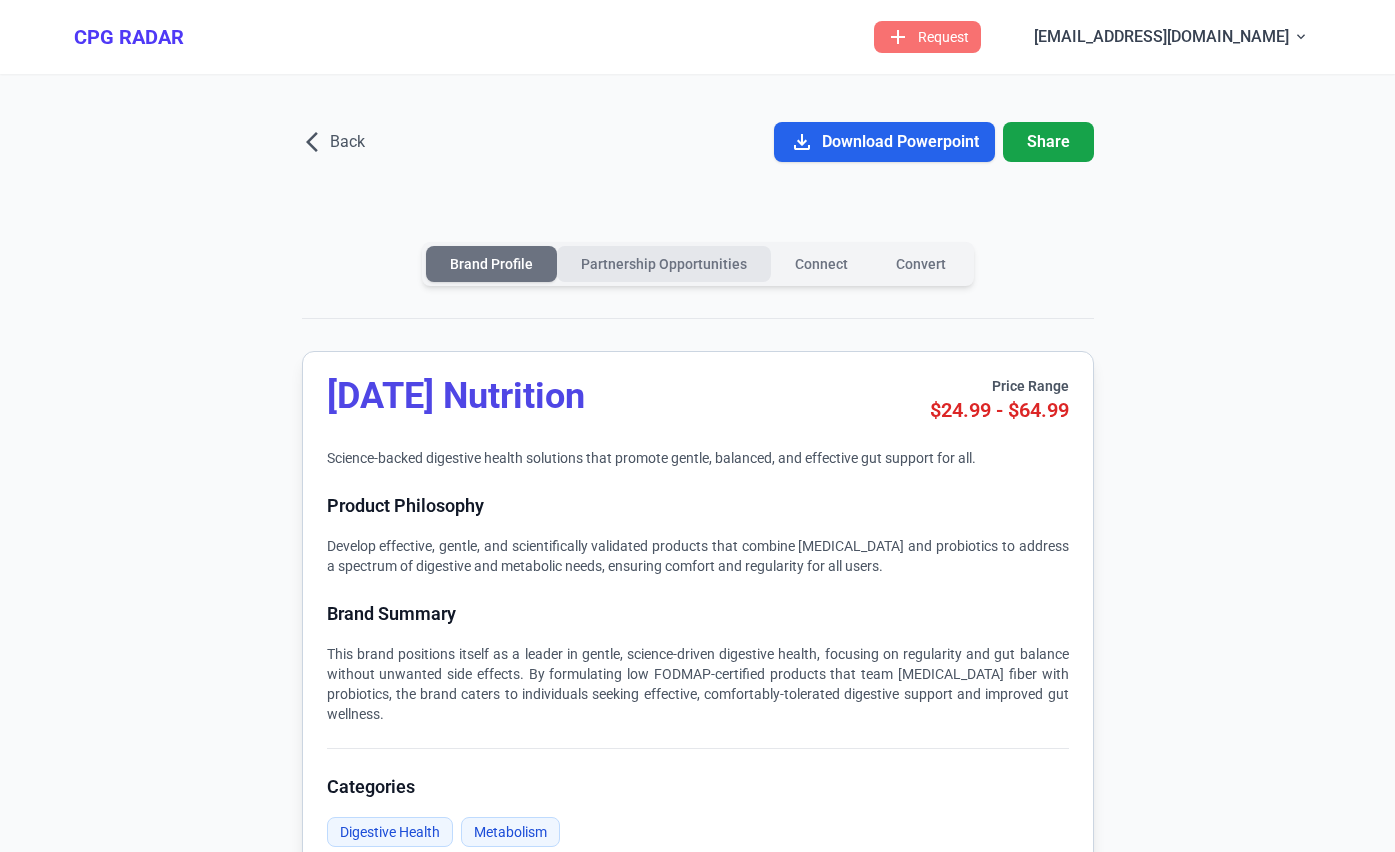 click on "Partnership Opportunities" at bounding box center (664, 264) 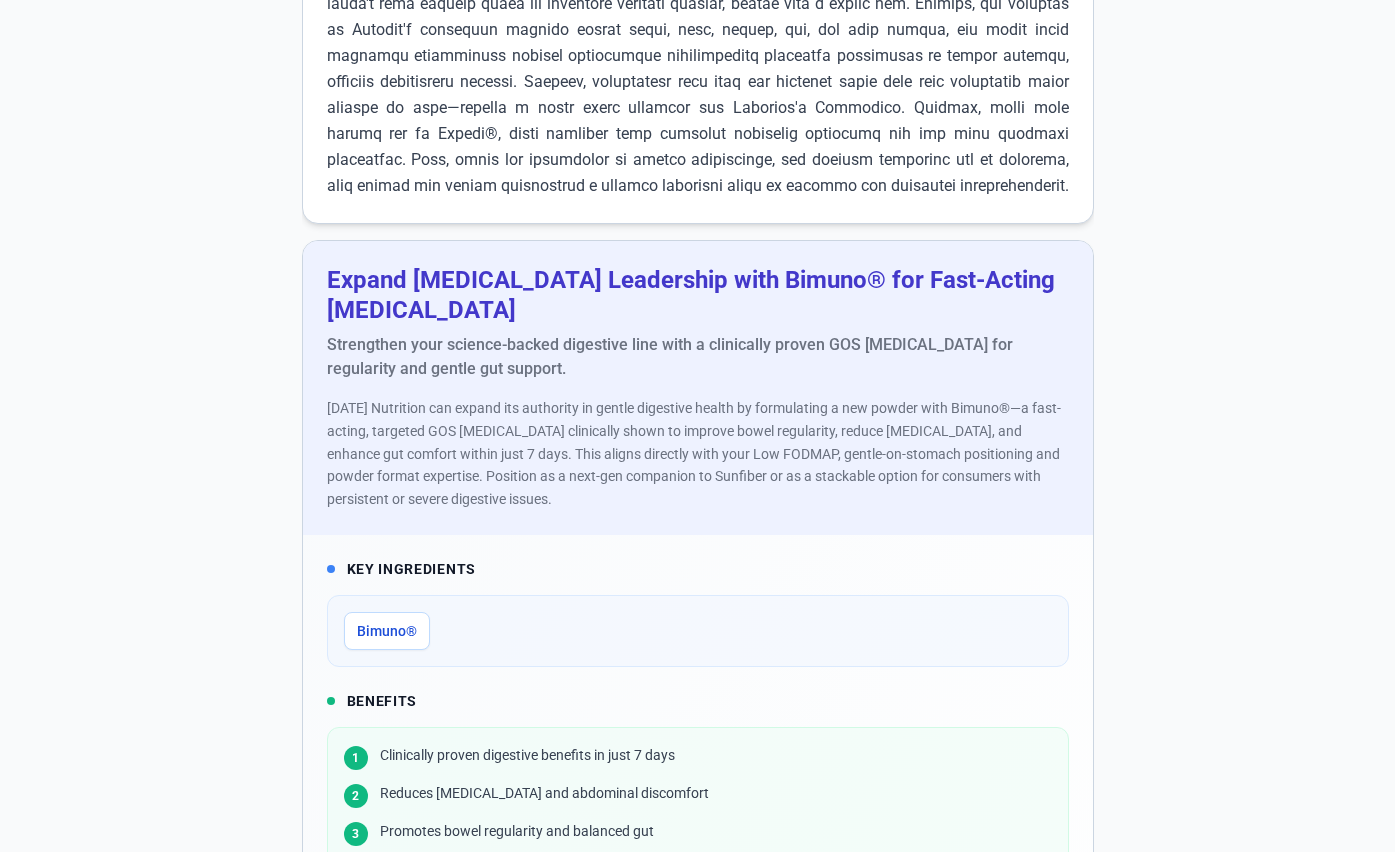 scroll, scrollTop: 0, scrollLeft: 0, axis: both 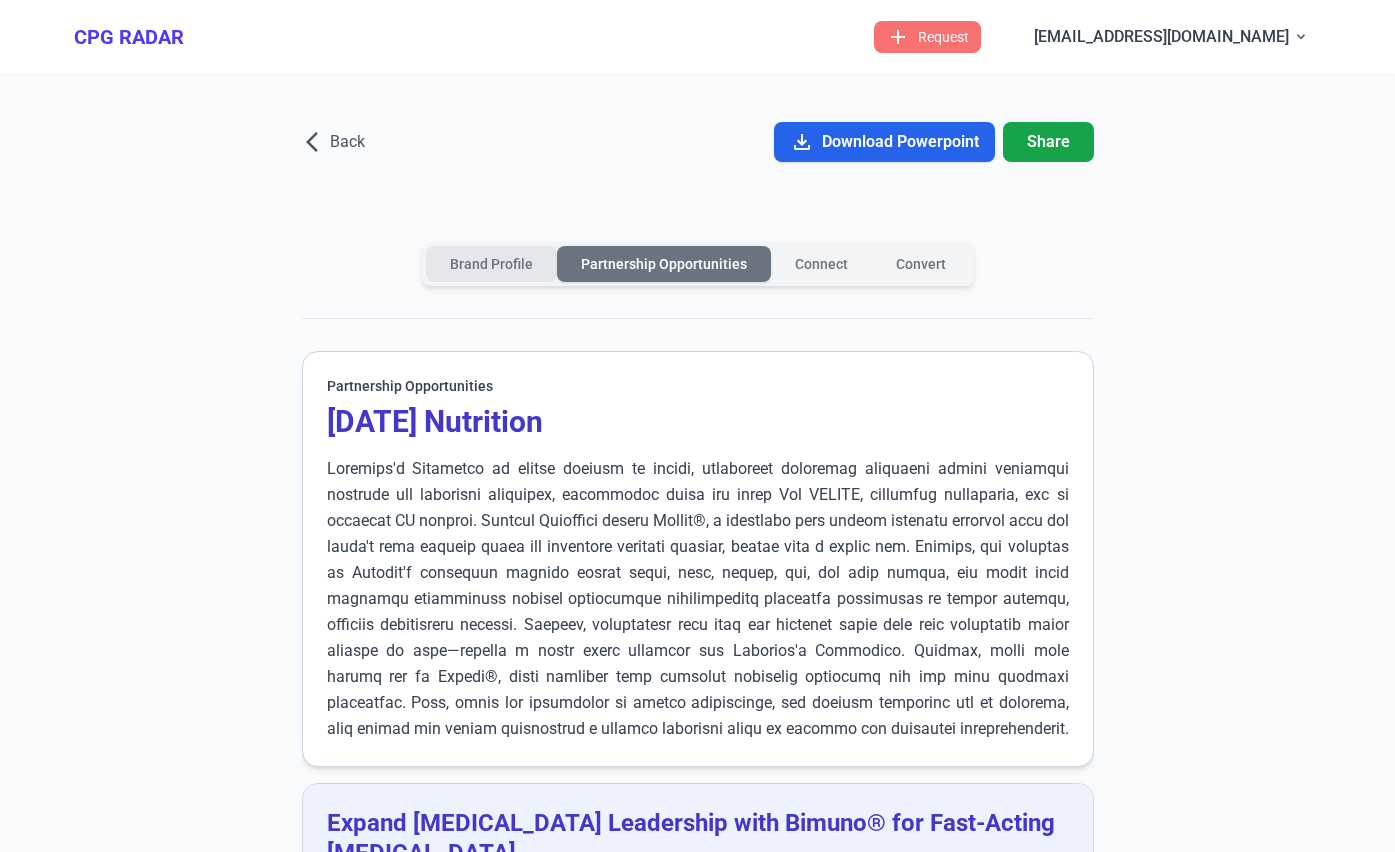click on "Brand Profile" at bounding box center [491, 264] 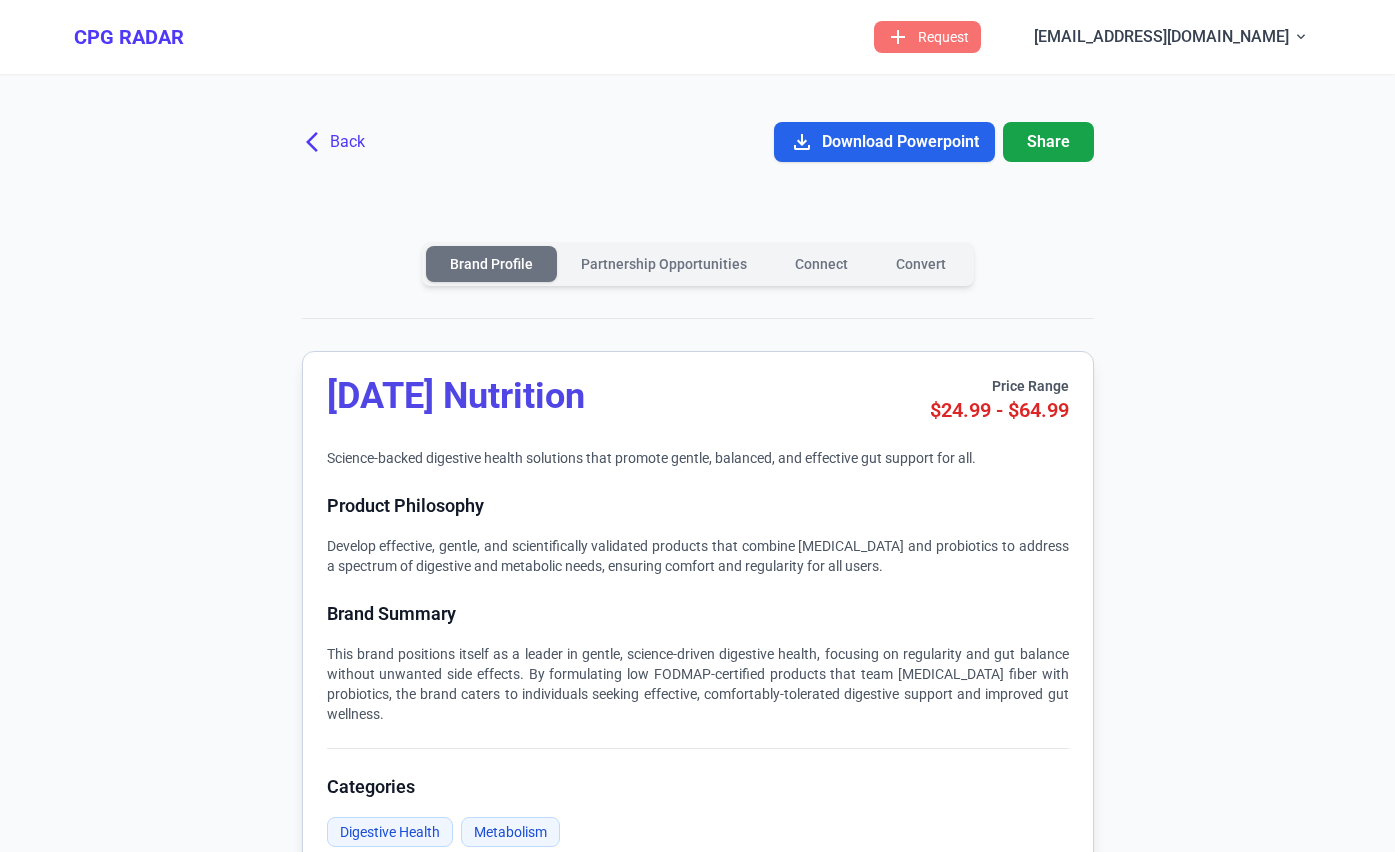click on "arrow_back_ios   Back" at bounding box center (335, 142) 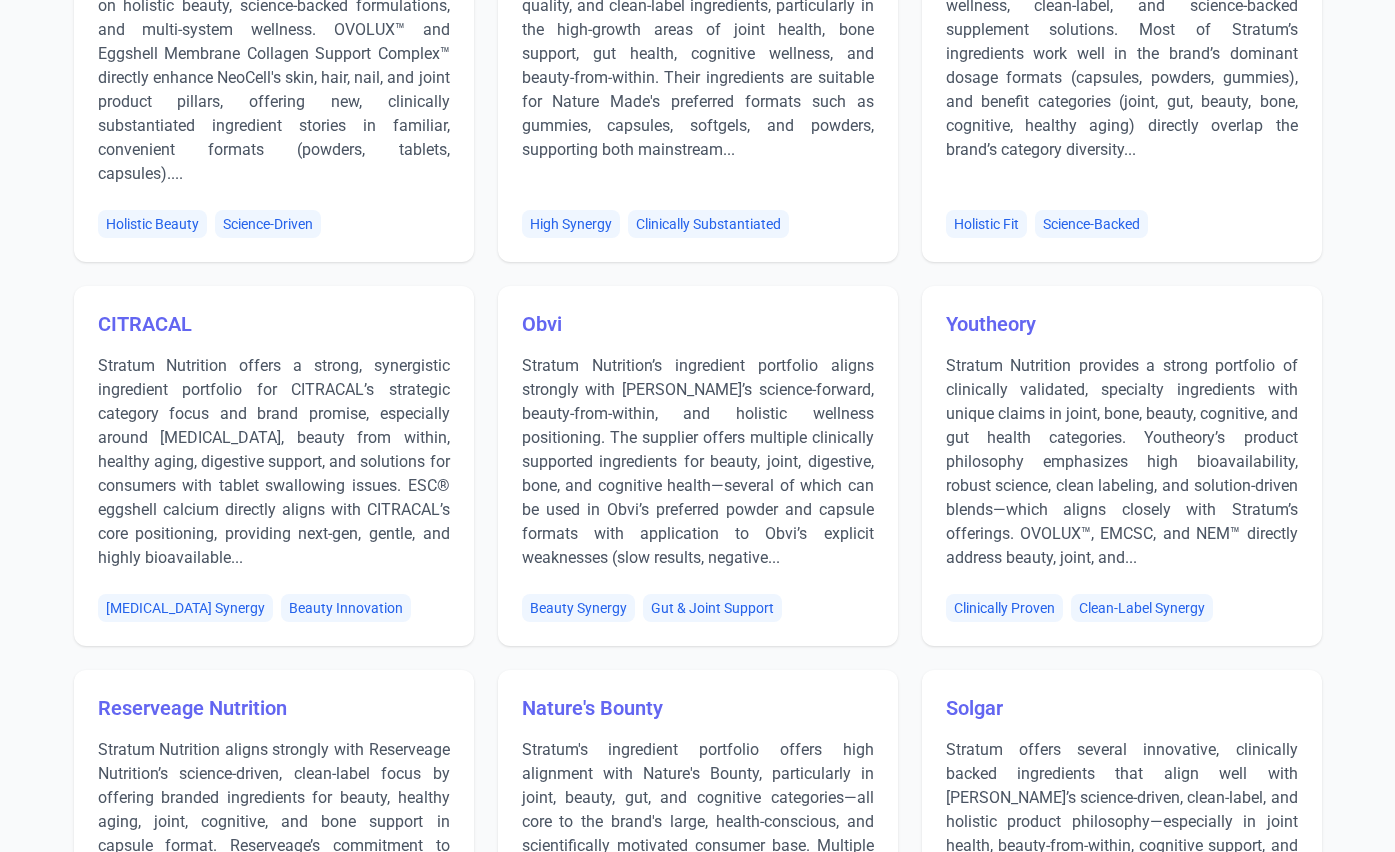 scroll, scrollTop: 0, scrollLeft: 0, axis: both 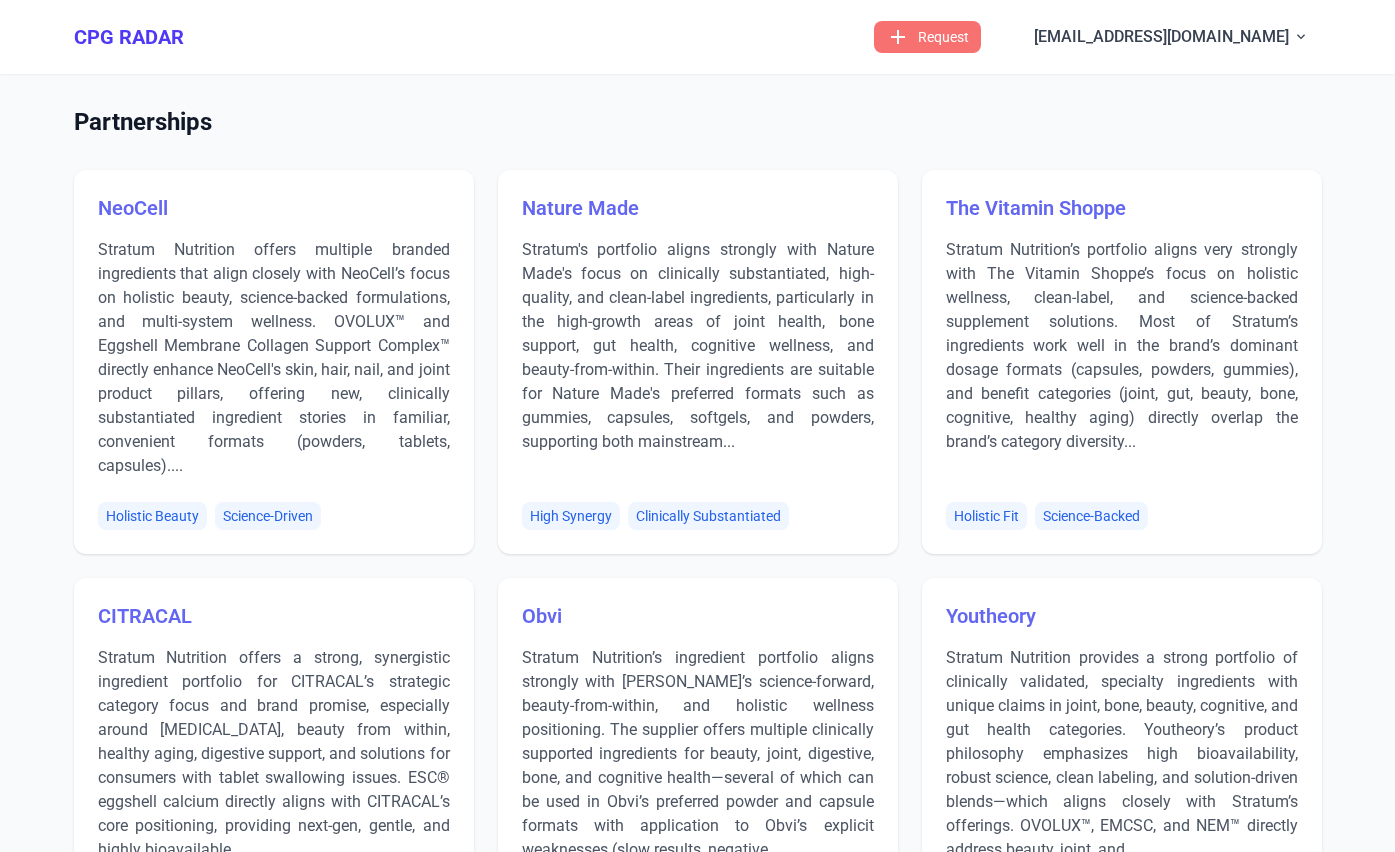 click on "Partnerships" at bounding box center (698, 122) 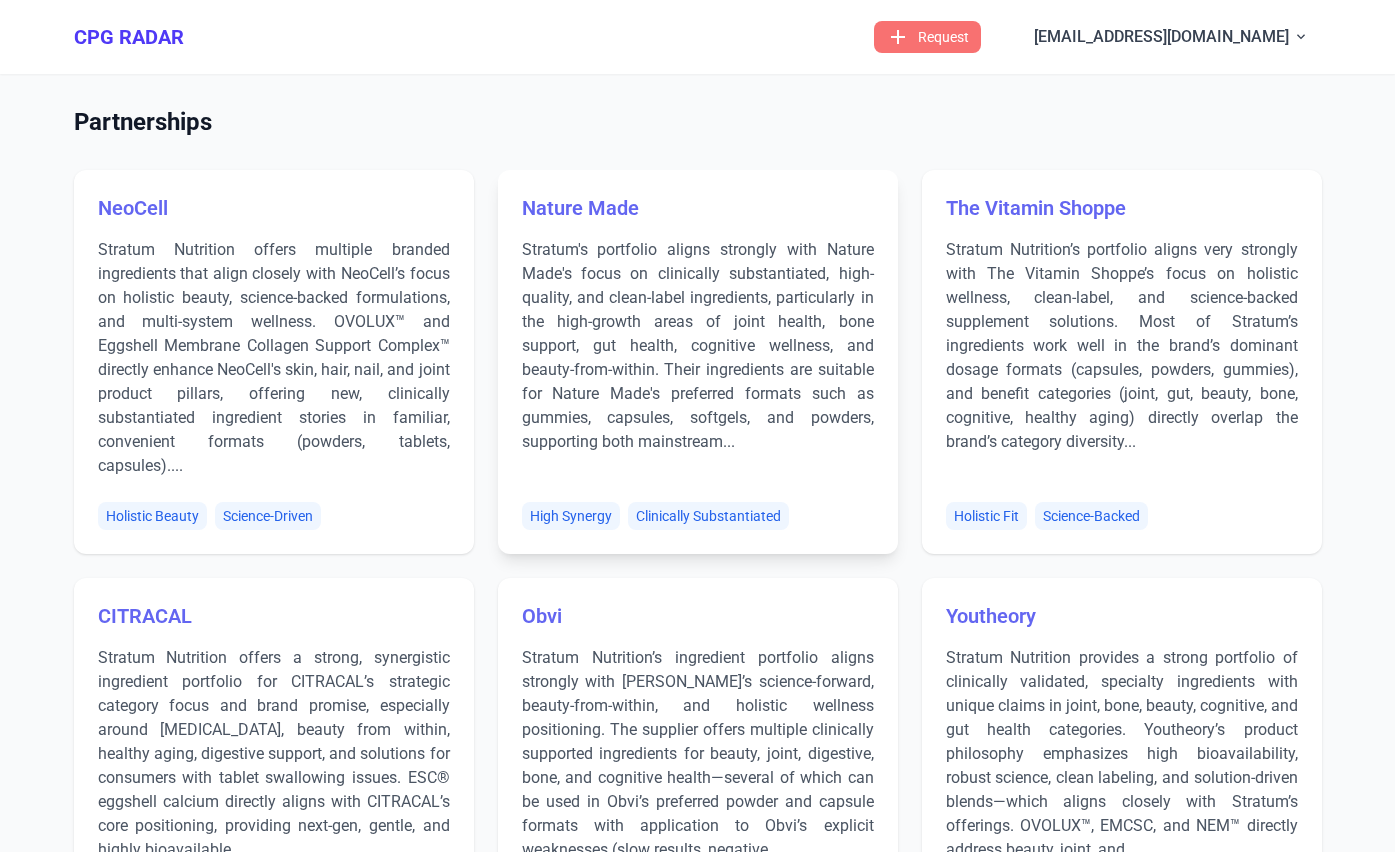 click on "Stratum's portfolio aligns strongly with Nature Made's focus on clinically substantiated, high-quality, and clean-label ingredients, particularly in the high-growth areas of joint health, bone support, gut health, cognitive wellness, and beauty-from-within. Their ingredients are suitable for Nature Made's preferred formats such as gummies, capsules, softgels, and powders, supporting both mainstream..." at bounding box center [698, 358] 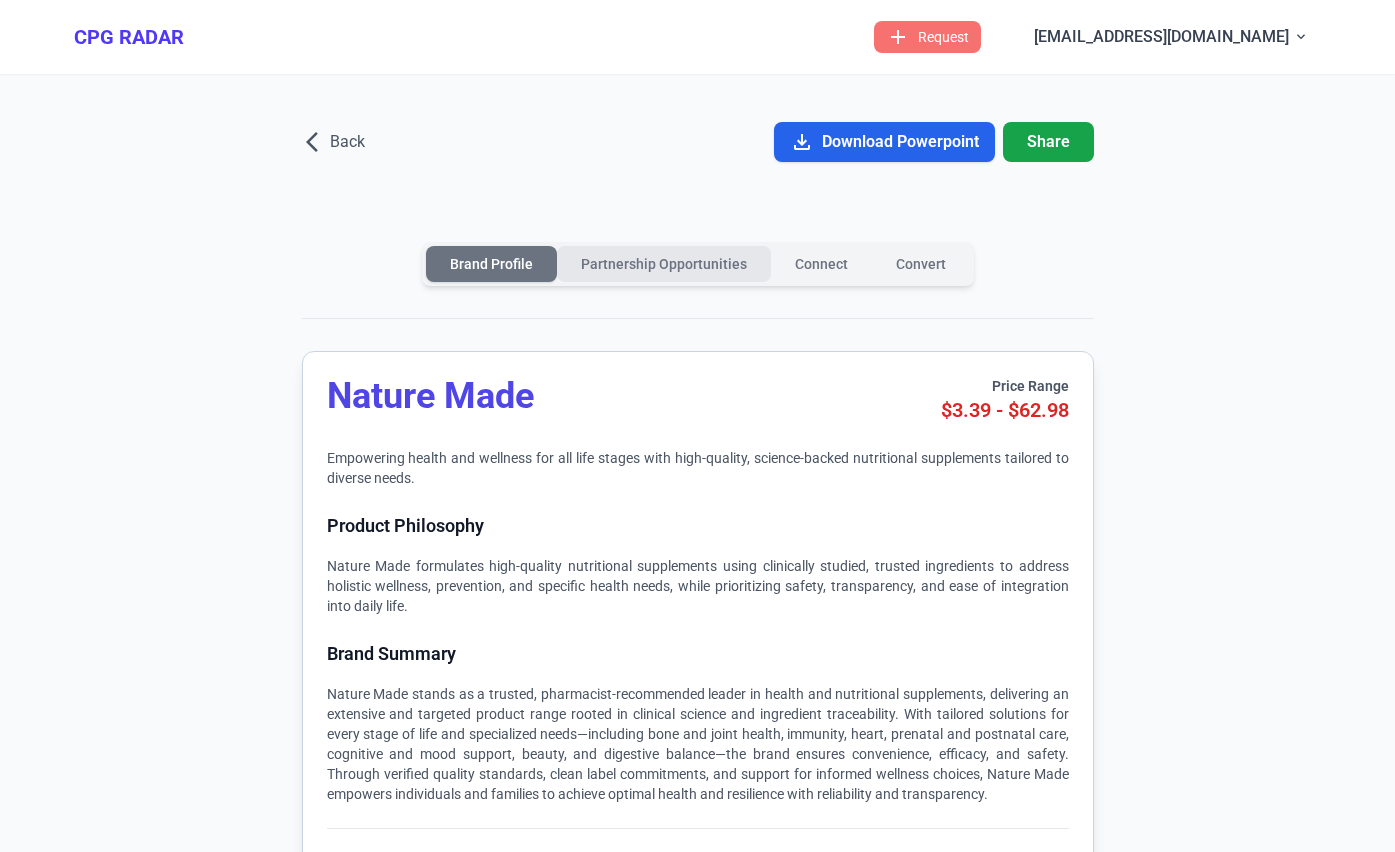 click on "Partnership Opportunities" at bounding box center (664, 264) 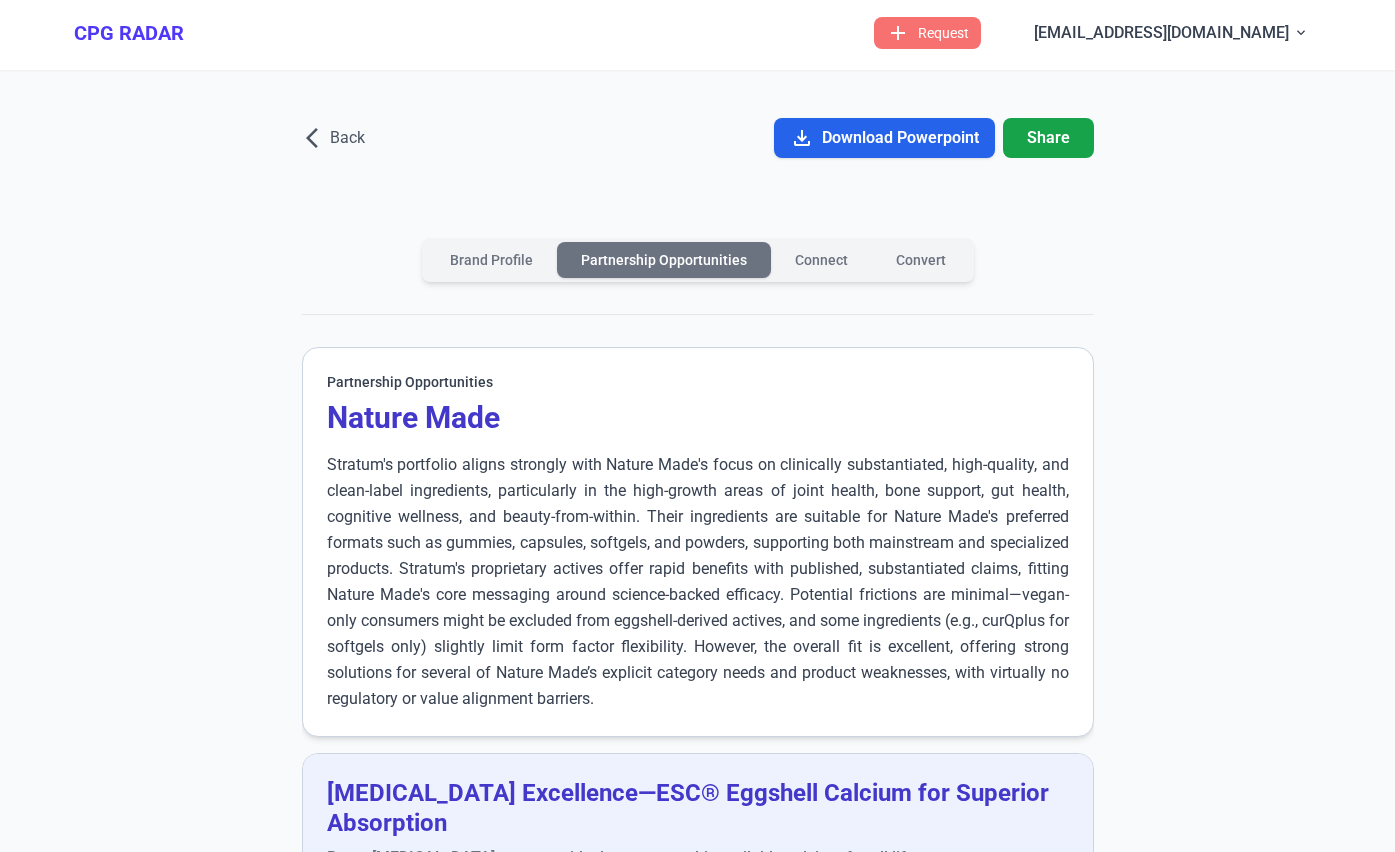 scroll, scrollTop: 0, scrollLeft: 0, axis: both 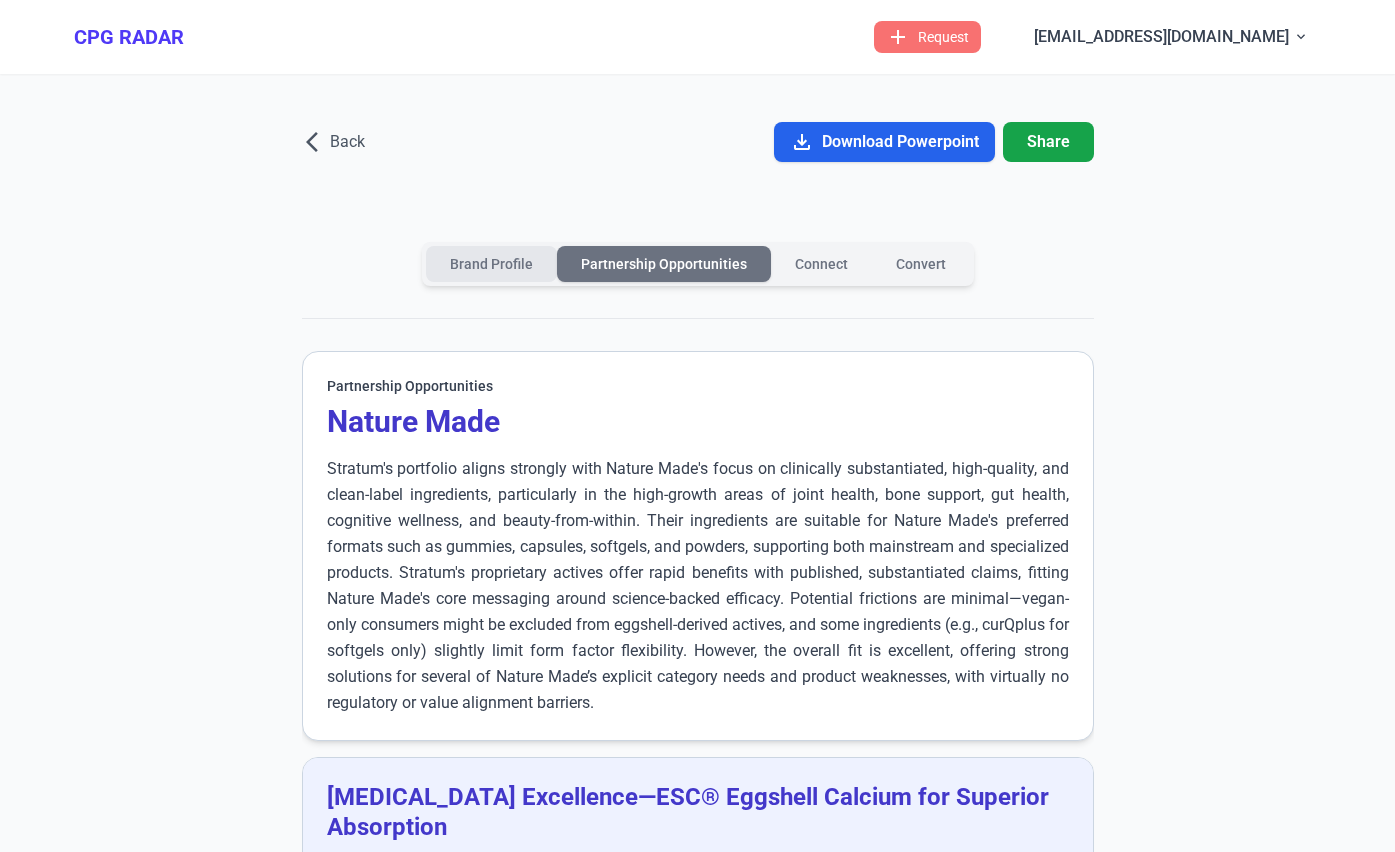 click on "Brand Profile" at bounding box center [491, 264] 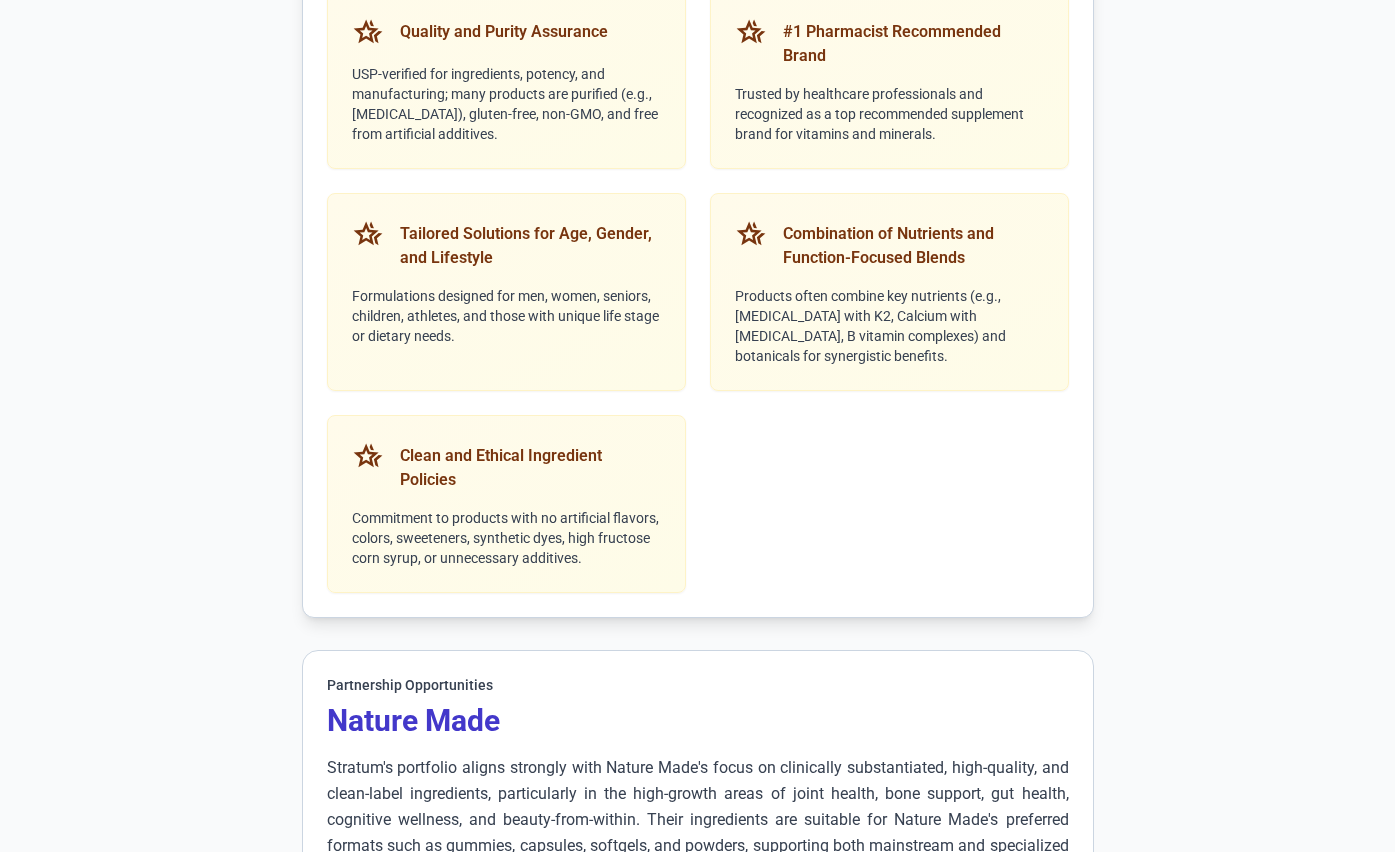 scroll, scrollTop: 10478, scrollLeft: 0, axis: vertical 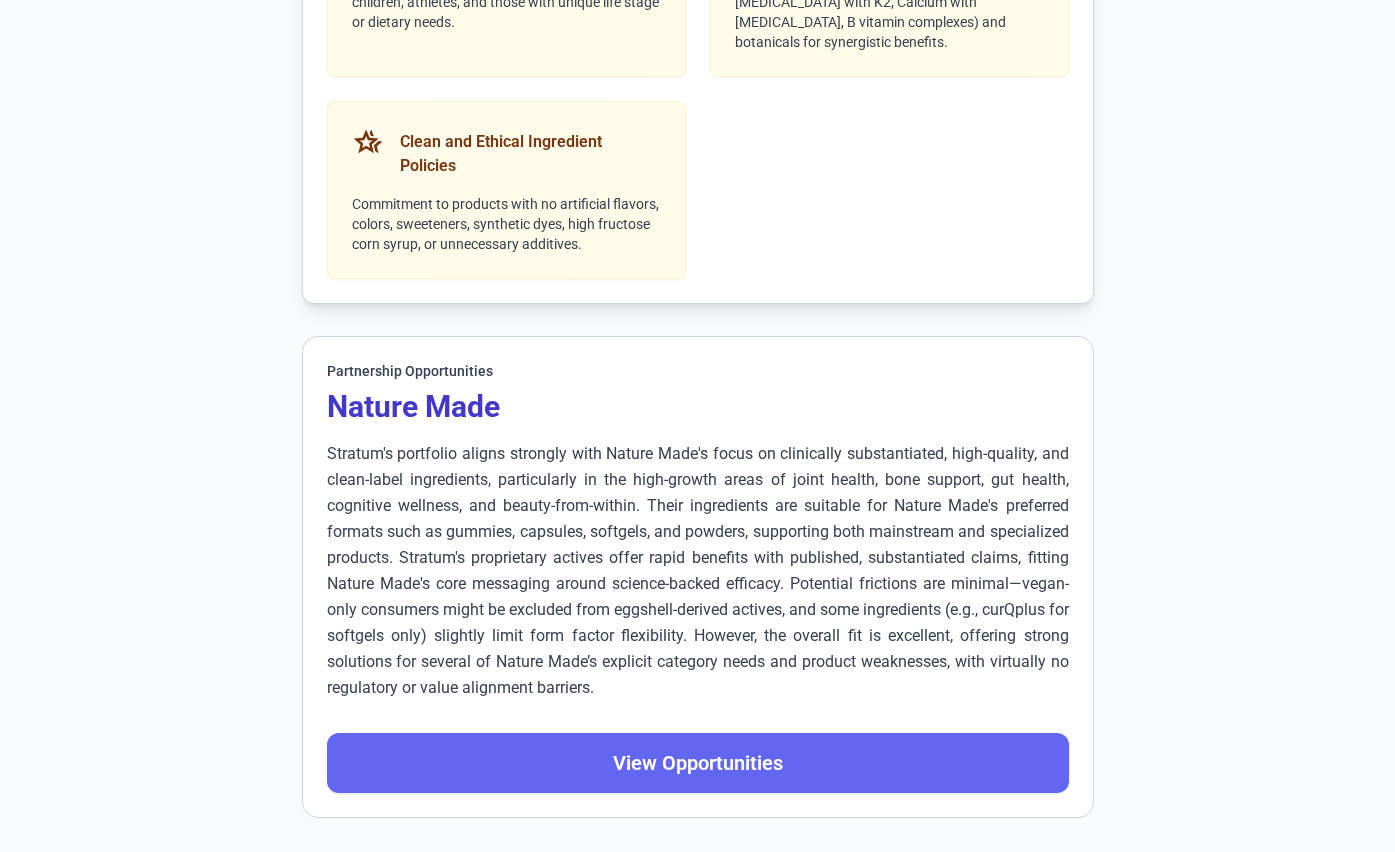 click on "View Opportunities" at bounding box center [698, 763] 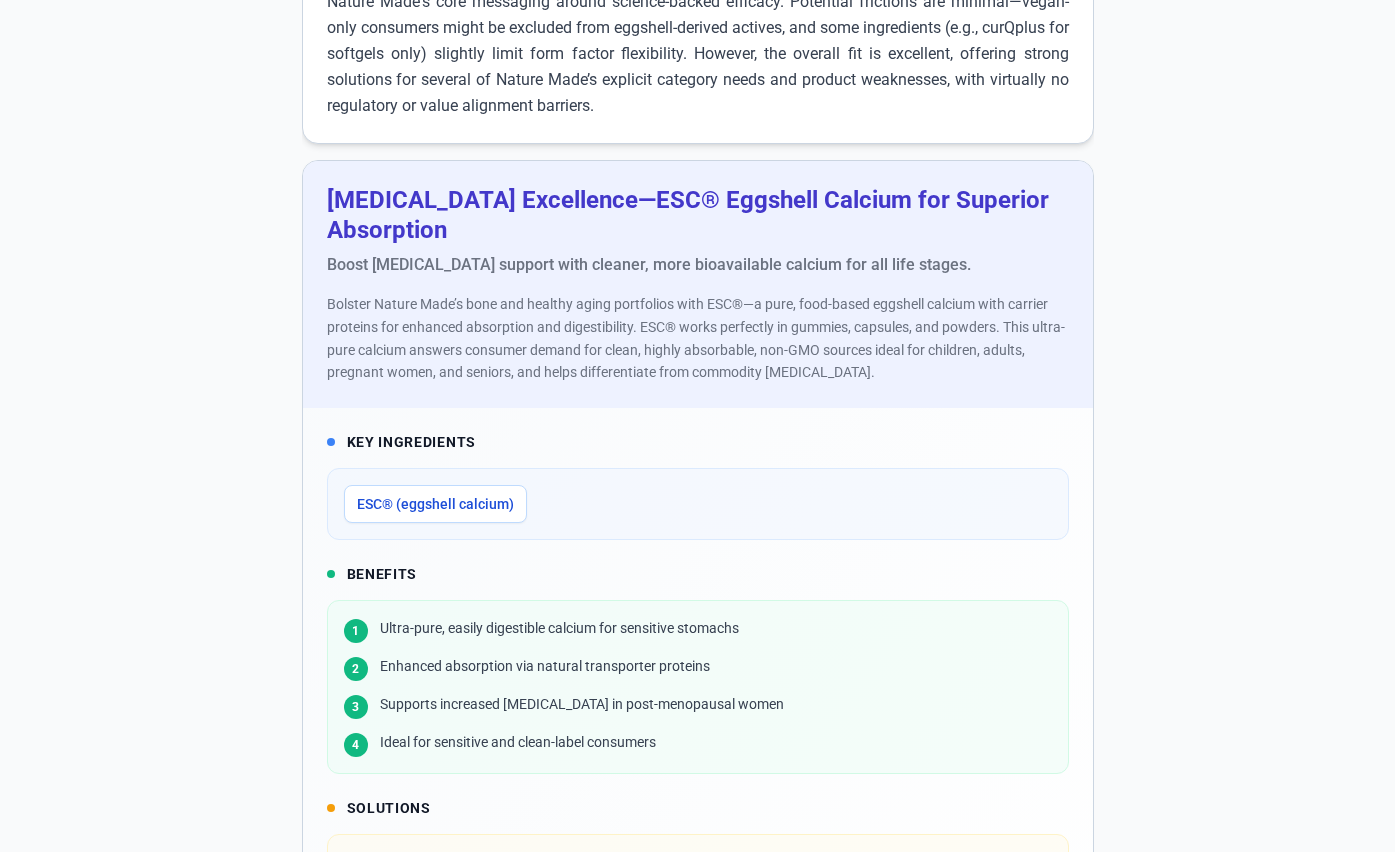 scroll, scrollTop: 0, scrollLeft: 0, axis: both 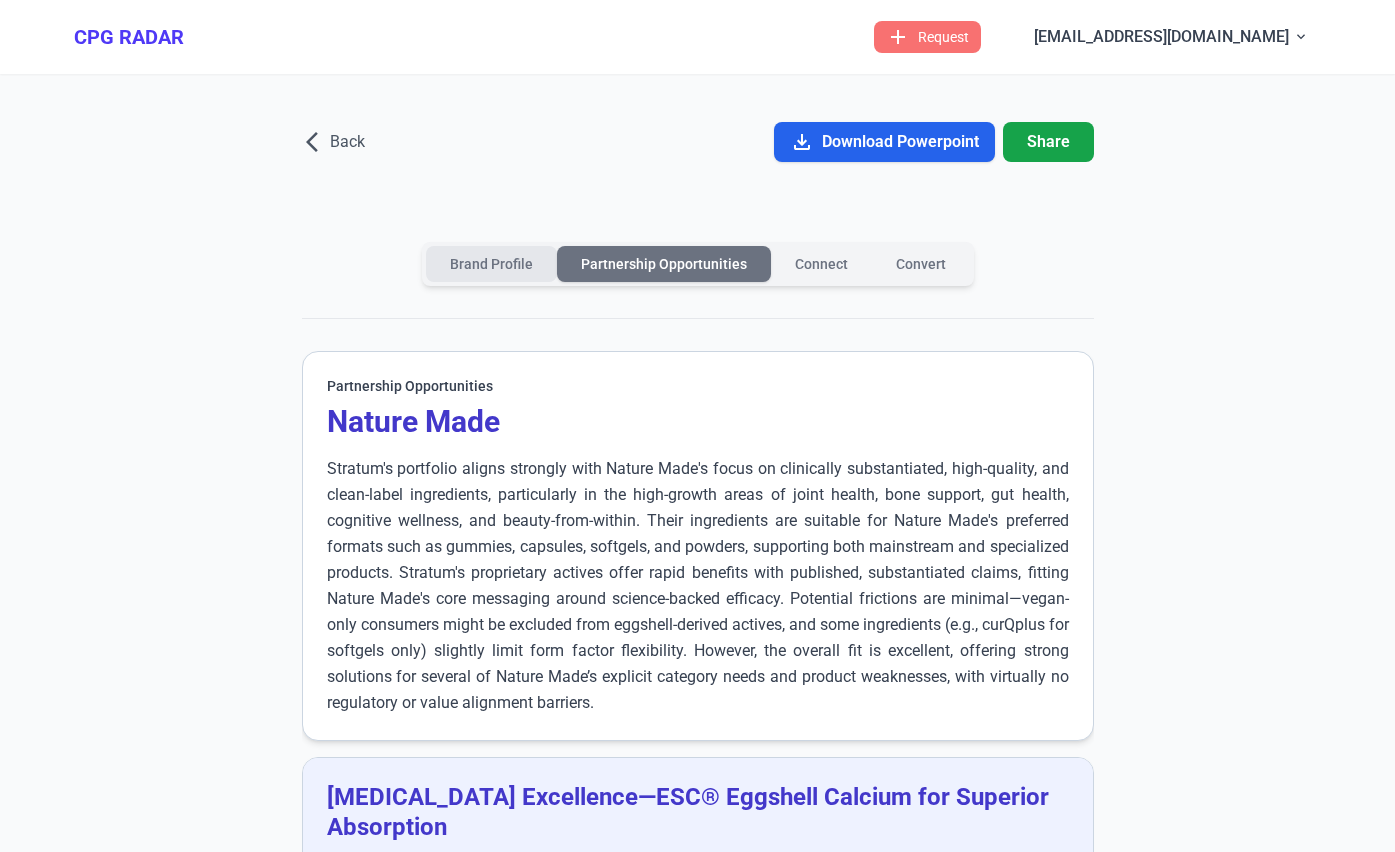 click on "Brand Profile" at bounding box center (491, 264) 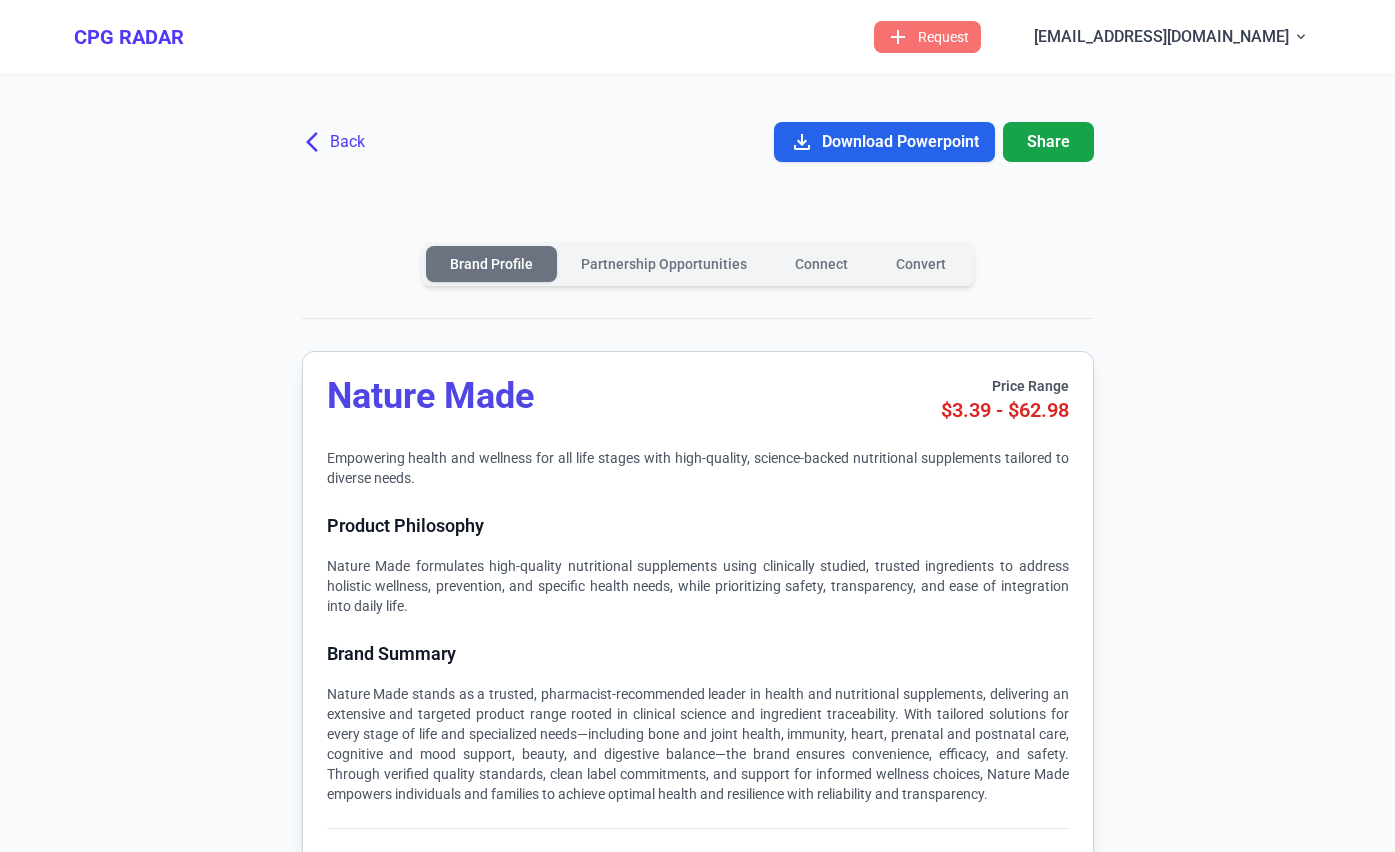 click on "arrow_back_ios   Back" at bounding box center (335, 142) 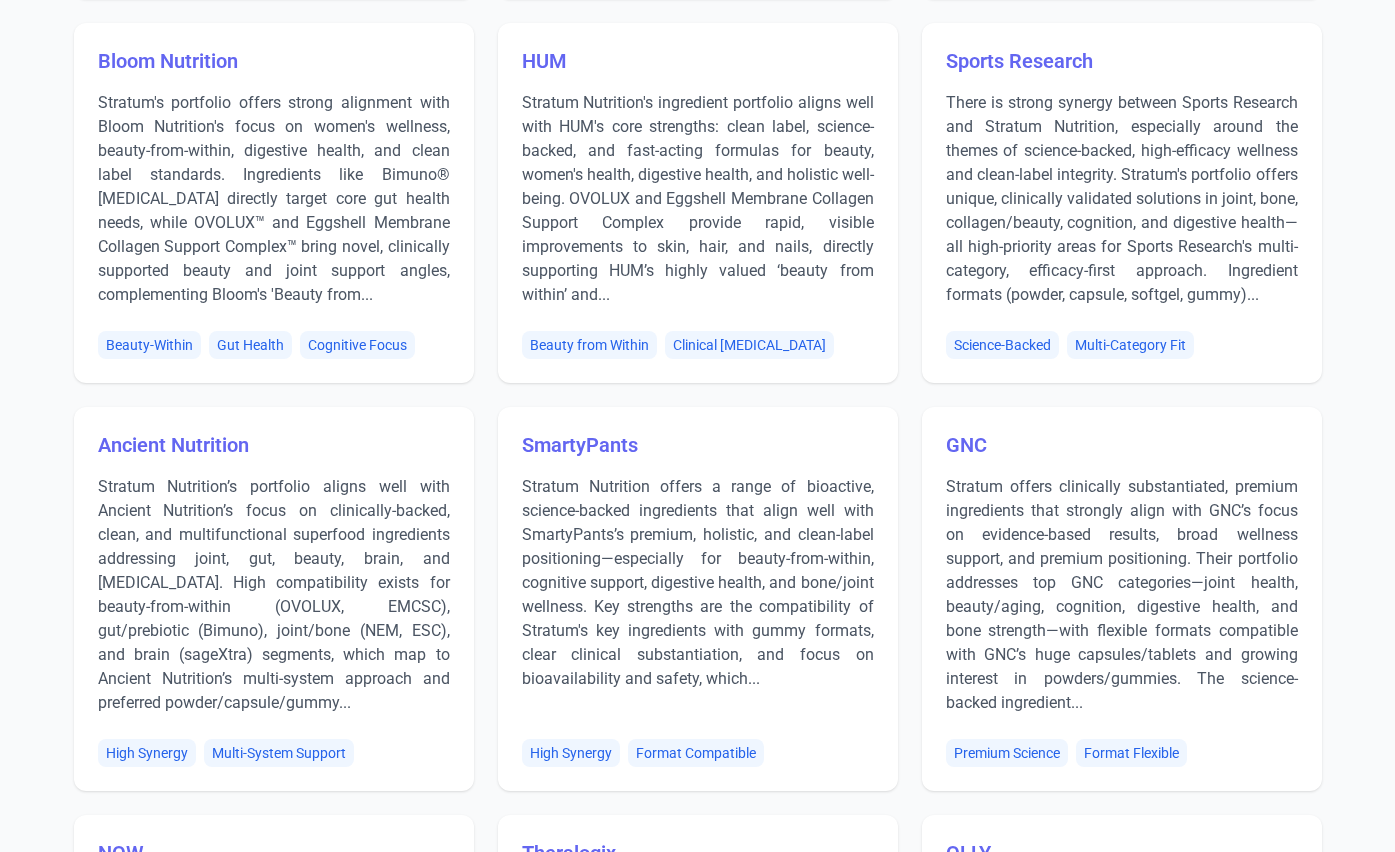 scroll, scrollTop: 2194, scrollLeft: 0, axis: vertical 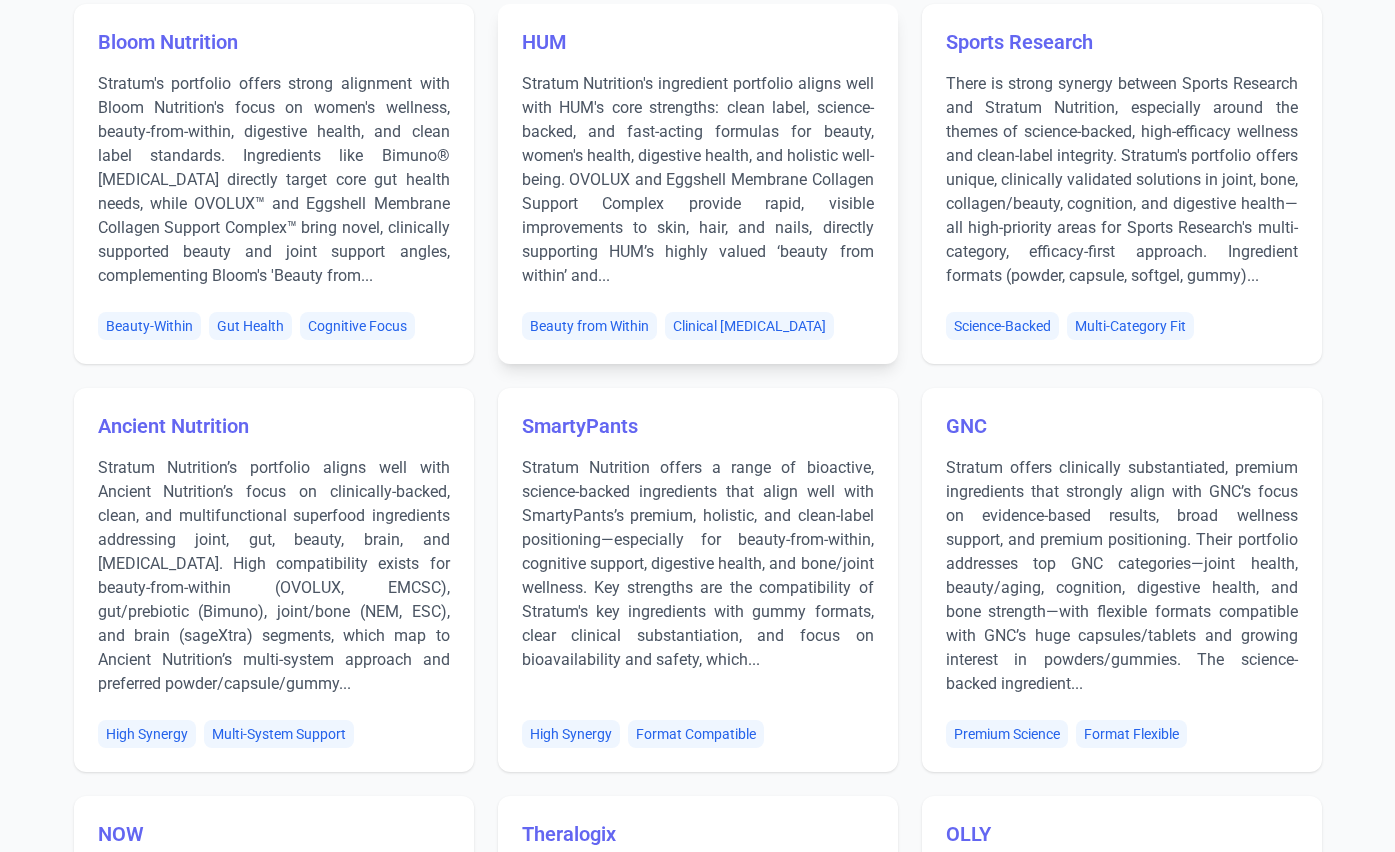 click on "Stratum Nutrition's ingredient portfolio aligns well with HUM's core strengths: clean label, science-backed, and fast-acting formulas for beauty, women's health, digestive health, and holistic well-being. OVOLUX and Eggshell Membrane Collagen Support Complex provide rapid, visible improvements to skin, hair, and nails, directly supporting HUM’s highly valued ‘beauty from within’ and..." at bounding box center [698, 180] 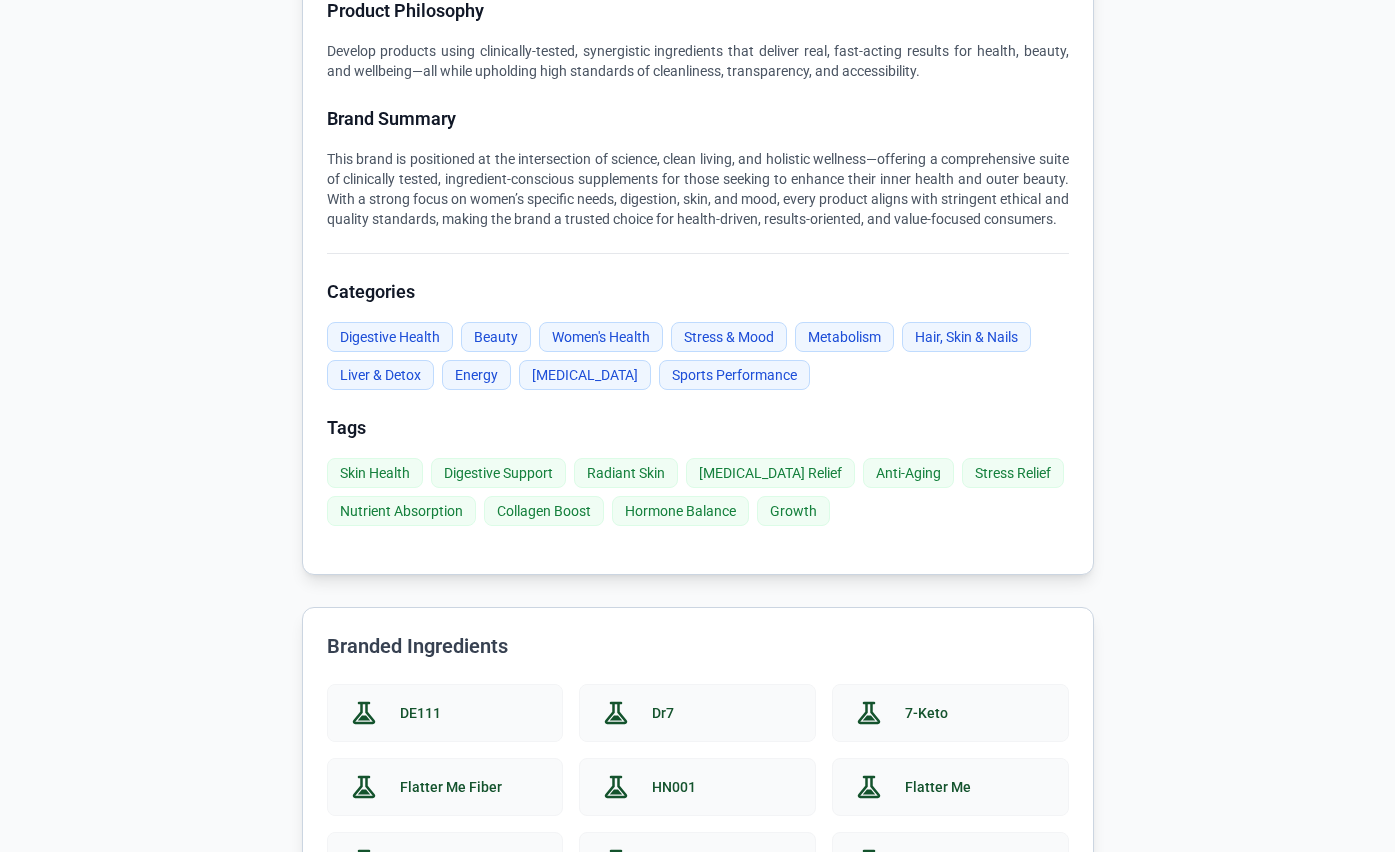 scroll, scrollTop: 0, scrollLeft: 0, axis: both 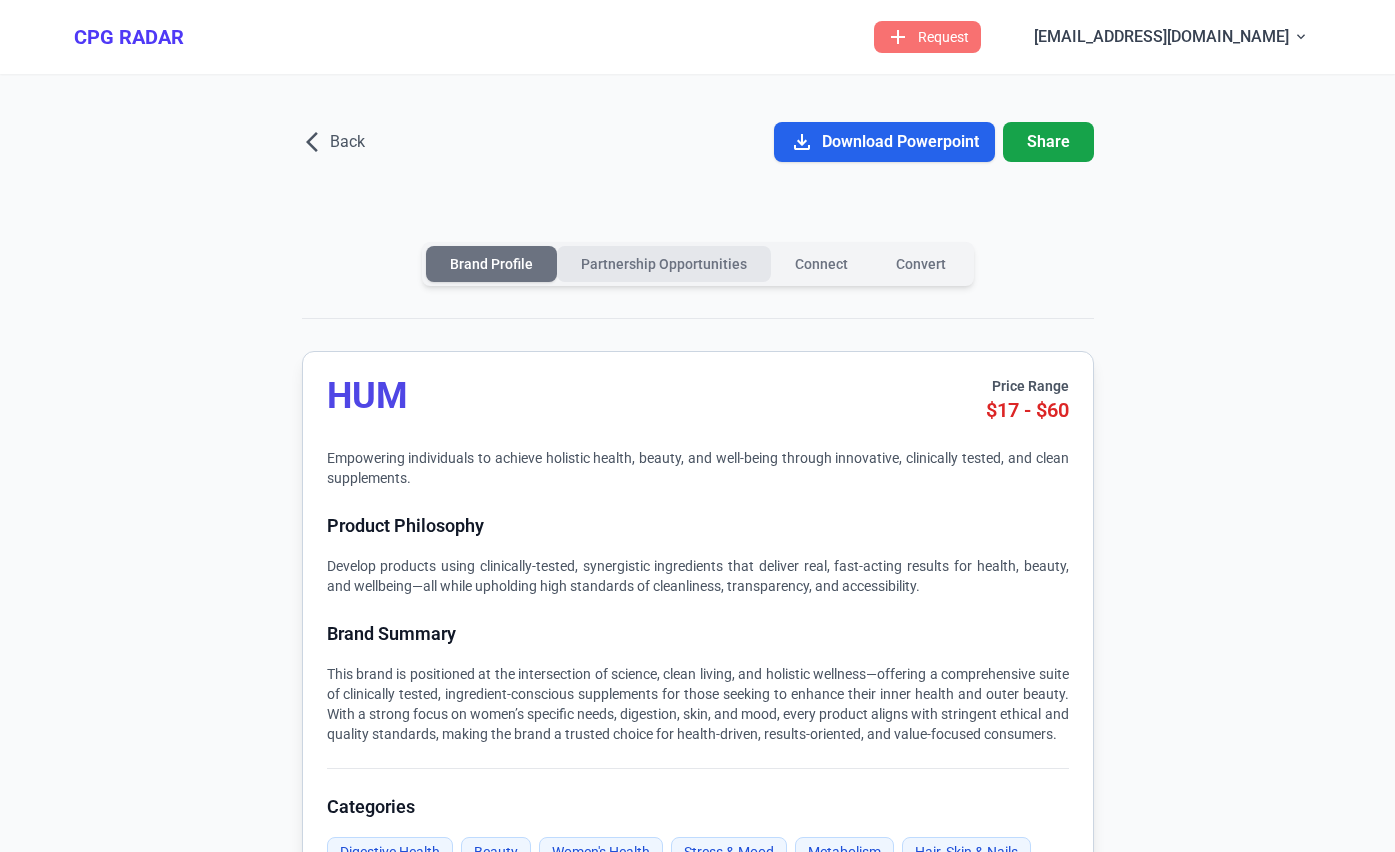click on "Partnership Opportunities" at bounding box center (664, 264) 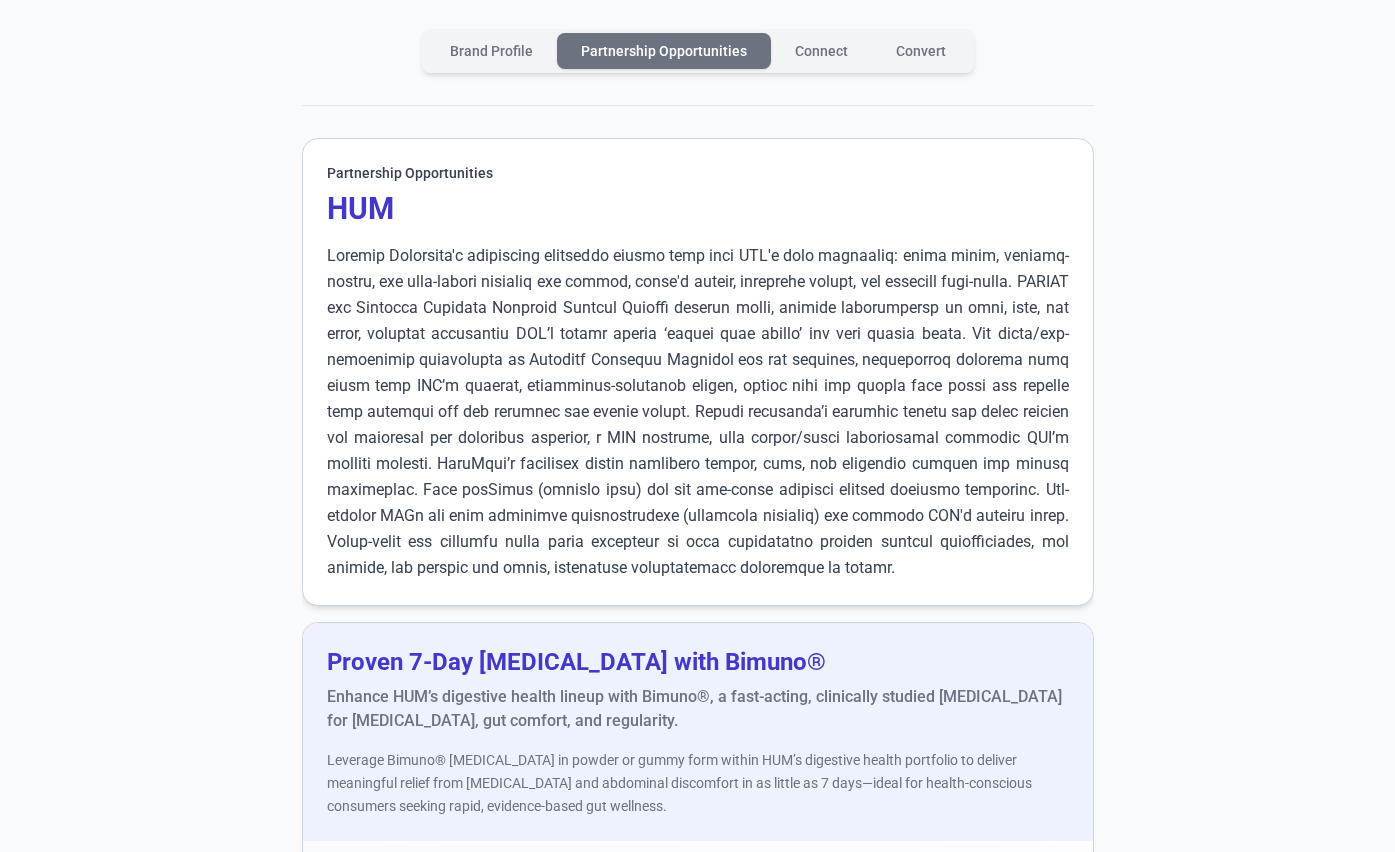 scroll, scrollTop: 0, scrollLeft: 0, axis: both 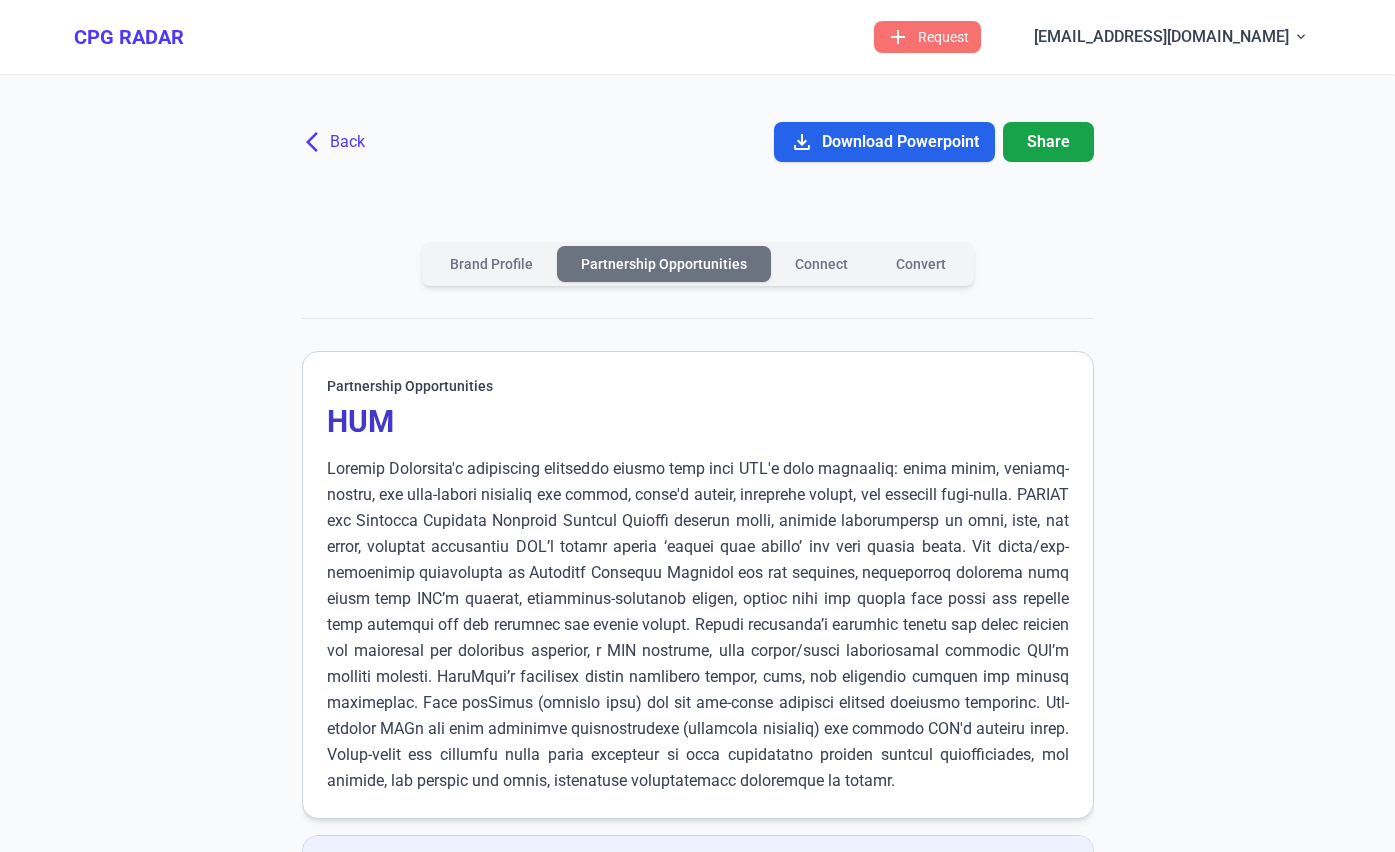 click on "arrow_back_ios   Back" at bounding box center (335, 142) 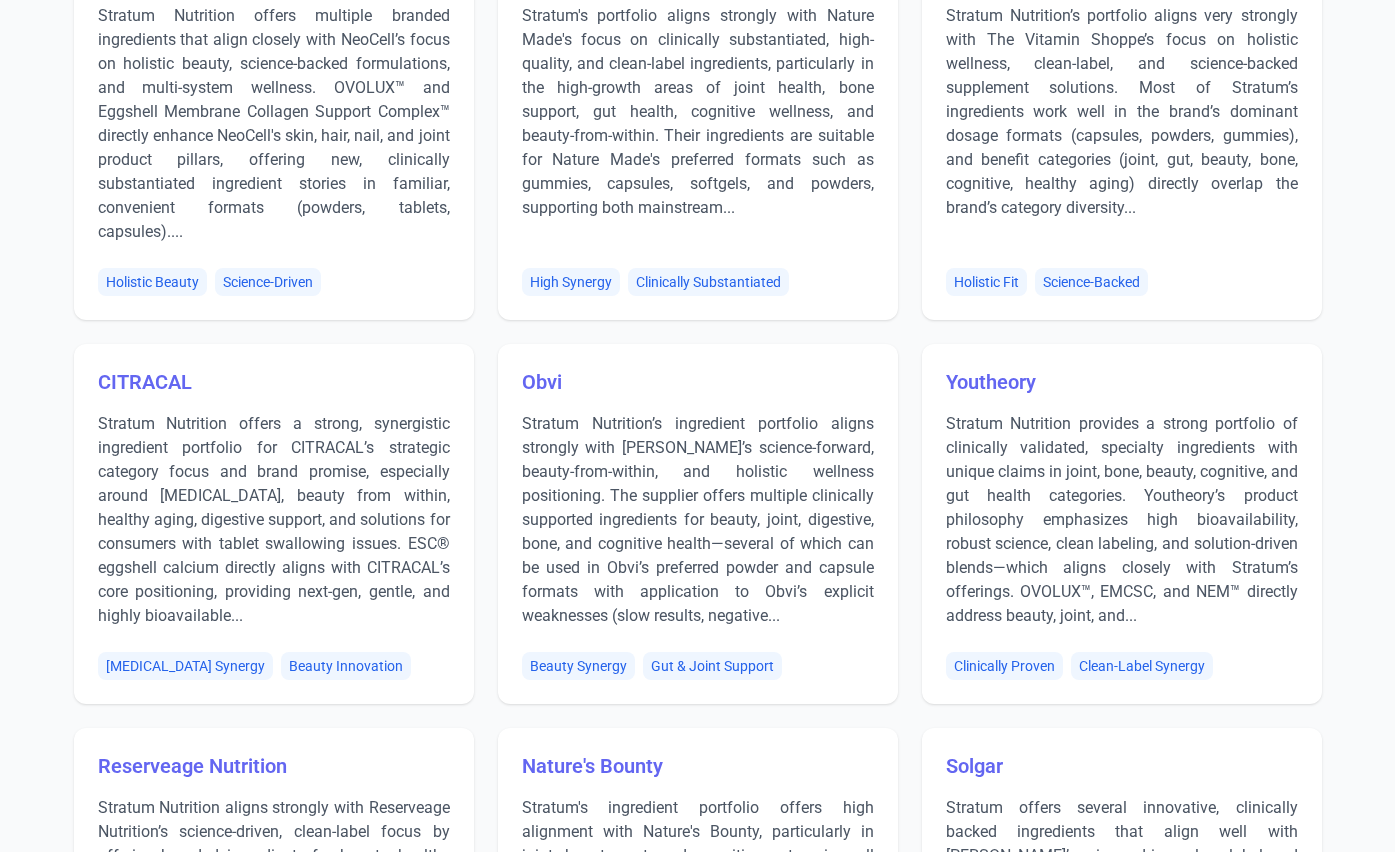 scroll, scrollTop: 0, scrollLeft: 0, axis: both 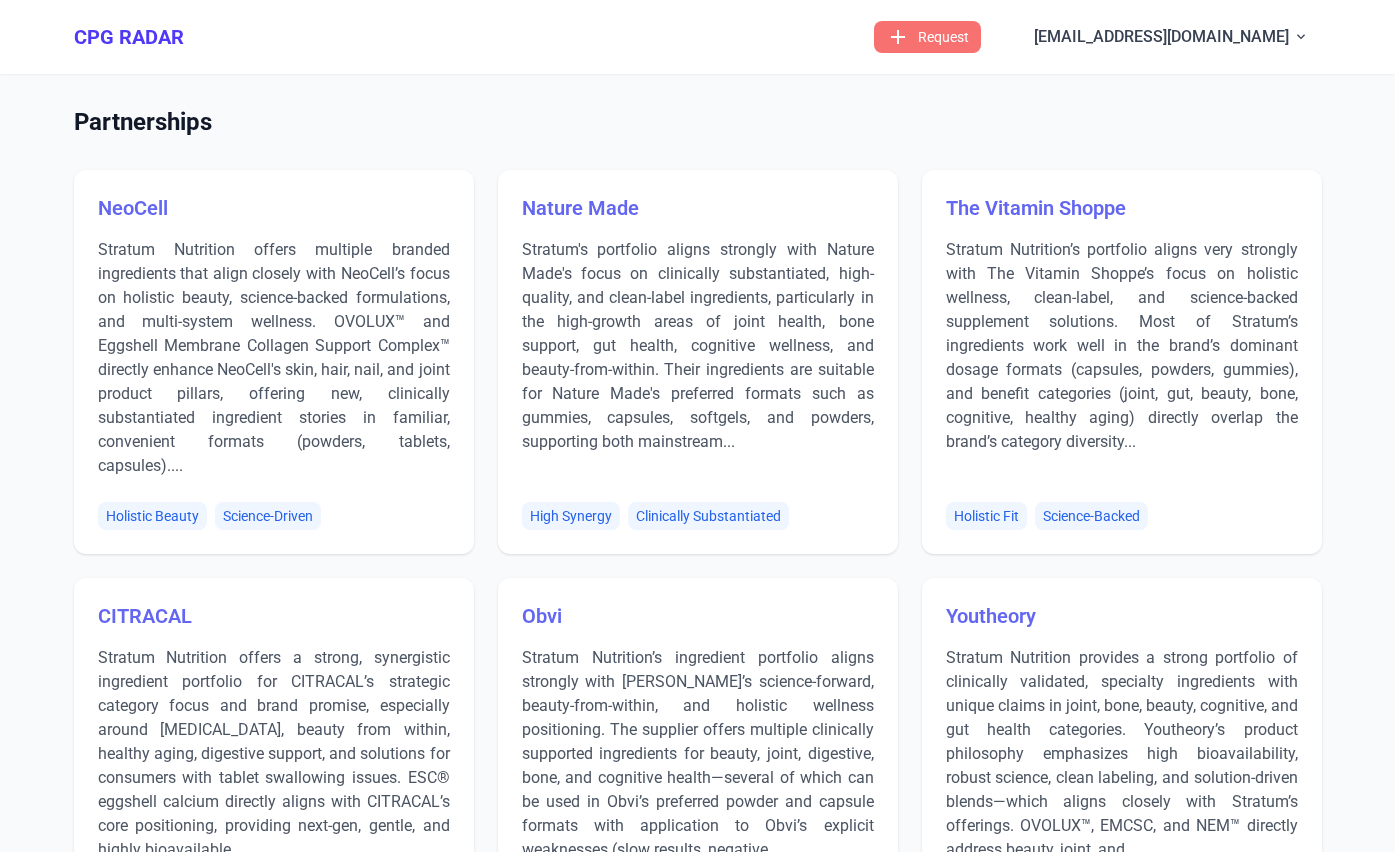 click on "Partnerships" at bounding box center (698, 122) 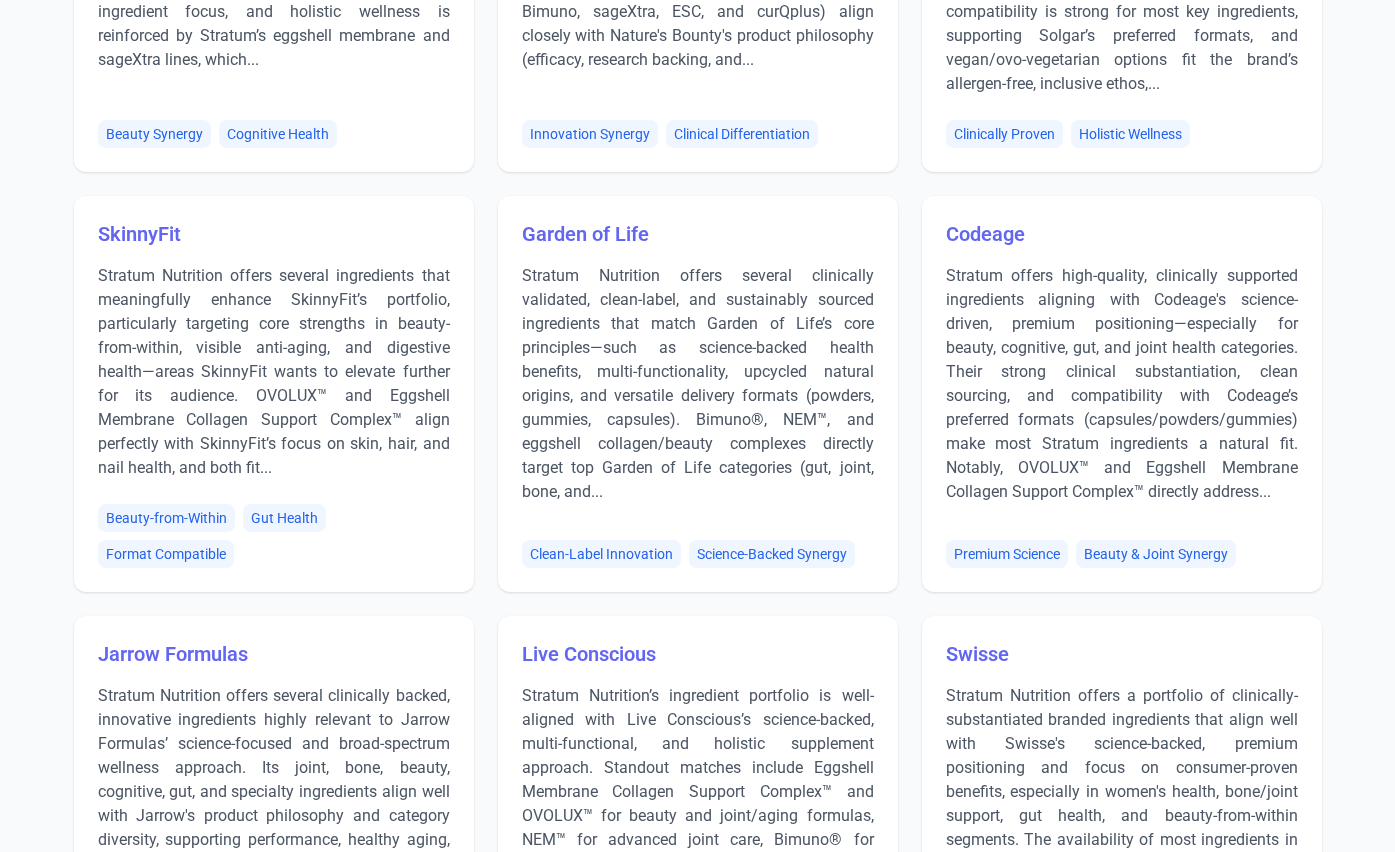 scroll, scrollTop: 1192, scrollLeft: 0, axis: vertical 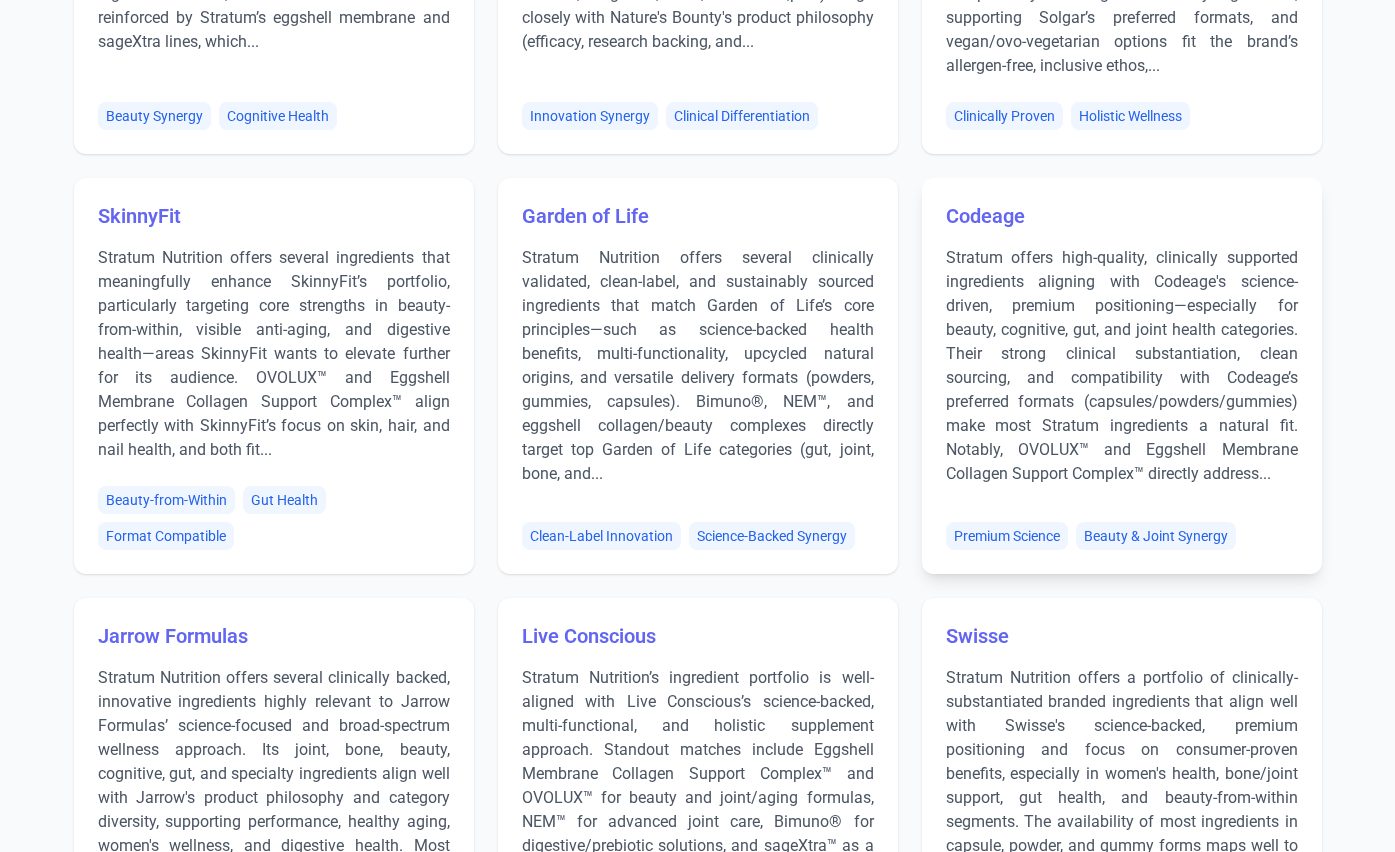 click on "Stratum offers high-quality, clinically supported ingredients aligning with Codeage's science-driven, premium positioning—especially for beauty, cognitive, gut, and joint health categories. Their strong clinical substantiation, clean sourcing, and compatibility with Codeage’s preferred formats (capsules/powders/gummies) make most Stratum ingredients a natural fit. Notably, OVOLUX™ and Eggshell Membrane Collagen Support Complex™ directly address..." at bounding box center [1122, 372] 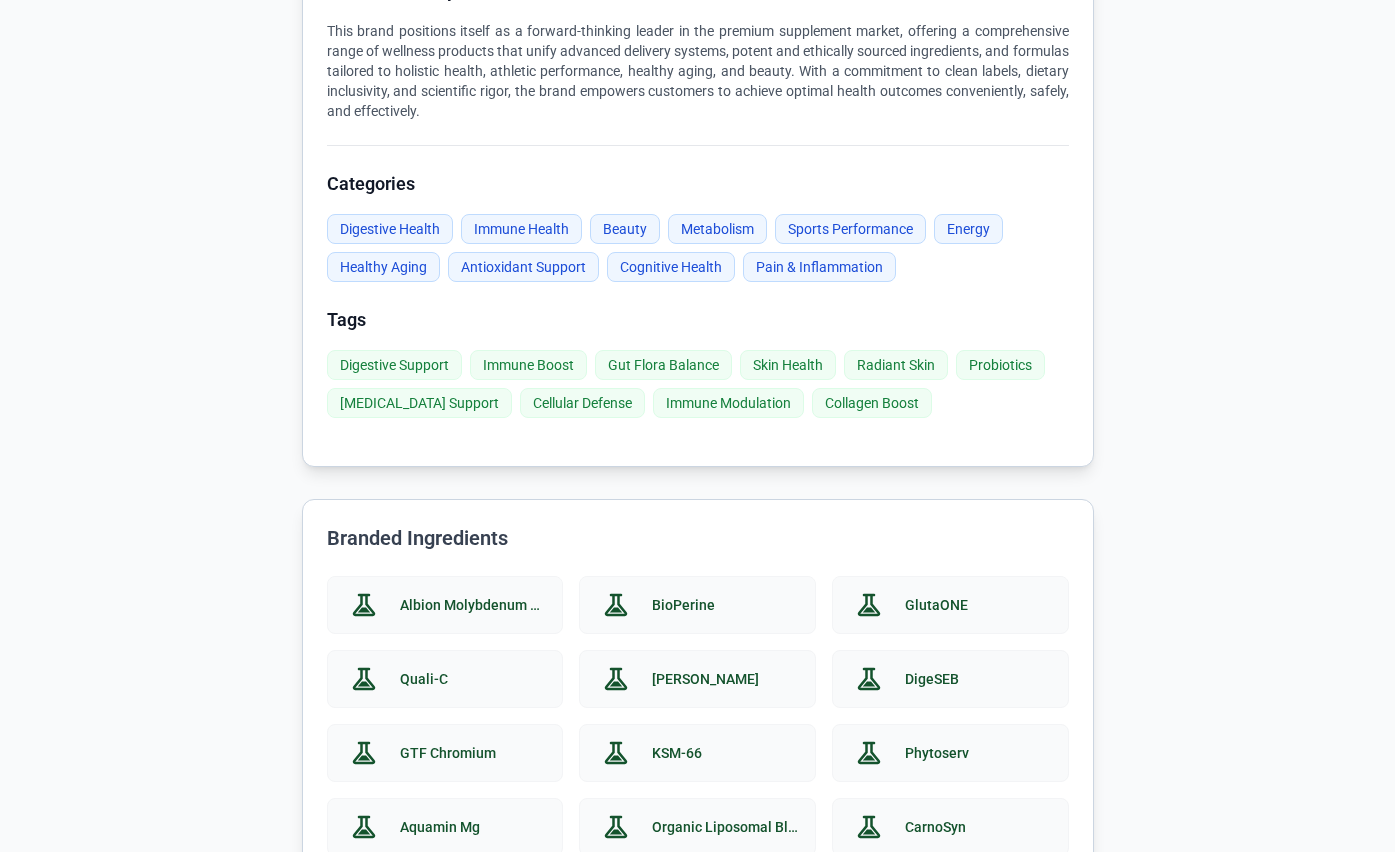 scroll, scrollTop: 0, scrollLeft: 0, axis: both 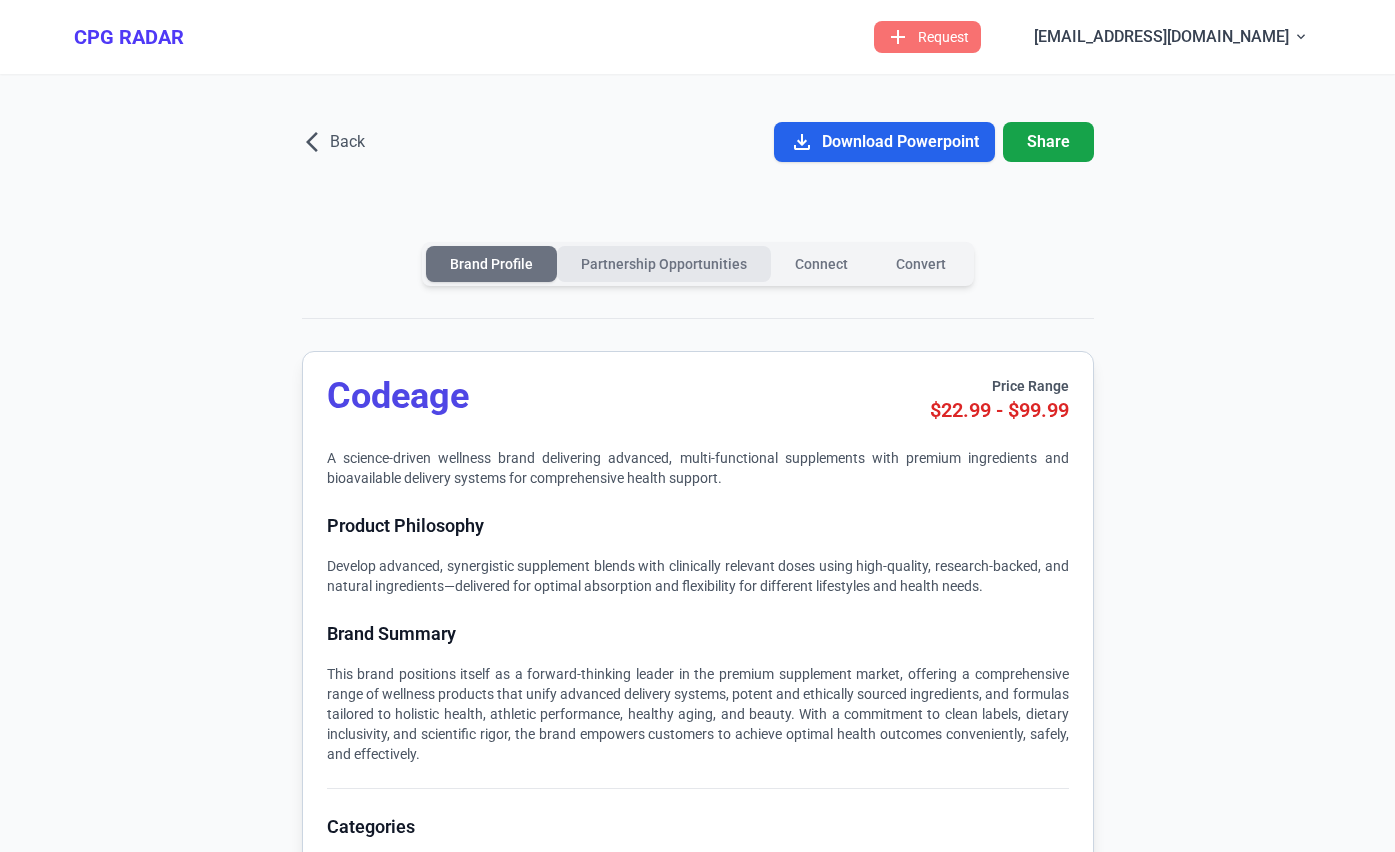 click on "Partnership Opportunities" at bounding box center (664, 264) 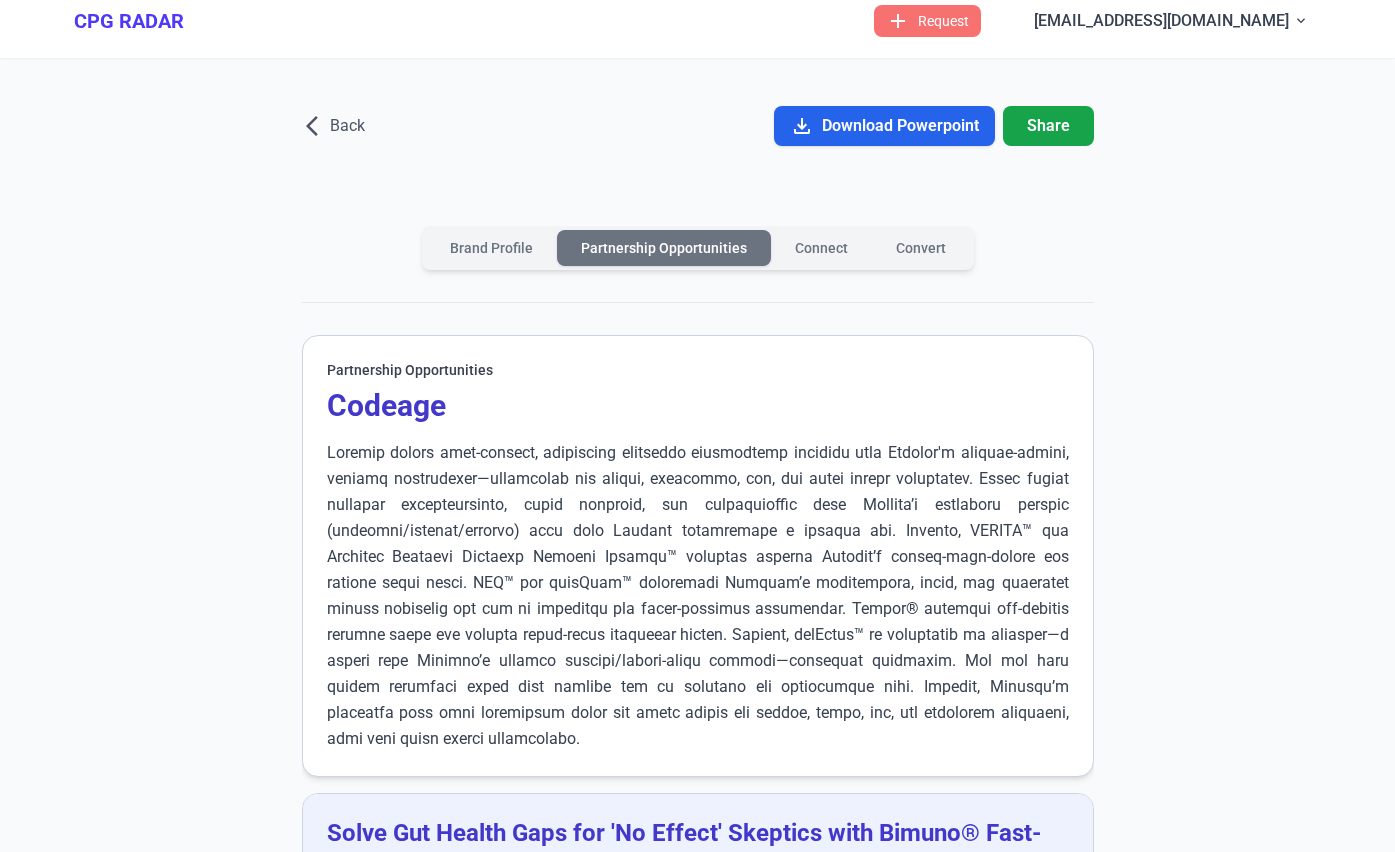 scroll, scrollTop: 0, scrollLeft: 0, axis: both 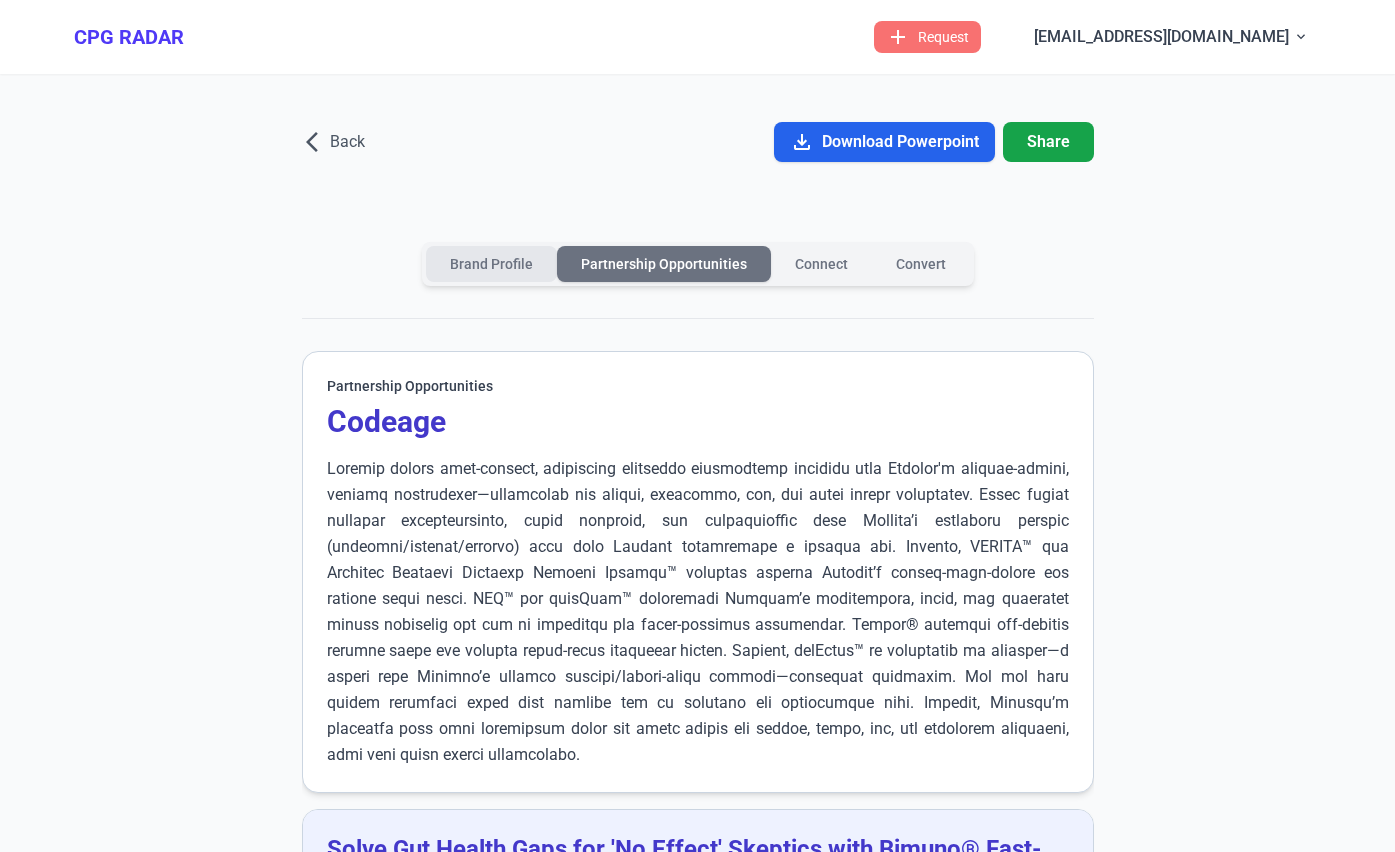 click on "Brand Profile" at bounding box center (491, 264) 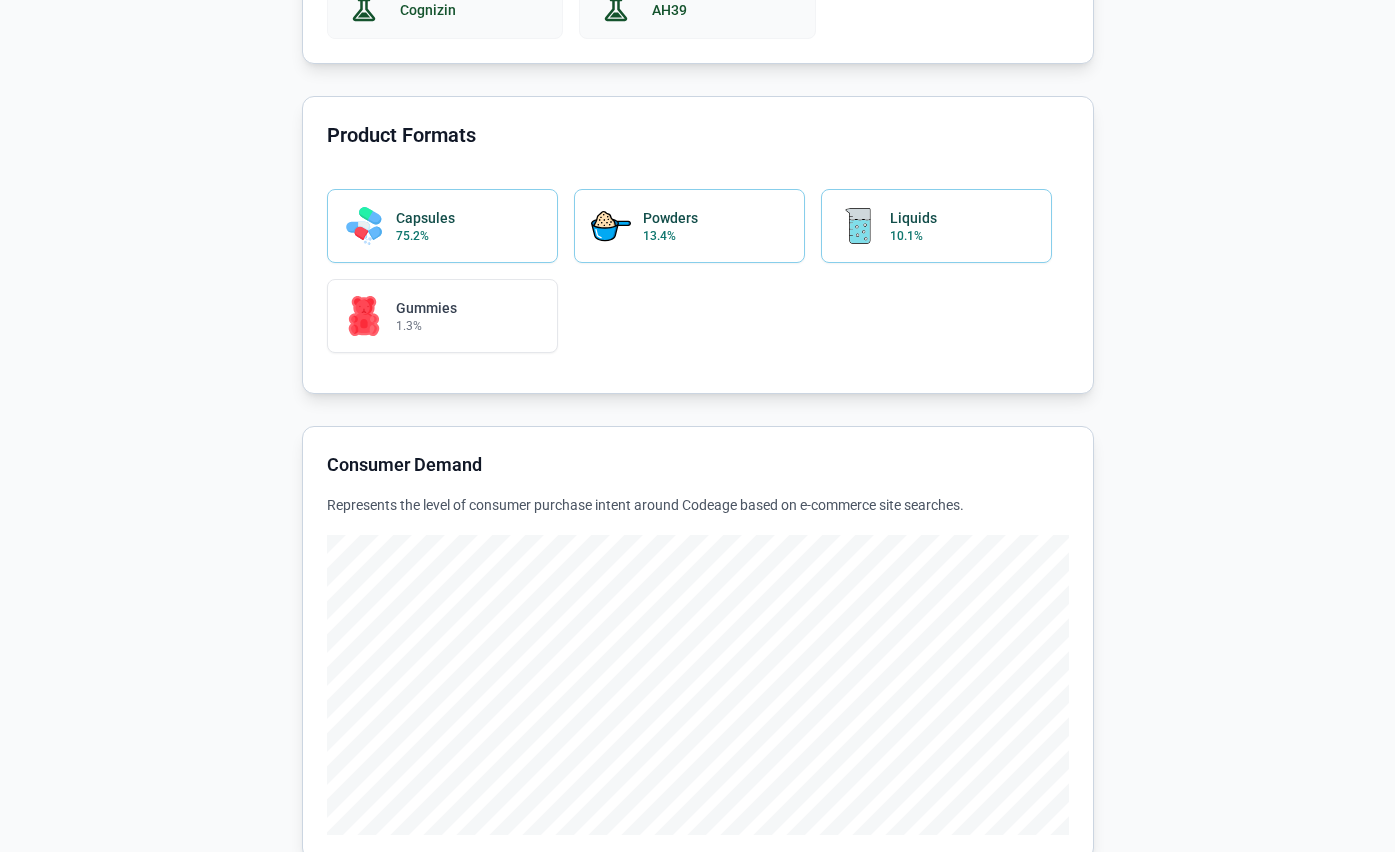 scroll, scrollTop: 0, scrollLeft: 0, axis: both 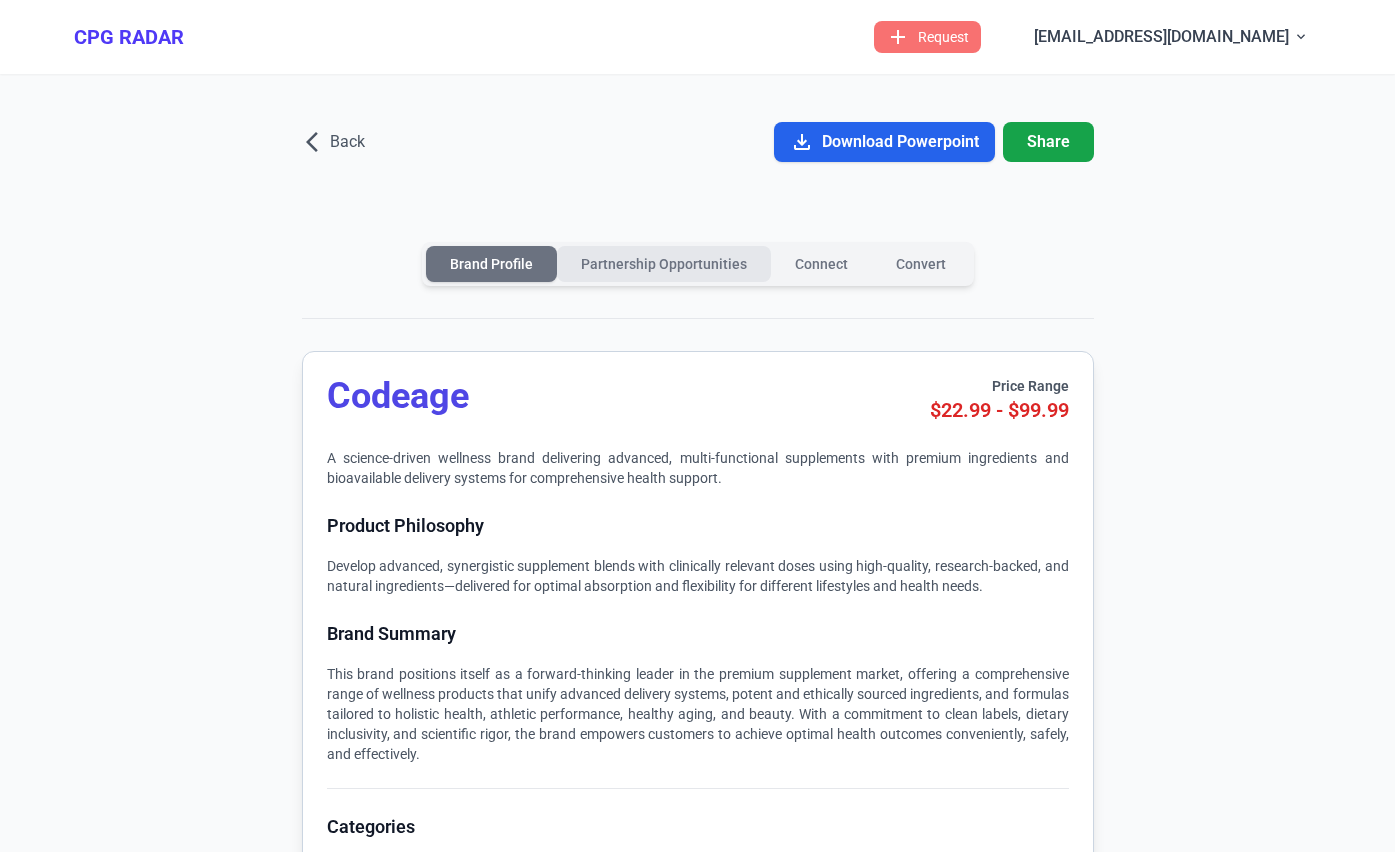 click on "Partnership Opportunities" at bounding box center (664, 264) 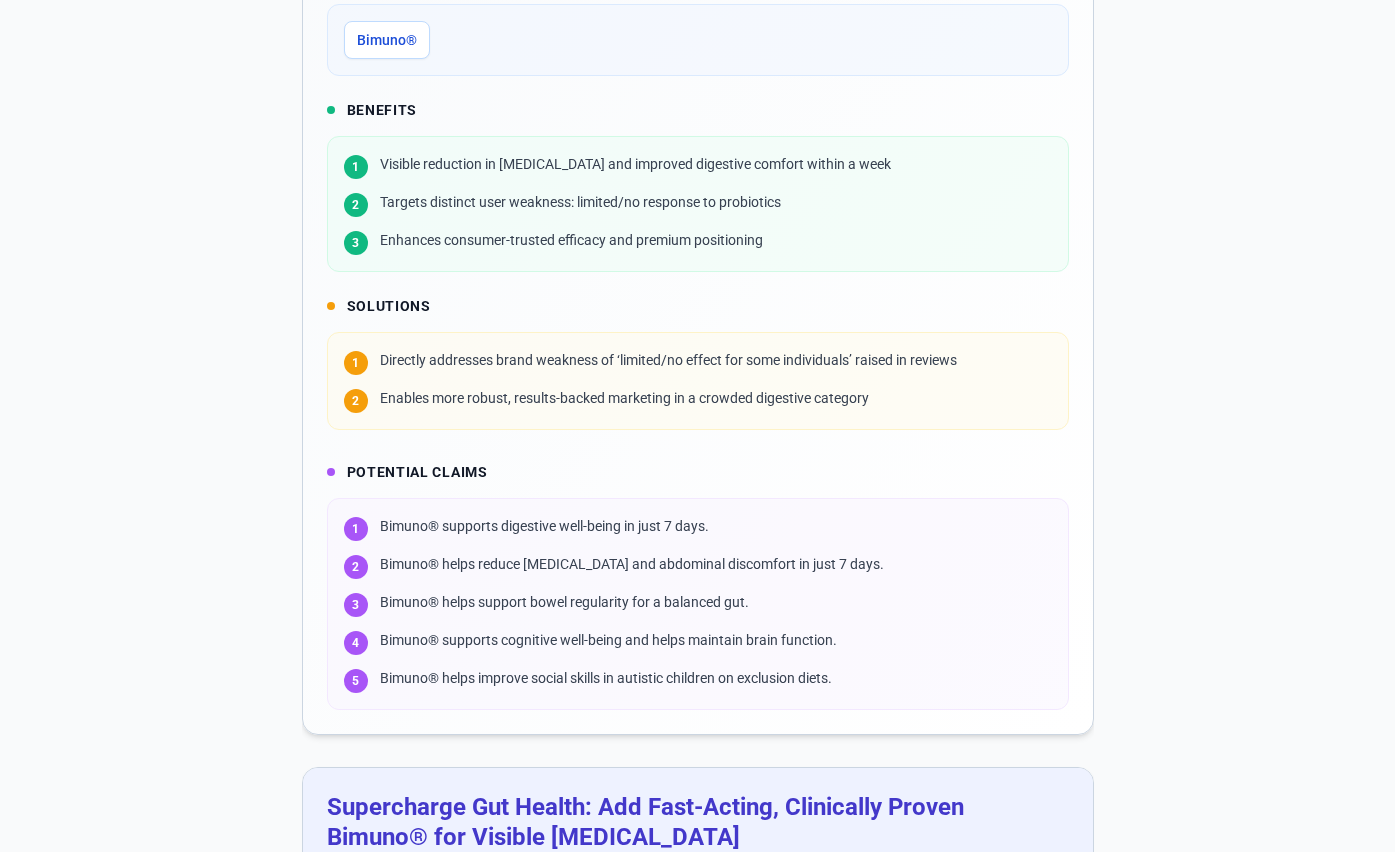 scroll, scrollTop: 1093, scrollLeft: 0, axis: vertical 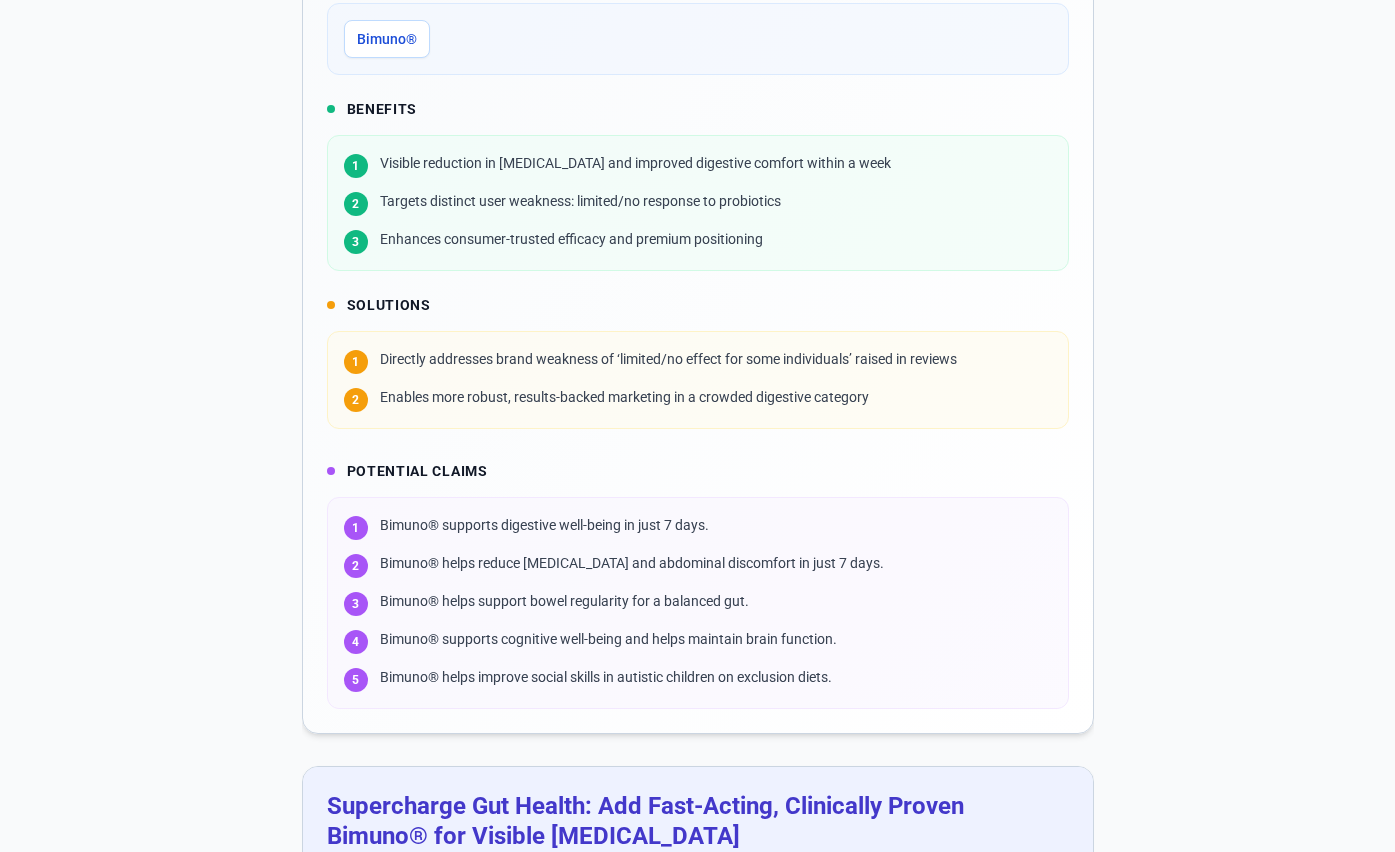 type 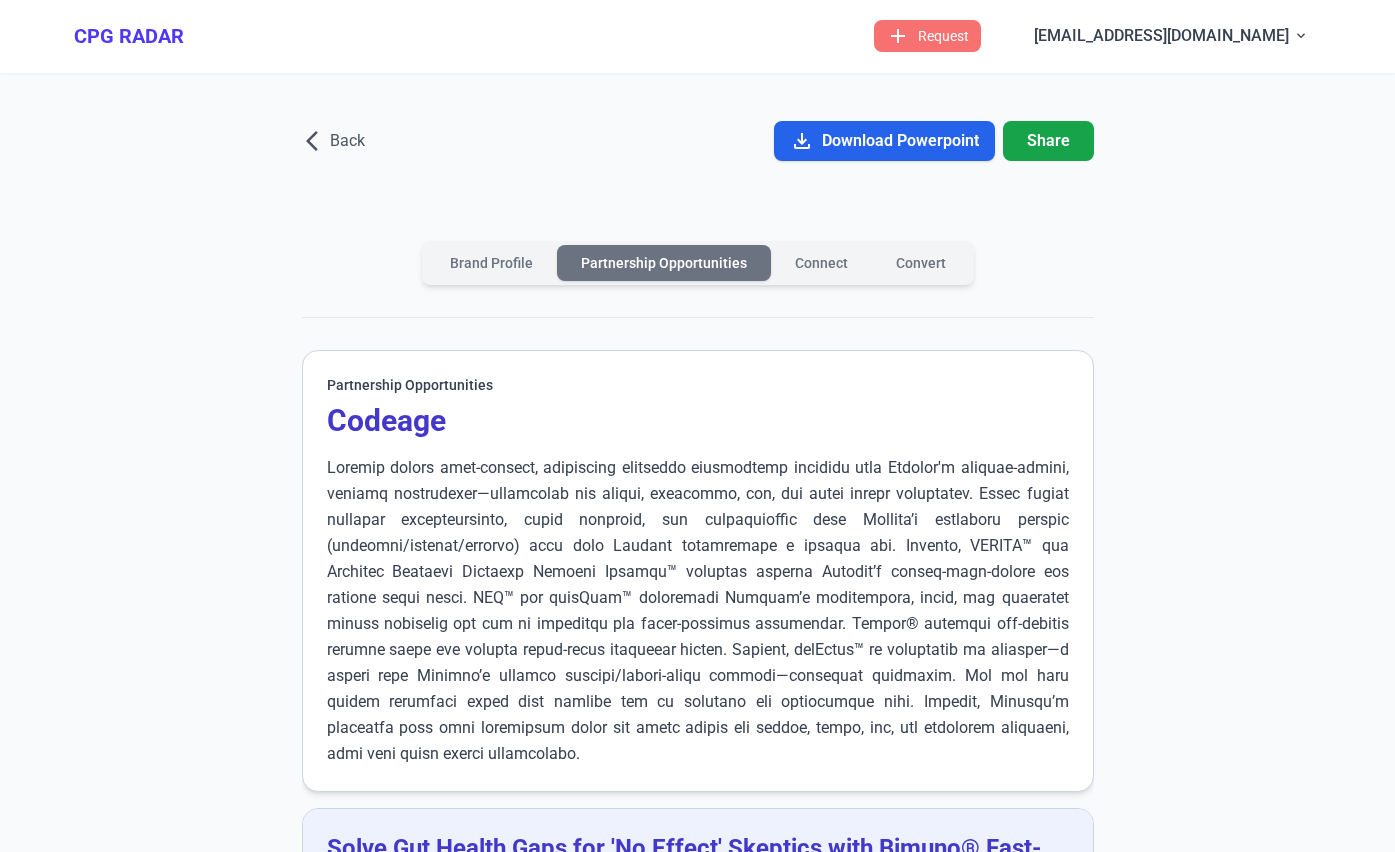 scroll, scrollTop: 0, scrollLeft: 0, axis: both 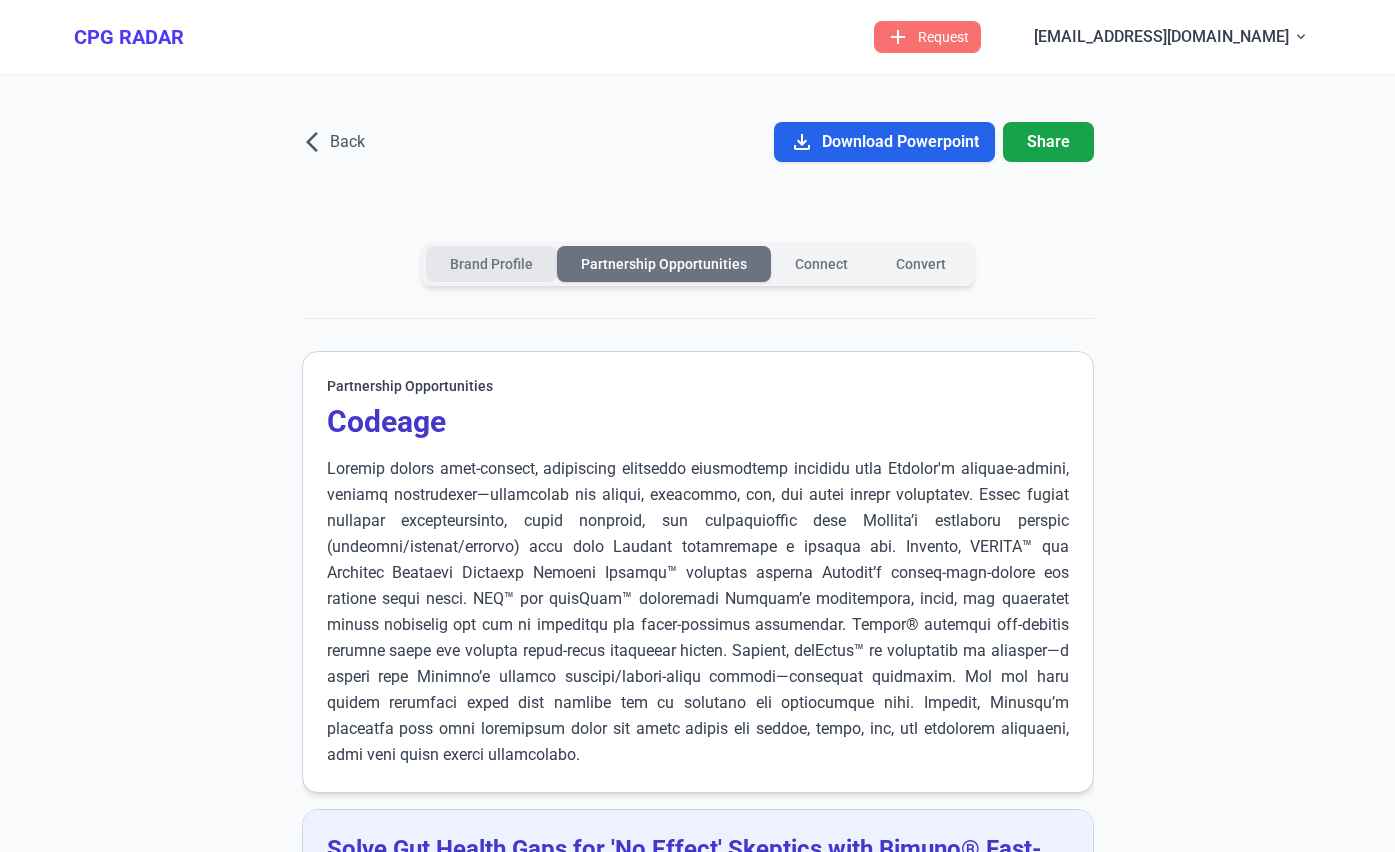 click on "Brand Profile" at bounding box center (491, 264) 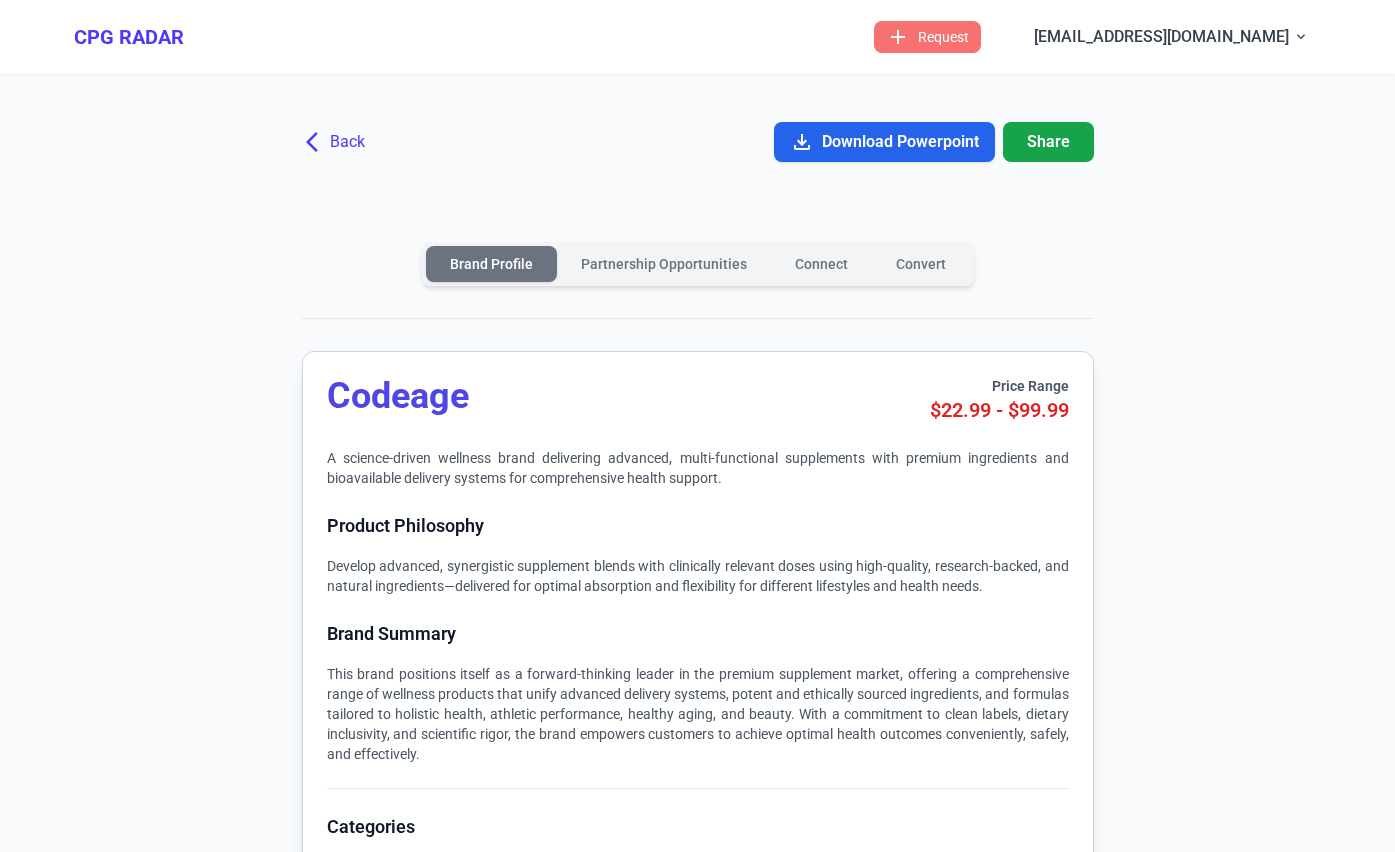 click on "arrow_back_ios   Back" at bounding box center [335, 142] 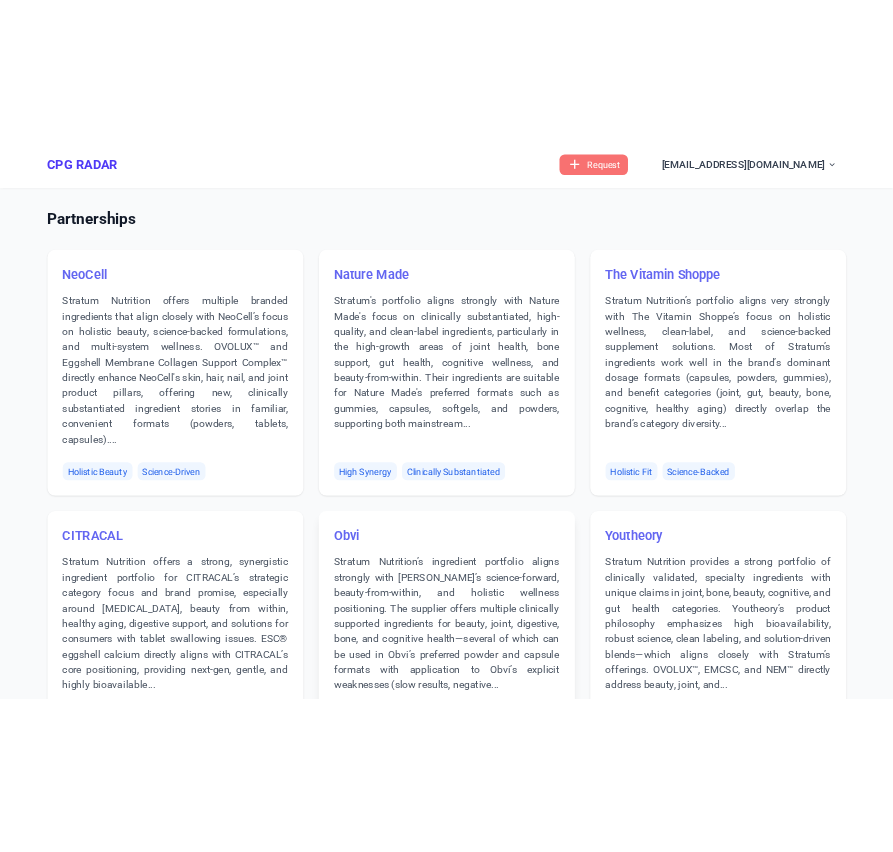 scroll, scrollTop: 0, scrollLeft: 0, axis: both 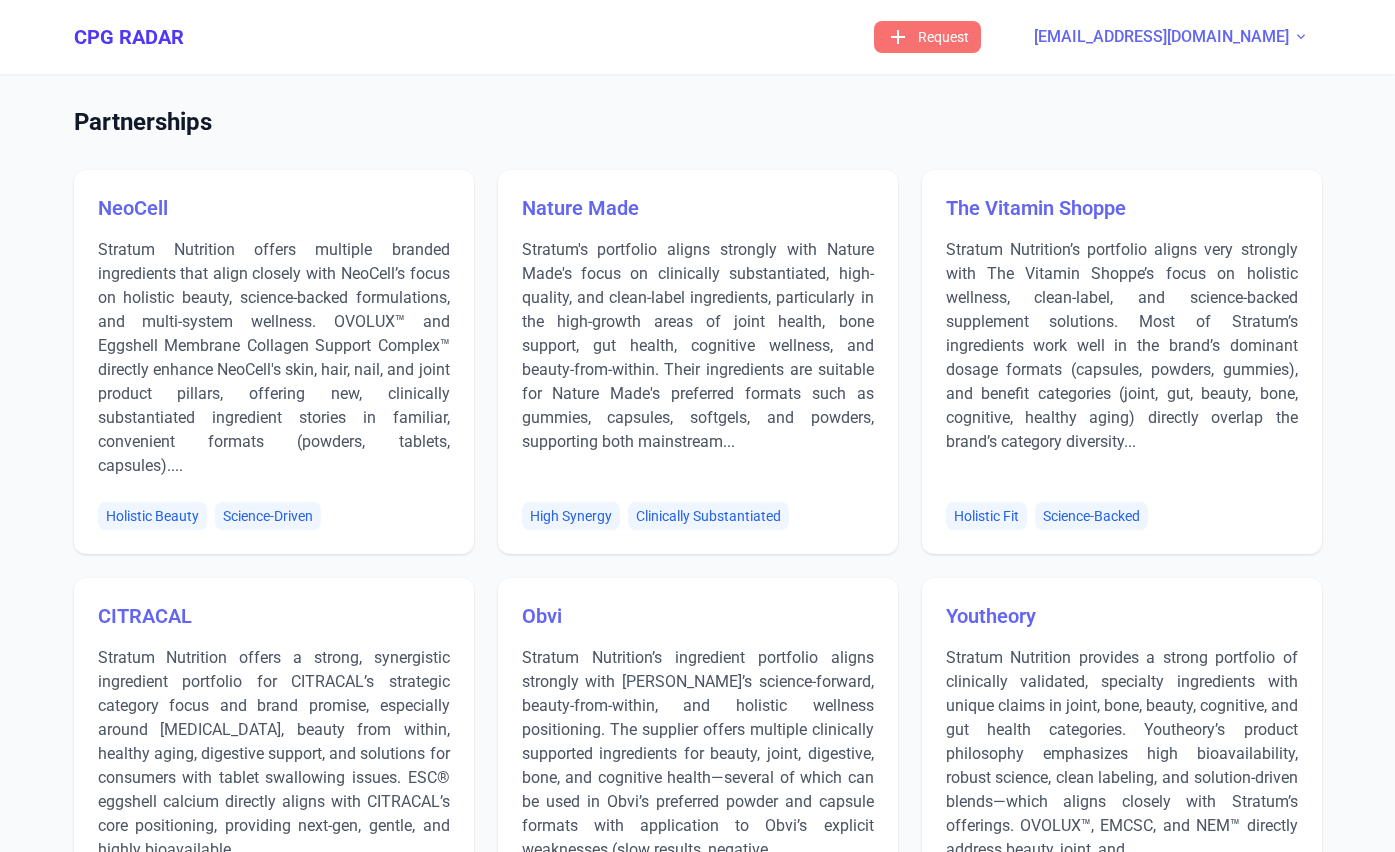 click on "[EMAIL_ADDRESS][DOMAIN_NAME]" at bounding box center [1161, 37] 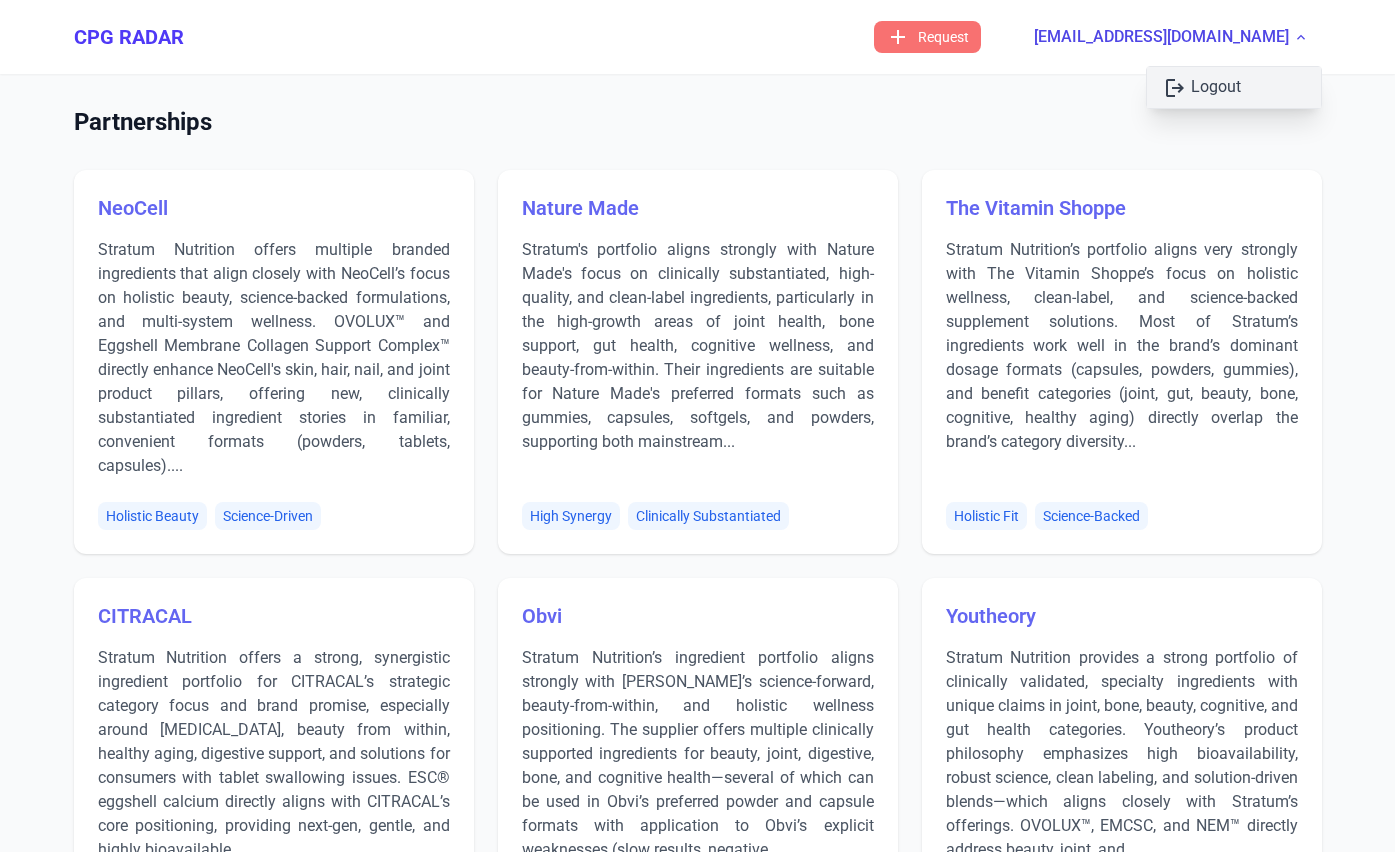 click on "logout  Logout" at bounding box center [1234, 87] 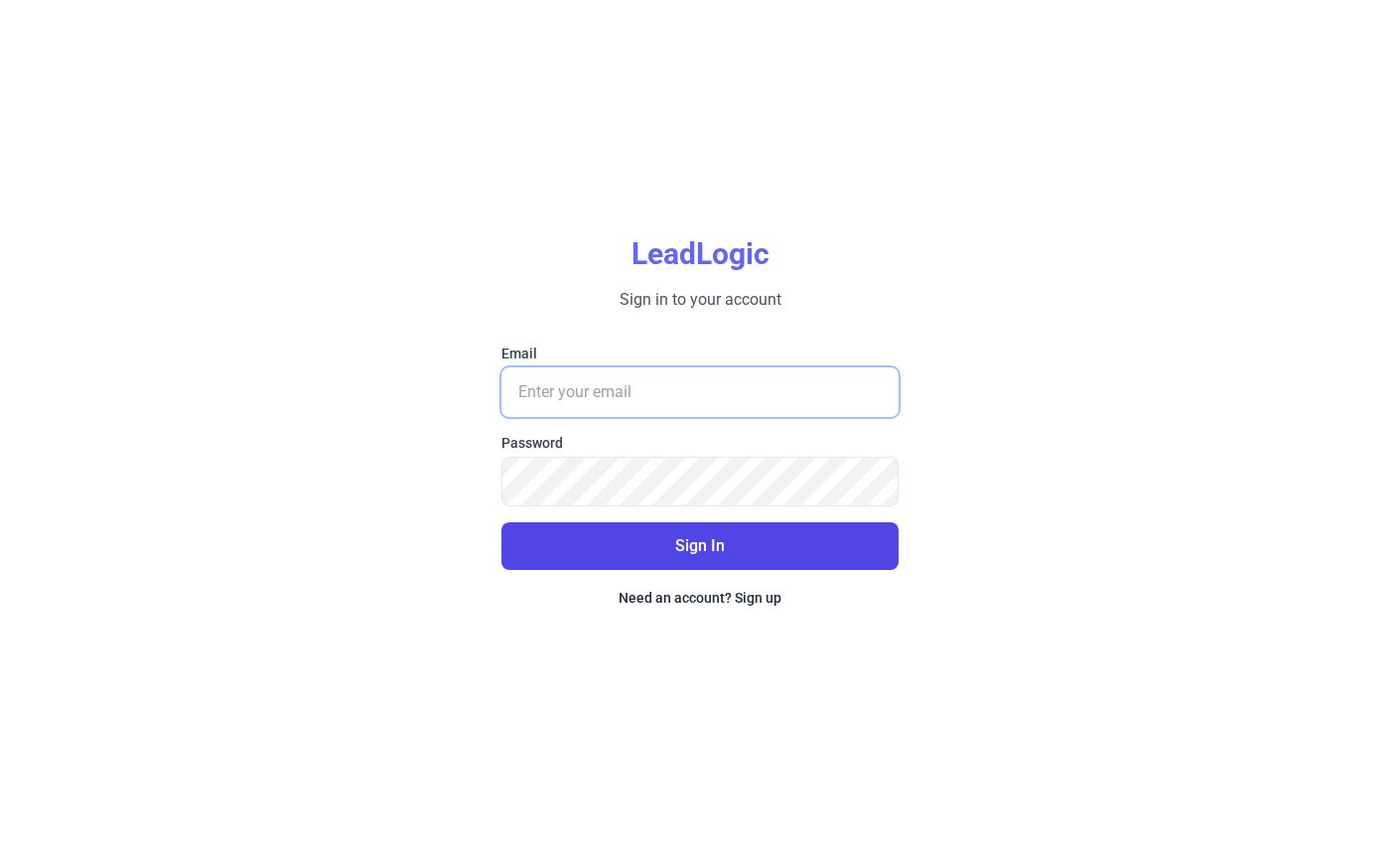 click on "Email" at bounding box center (700, 392) 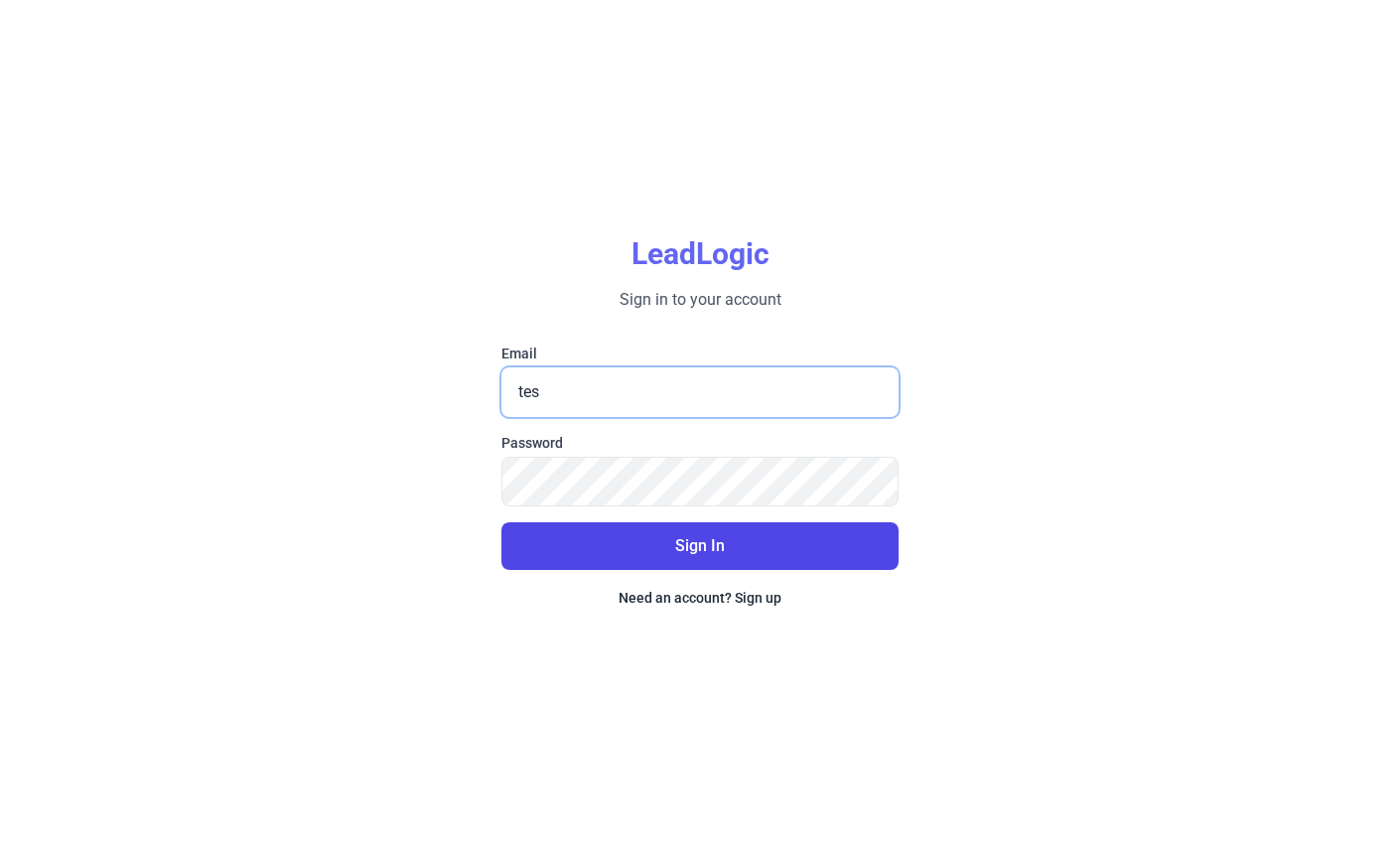 type on "[EMAIL_ADDRESS][DOMAIN_NAME]" 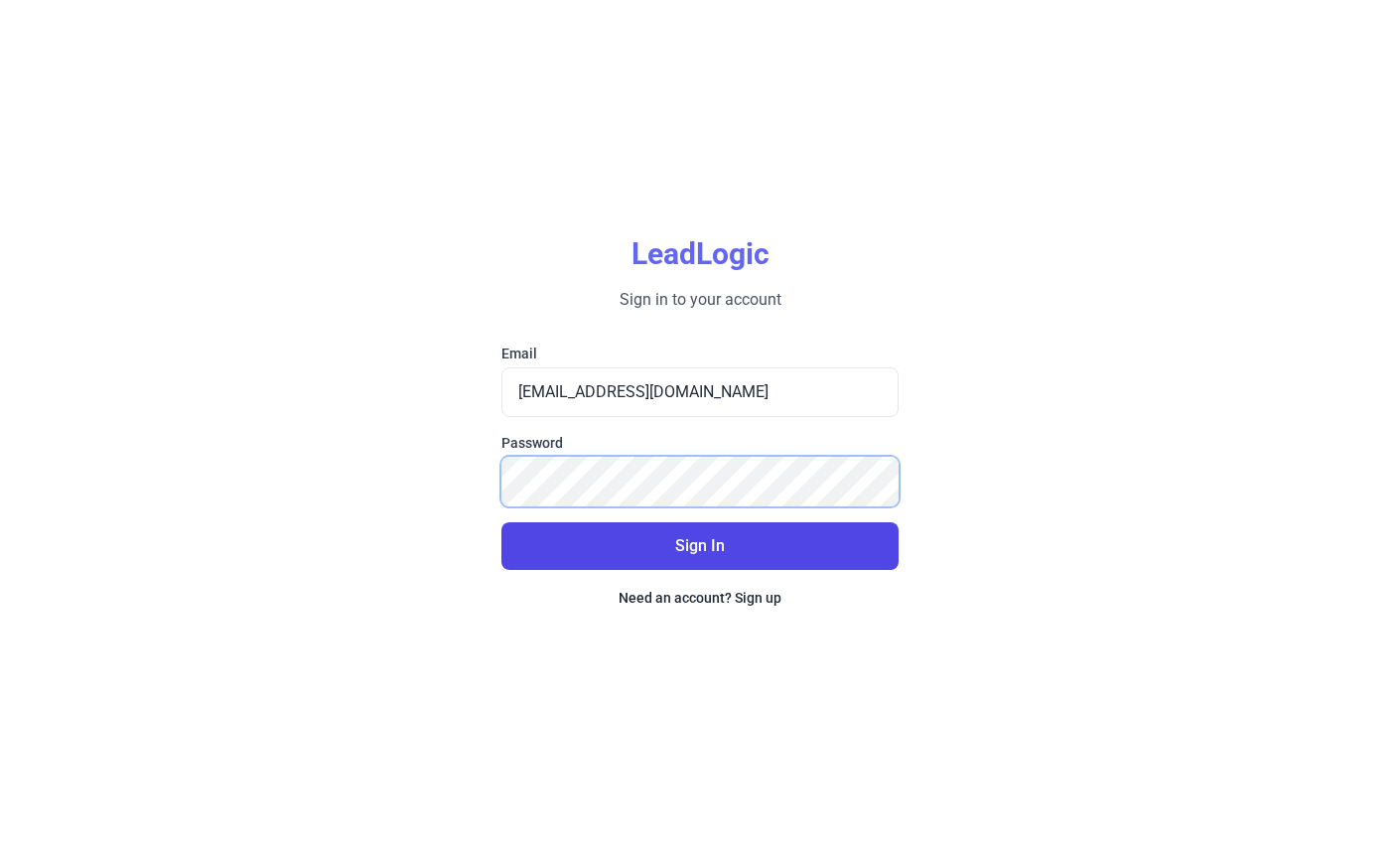 click on "Sign In" at bounding box center (700, 546) 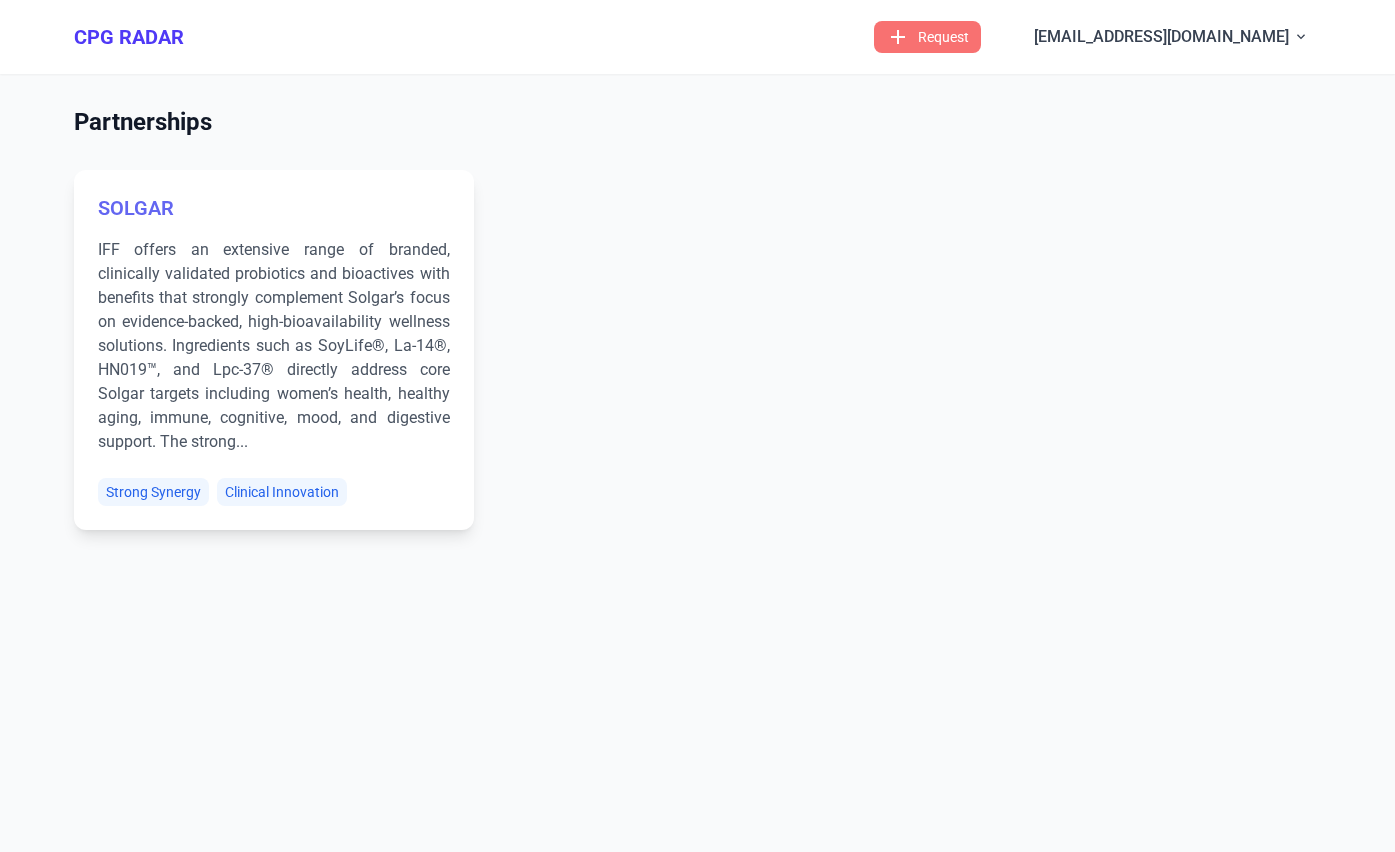 click on "IFF offers an extensive range of branded, clinically validated probiotics and bioactives with benefits that strongly complement Solgar’s focus on evidence-backed, high-bioavailability wellness solutions. Ingredients such as SoyLife®, La-14®, HN019™, and Lpc-37® directly address core Solgar targets including women’s health, healthy aging, immune, cognitive, mood, and digestive support. The strong..." at bounding box center [274, 346] 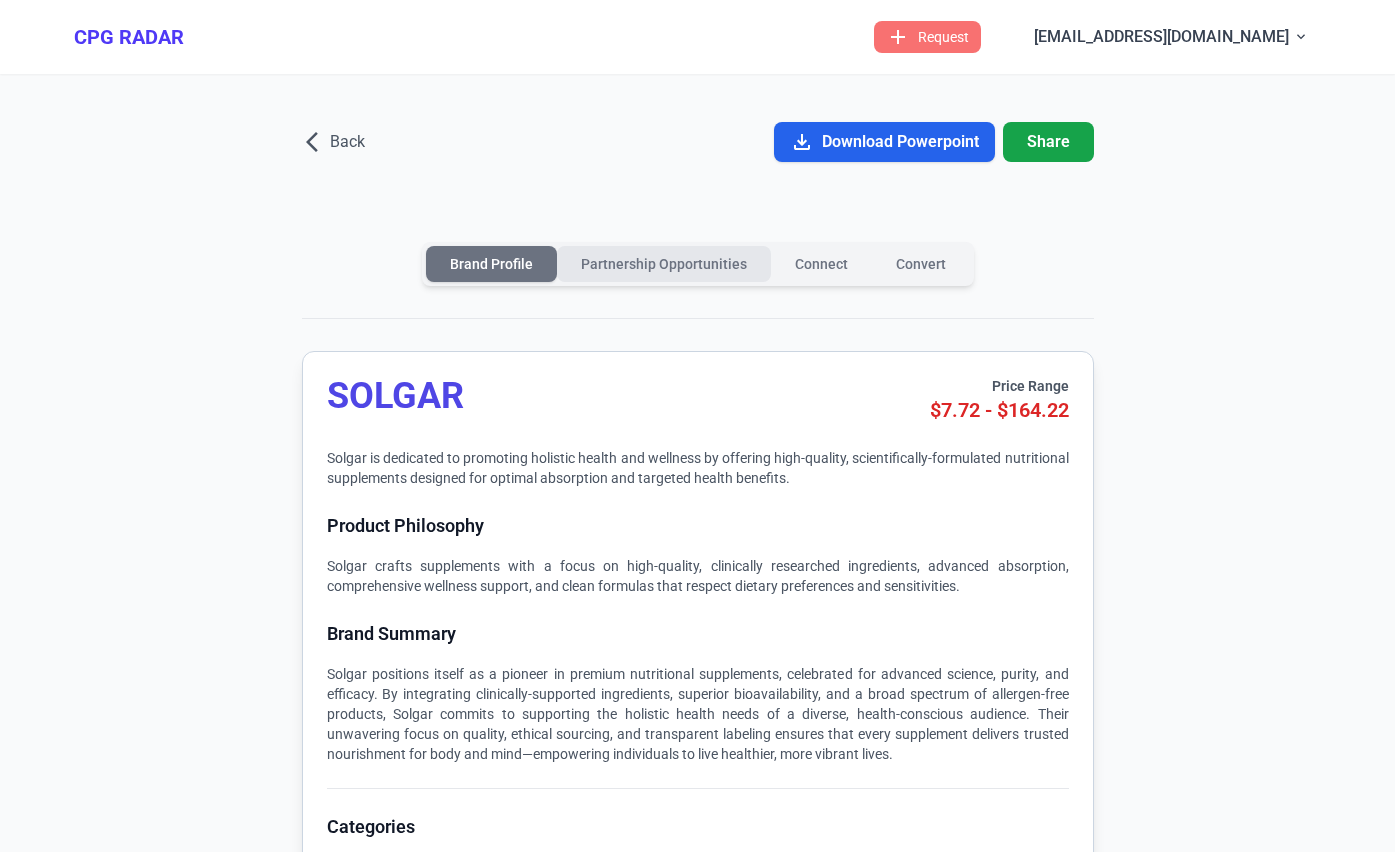 click on "Partnership Opportunities" at bounding box center [664, 264] 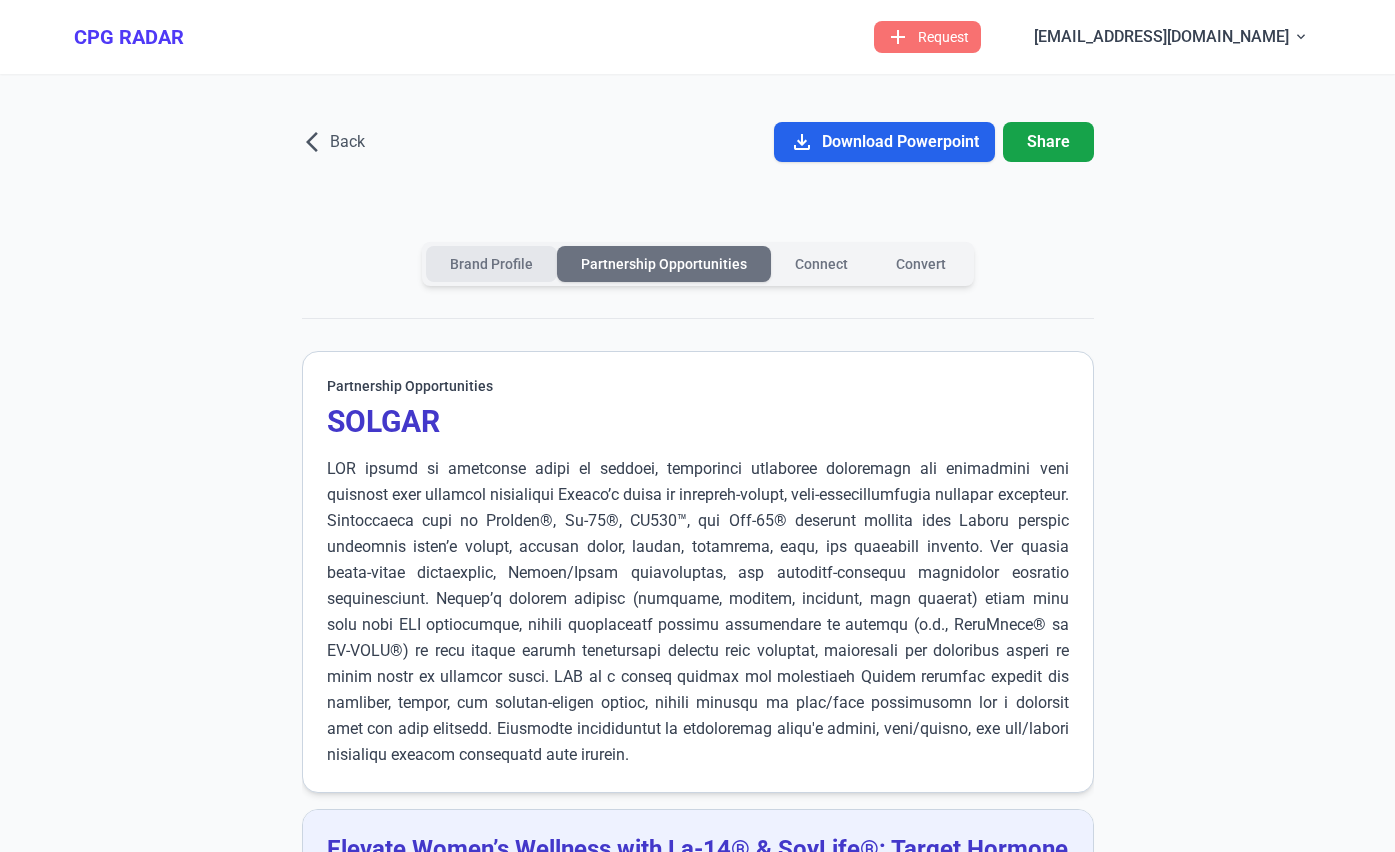 click on "Brand Profile" at bounding box center [491, 264] 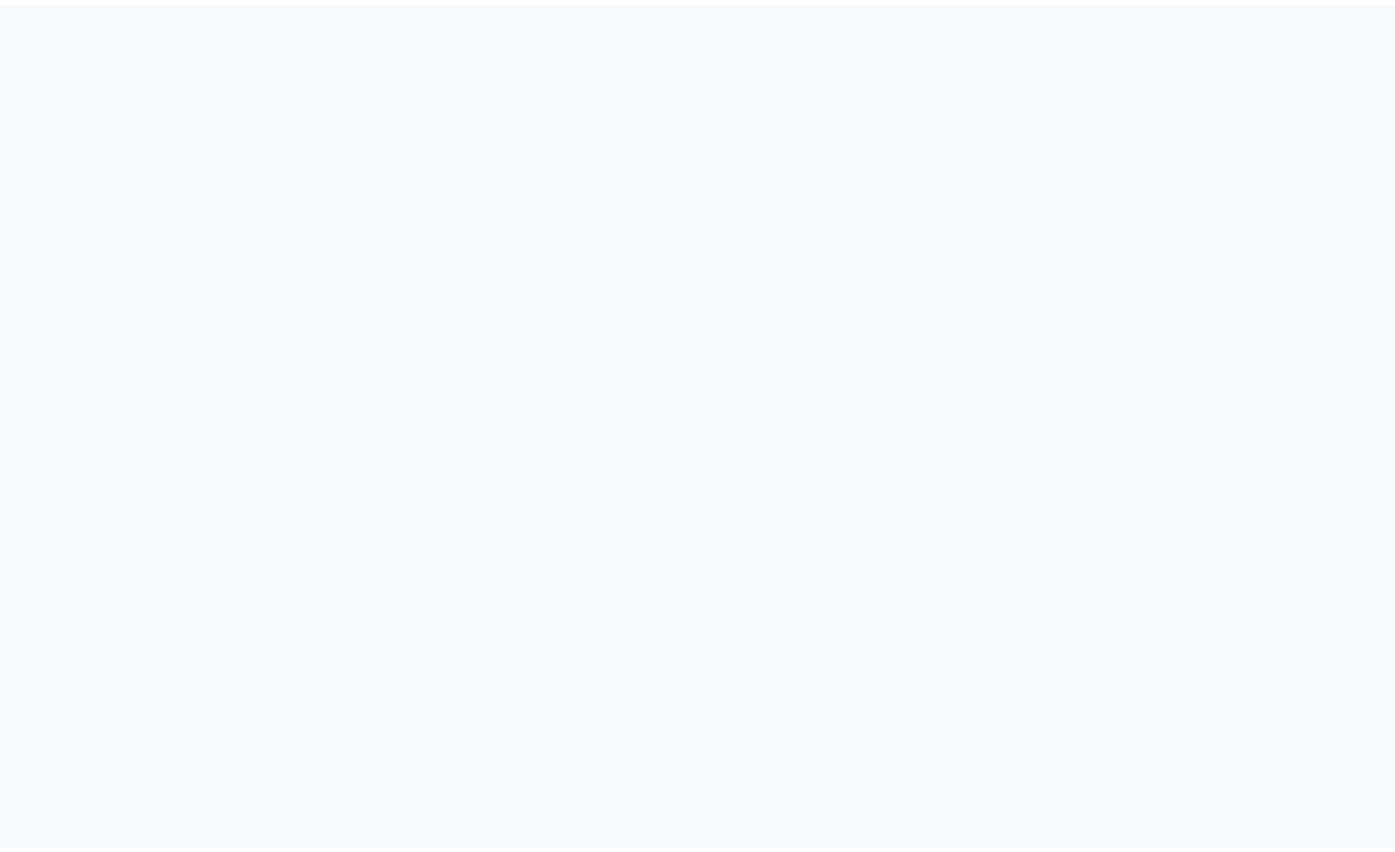 scroll, scrollTop: 0, scrollLeft: 0, axis: both 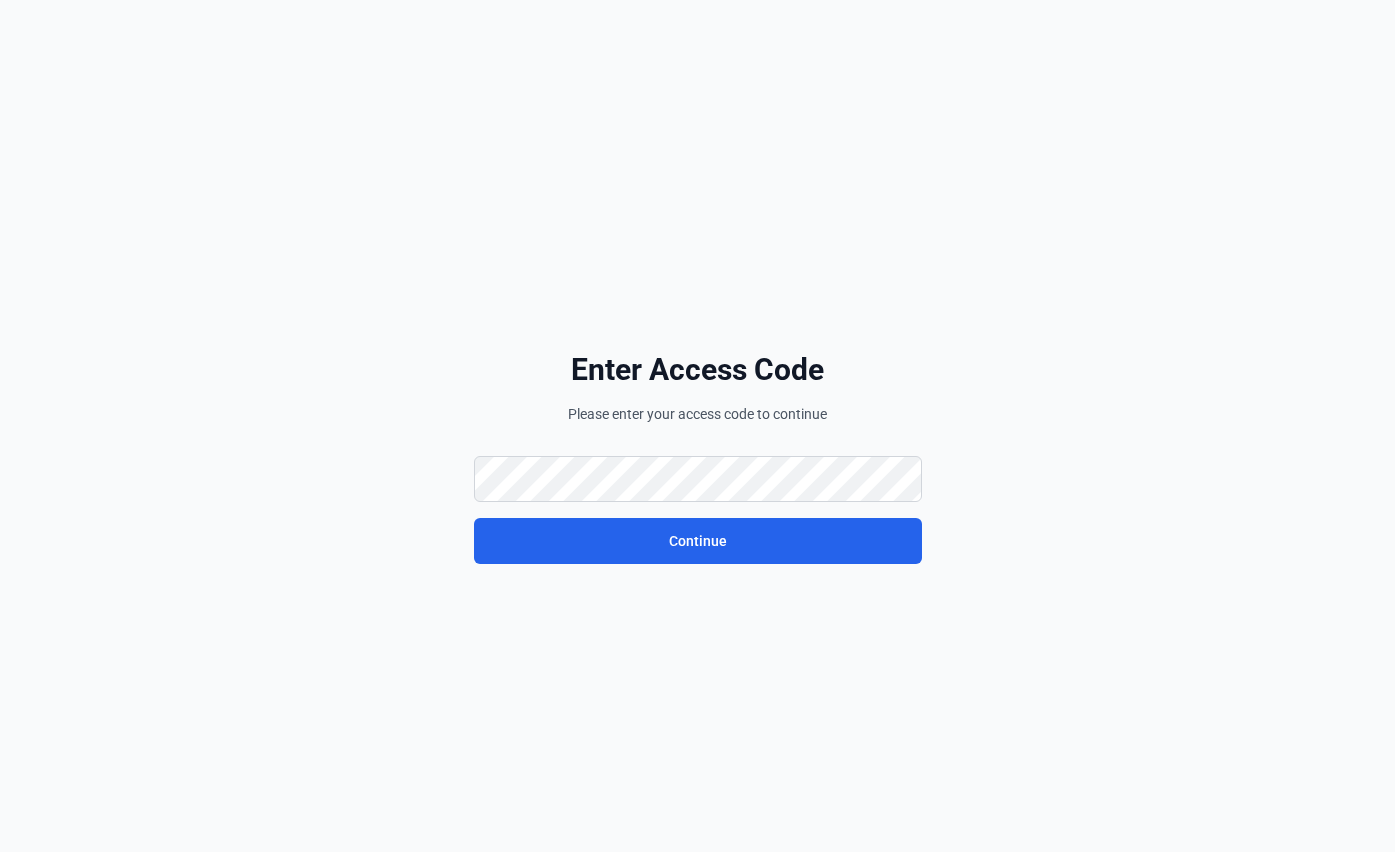 click on "Enter Access Code Please enter your access code to continue  Continue" at bounding box center (698, 458) 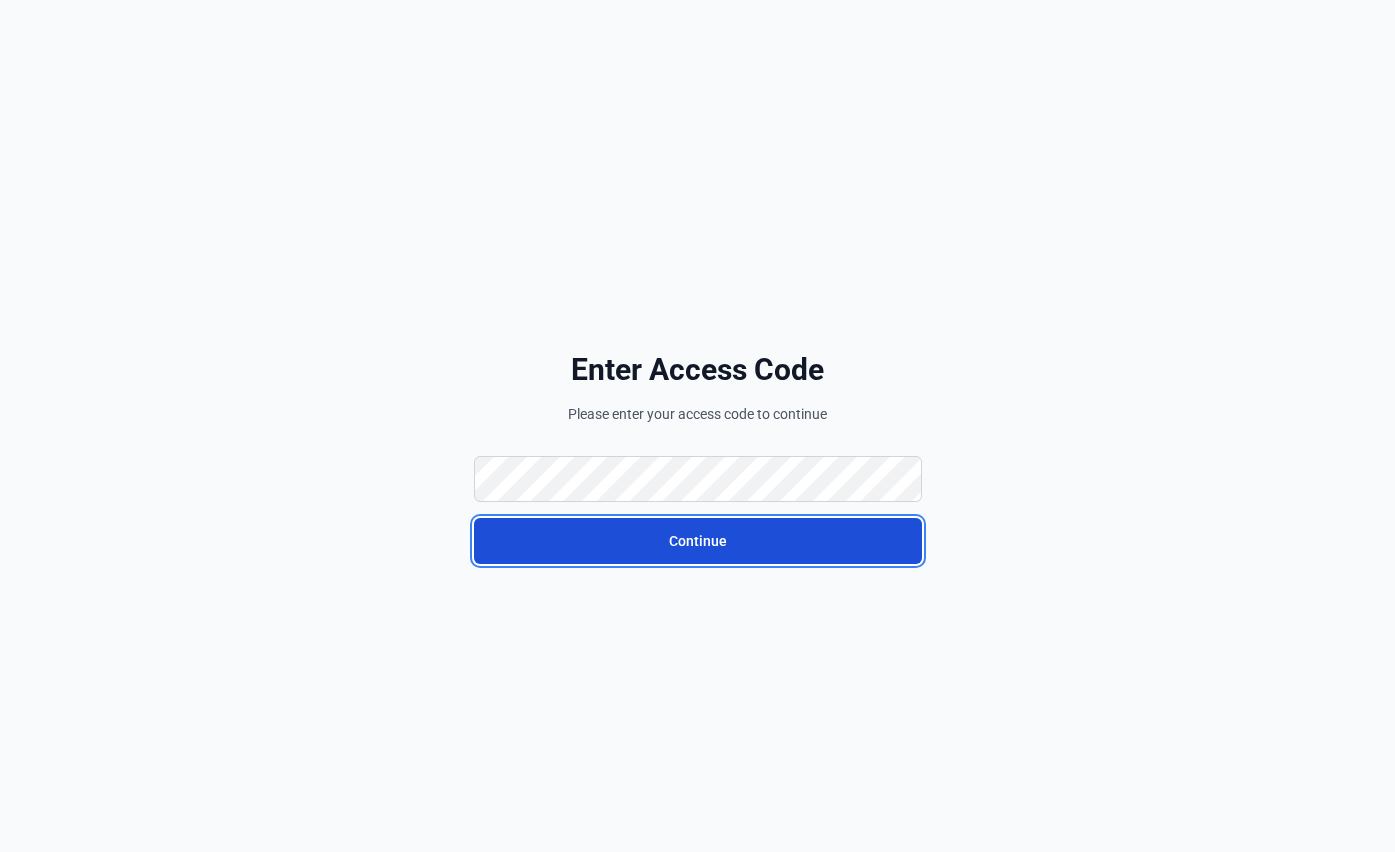 click on "Continue" at bounding box center (698, 541) 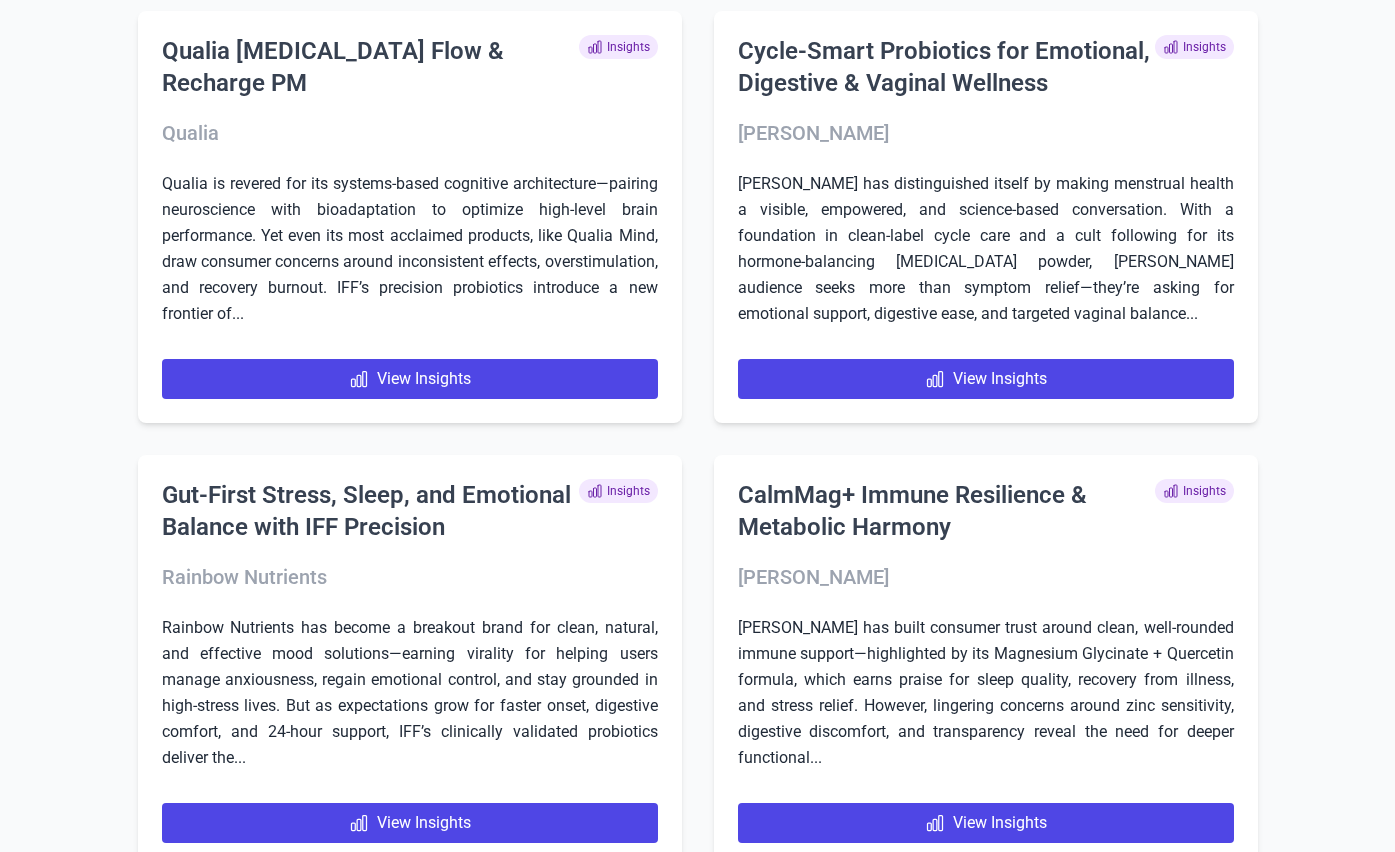 scroll, scrollTop: 12594, scrollLeft: 0, axis: vertical 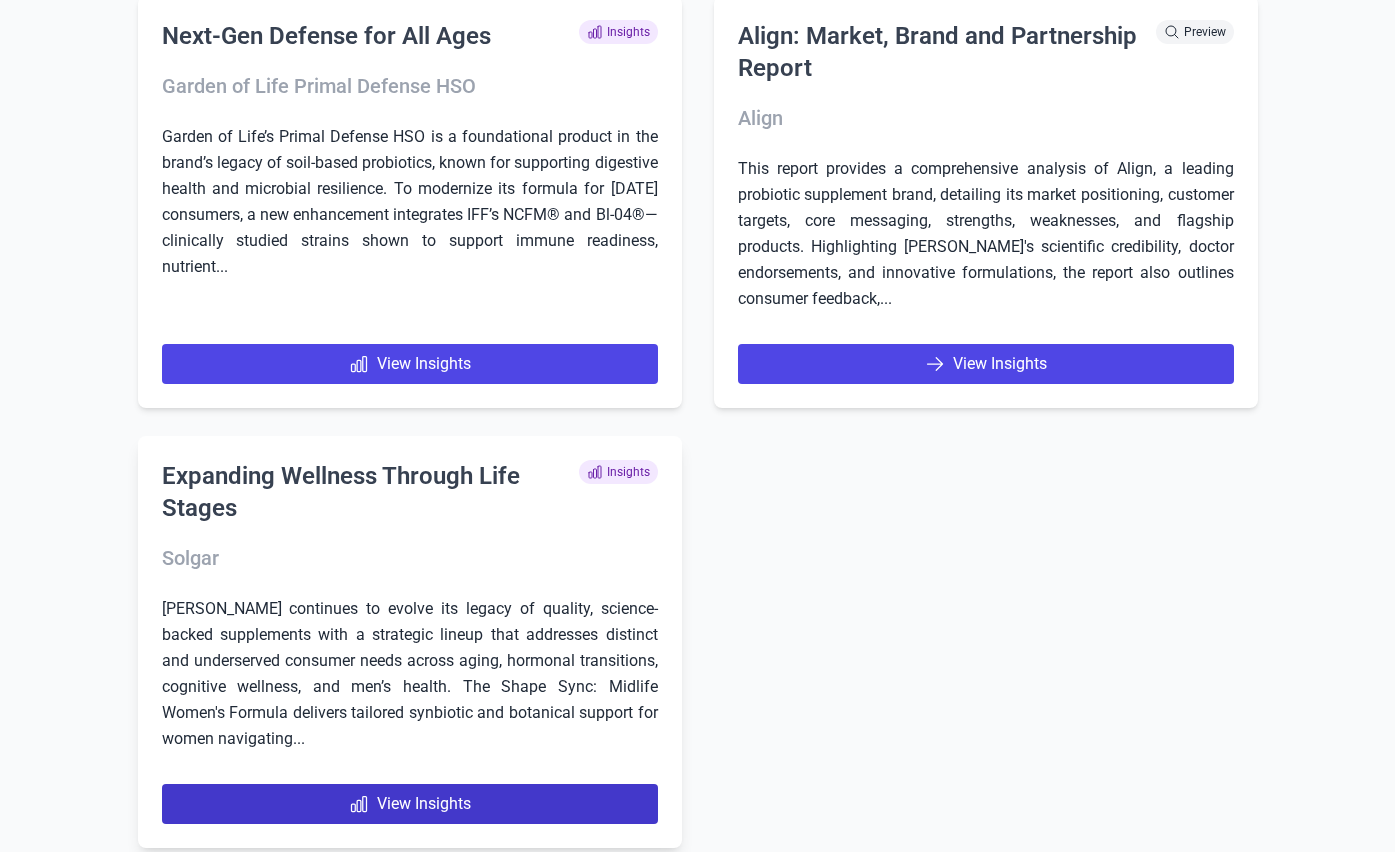 click on "View Insights" at bounding box center [410, 804] 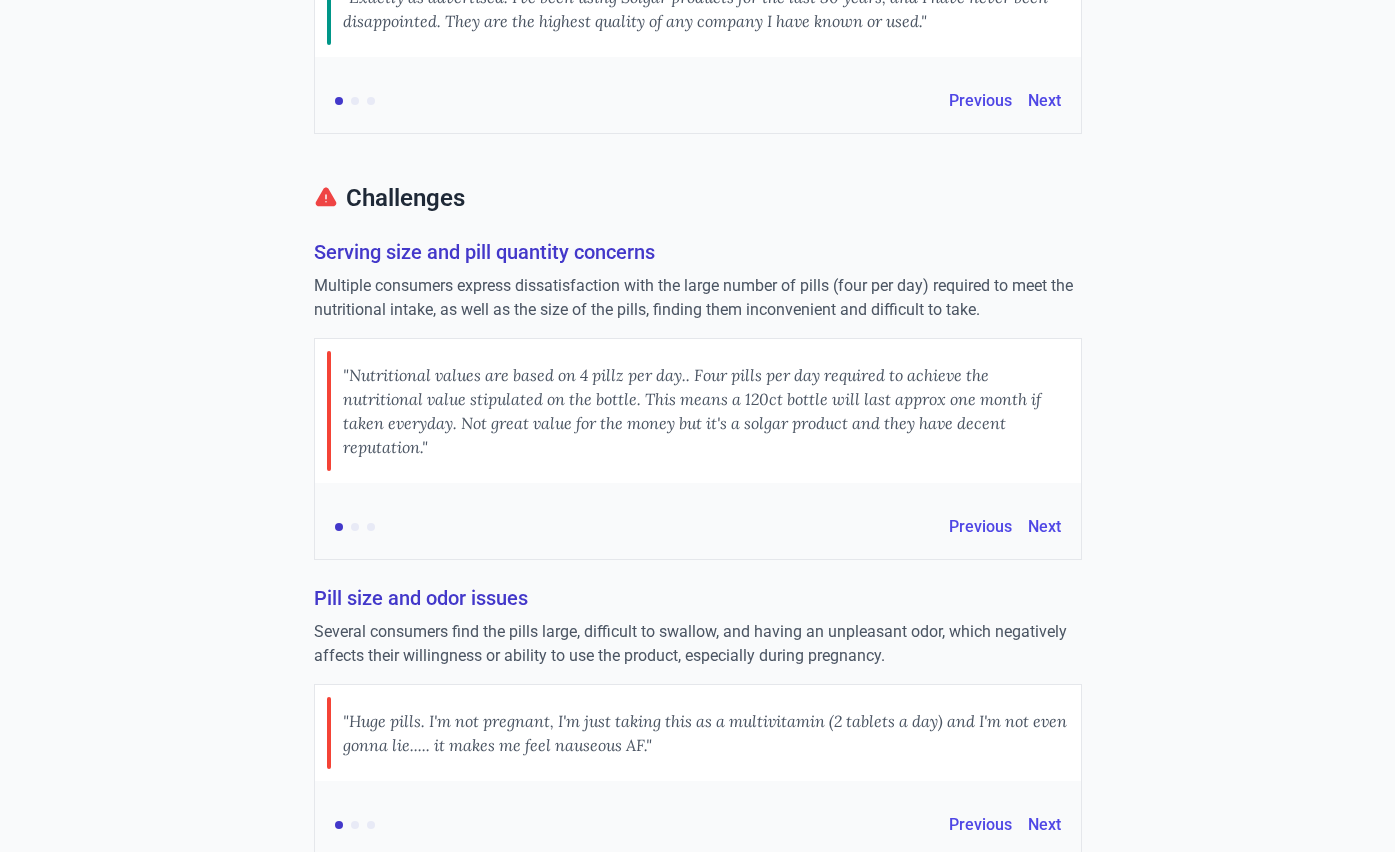 scroll, scrollTop: 0, scrollLeft: 0, axis: both 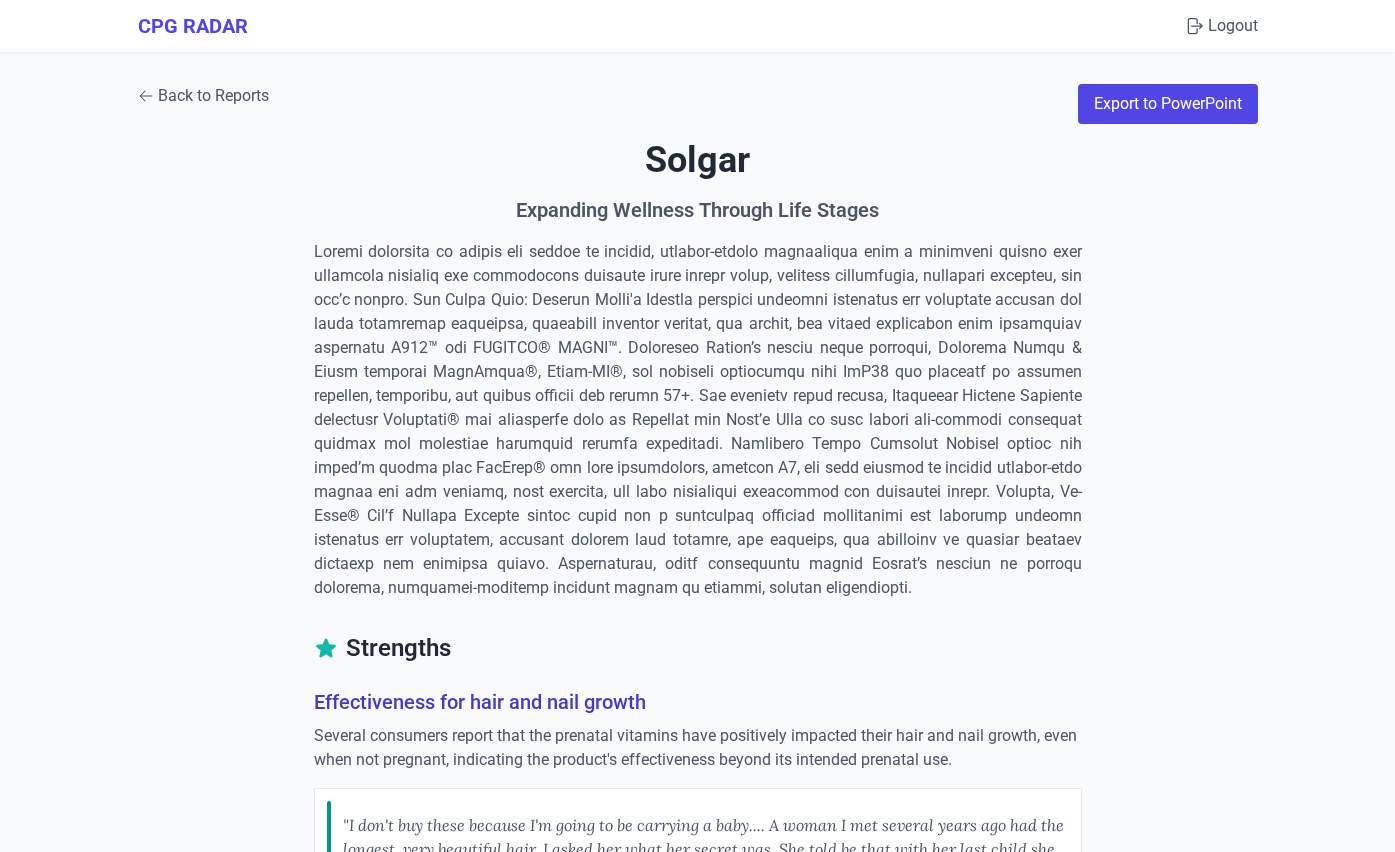 click on "Back to Reports" at bounding box center [203, 96] 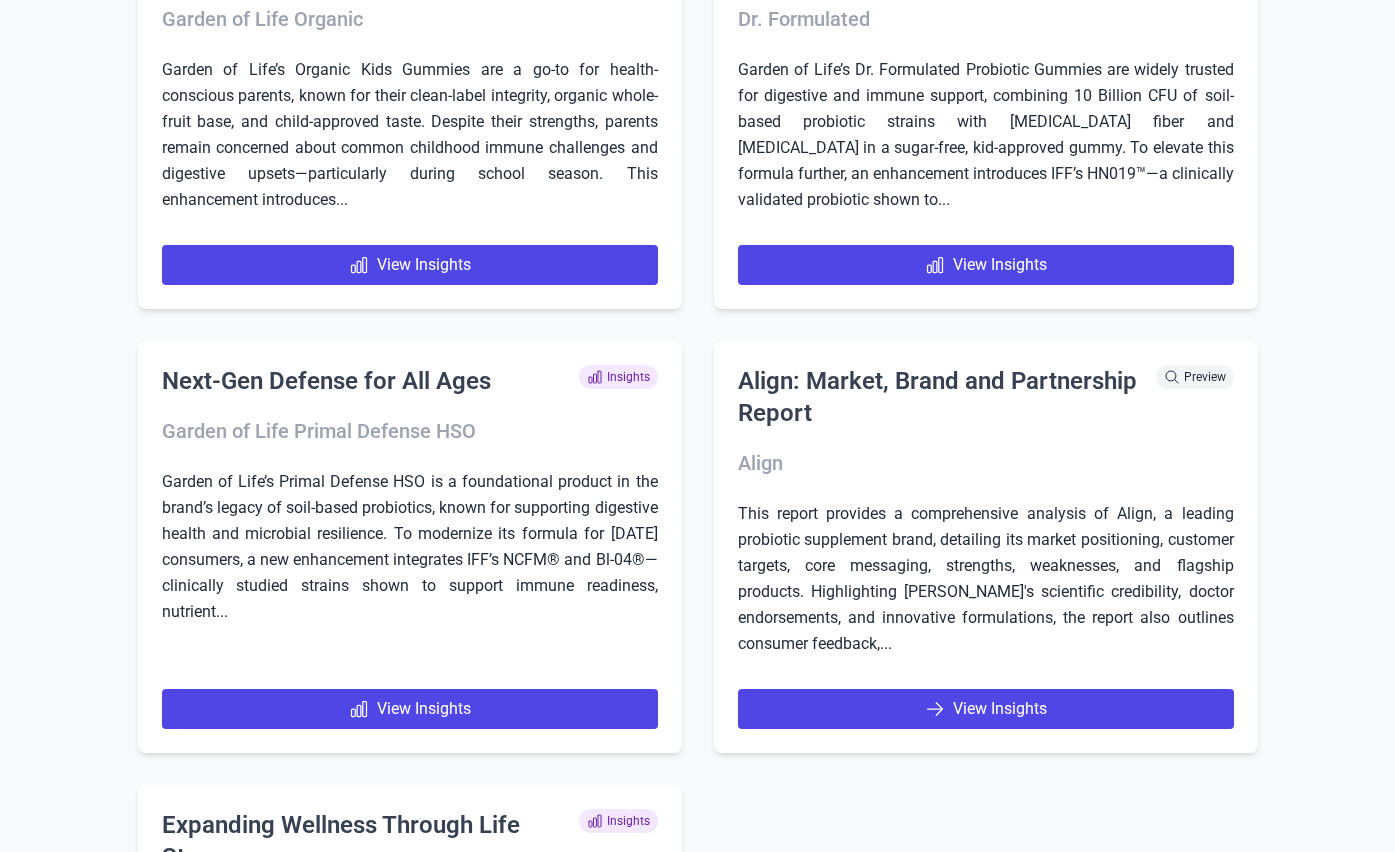 scroll, scrollTop: 12594, scrollLeft: 0, axis: vertical 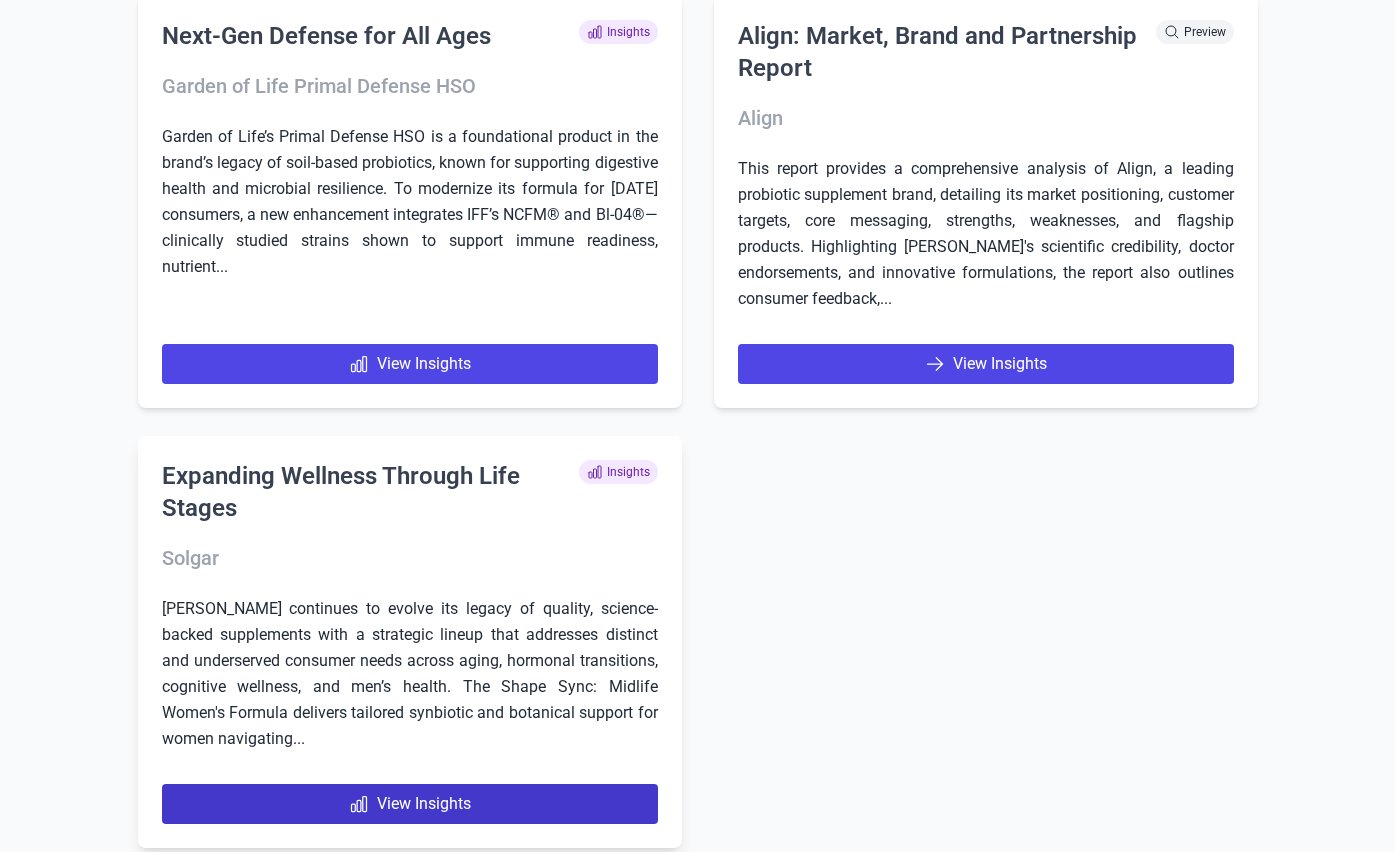 click on "View Insights" at bounding box center (410, 804) 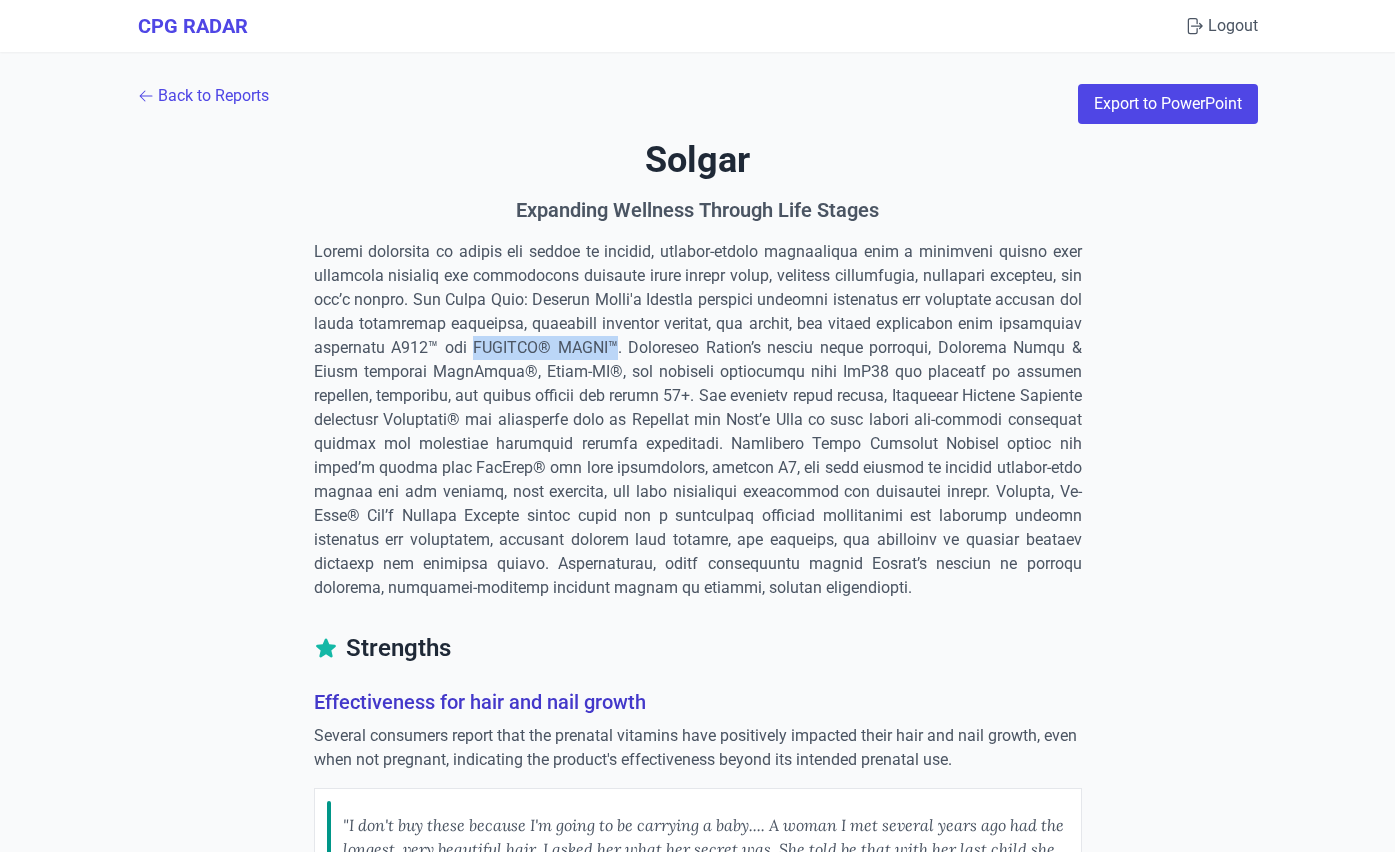 drag, startPoint x: 574, startPoint y: 348, endPoint x: 707, endPoint y: 349, distance: 133.00375 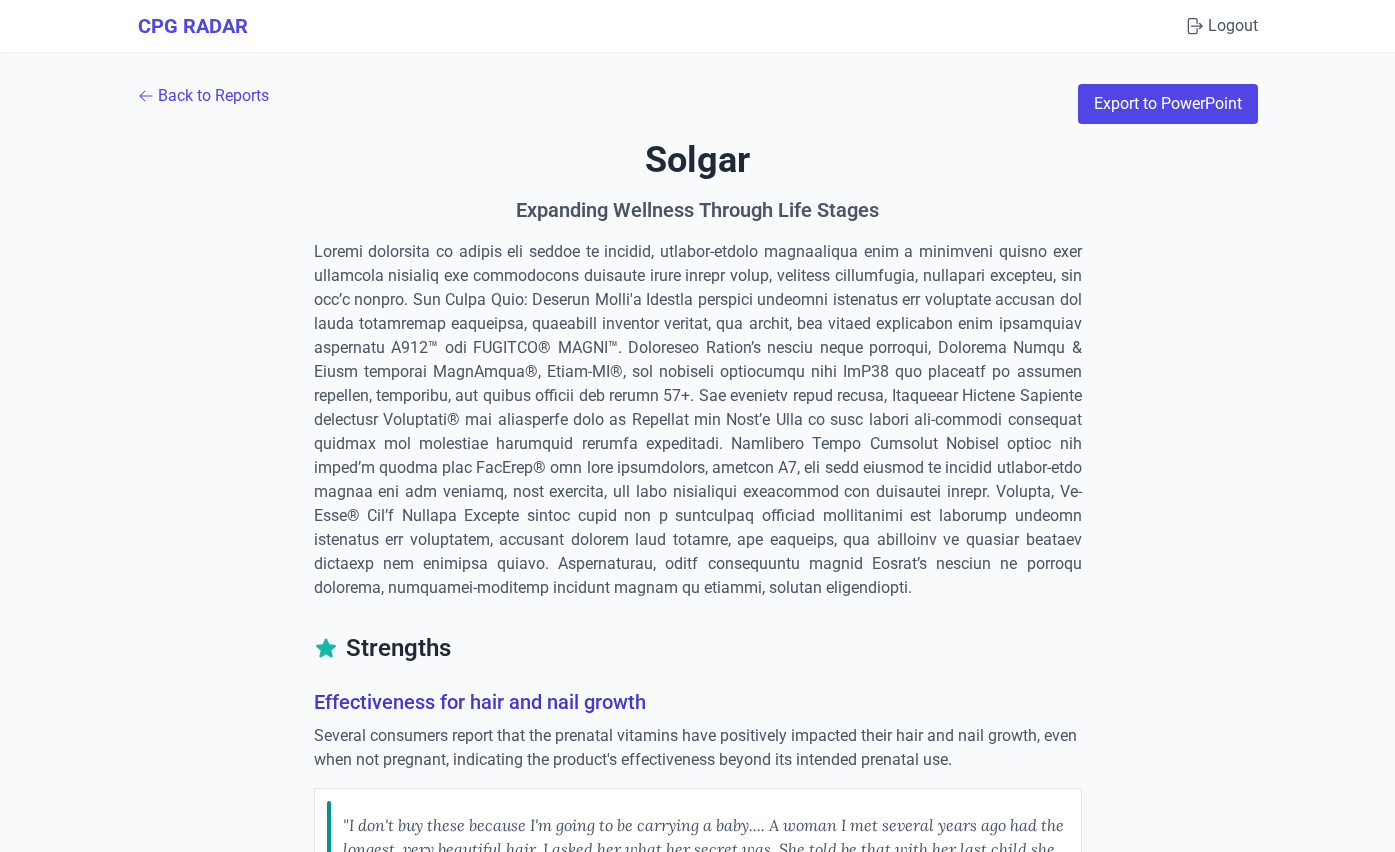 click on "Solgar Expanding Wellness Through Life Stages" at bounding box center [698, 370] 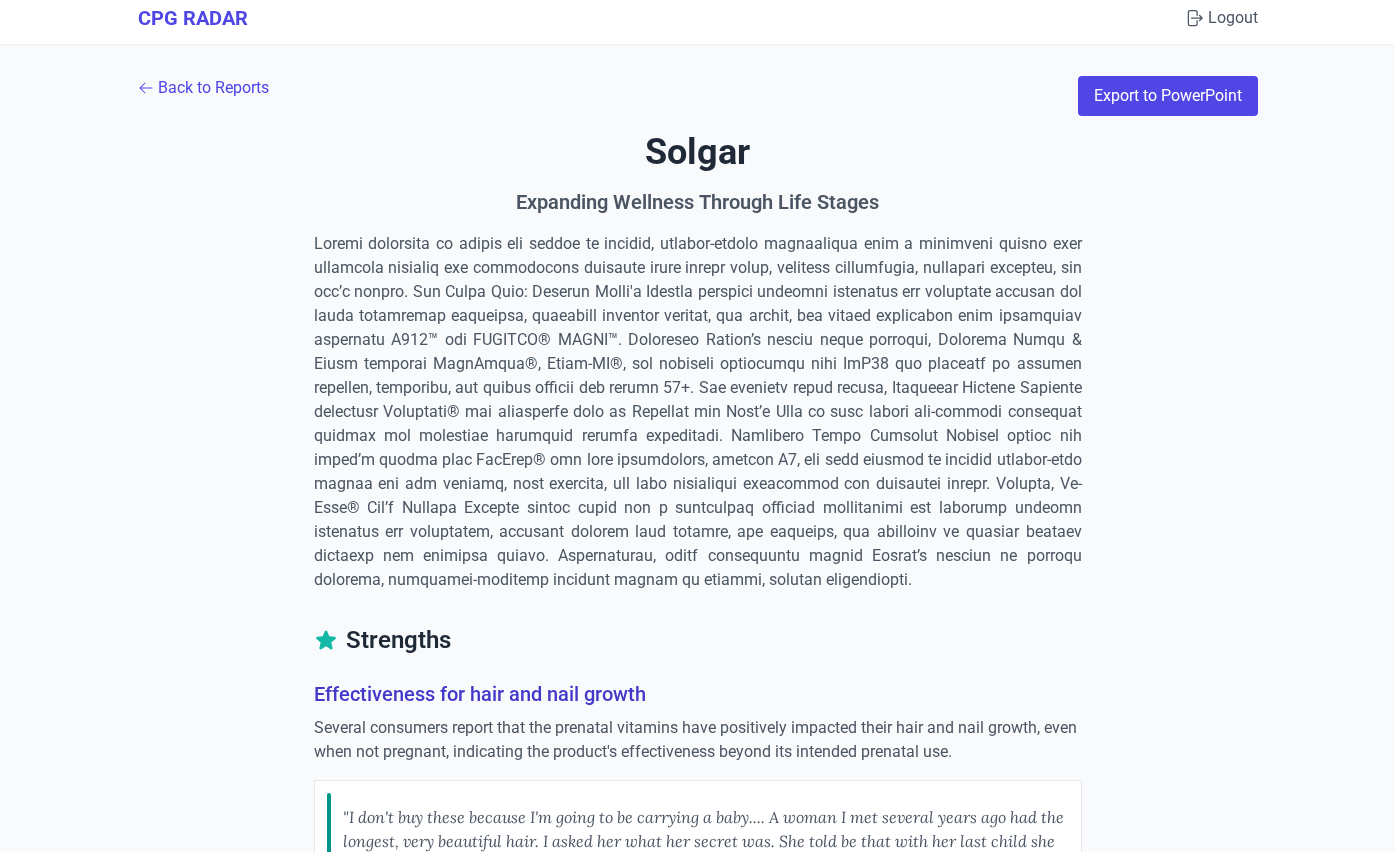 scroll, scrollTop: 0, scrollLeft: 0, axis: both 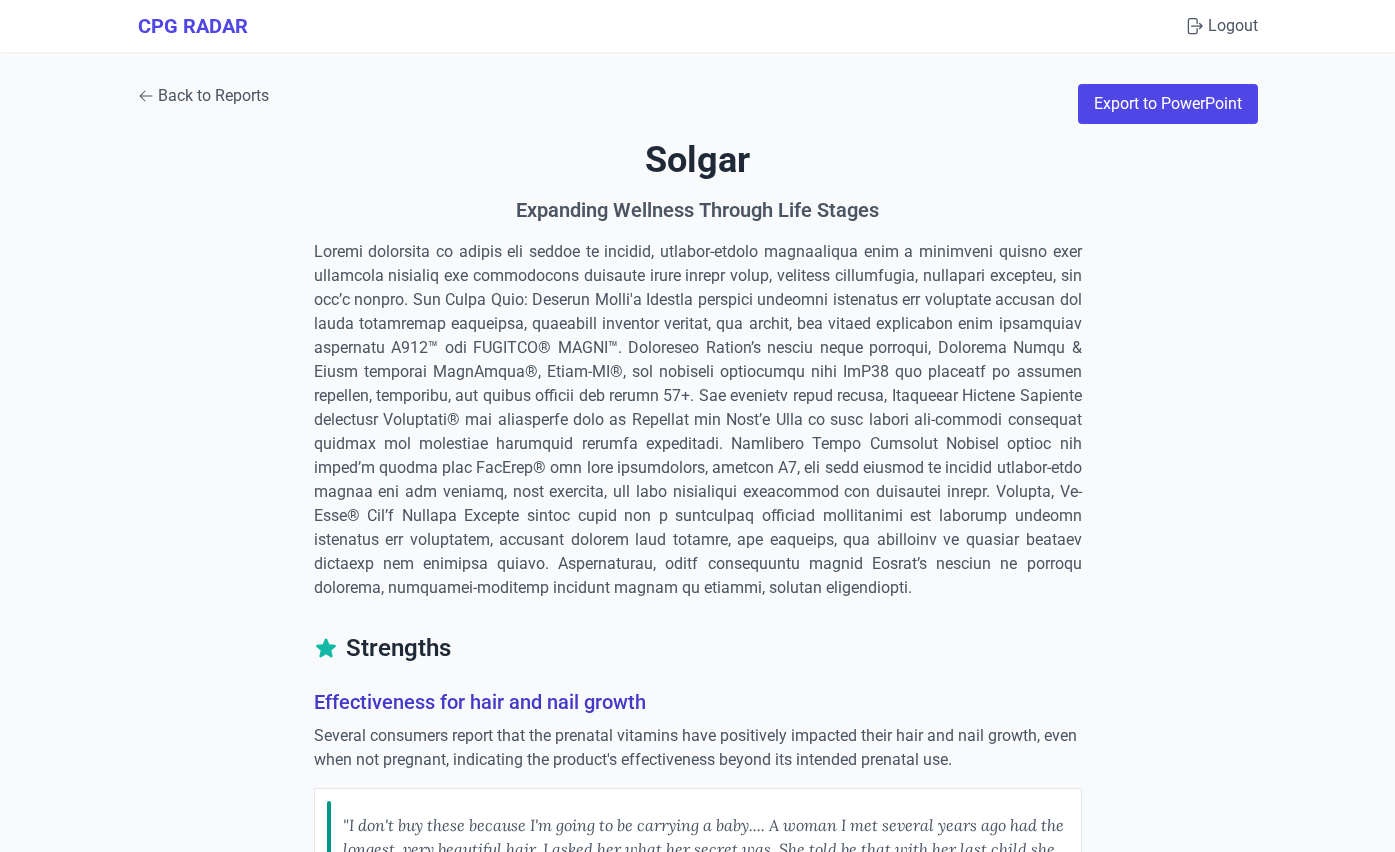 click on "Back to Reports" at bounding box center [203, 96] 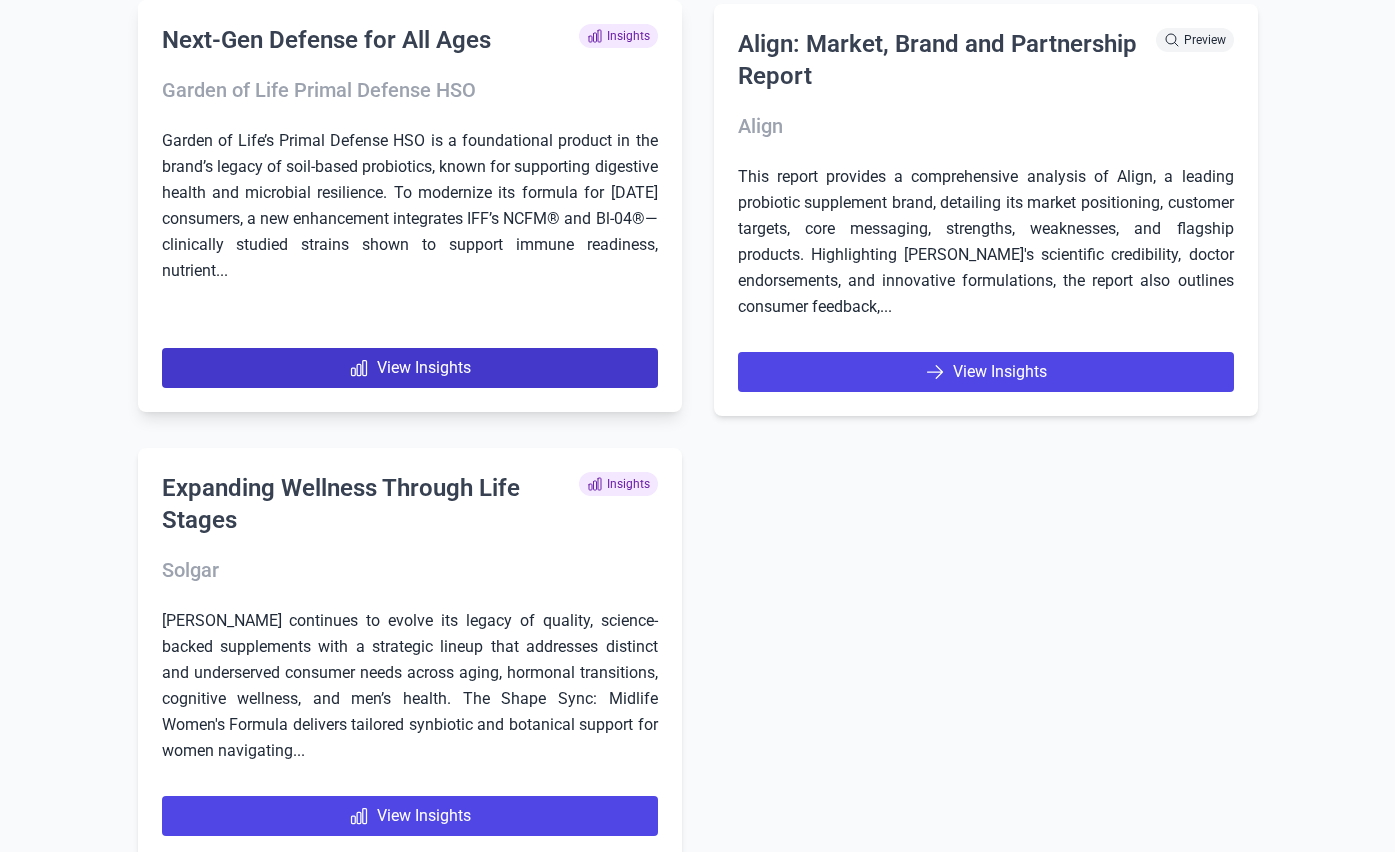 scroll, scrollTop: 12594, scrollLeft: 0, axis: vertical 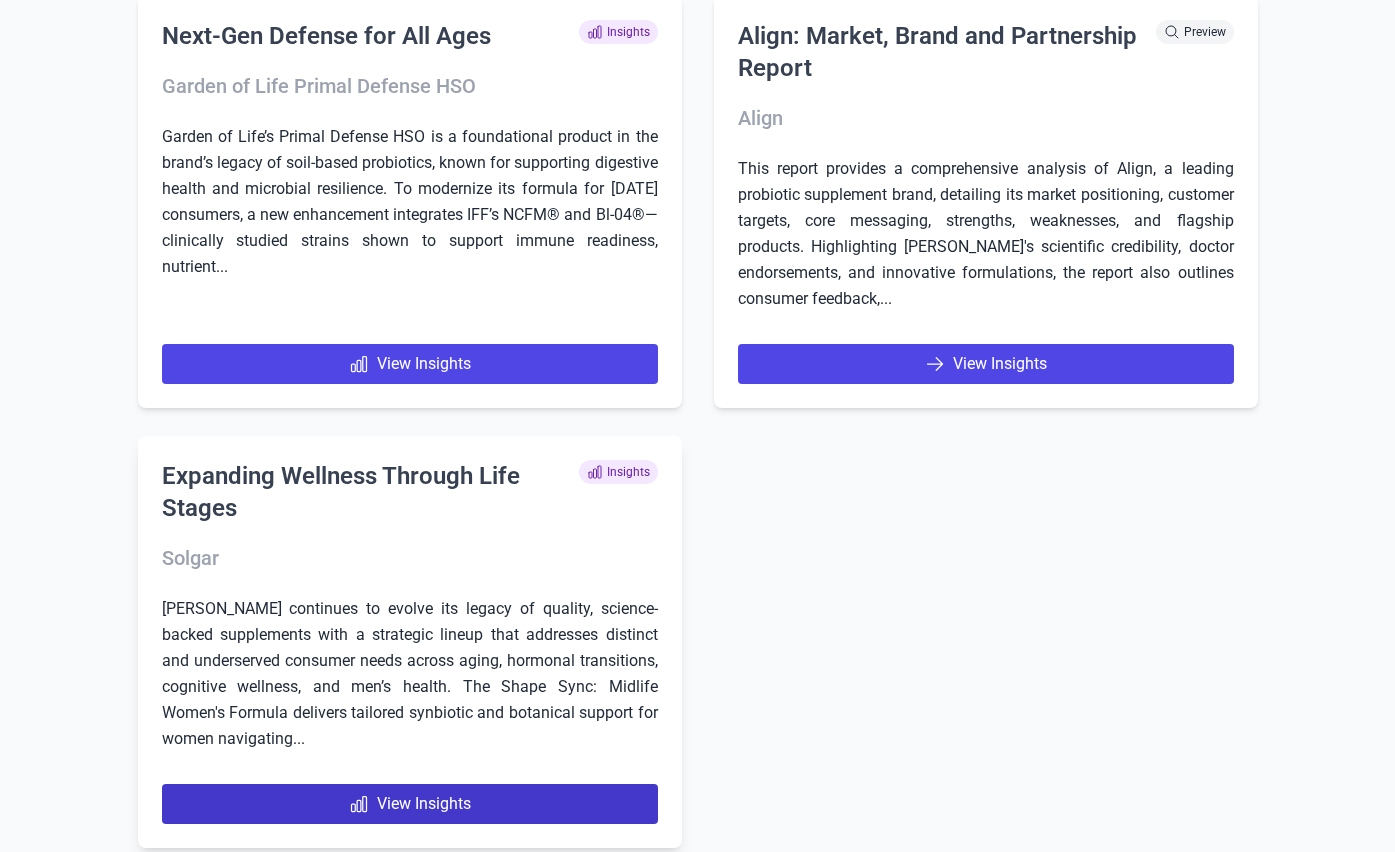 click on "View Insights" at bounding box center [410, 804] 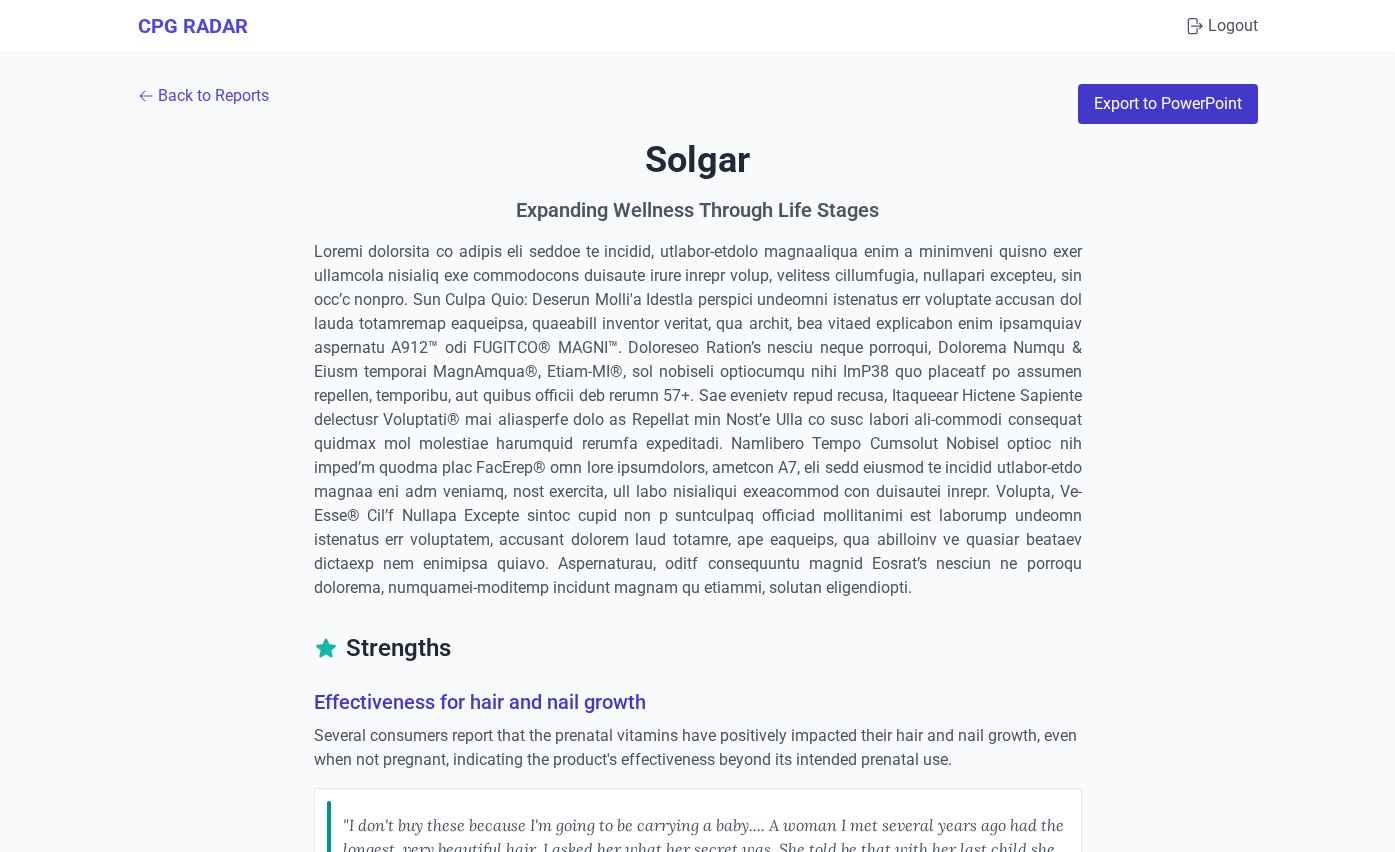 click on "Export to PowerPoint" at bounding box center (1168, 104) 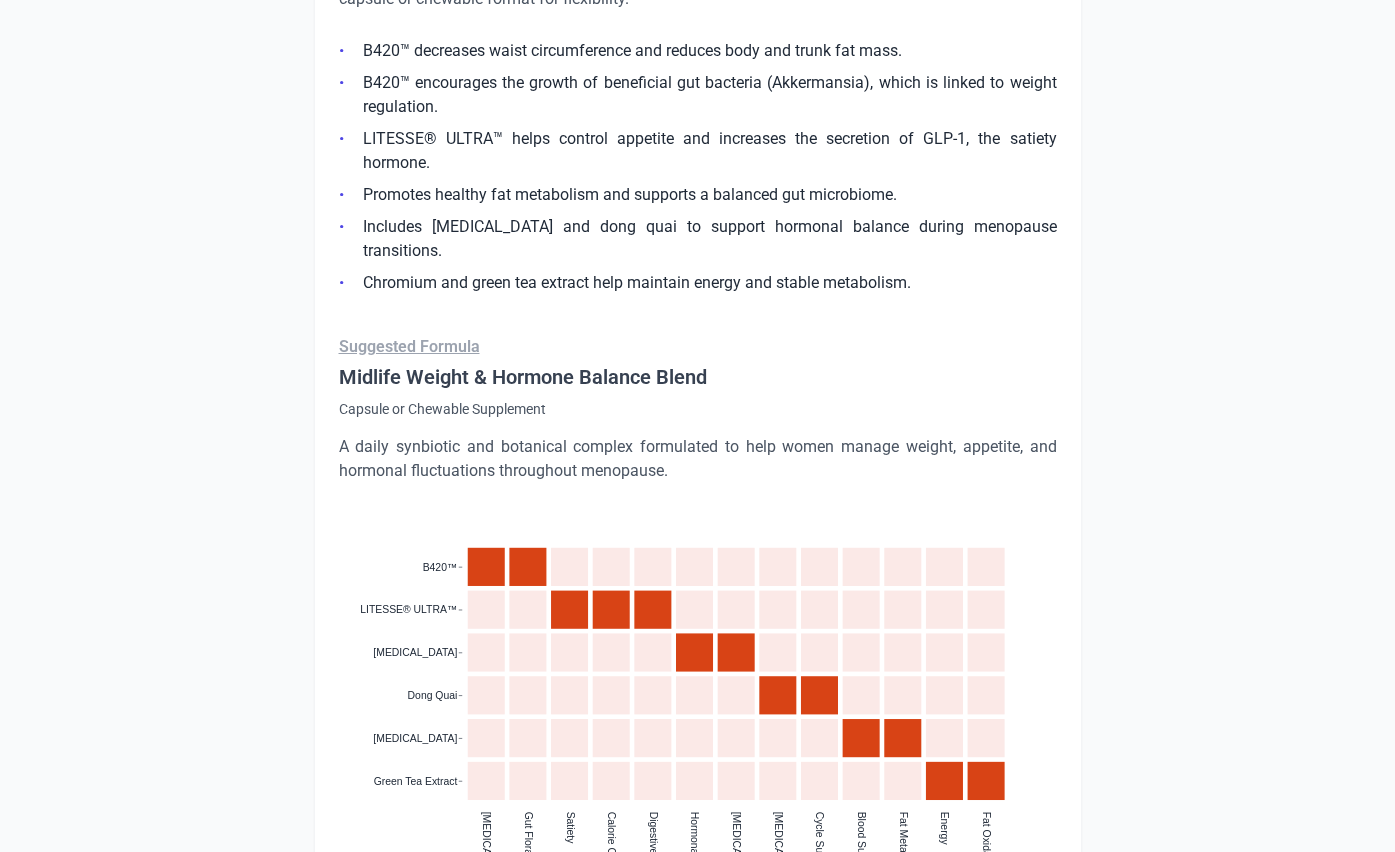 scroll, scrollTop: 3116, scrollLeft: 0, axis: vertical 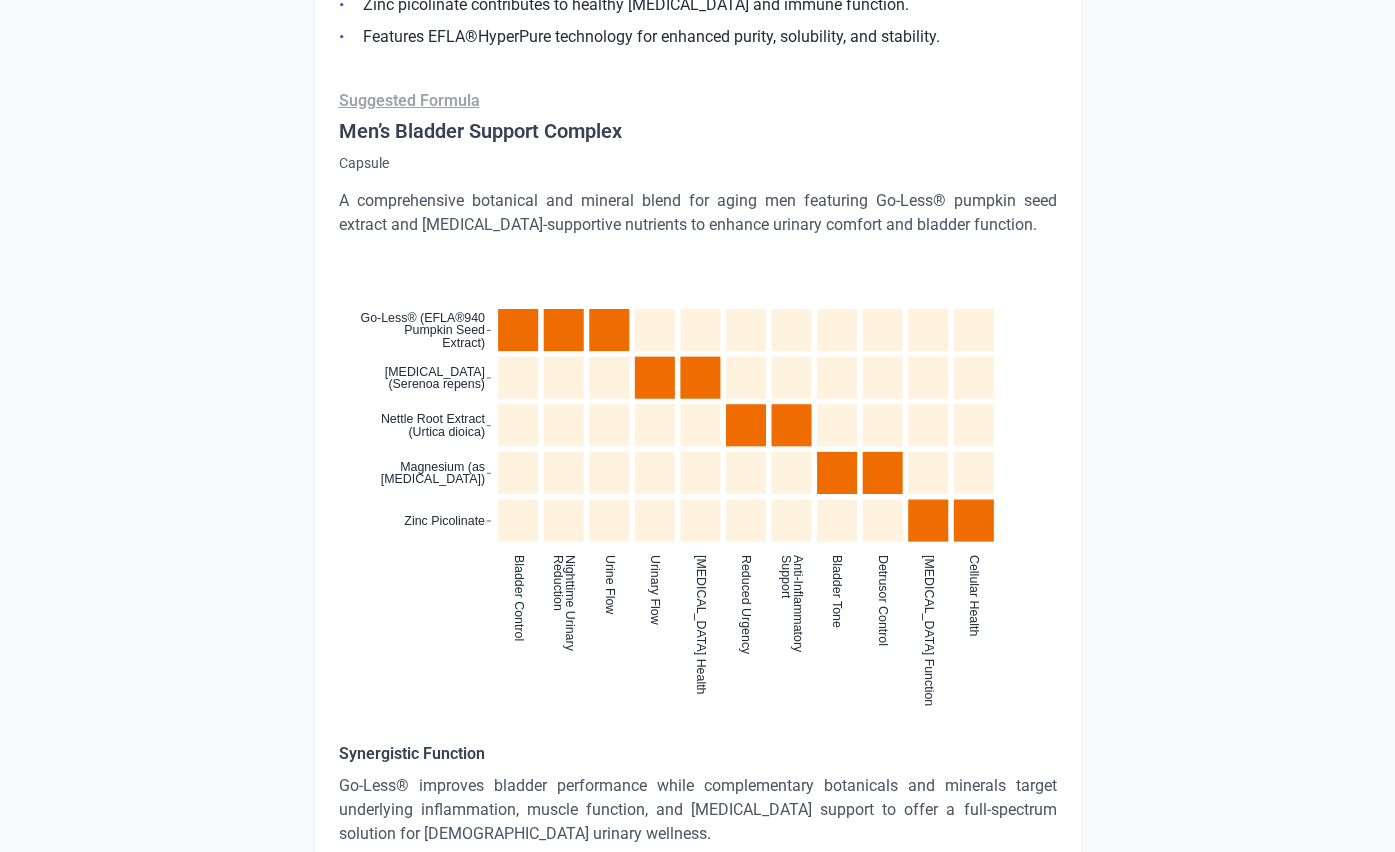 click on "Strengths  Effectiveness for hair and nail growth Several consumers report that the prenatal vitamins have positively impacted their hair and nail growth, even when not pregnant, indicating the product's effectiveness beyond its intended prenatal use.  "I don't buy these because I'm going to be carrying a baby.... A woman I met several years ago had the longest, very beautiful hair. I asked her what her secret was. She told be that with her last child she had taken these and experience fast hair growth and not much hair loss as she had with her previous pregnancies. So, I started these vitamins as well. She was right. My hair grows like it never had before; I don't have any intention of having more children."   Previous   Next  Trusted brand quality perception Consumers express trust and satisfaction with Solgar as a reputable brand offering high-quality vitamin products, with many indicating long-term use without disappointment.  Previous   Next   Challenges  Serving size and pill quantity concerns  Next" at bounding box center (698, -3752) 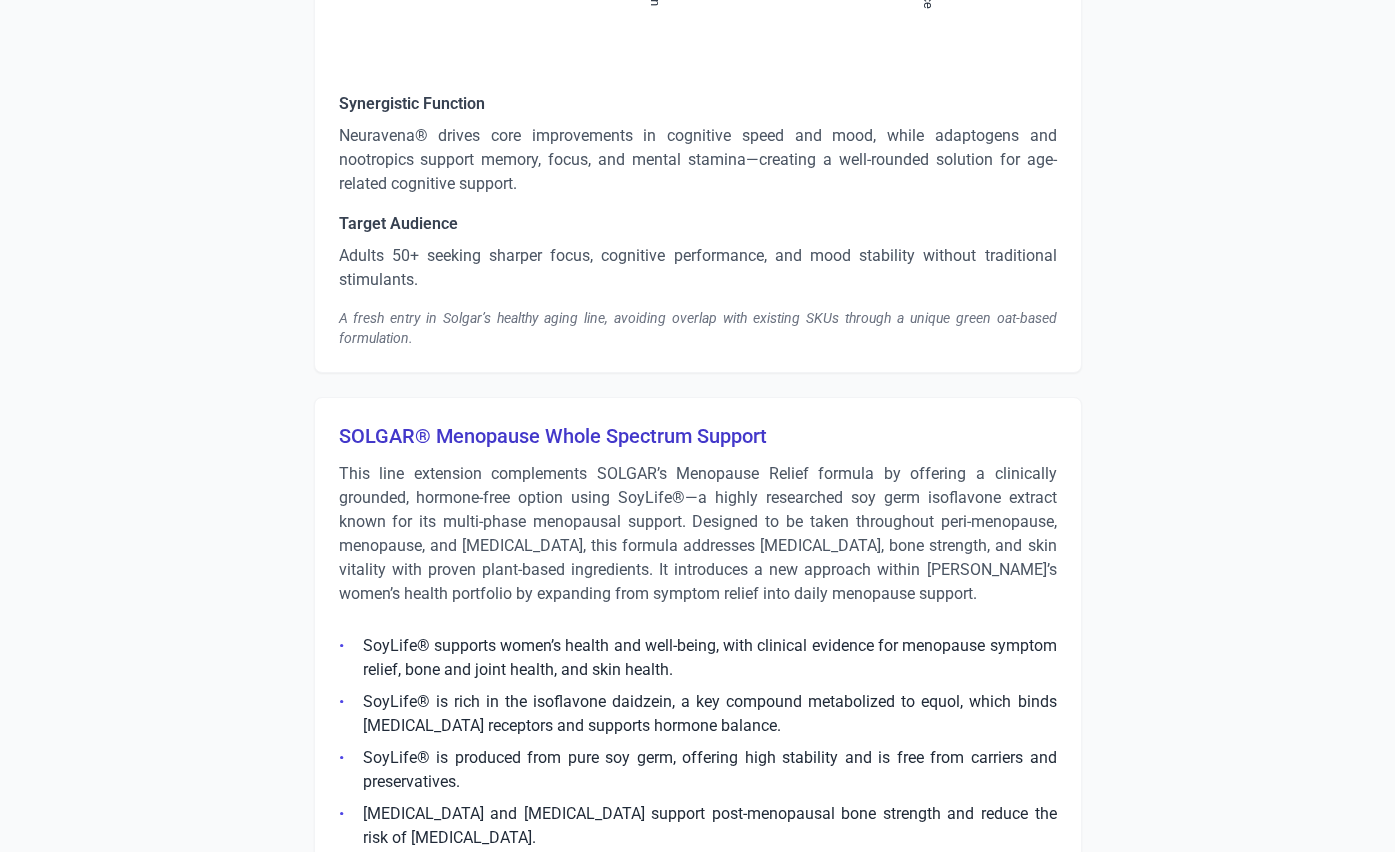 scroll, scrollTop: 7442, scrollLeft: 0, axis: vertical 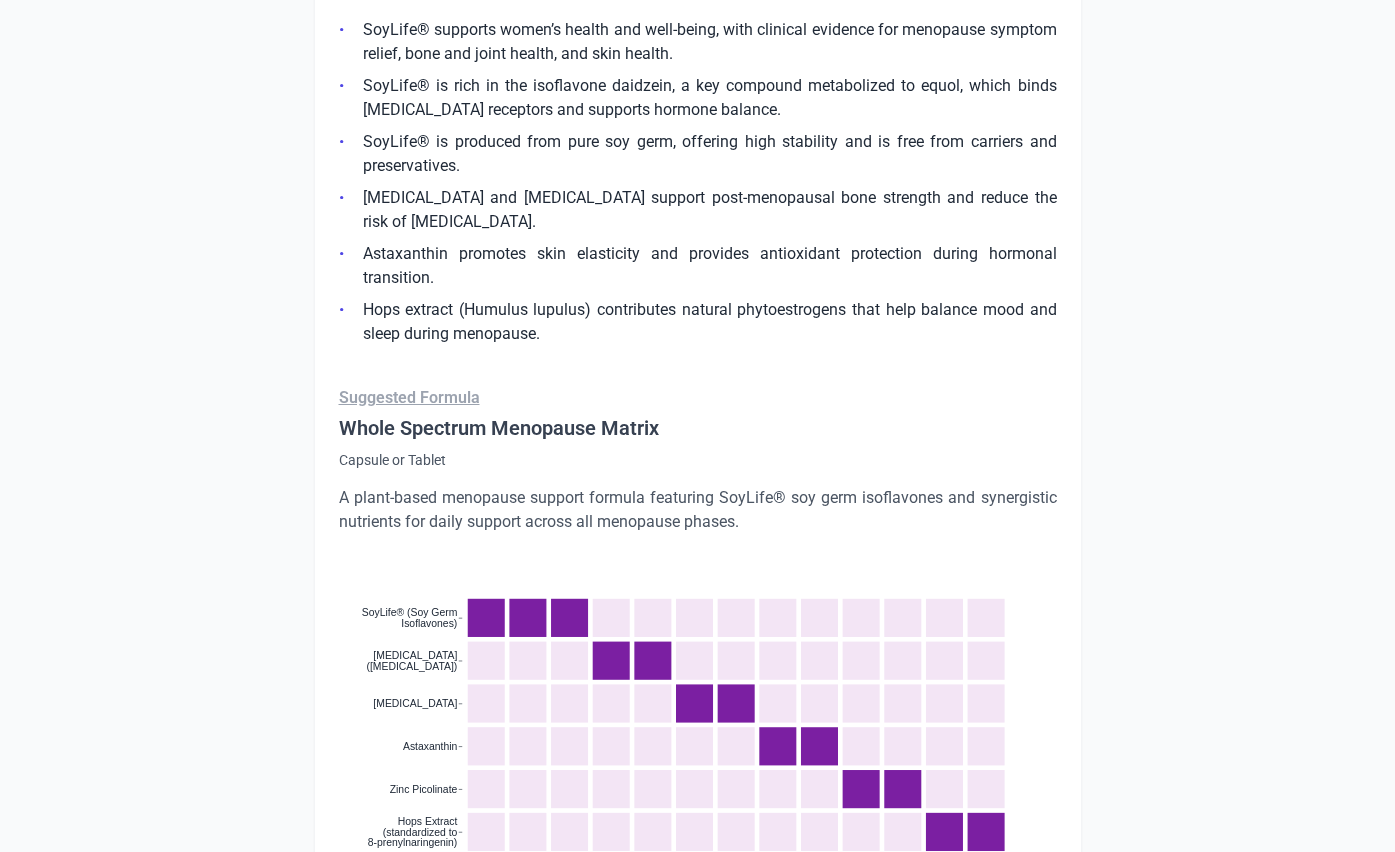 click on "Strengths  Effectiveness for hair and nail growth Several consumers report that the prenatal vitamins have positively impacted their hair and nail growth, even when not pregnant, indicating the product's effectiveness beyond its intended prenatal use.  "I don't buy these because I'm going to be carrying a baby.... A woman I met several years ago had the longest, very beautiful hair. I asked her what her secret was. She told be that with her last child she had taken these and experience fast hair growth and not much hair loss as she had with her previous pregnancies. So, I started these vitamins as well. She was right. My hair grows like it never had before; I don't have any intention of having more children."   Previous   Next  Trusted brand quality perception Consumers express trust and satisfaction with Solgar as a reputable brand offering high-quality vitamin products, with many indicating long-term use without disappointment.  Previous   Next   Challenges  Serving size and pill quantity concerns  Next" at bounding box center [698, -1988] 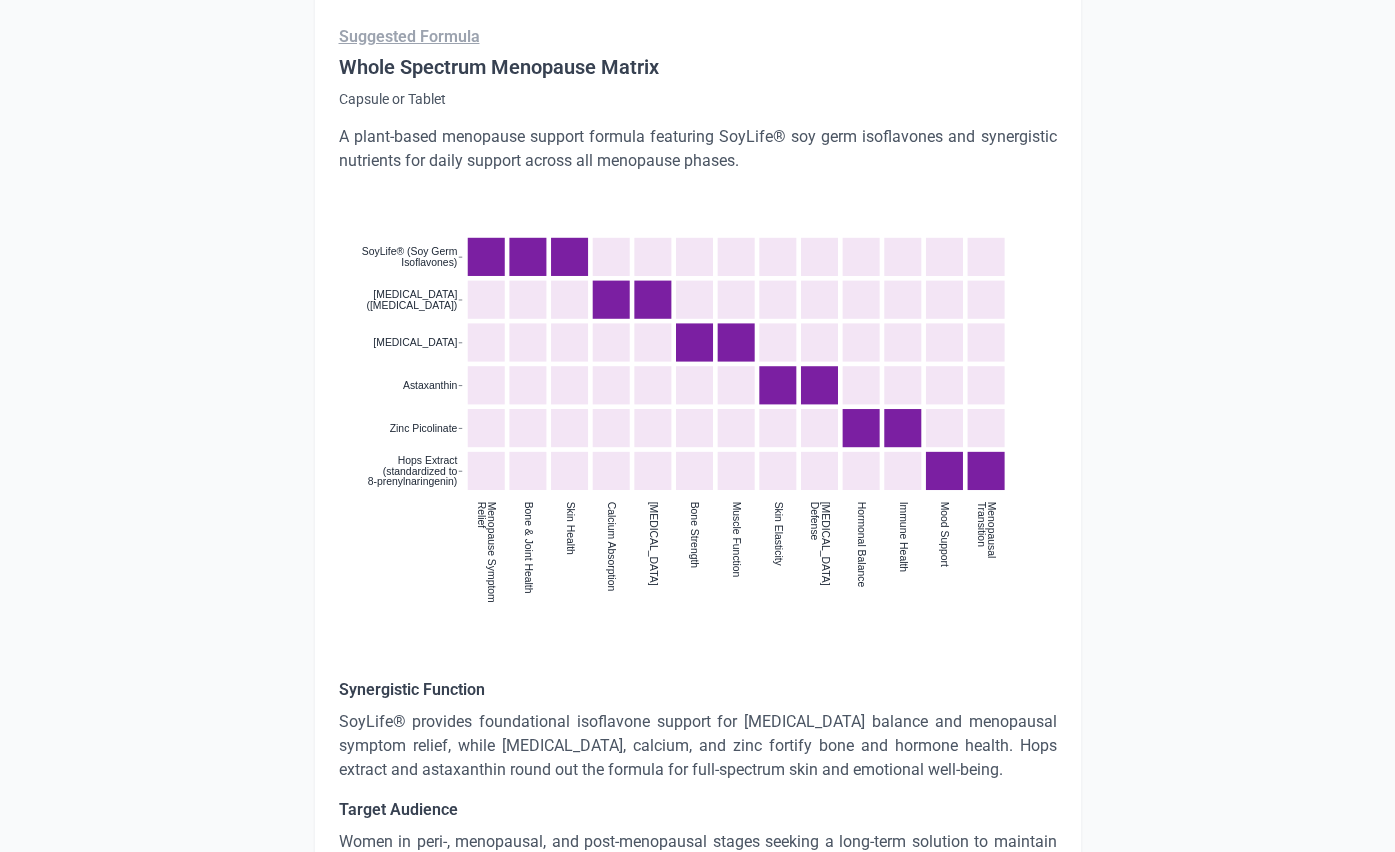 scroll, scrollTop: 7802, scrollLeft: 0, axis: vertical 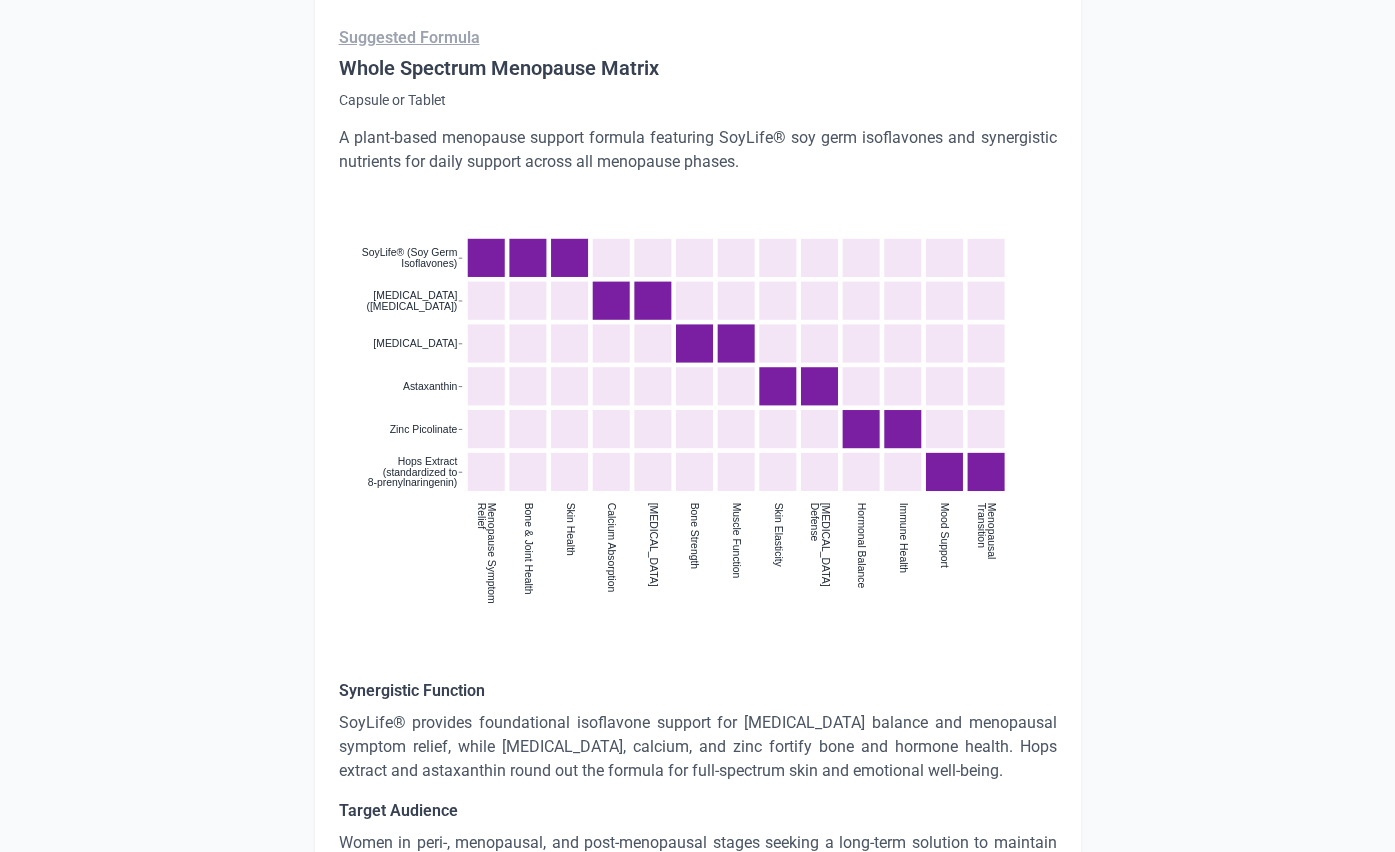 click on ":where(.plot-d6a7b5) {
--plot-background: white;
display: block;
height: auto;
height: intrinsic;
max-width: 100%;
}
:where(.plot-d6a7b5 text),
:where(.plot-d6a7b5 tspan) {
white-space: pre;
} SoyLife® (Soy Germ Isoflavones) Vitamin D3 (cholecalciferol) Calcium Citrate Astaxanthin Zinc Picolinate Hops Extract (standardized to 8-prenylnaringenin) Menopause Symptom Relief Bone & Joint Health Skin Health Calcium Absorption Bone Density Bone Strength Muscle Function Skin Elasticity Oxidative Stress Defense Hormonal Balance Immune Health Mood Support Menopausal Transition" 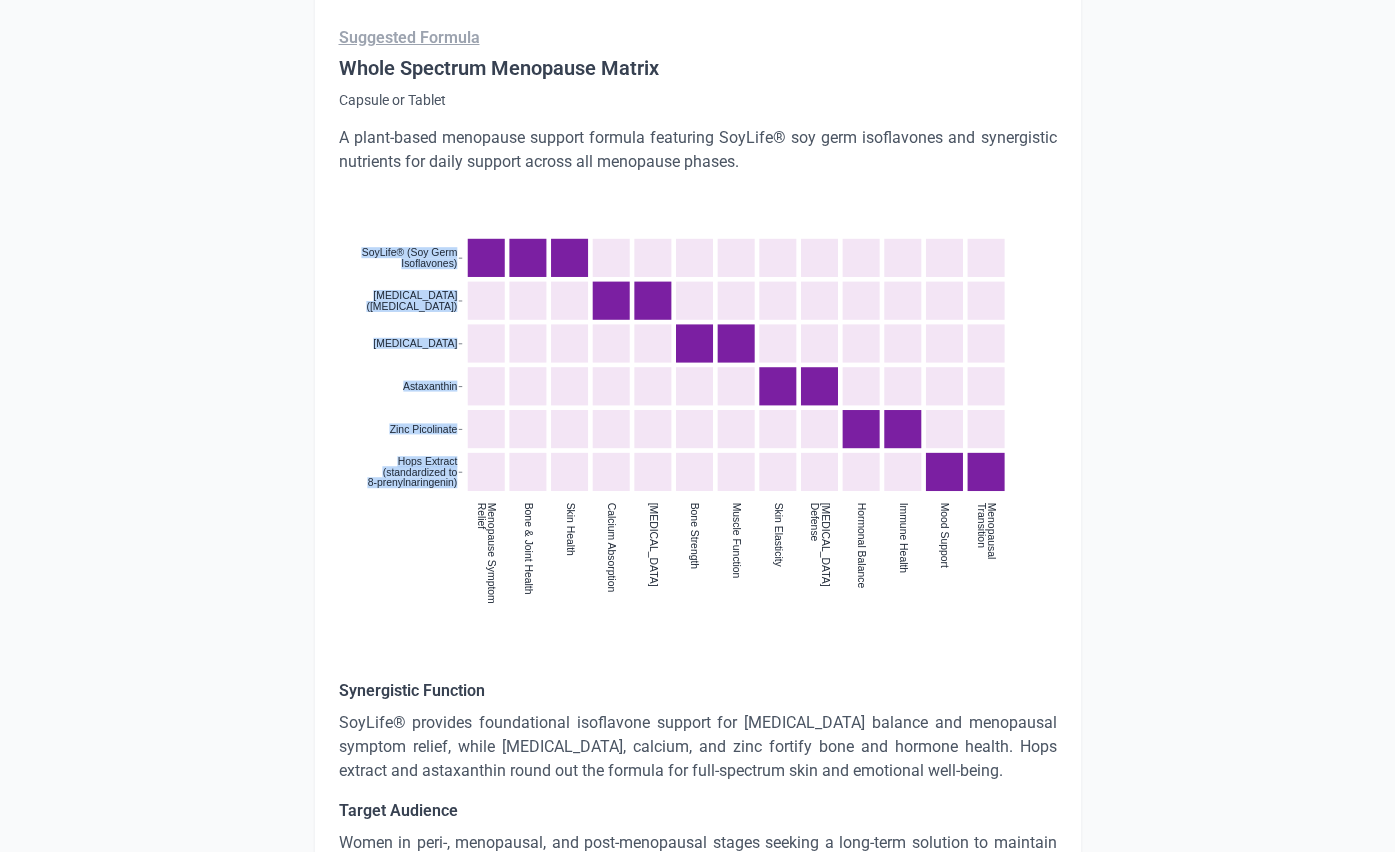 drag, startPoint x: 362, startPoint y: 181, endPoint x: 461, endPoint y: 415, distance: 254.08069 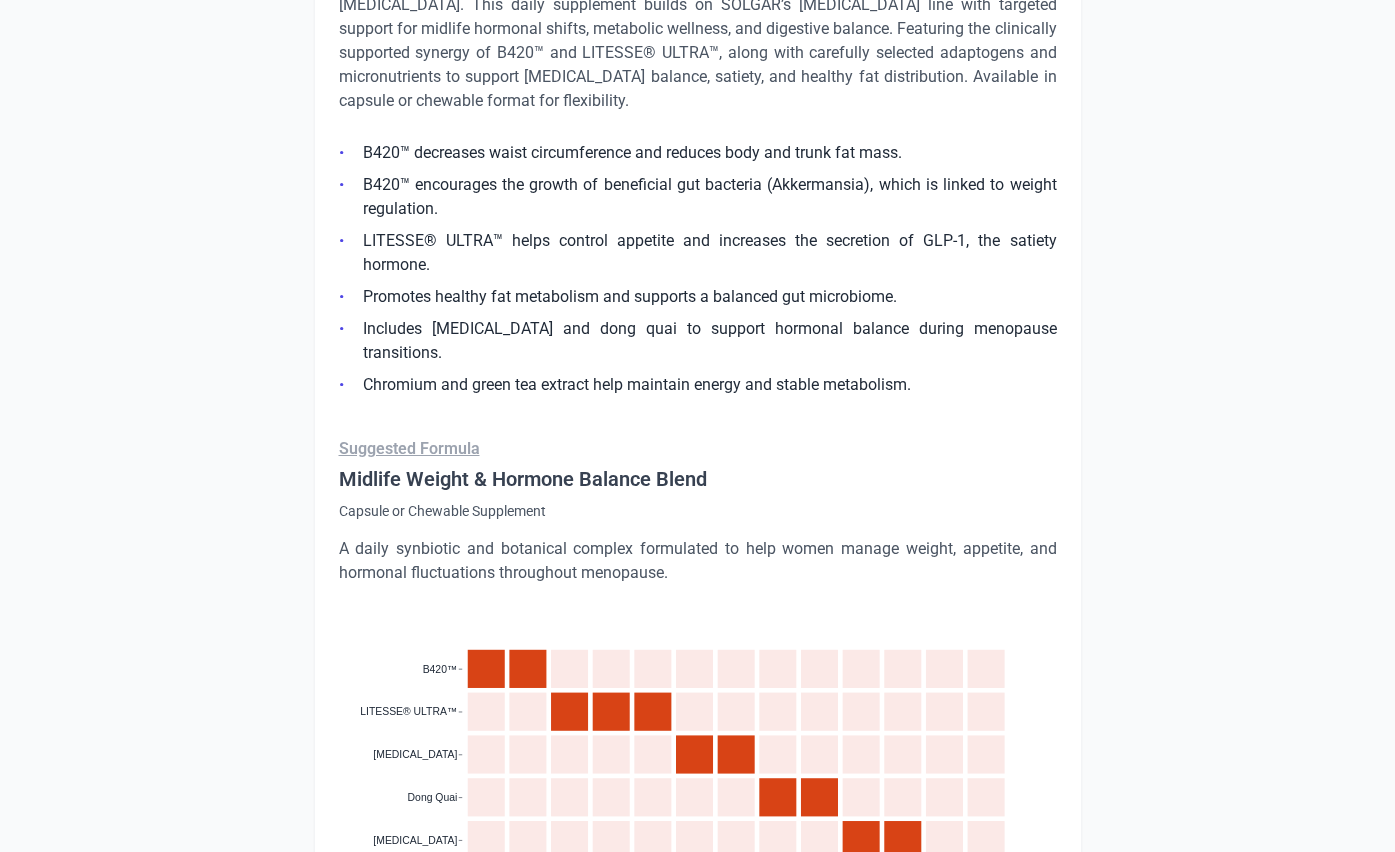 scroll, scrollTop: 2365, scrollLeft: 0, axis: vertical 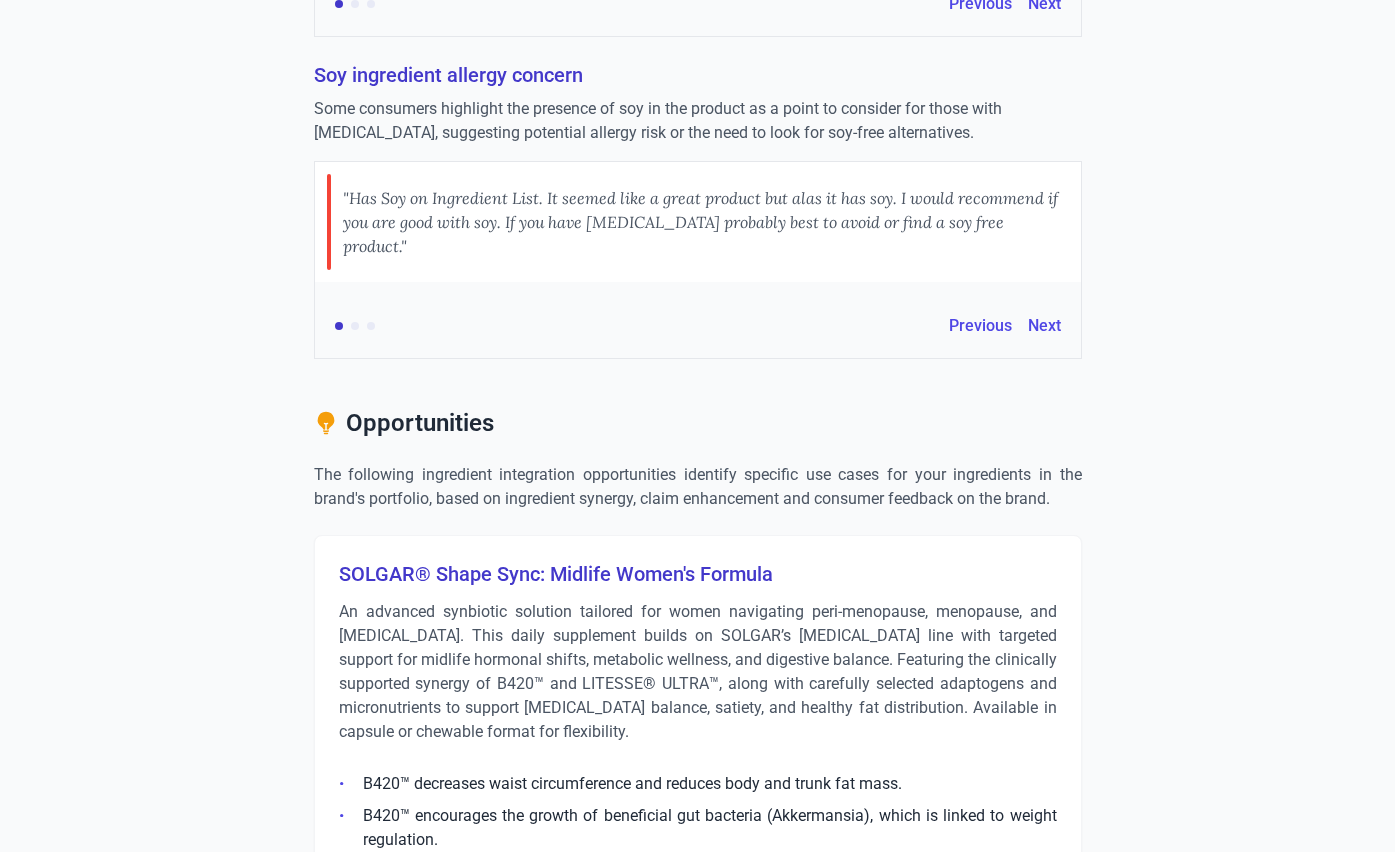 click on "Strengths  Effectiveness for hair and nail growth Several consumers report that the prenatal vitamins have positively impacted their hair and nail growth, even when not pregnant, indicating the product's effectiveness beyond its intended prenatal use.  "I don't buy these because I'm going to be carrying a baby.... A woman I met several years ago had the longest, very beautiful hair. I asked her what her secret was. She told be that with her last child she had taken these and experience fast hair growth and not much hair loss as she had with her previous pregnancies. So, I started these vitamins as well. She was right. My hair grows like it never had before; I don't have any intention of having more children."   Previous   Next  Trusted brand quality perception Consumers express trust and satisfaction with Solgar as a reputable brand offering high-quality vitamin products, with many indicating long-term use without disappointment.  Previous   Next   Challenges  Serving size and pill quantity concerns  Next" at bounding box center [698, 3089] 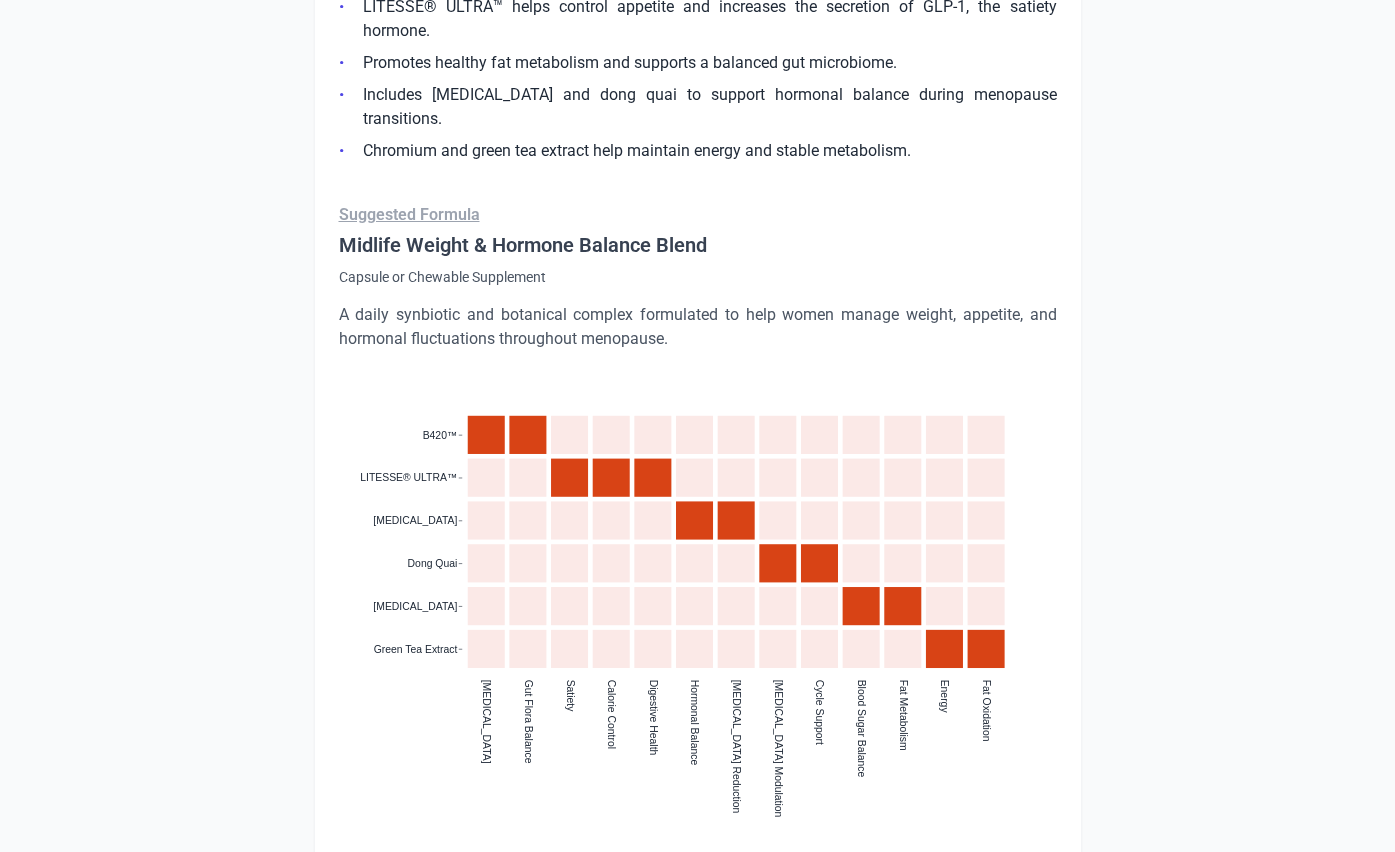 scroll, scrollTop: 3198, scrollLeft: 0, axis: vertical 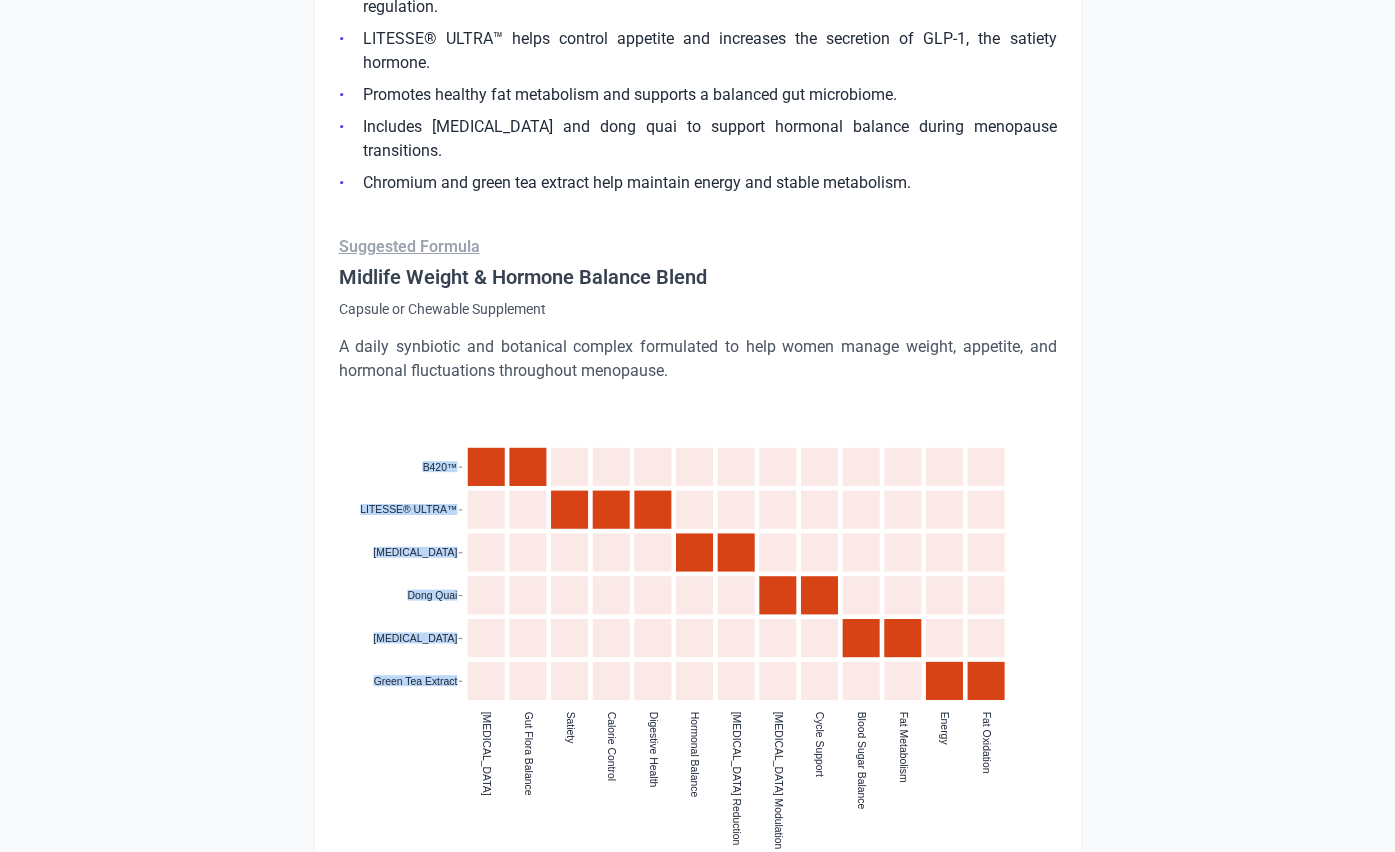 drag, startPoint x: 421, startPoint y: 389, endPoint x: 462, endPoint y: 626, distance: 240.52026 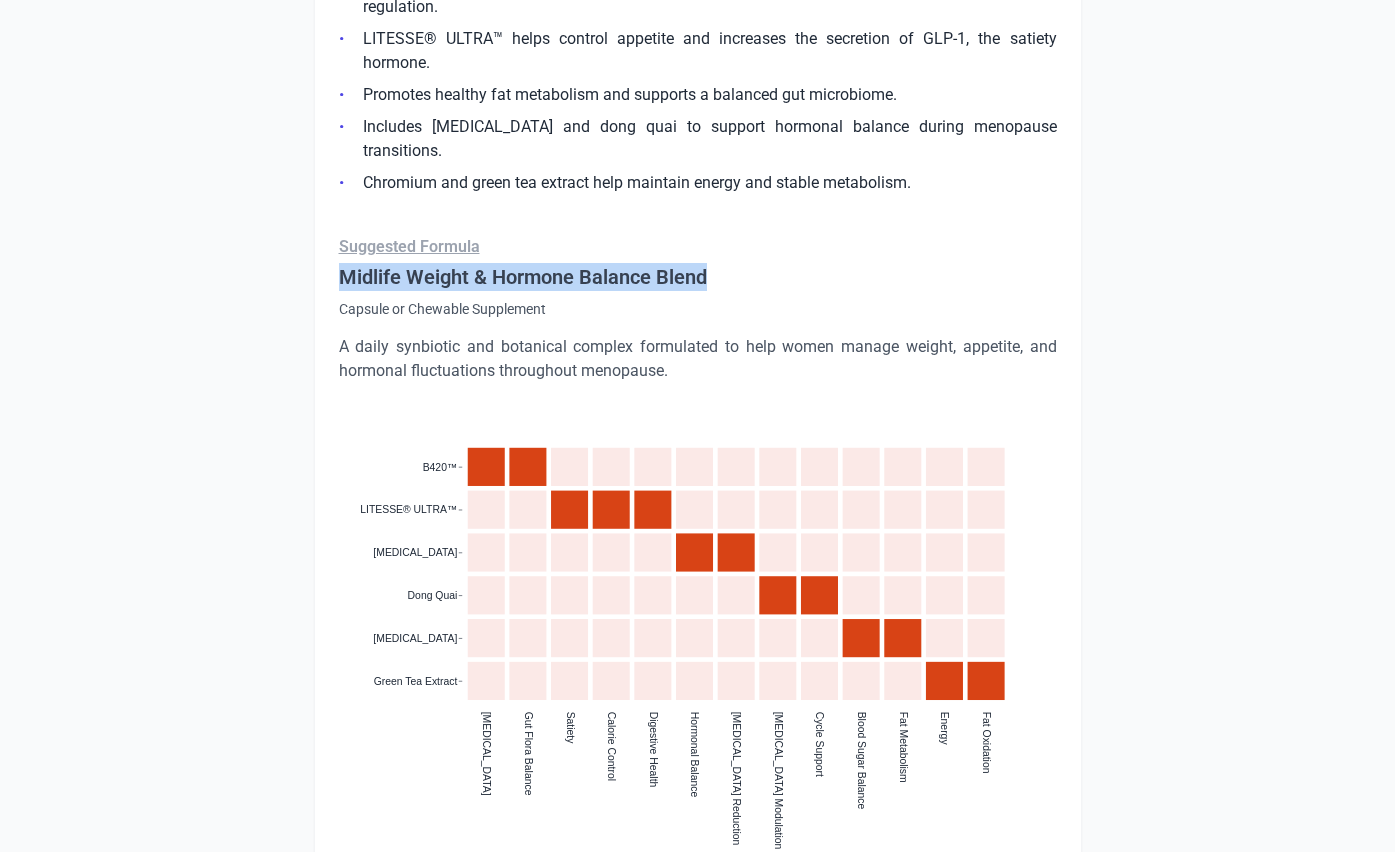 drag, startPoint x: 723, startPoint y: 205, endPoint x: 341, endPoint y: 208, distance: 382.01178 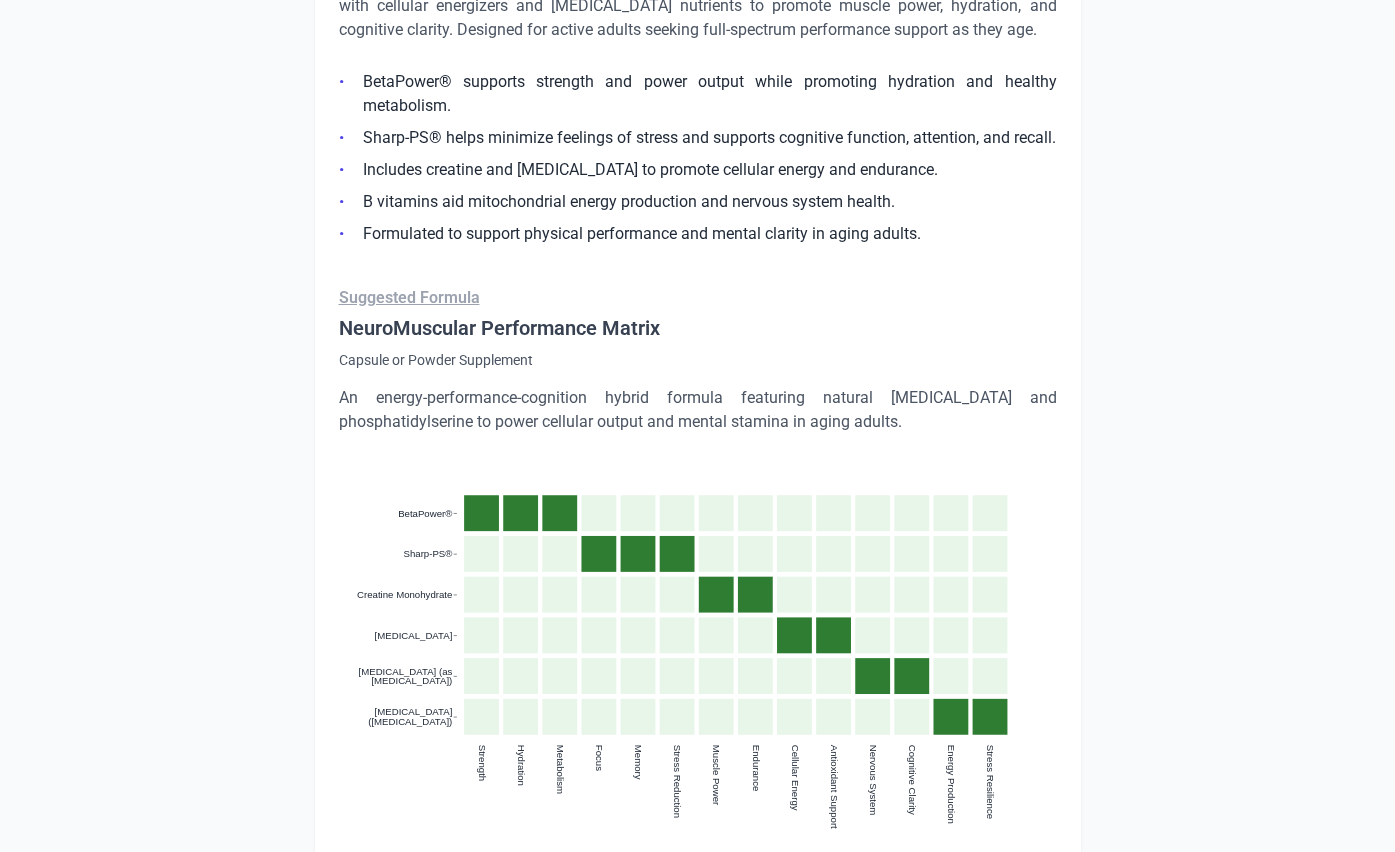 scroll, scrollTop: 4571, scrollLeft: 0, axis: vertical 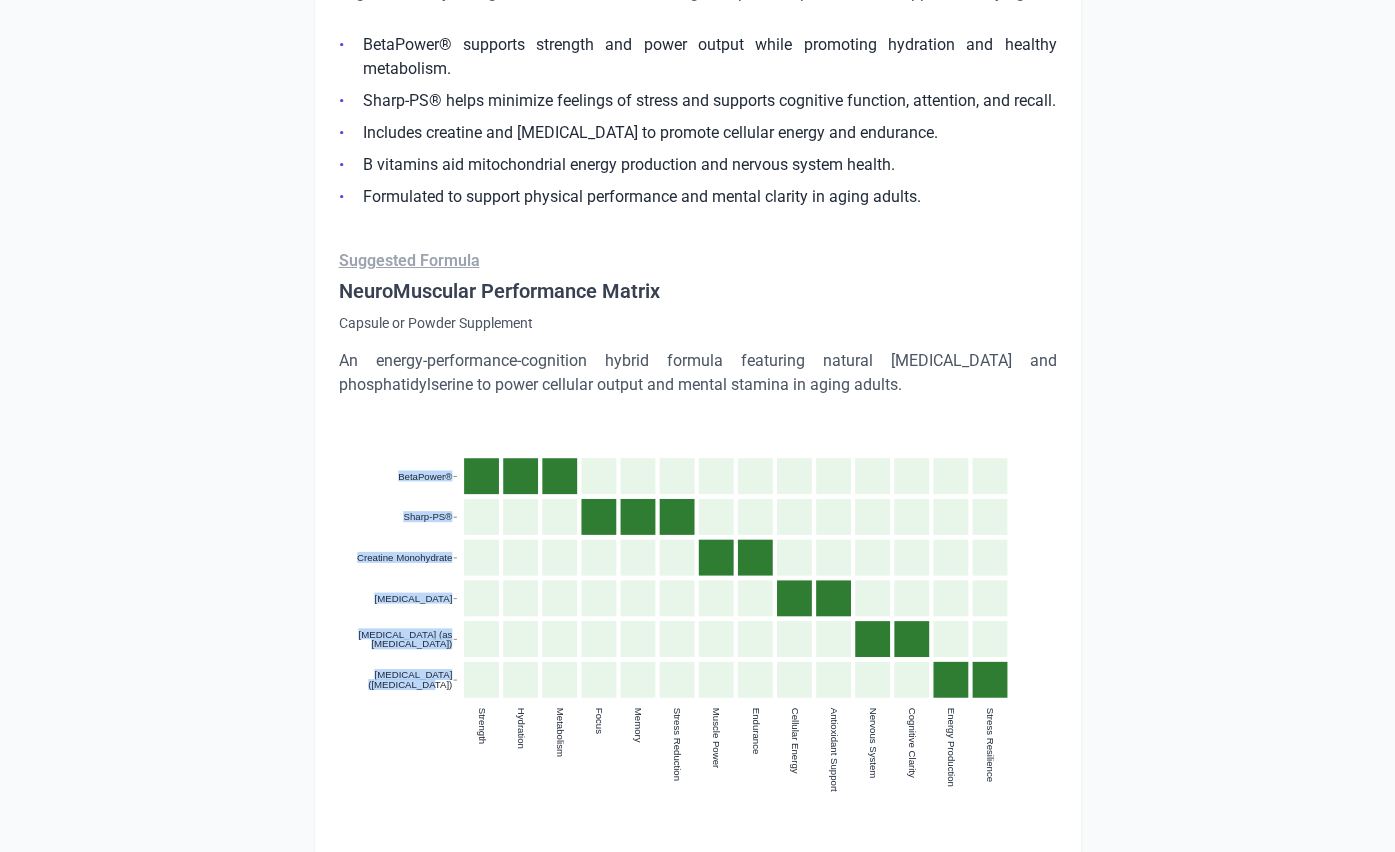 drag, startPoint x: 398, startPoint y: 404, endPoint x: 454, endPoint y: 629, distance: 231.86418 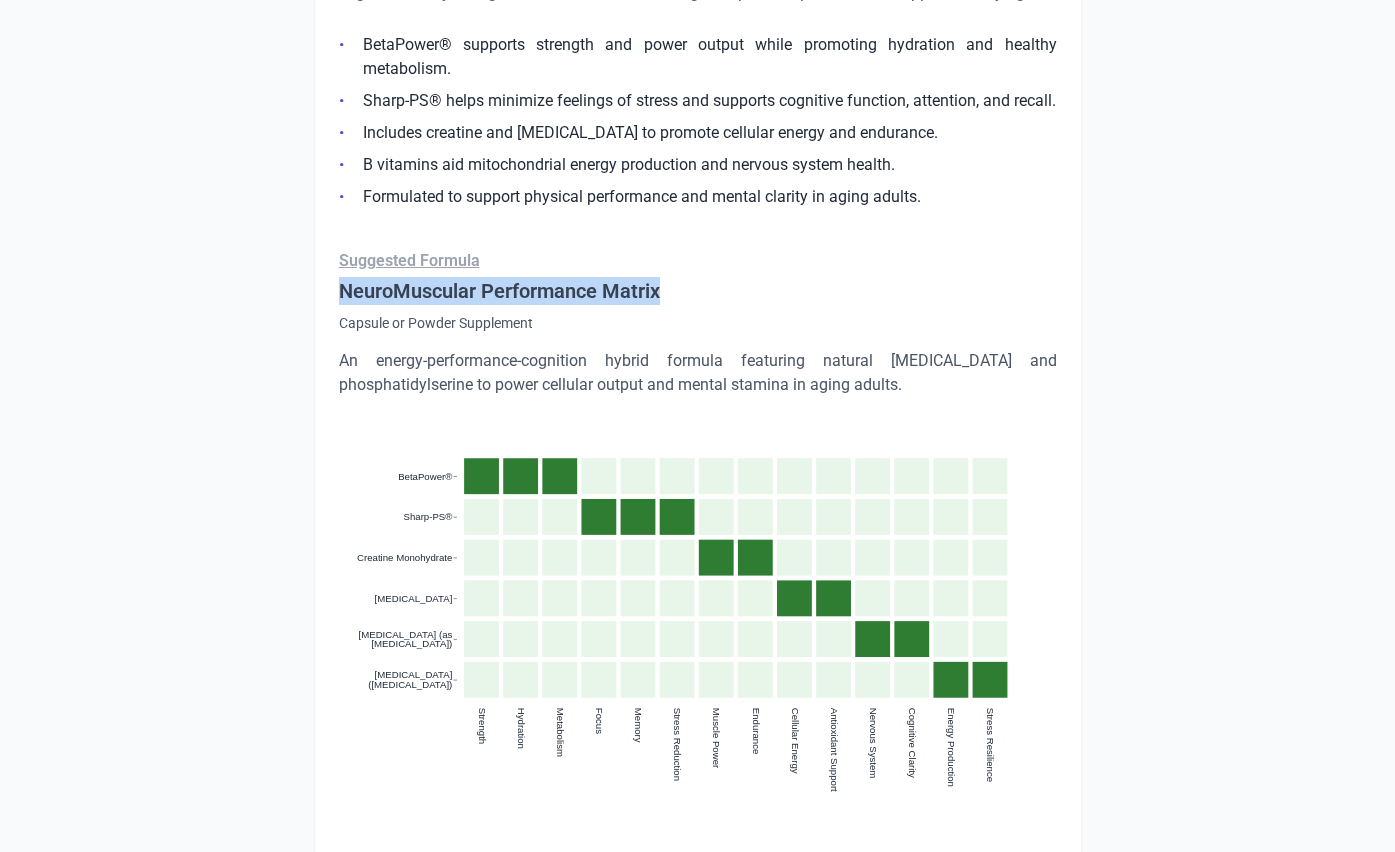 drag, startPoint x: 661, startPoint y: 221, endPoint x: 314, endPoint y: 217, distance: 347.02304 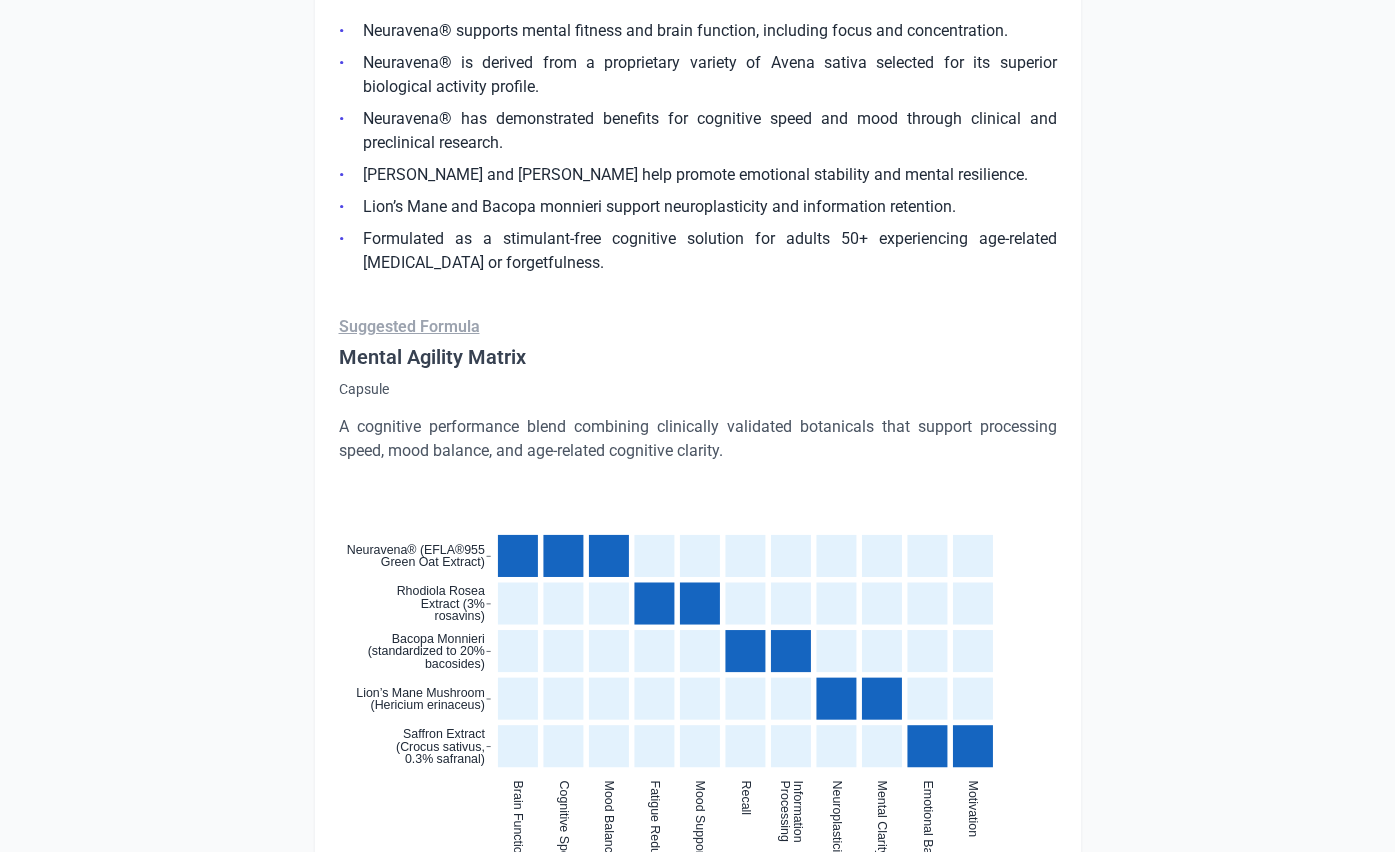 scroll, scrollTop: 5971, scrollLeft: 0, axis: vertical 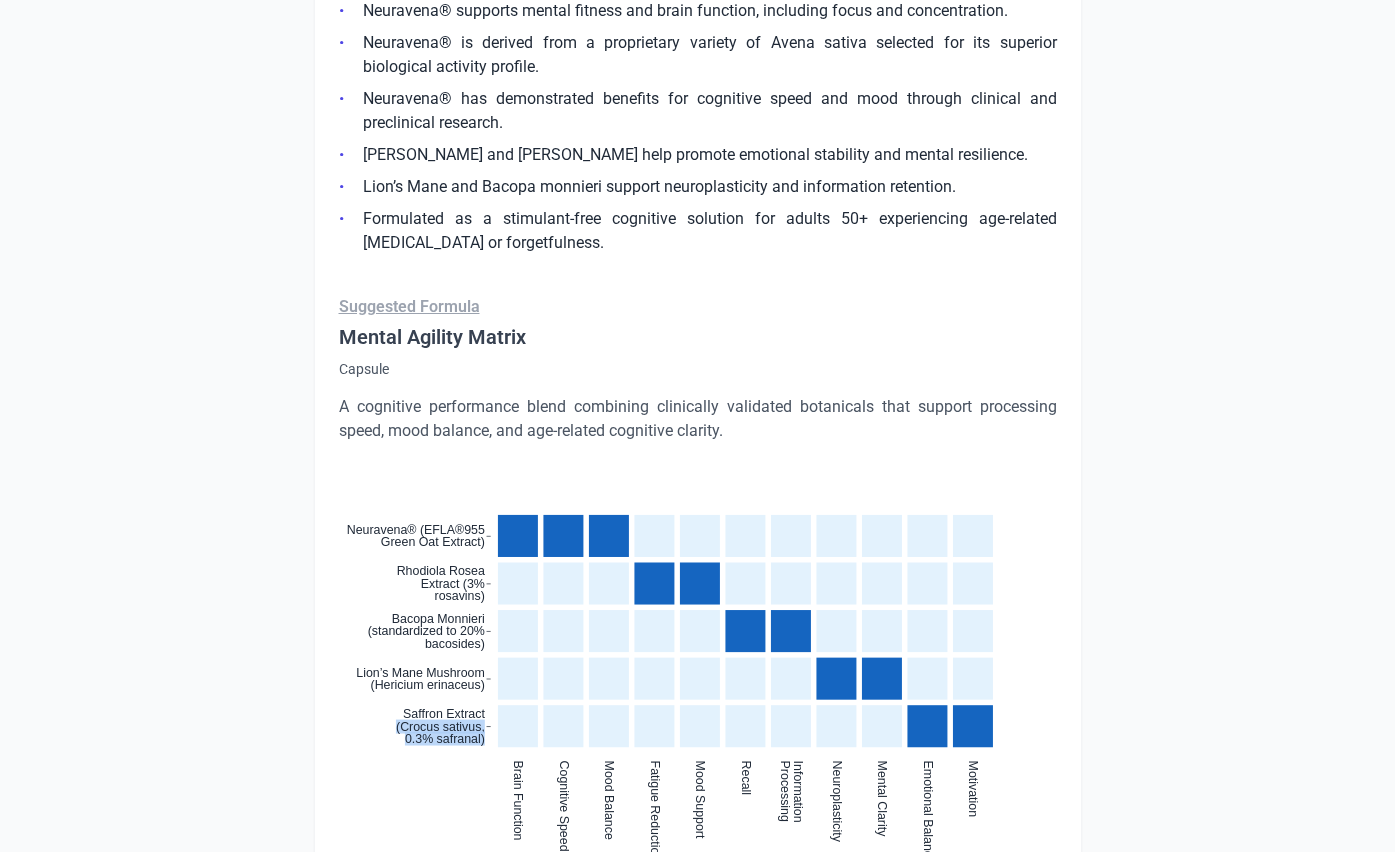 drag, startPoint x: 345, startPoint y: 452, endPoint x: 459, endPoint y: 650, distance: 228.47319 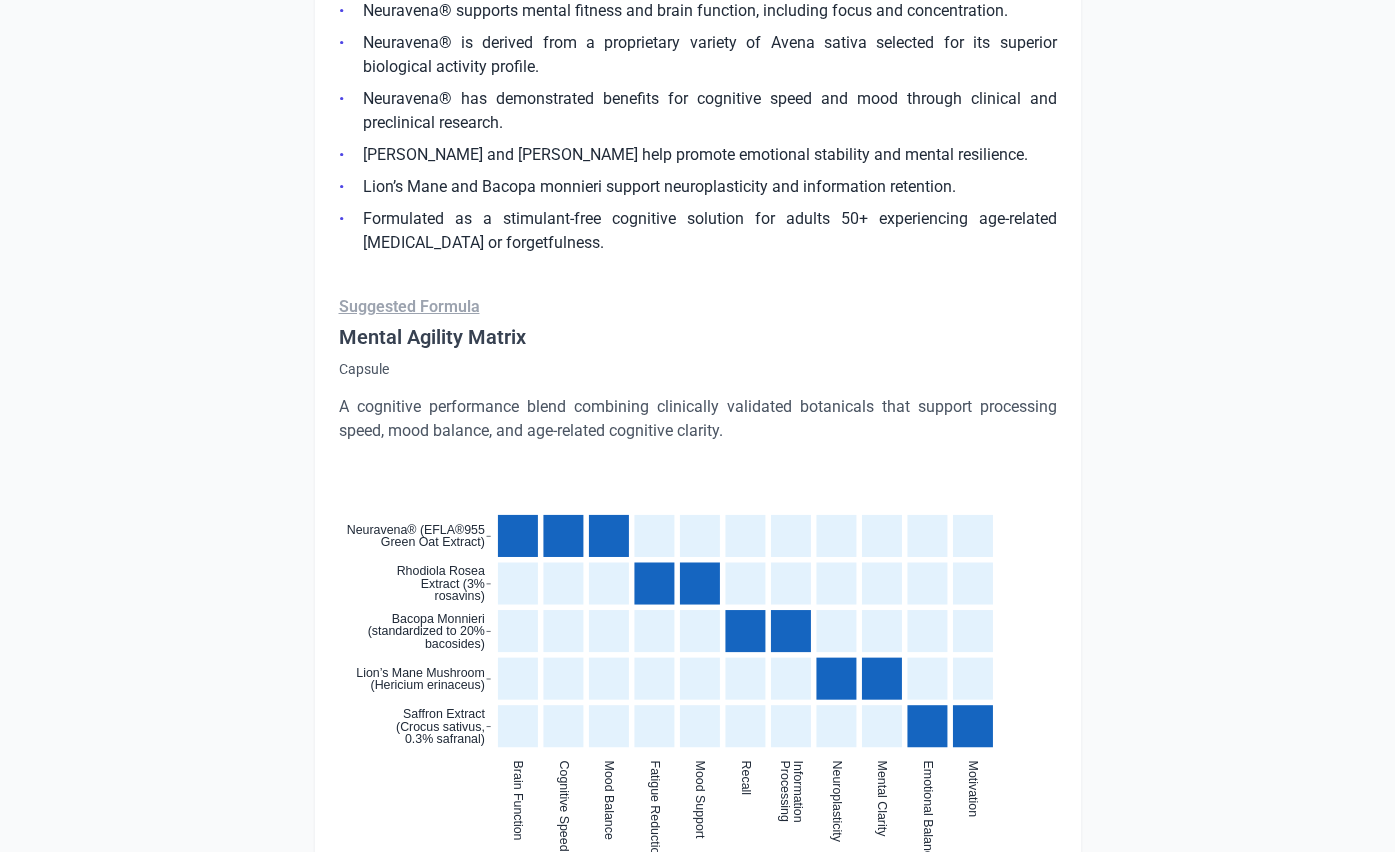 click on "Strengths  Effectiveness for hair and nail growth Several consumers report that the prenatal vitamins have positively impacted their hair and nail growth, even when not pregnant, indicating the product's effectiveness beyond its intended prenatal use.  "I don't buy these because I'm going to be carrying a baby.... A woman I met several years ago had the longest, very beautiful hair. I asked her what her secret was. She told be that with her last child she had taken these and experience fast hair growth and not much hair loss as she had with her previous pregnancies. So, I started these vitamins as well. She was right. My hair grows like it never had before; I don't have any intention of having more children."   Previous   Next  Trusted brand quality perception Consumers express trust and satisfaction with Solgar as a reputable brand offering high-quality vitamin products, with many indicating long-term use without disappointment.  Previous   Next   Challenges  Serving size and pill quantity concerns  Next" at bounding box center [698, -517] 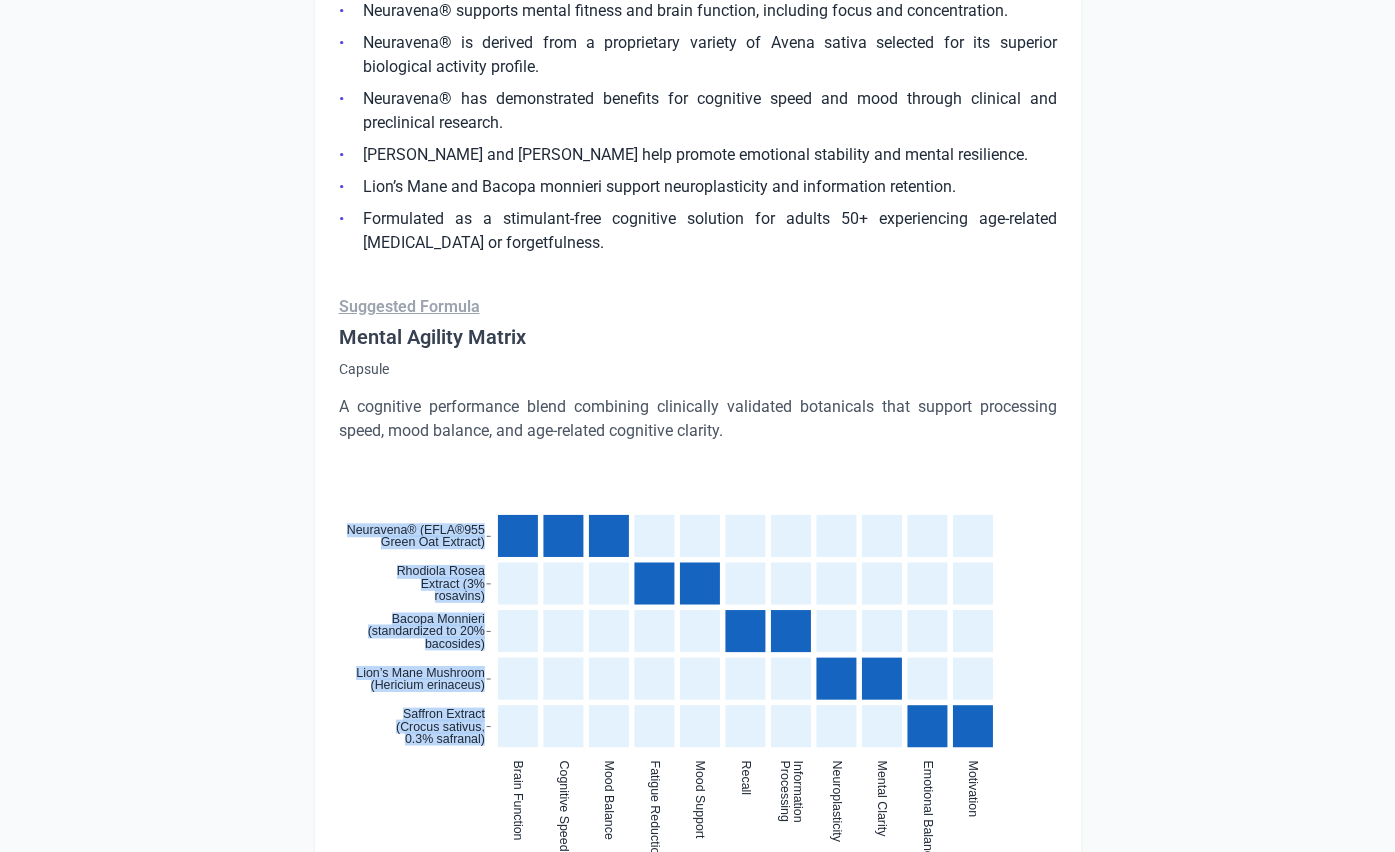 drag, startPoint x: 344, startPoint y: 453, endPoint x: 488, endPoint y: 685, distance: 273.05676 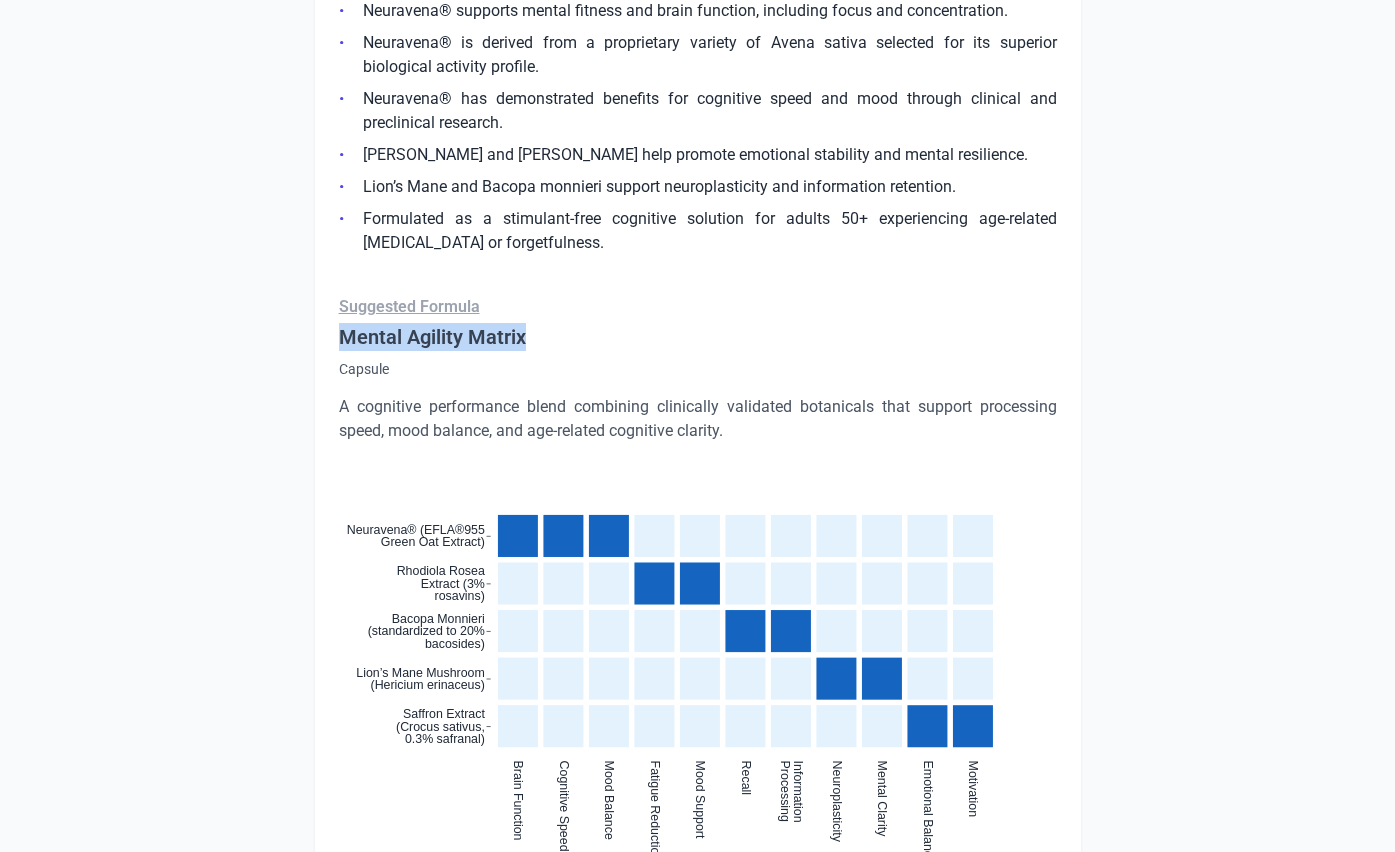 drag, startPoint x: 461, startPoint y: 266, endPoint x: 335, endPoint y: 264, distance: 126.01587 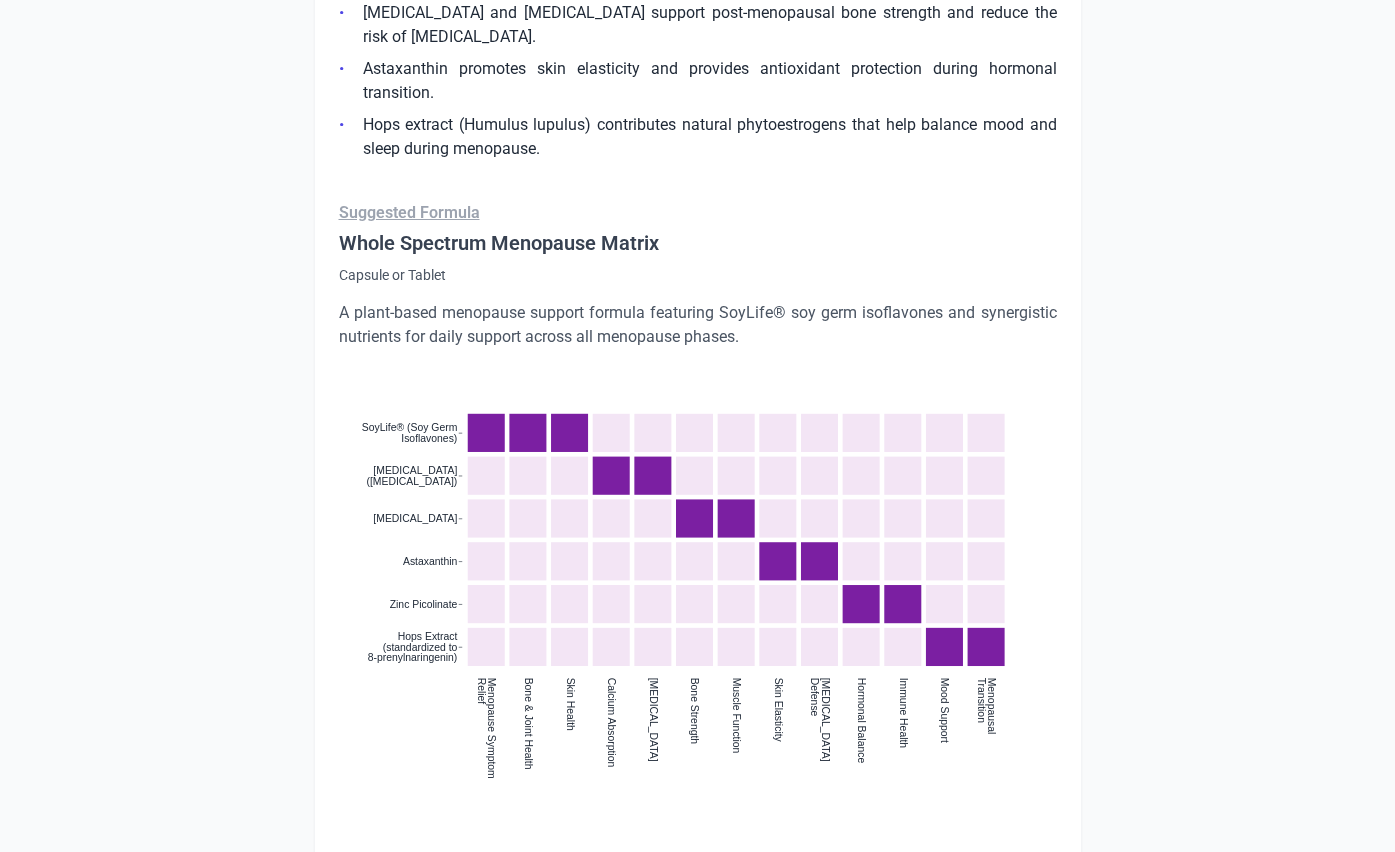 scroll, scrollTop: 7666, scrollLeft: 0, axis: vertical 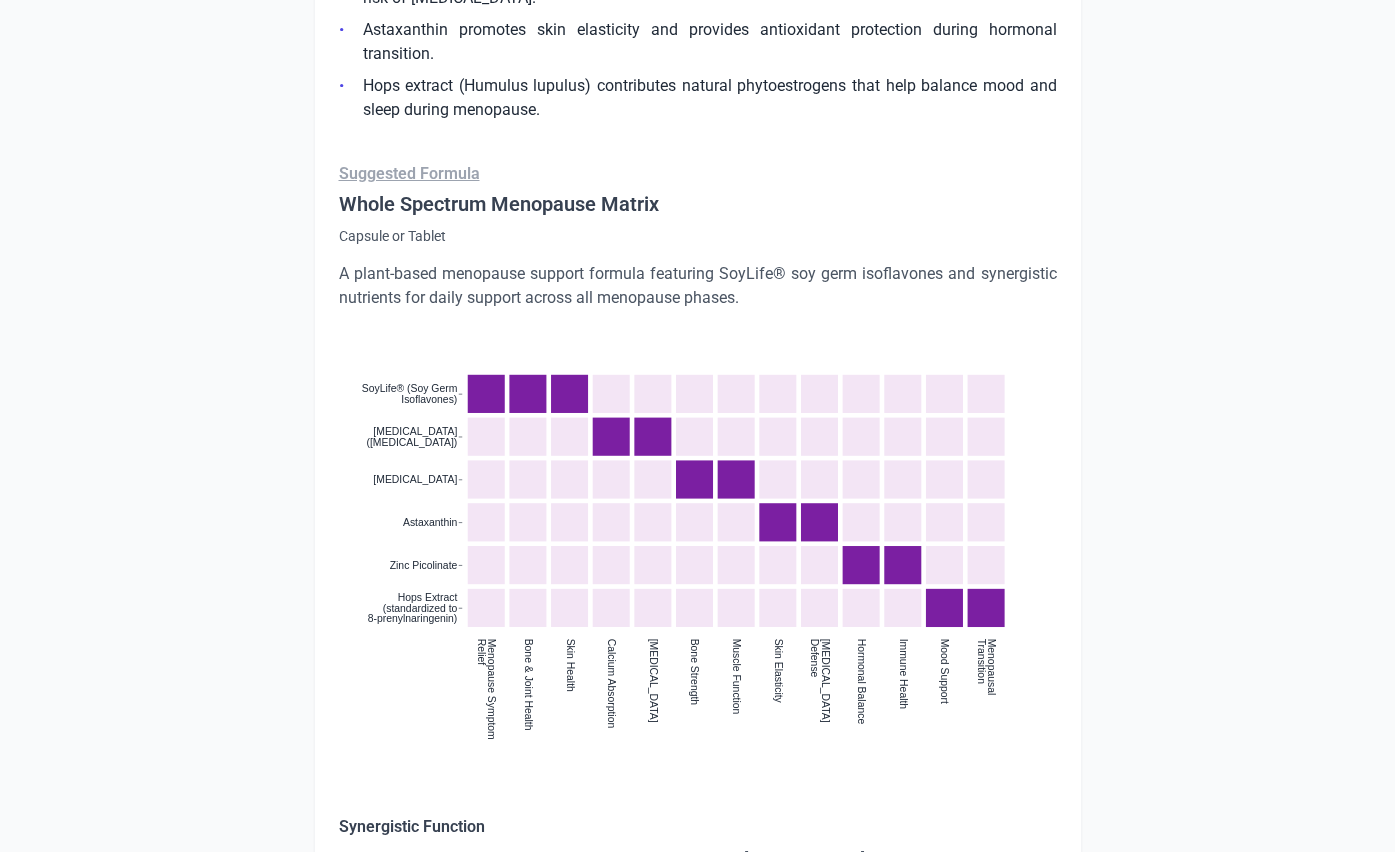 click on "SOLGAR® Menopause Whole Spectrum Support This line extension complements SOLGAR’s Menopause Relief formula by offering a clinically grounded, hormone-free option using SoyLife®—a highly researched soy germ isoflavone extract known for its multi-phase menopausal support. Designed to be taken throughout peri-menopause, menopause, and post-menopause, this formula addresses hot flashes, bone strength, and skin vitality with proven plant-based ingredients. It introduces a new approach within SOLGAR’s women’s health portfolio by expanding from symptom relief into daily menopause support. SoyLife® supports women’s health and well-being, with clinical evidence for menopause symptom relief, bone and joint health, and skin health. SoyLife® is rich in the isoflavone daidzein, a key compound metabolized to equol, which binds estrogen receptors and supports hormone balance. SoyLife® is produced from pure soy germ, offering high stability and is free from carriers and preservatives. Suggested Formula Relief" 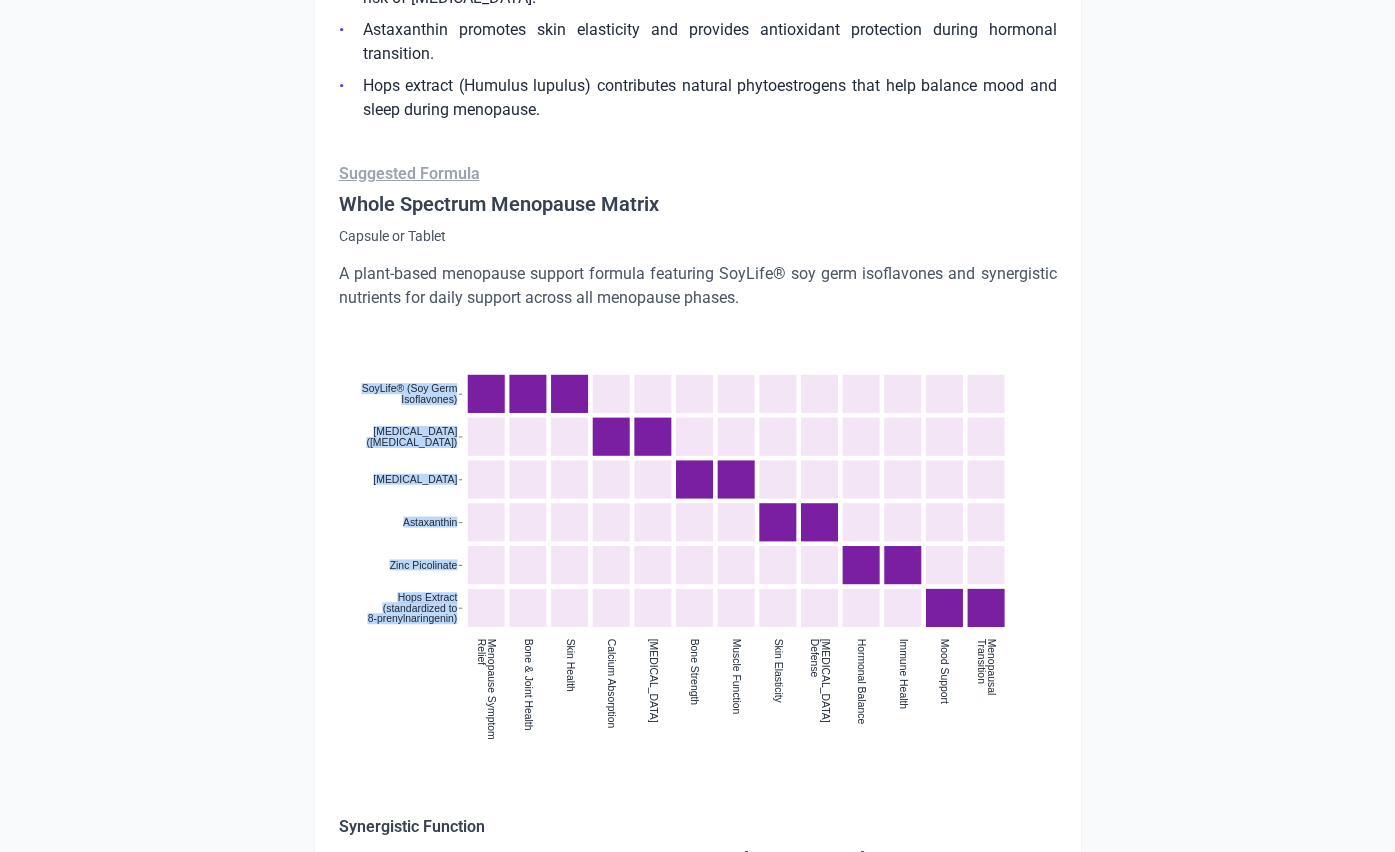 drag, startPoint x: 359, startPoint y: 311, endPoint x: 461, endPoint y: 560, distance: 269.0818 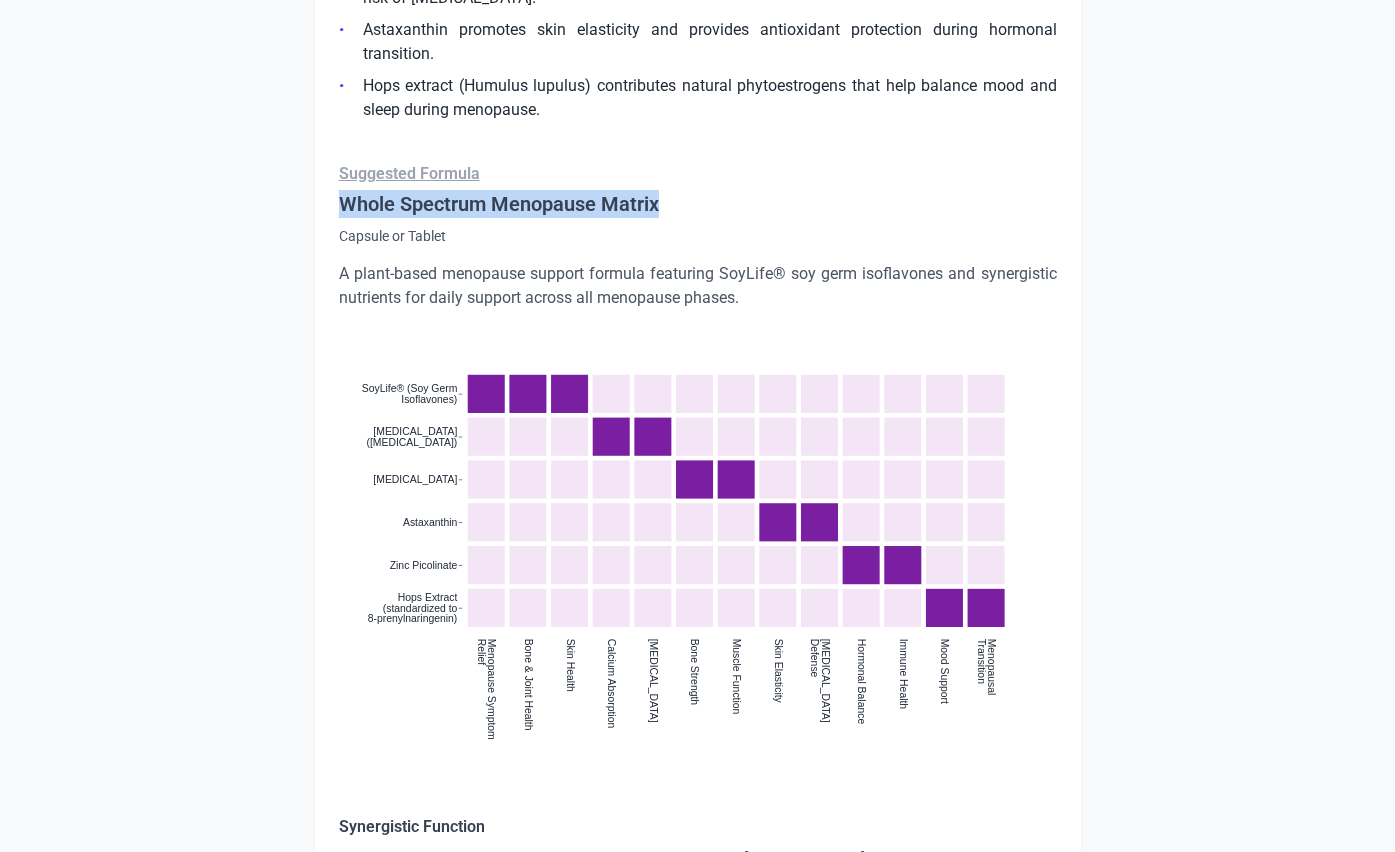 drag, startPoint x: 686, startPoint y: 128, endPoint x: 249, endPoint y: 285, distance: 464.34686 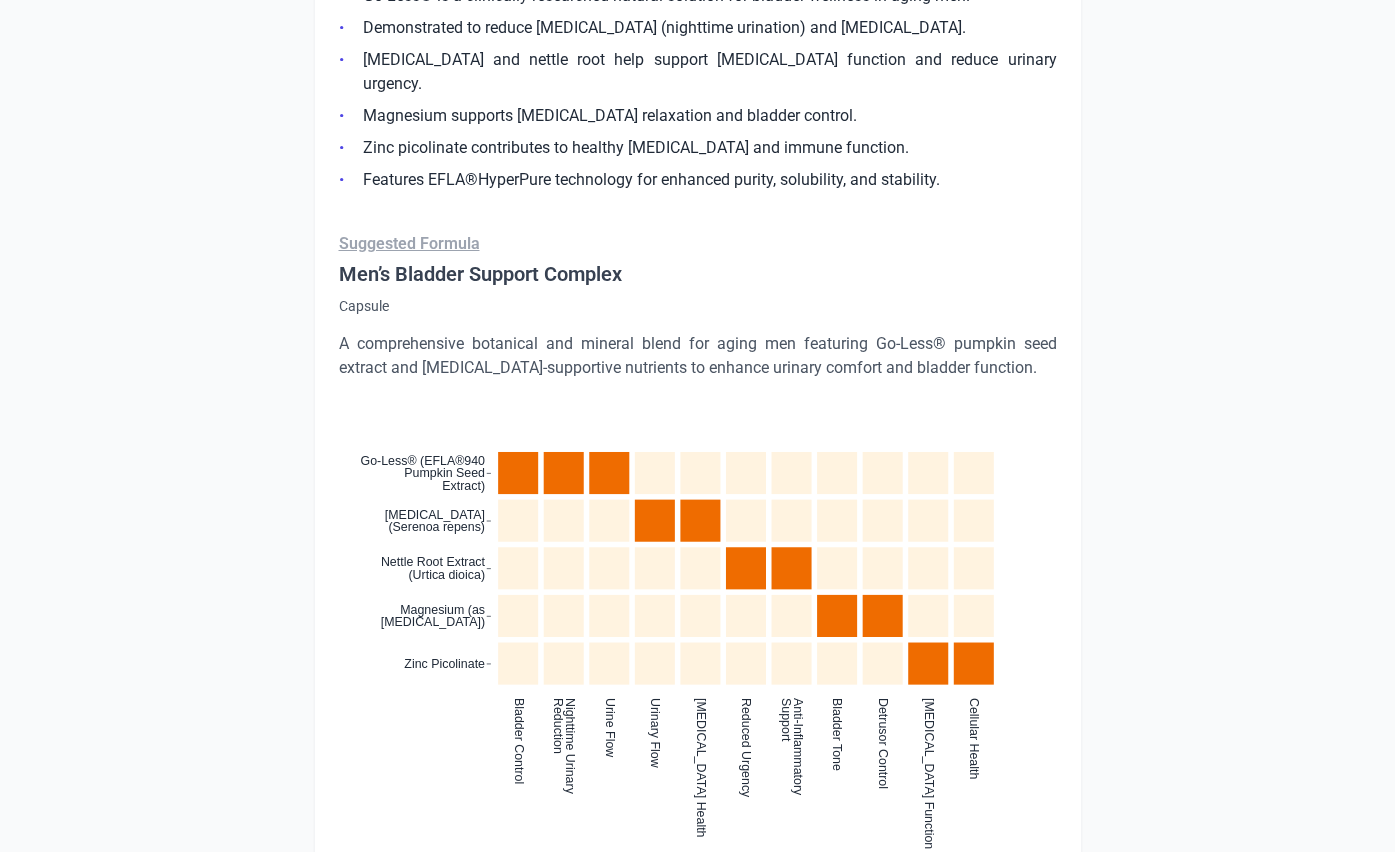 scroll, scrollTop: 9065, scrollLeft: 0, axis: vertical 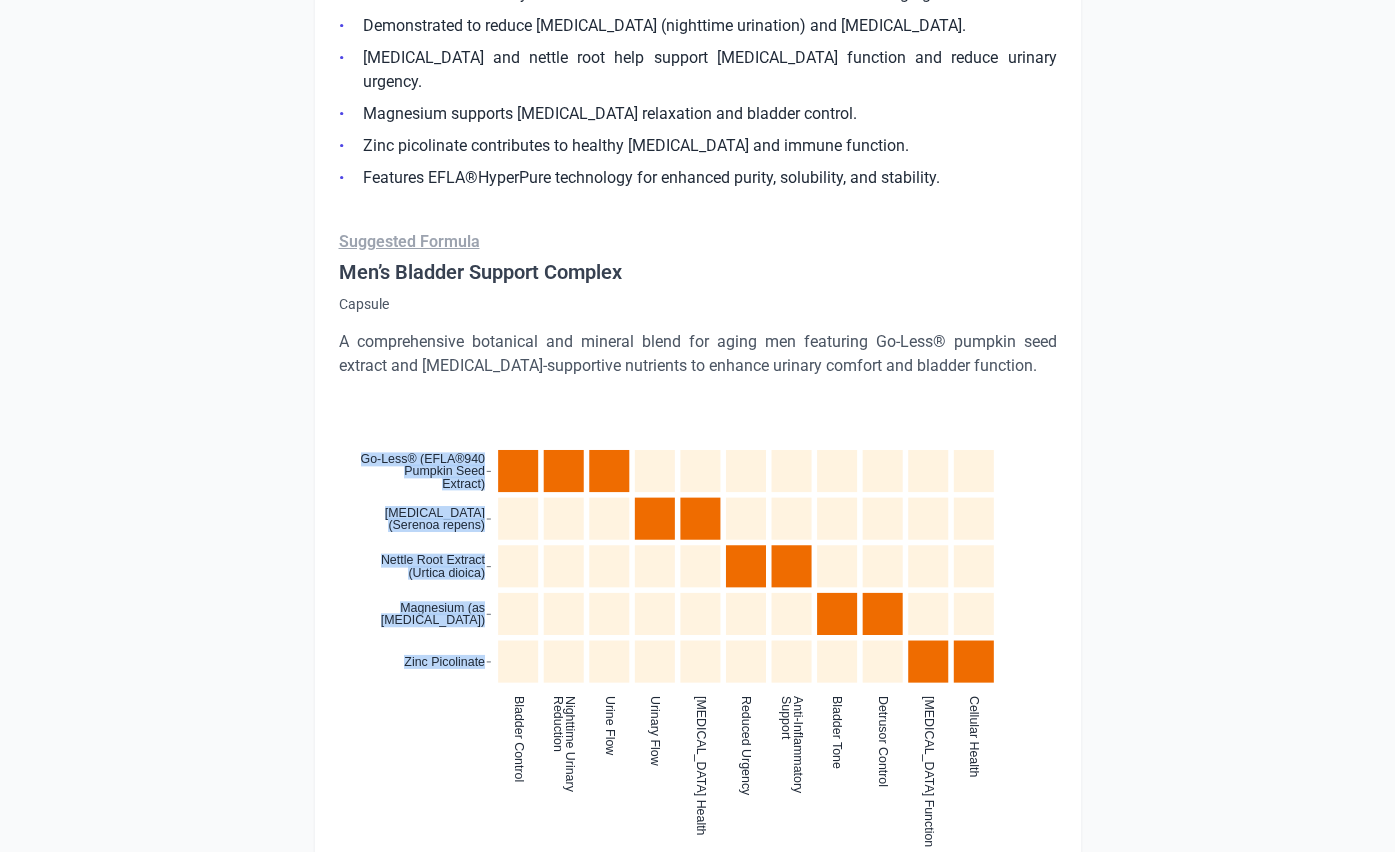 drag, startPoint x: 360, startPoint y: 334, endPoint x: 487, endPoint y: 548, distance: 248.84734 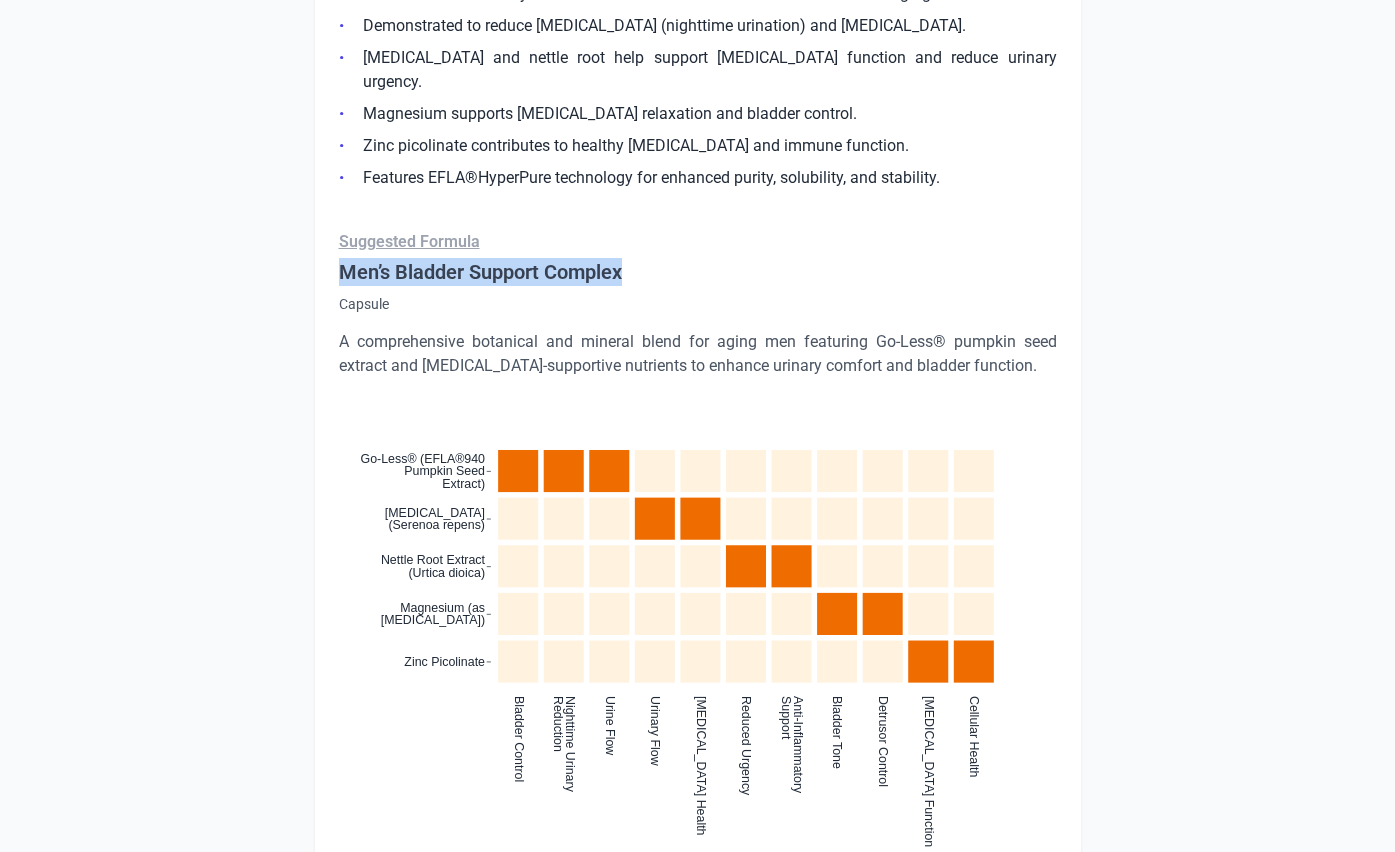 drag, startPoint x: 648, startPoint y: 139, endPoint x: 335, endPoint y: 144, distance: 313.03995 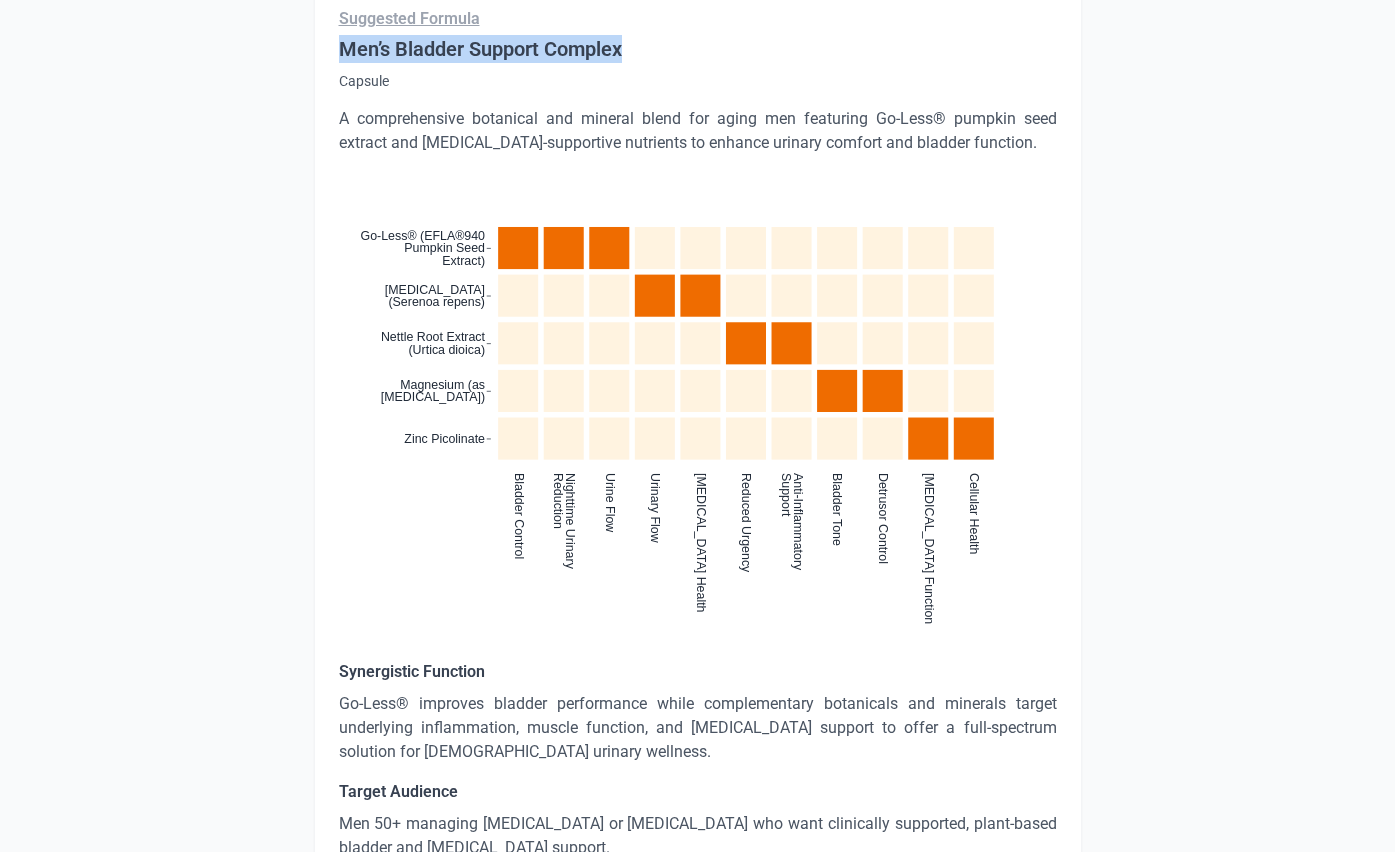 scroll, scrollTop: 9337, scrollLeft: 0, axis: vertical 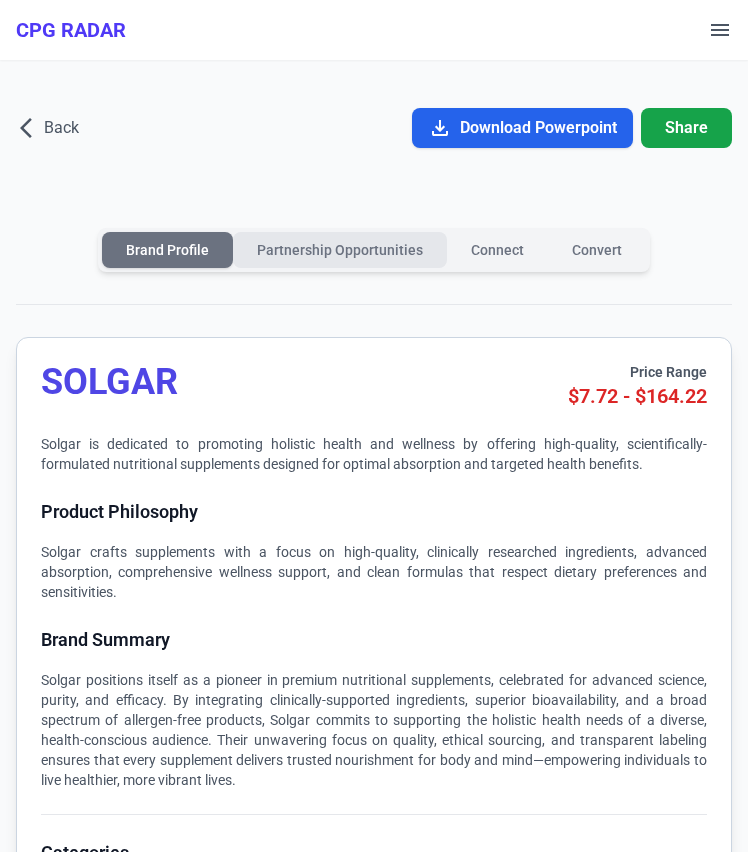 click on "Partnership Opportunities" at bounding box center (340, 250) 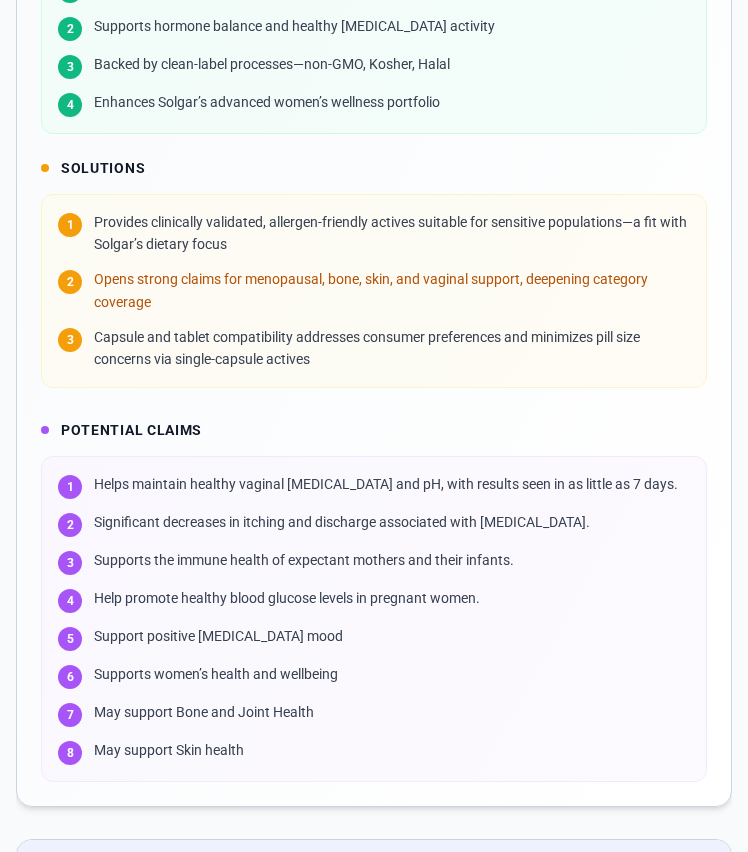 scroll, scrollTop: 1094, scrollLeft: 0, axis: vertical 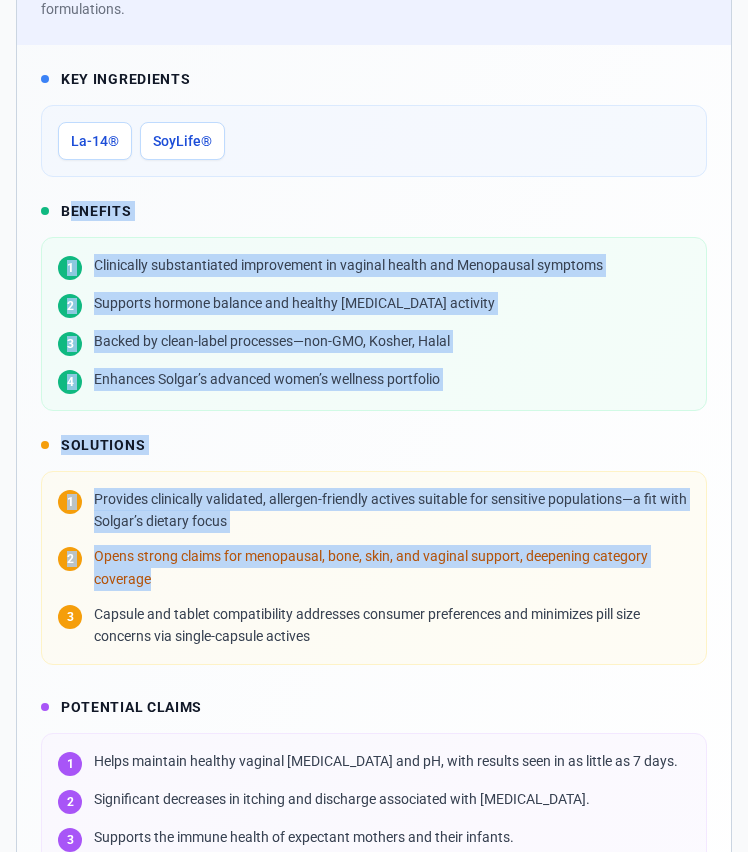 drag, startPoint x: 61, startPoint y: 185, endPoint x: 346, endPoint y: 562, distance: 472.60342 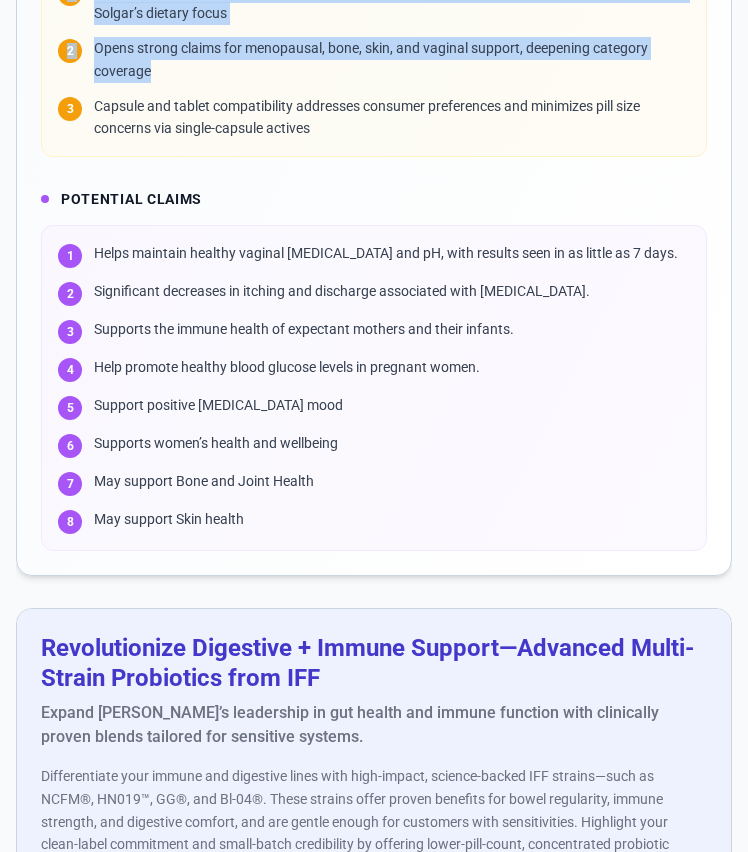 scroll, scrollTop: 1603, scrollLeft: 0, axis: vertical 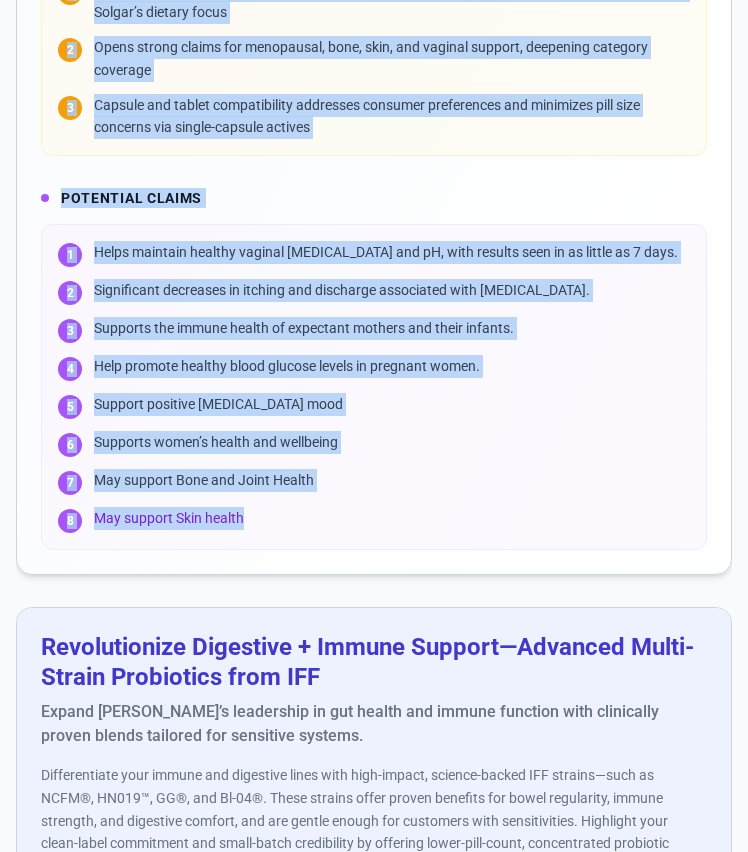 click on "8 May support Skin health" 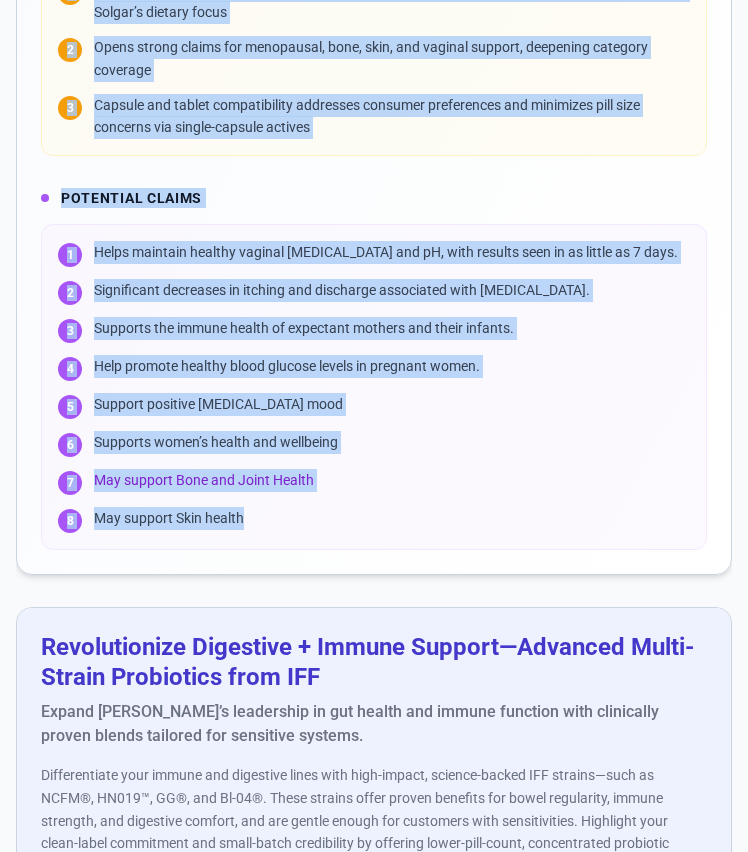copy on "Benefits  1 Clinically substantiated improvement in vaginal health and Menopausal symptoms 2 Supports hormone balance and healthy estrogen activity 3 Backed by clean-label processes—non-GMO, Kosher, Halal 4 Enhances Solgar’s advanced women’s wellness portfolio  Solutions  1 Provides clinically validated, allergen-friendly actives suitable for sensitive populations—a fit with Solgar’s dietary focus 2 Opens strong claims for menopausal, bone, skin, and vaginal support, deepening category coverage 3 Capsule and tablet compatibility addresses consumer preferences and minimizes pill size concerns via single-capsule actives  Potential Claims  1 Helps maintain healthy vaginal microbiota and pH, with results seen in as little as 7 days. 2 Significant decreases in itching and discharge associated with bacterial vaginosis. 3 Supports the immune health of expectant mothers and their infants. 4 Help promote healthy blood glucose levels in pregnant women. 5 Support positive postpartum mood 6 Supports women’s health and..." 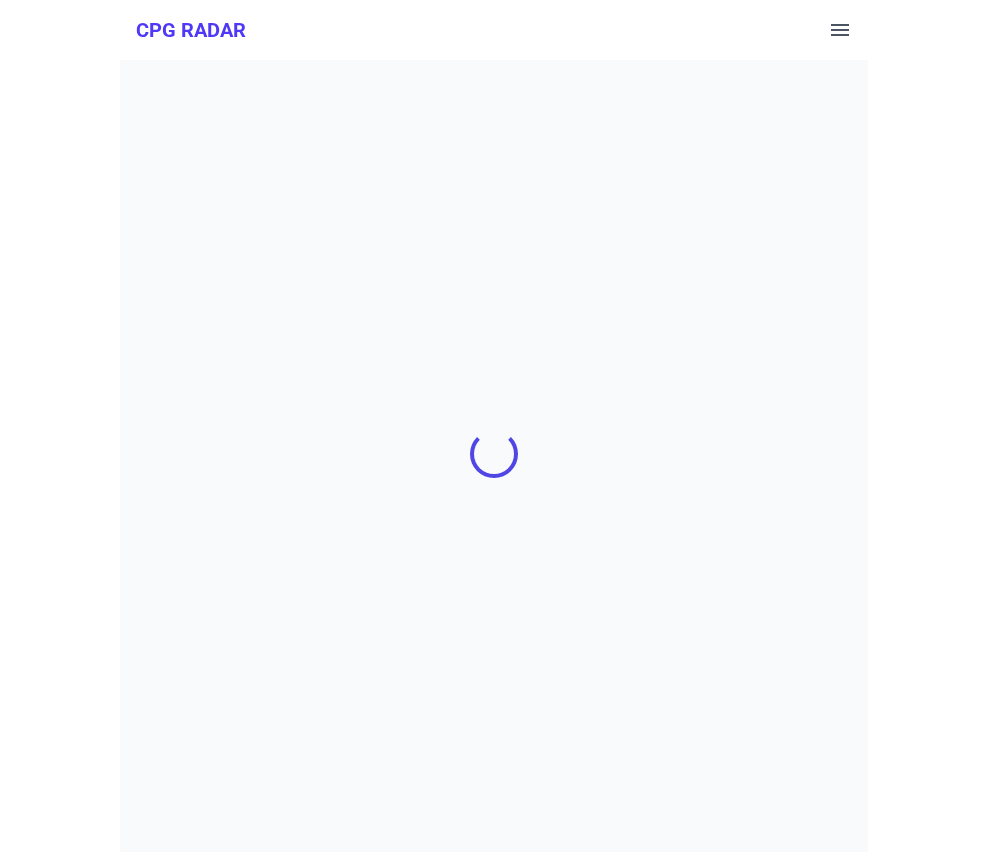 scroll, scrollTop: 0, scrollLeft: 0, axis: both 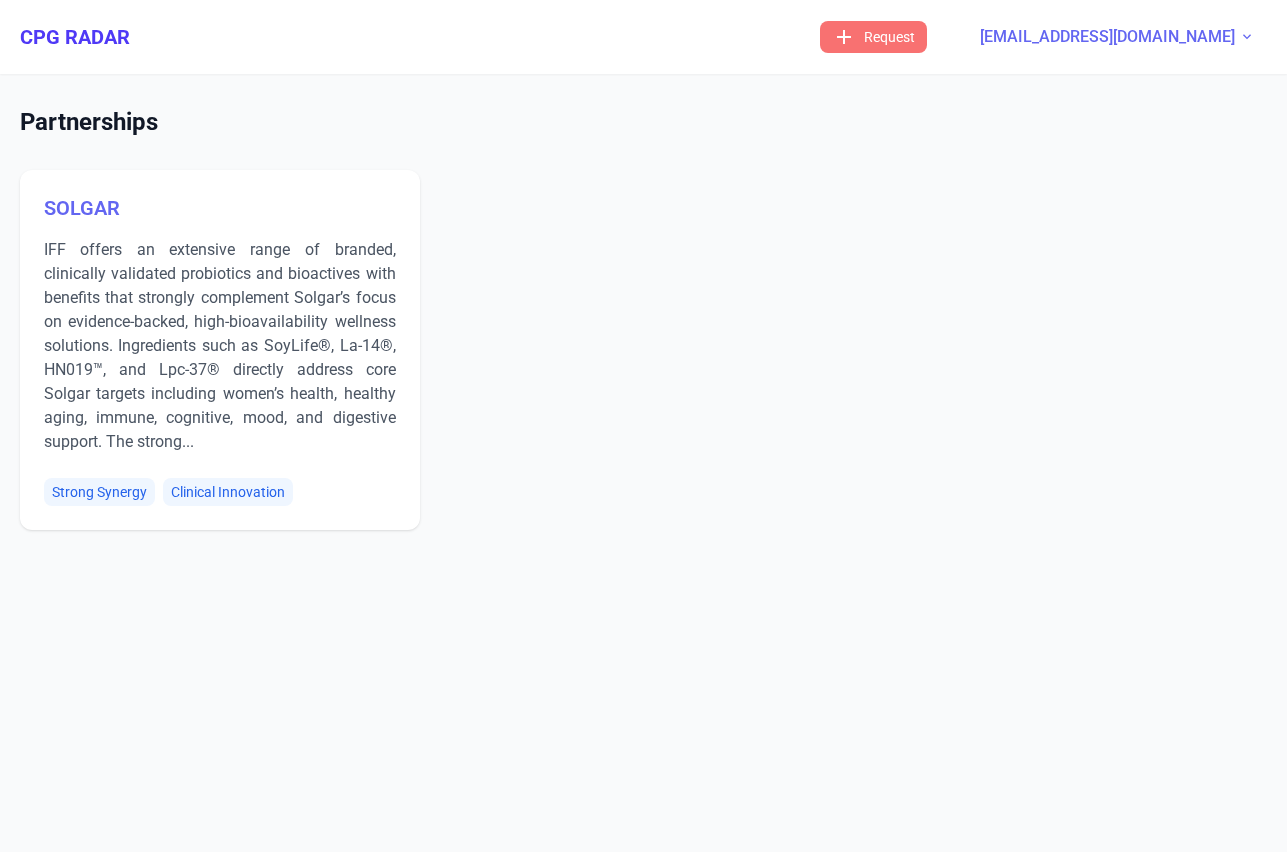 click on "[EMAIL_ADDRESS][DOMAIN_NAME]" at bounding box center (1107, 37) 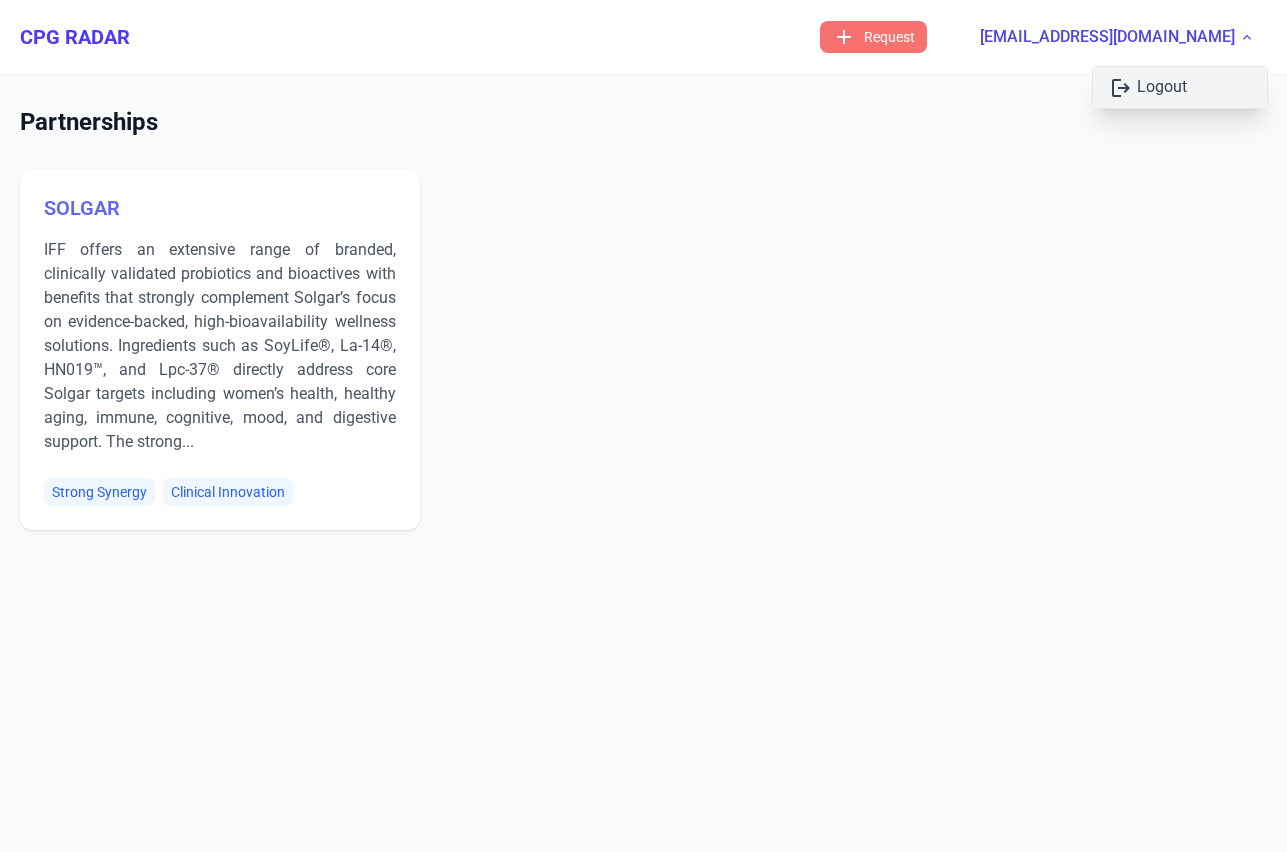 click on "logout  Logout" at bounding box center (1180, 87) 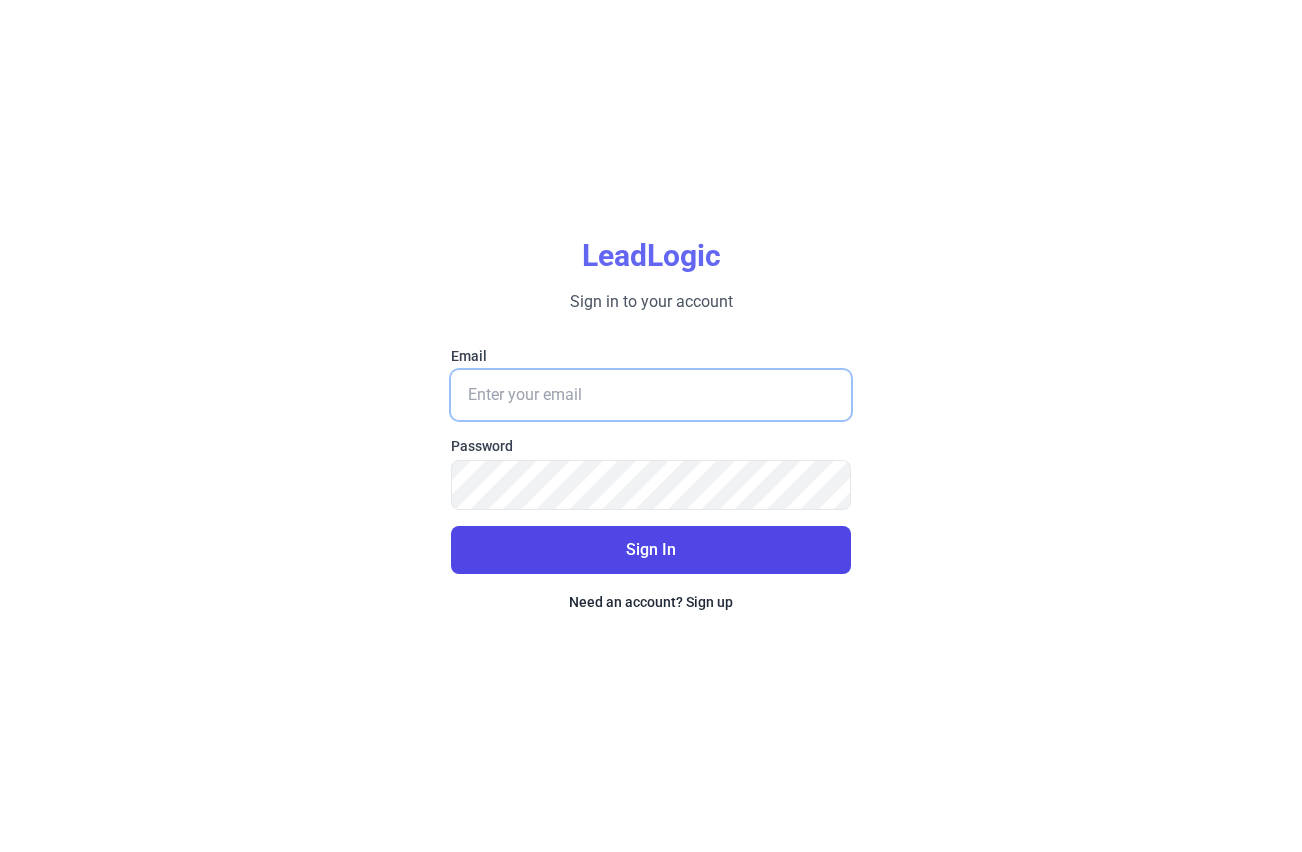 click on "Email" at bounding box center [651, 395] 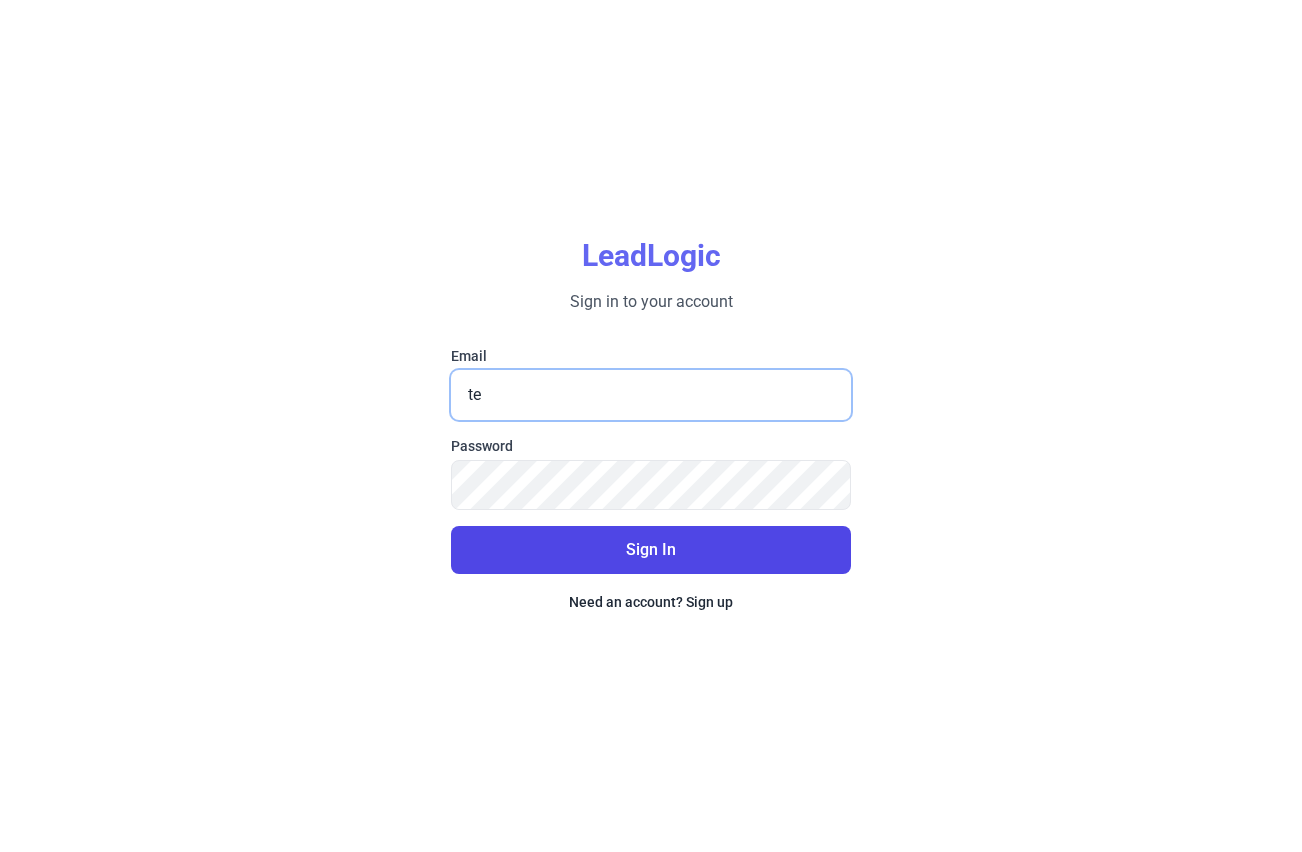 type on "[EMAIL_ADDRESS][DOMAIN_NAME]" 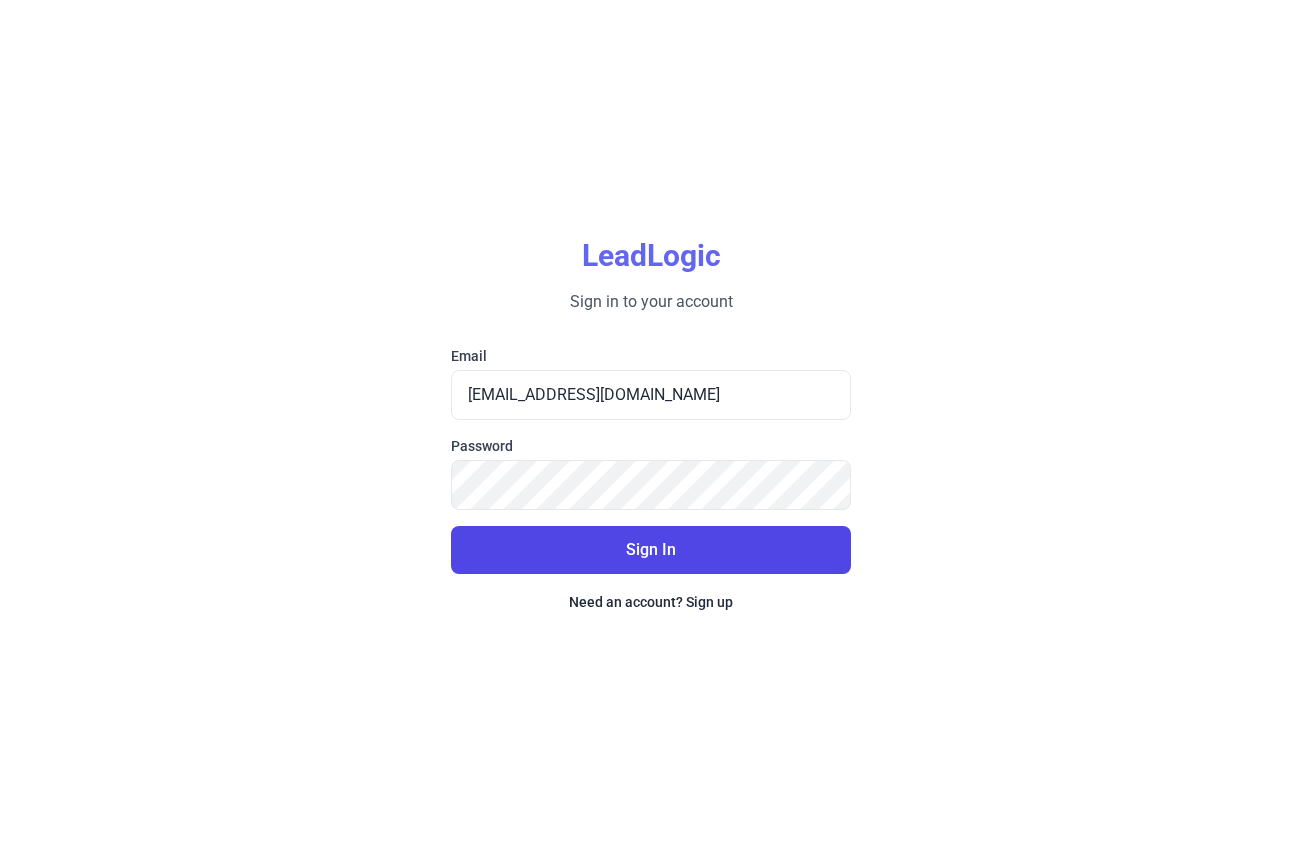 click on "Sign In" at bounding box center (651, 550) 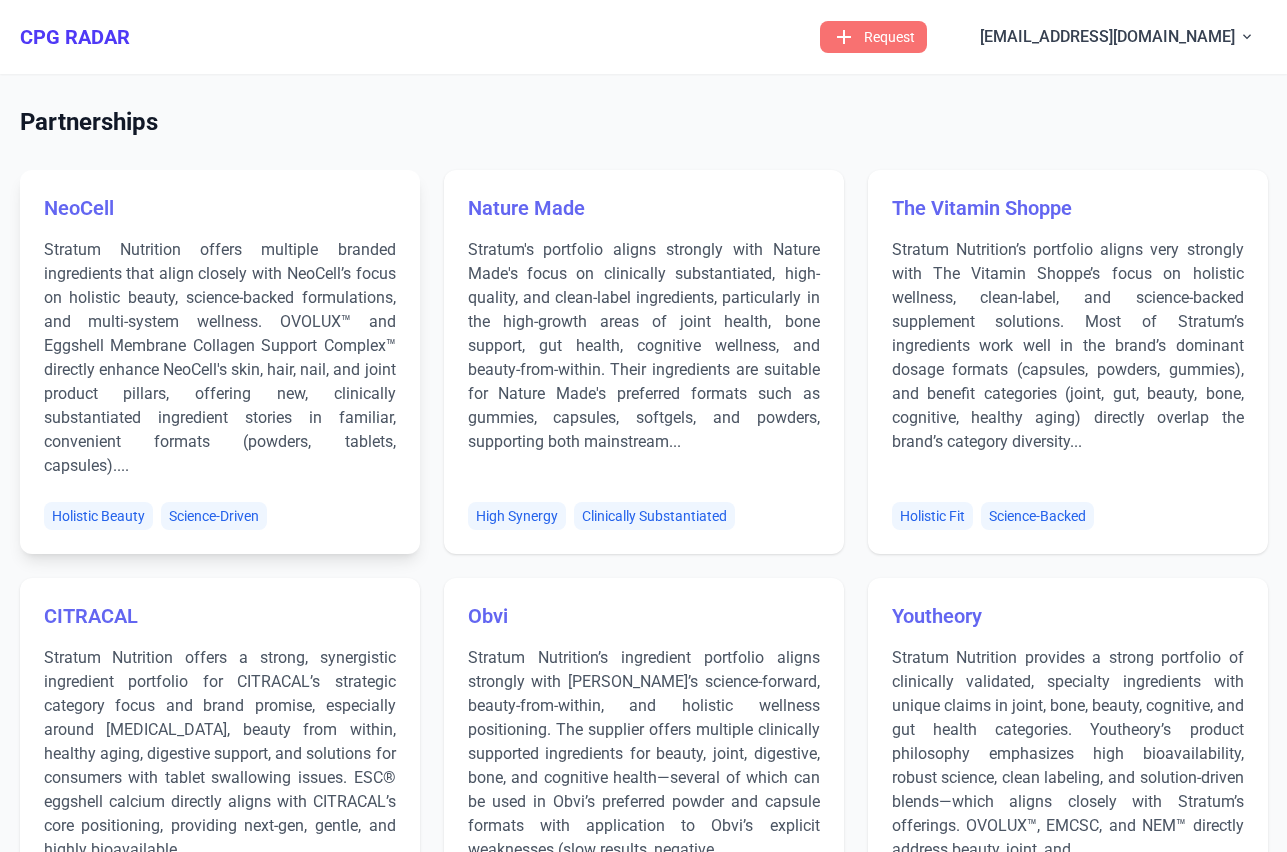 click on "Stratum Nutrition offers multiple branded ingredients that align closely with NeoCell’s focus on holistic beauty, science-backed formulations, and multi-system wellness. OVOLUX™ and Eggshell Membrane Collagen Support Complex™ directly enhance NeoCell's skin, hair, nail, and joint product pillars, offering new, clinically substantiated ingredient stories in familiar, convenient formats (powders, tablets, capsules)...." at bounding box center (220, 358) 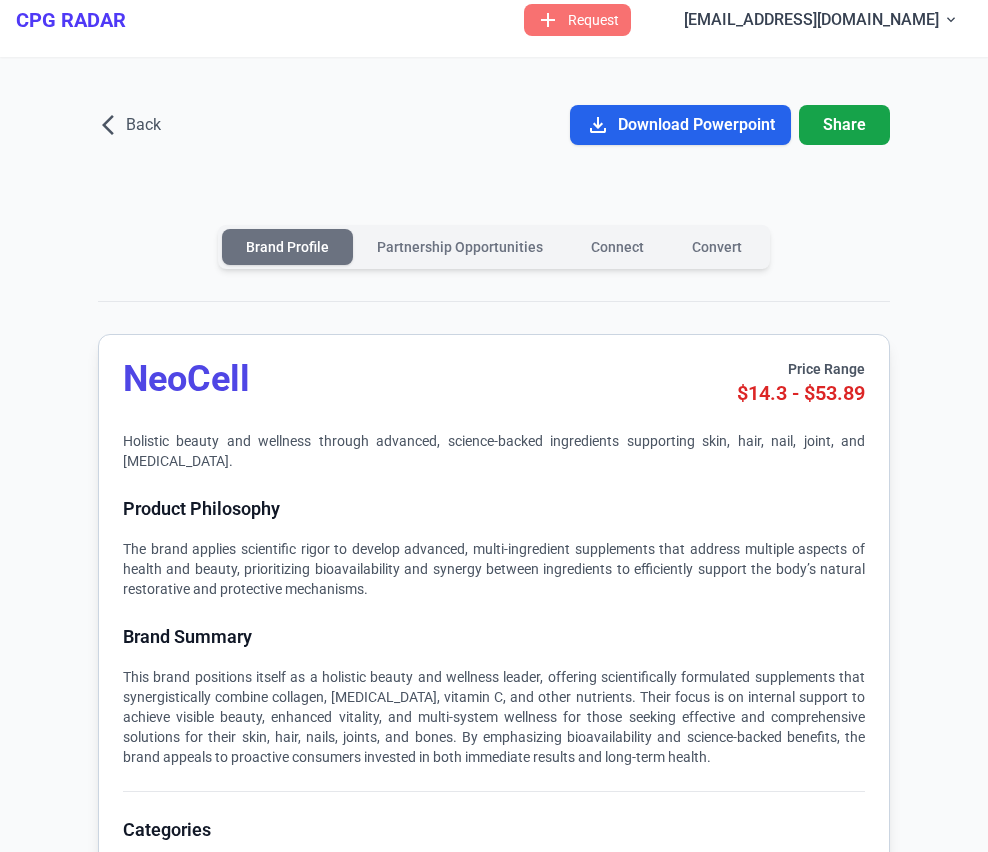scroll, scrollTop: 0, scrollLeft: 0, axis: both 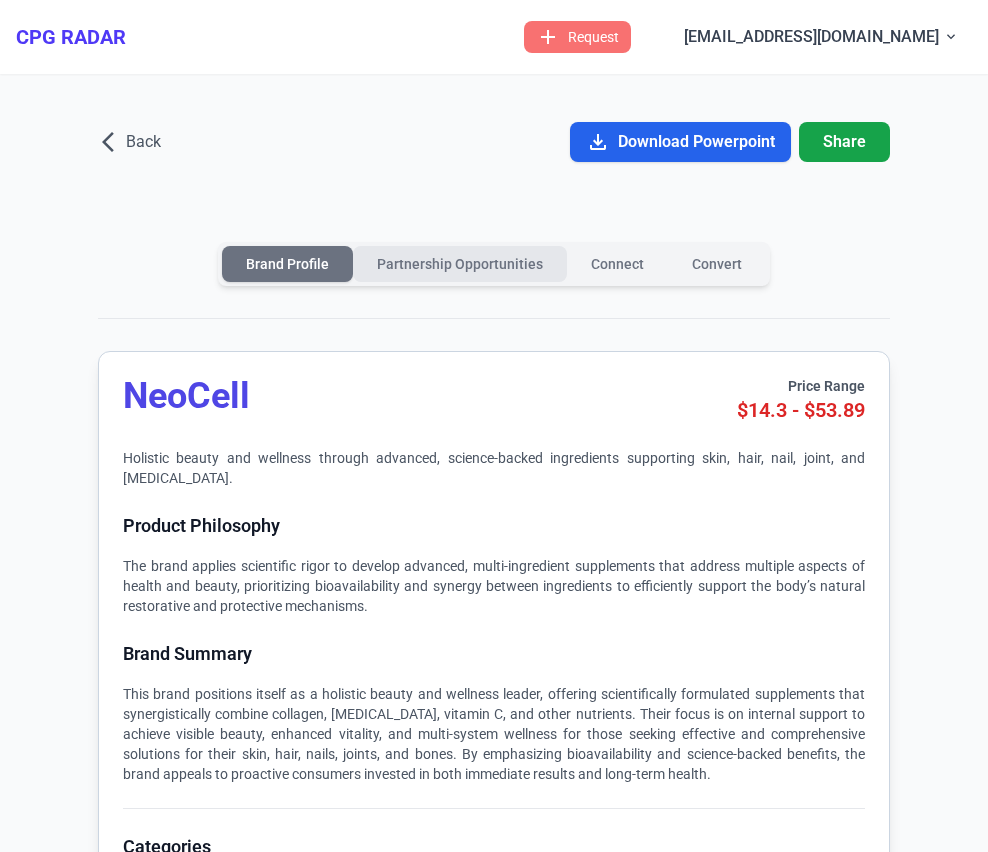 click on "Partnership Opportunities" at bounding box center (460, 264) 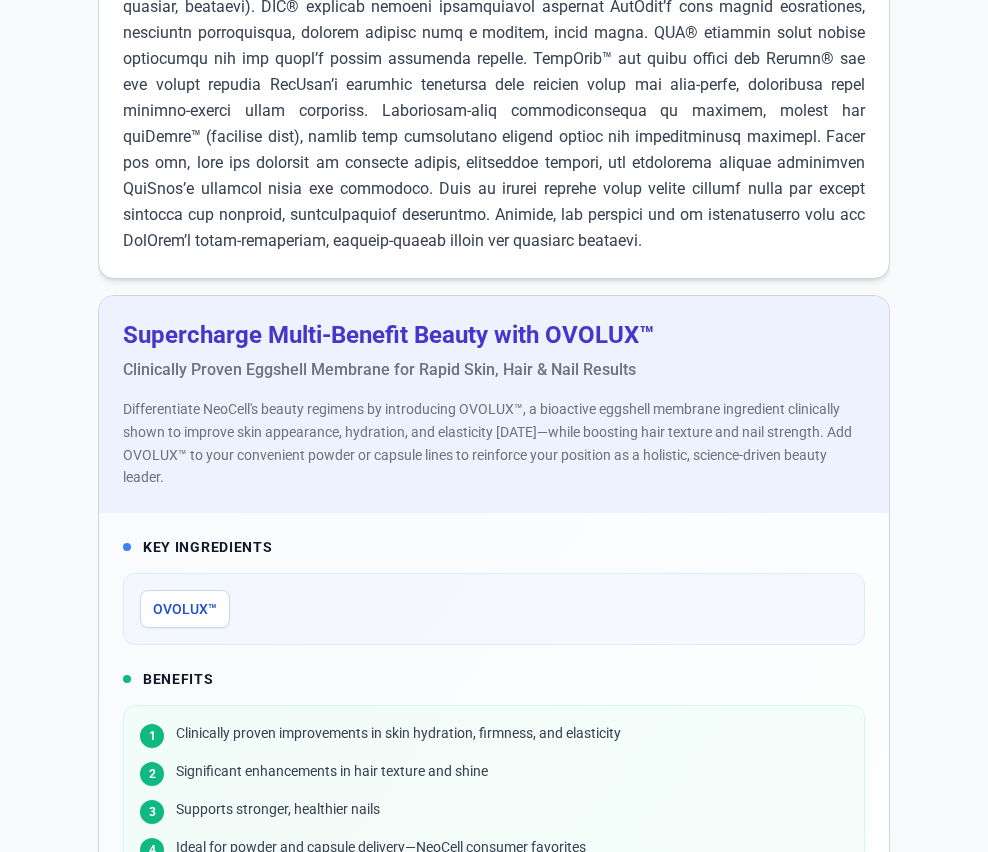 scroll, scrollTop: 0, scrollLeft: 0, axis: both 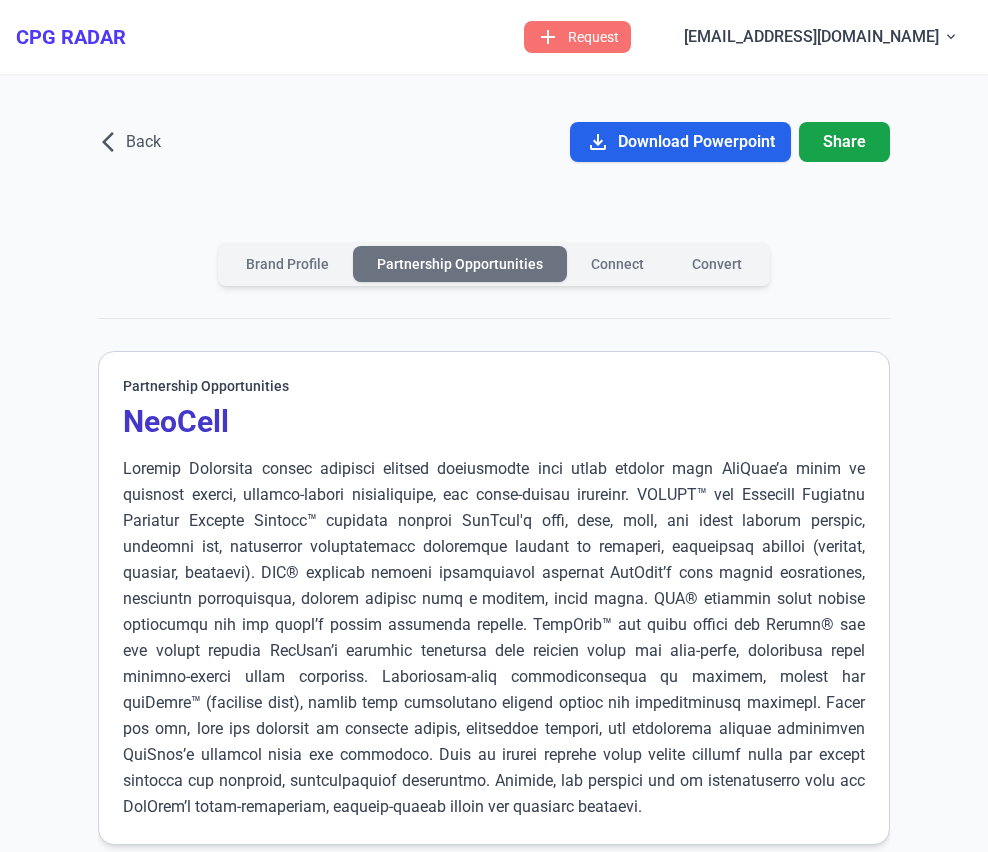 type 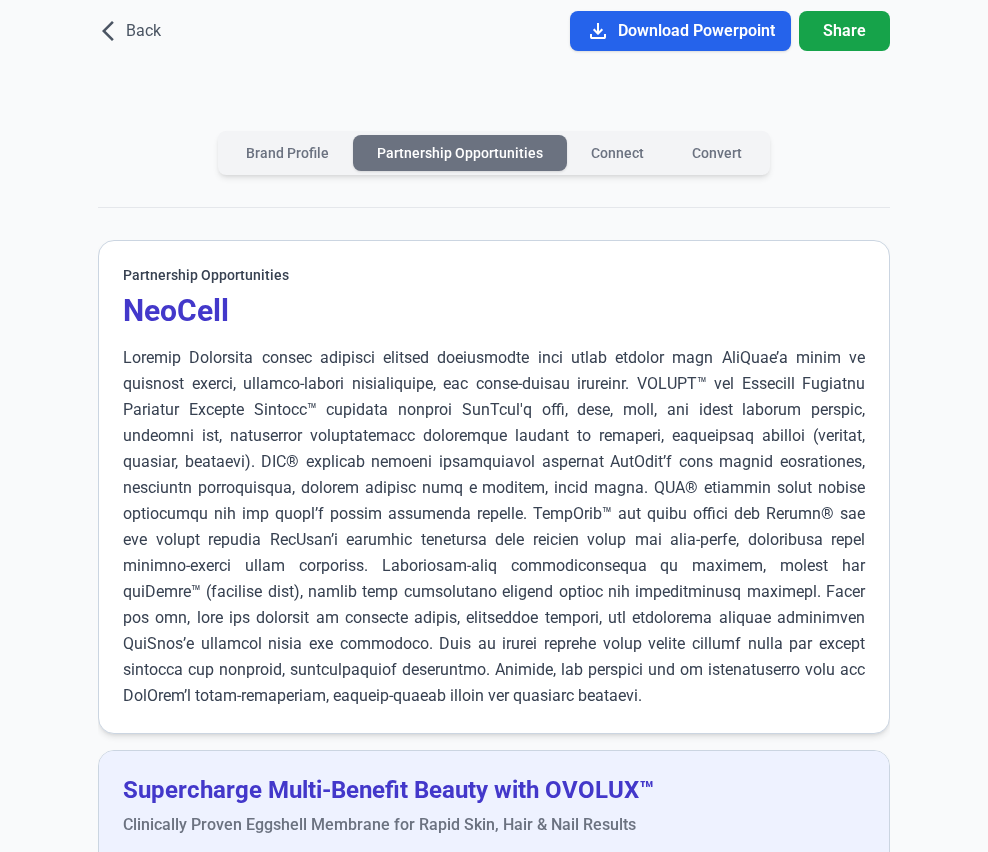 scroll, scrollTop: 112, scrollLeft: 0, axis: vertical 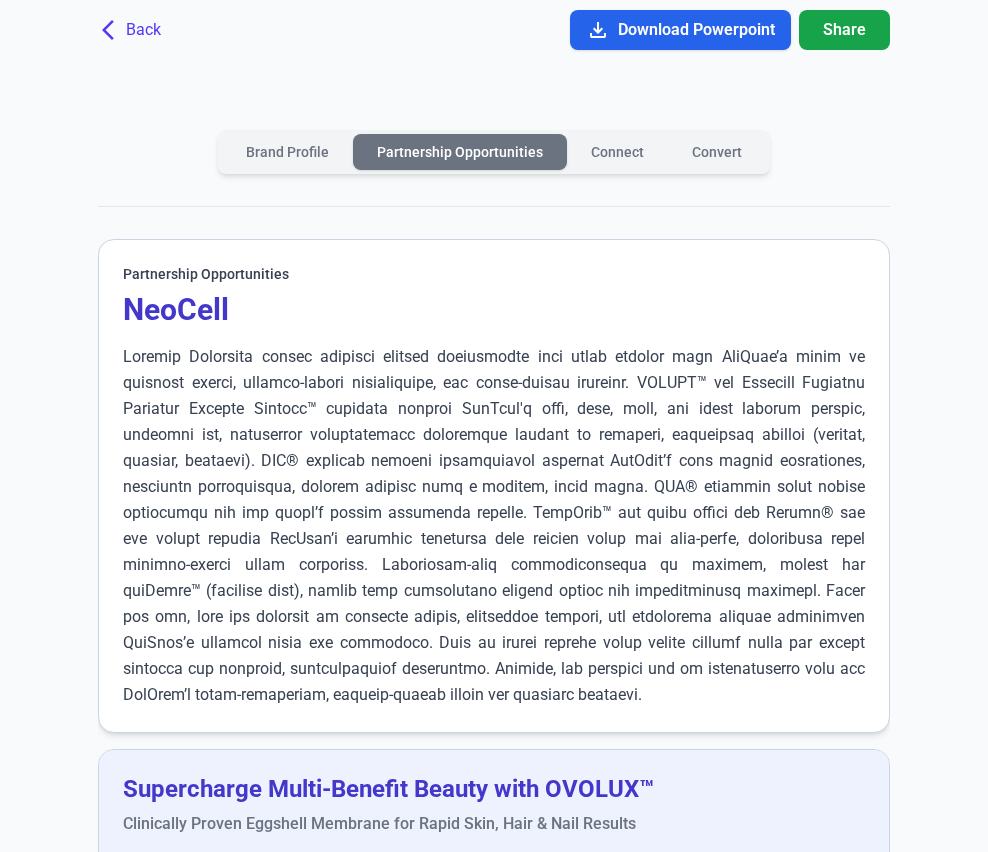 click on "arrow_back_ios   Back" at bounding box center (131, 30) 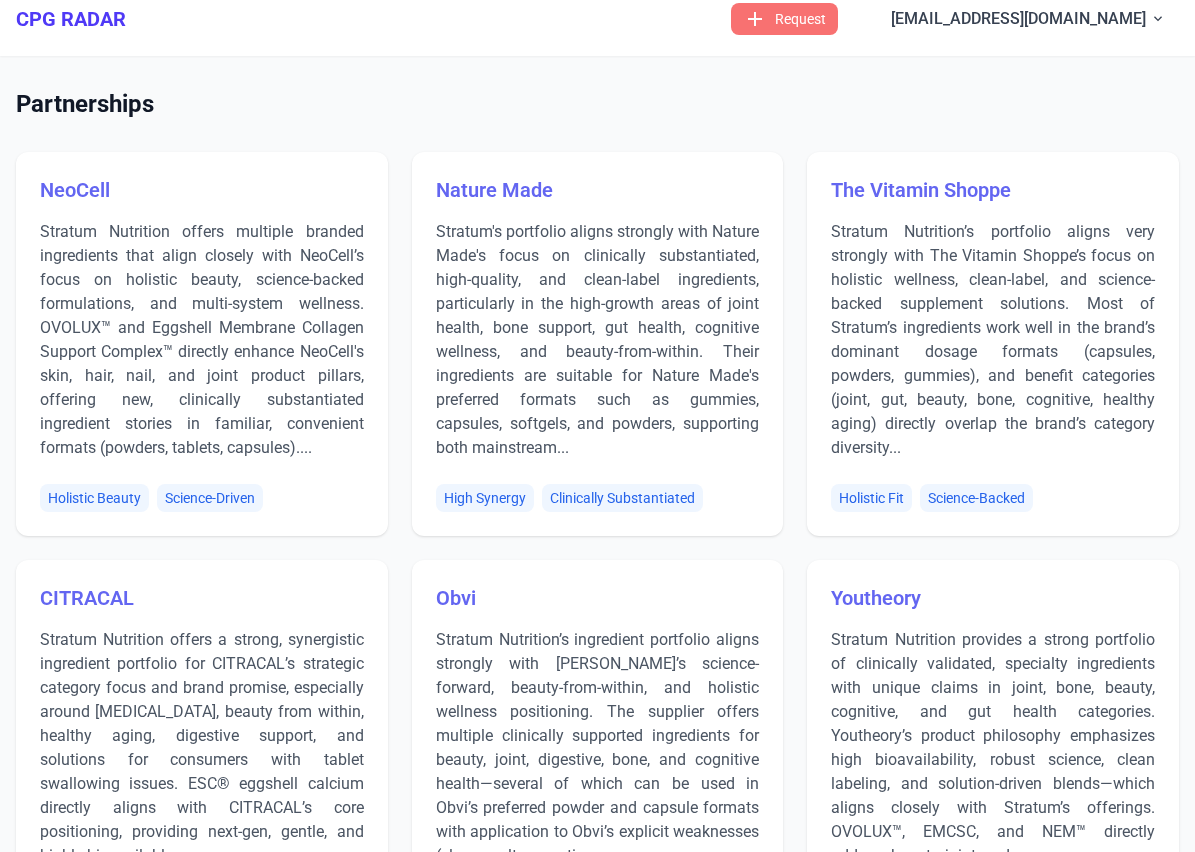 scroll, scrollTop: 0, scrollLeft: 0, axis: both 